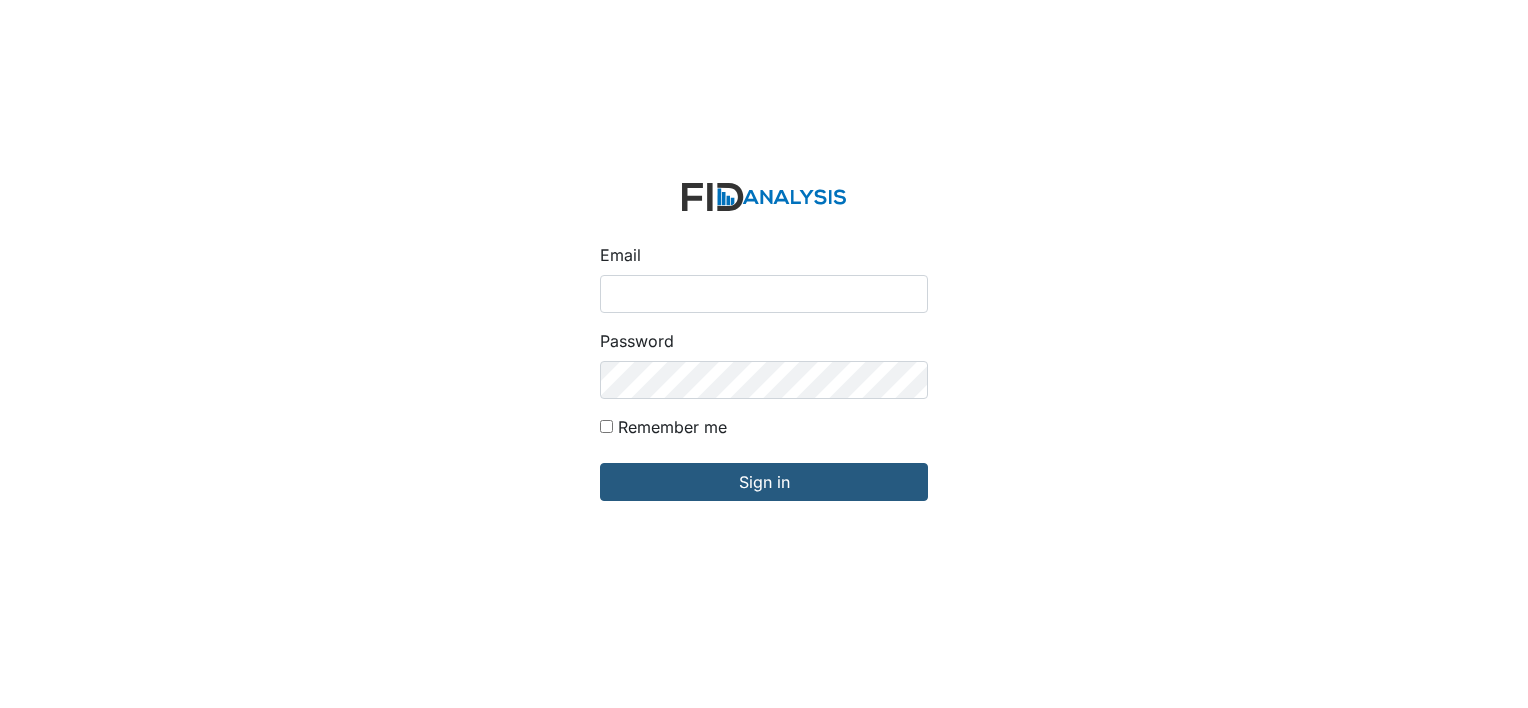 scroll, scrollTop: 0, scrollLeft: 0, axis: both 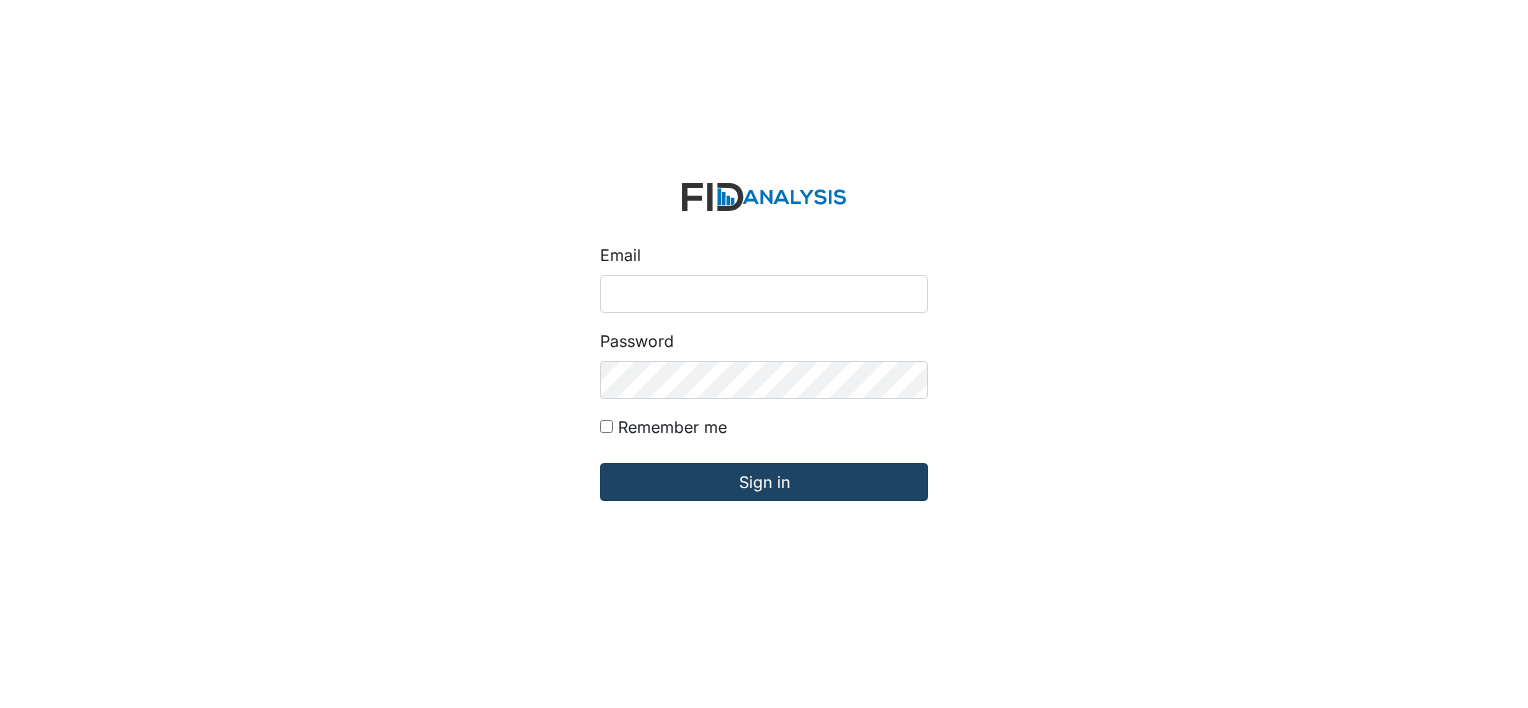 type on "[PERSON_NAME][EMAIL_ADDRESS][DOMAIN_NAME]" 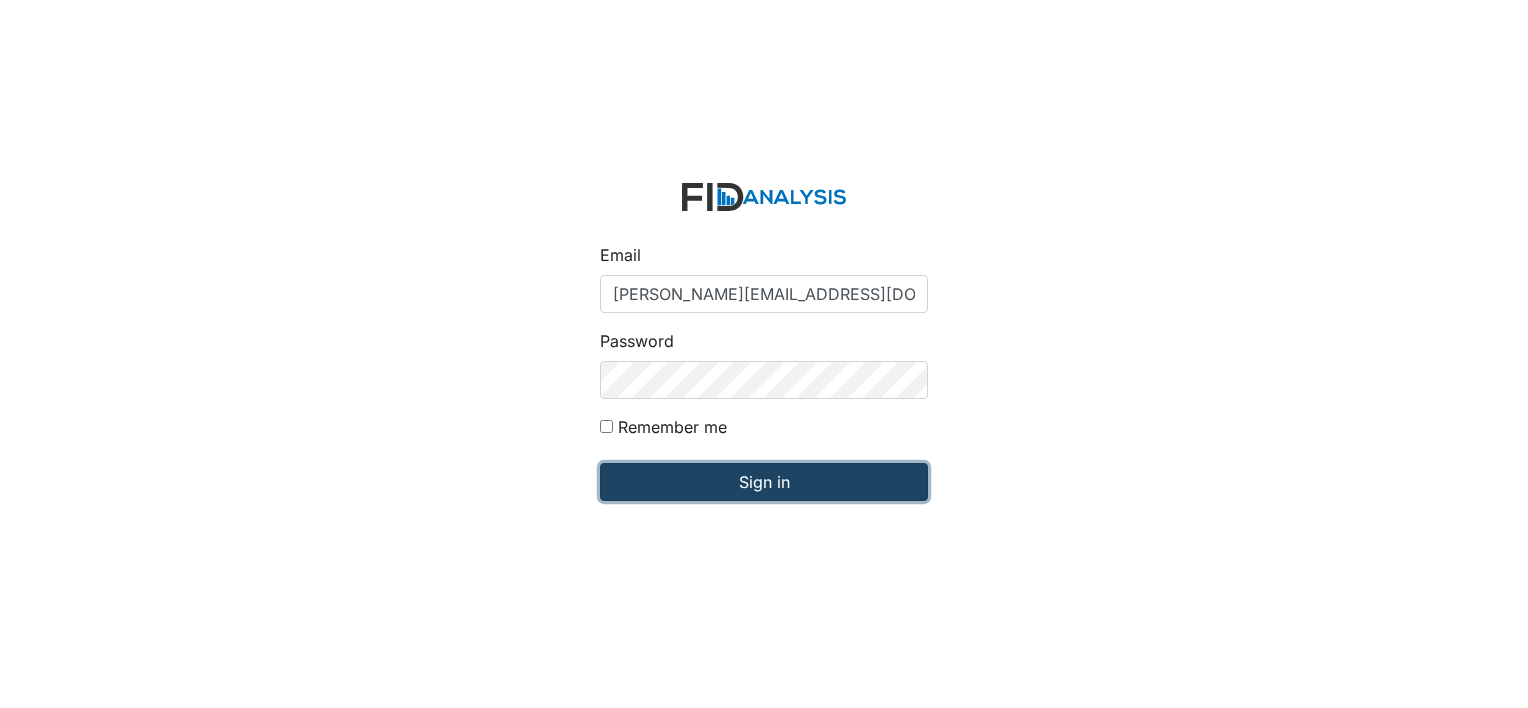 click on "Sign in" at bounding box center (764, 482) 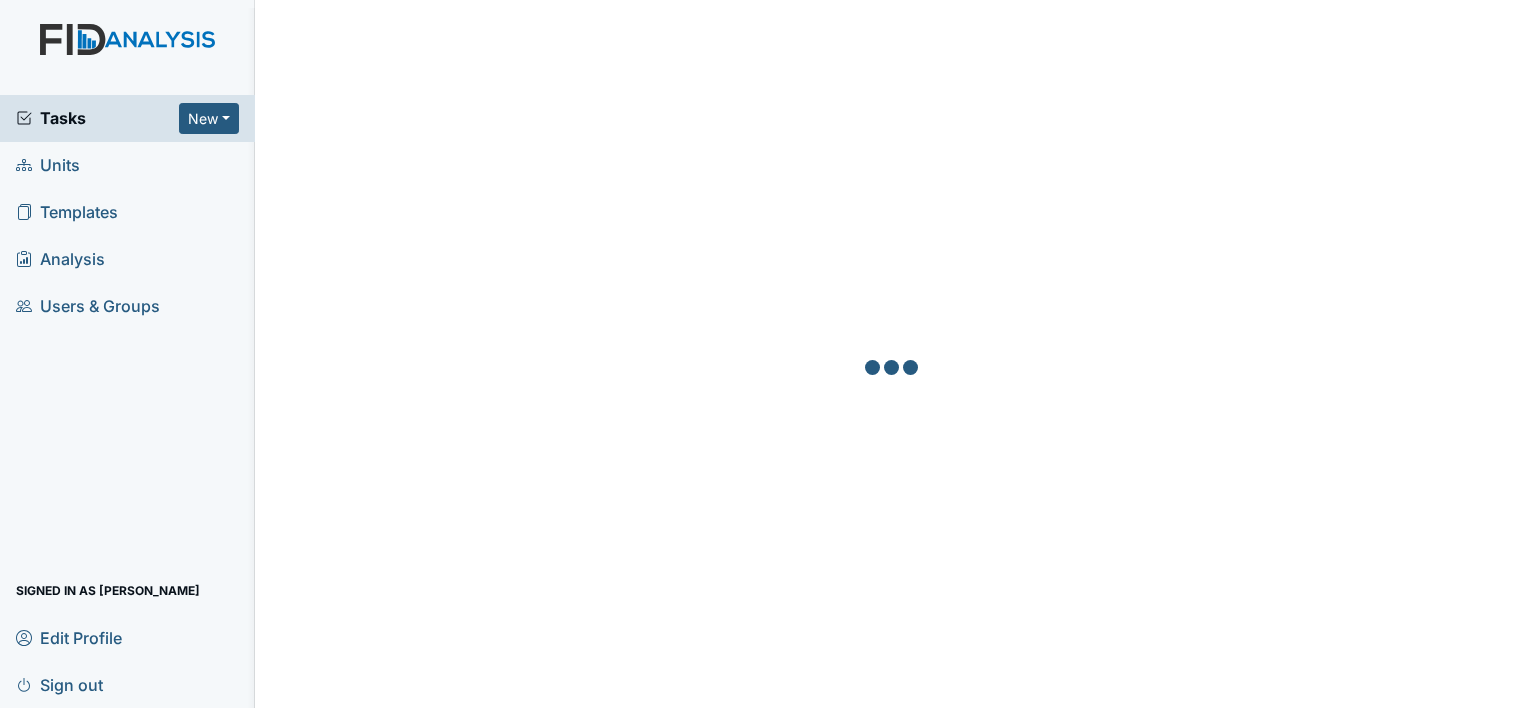 scroll, scrollTop: 0, scrollLeft: 0, axis: both 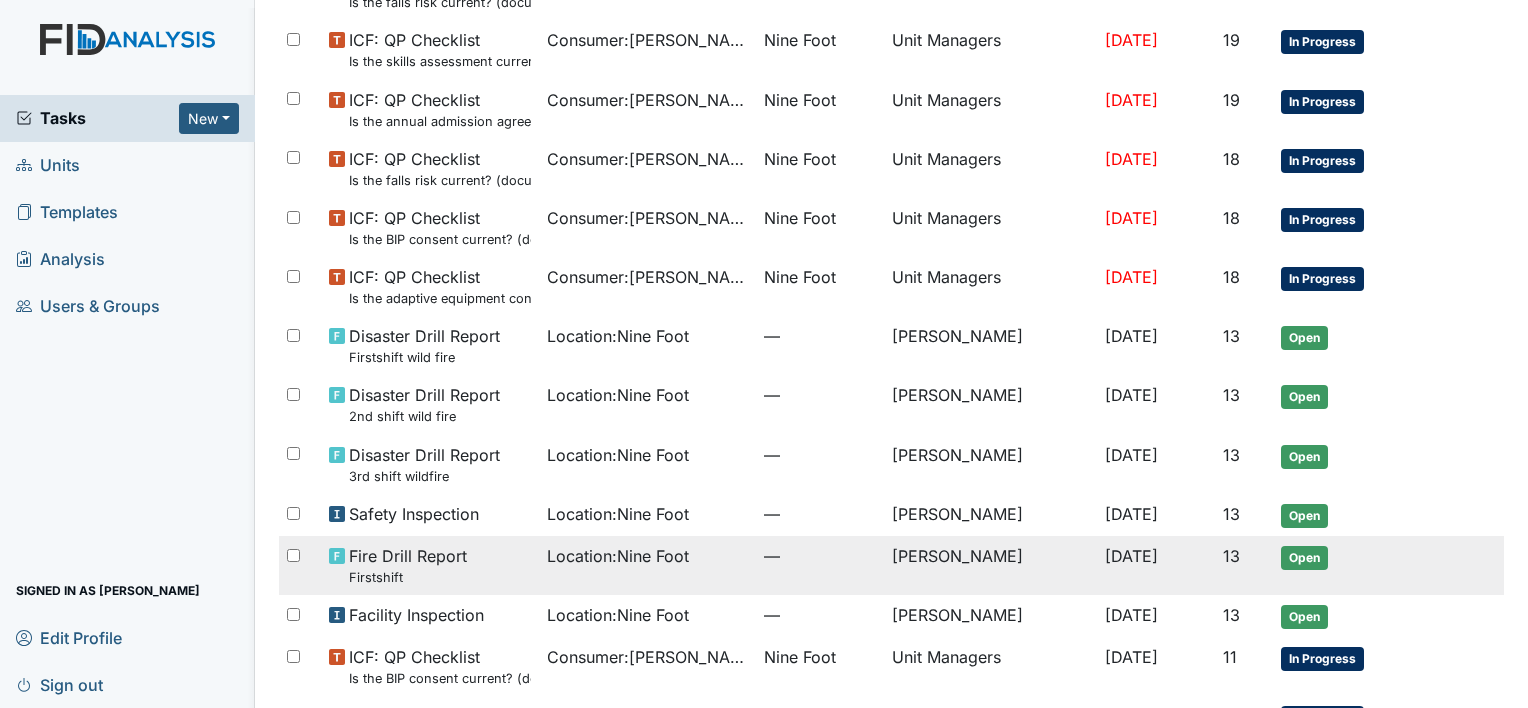 click on "[PERSON_NAME]" at bounding box center (990, 565) 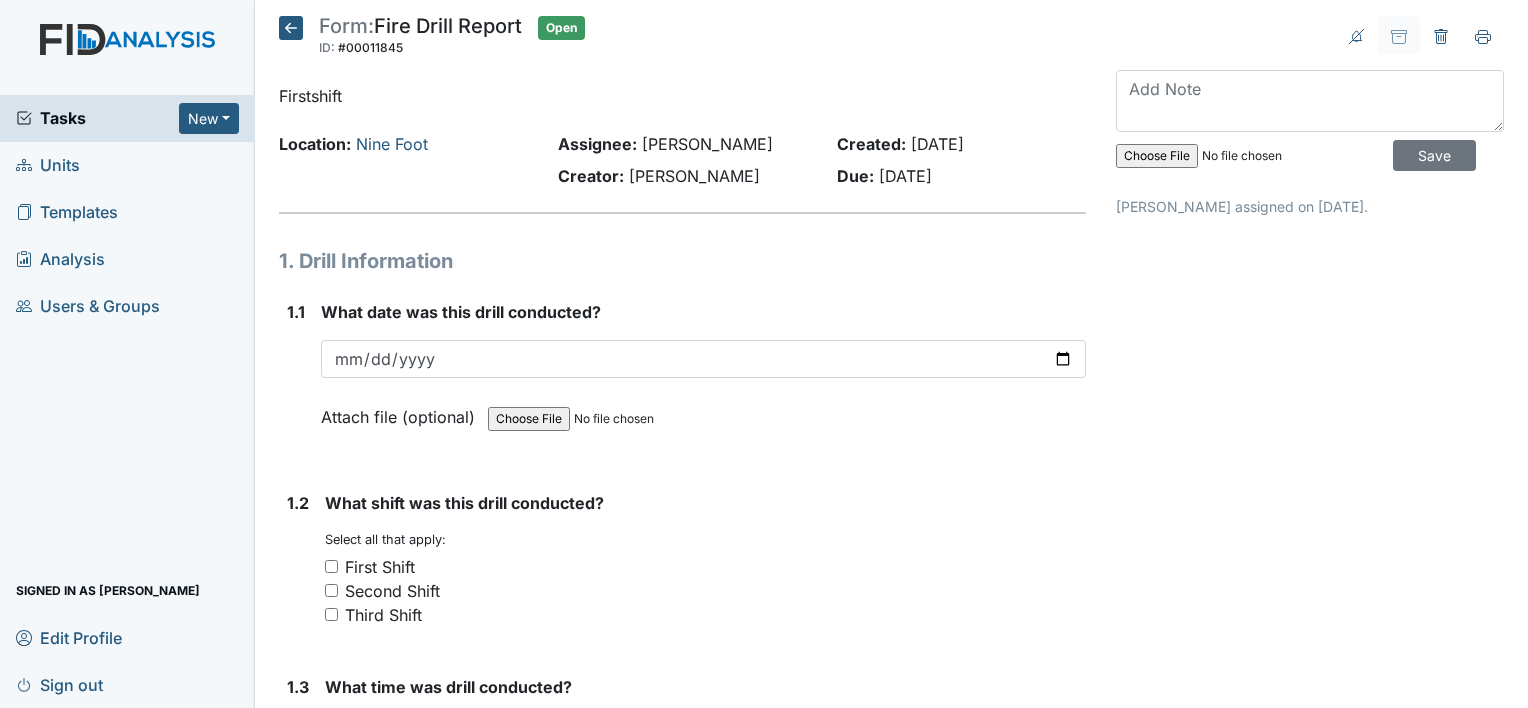 scroll, scrollTop: 0, scrollLeft: 0, axis: both 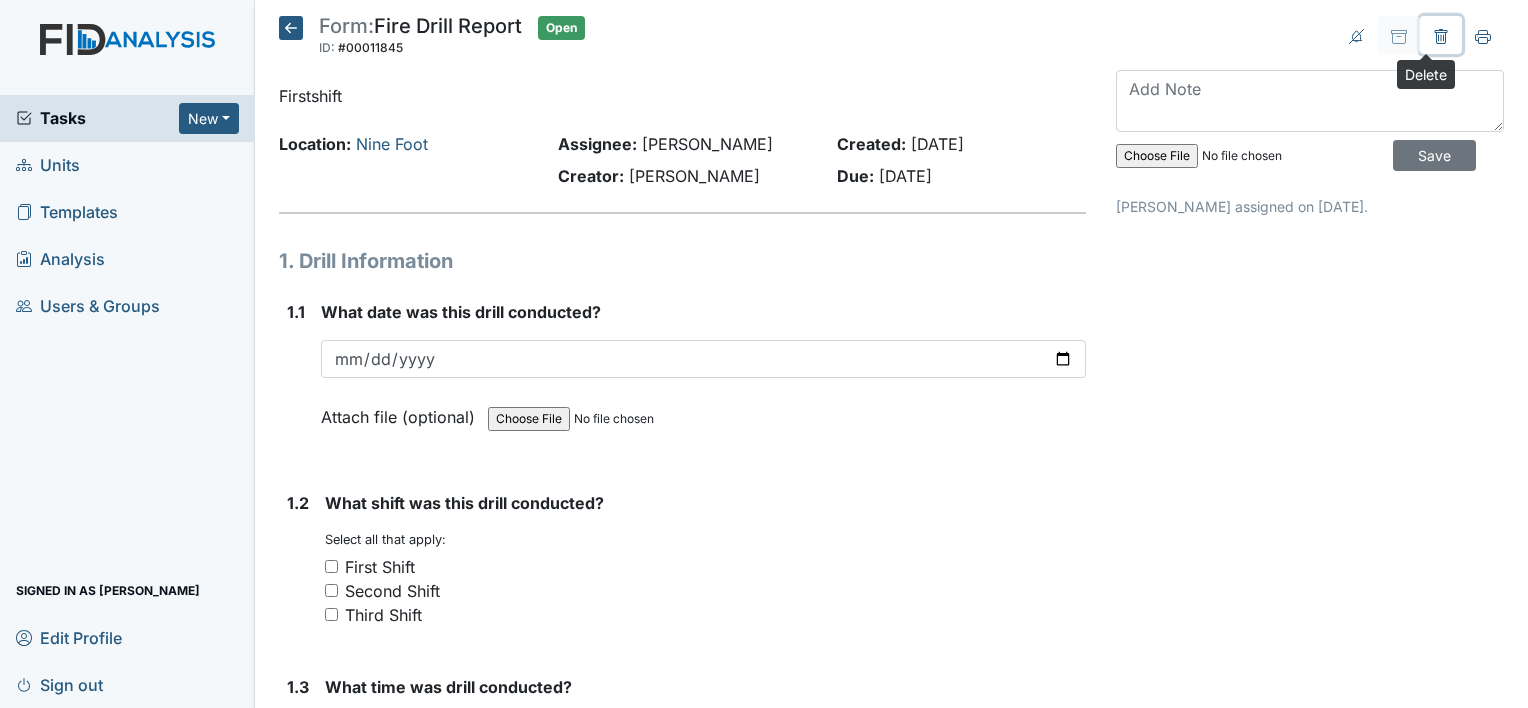 click 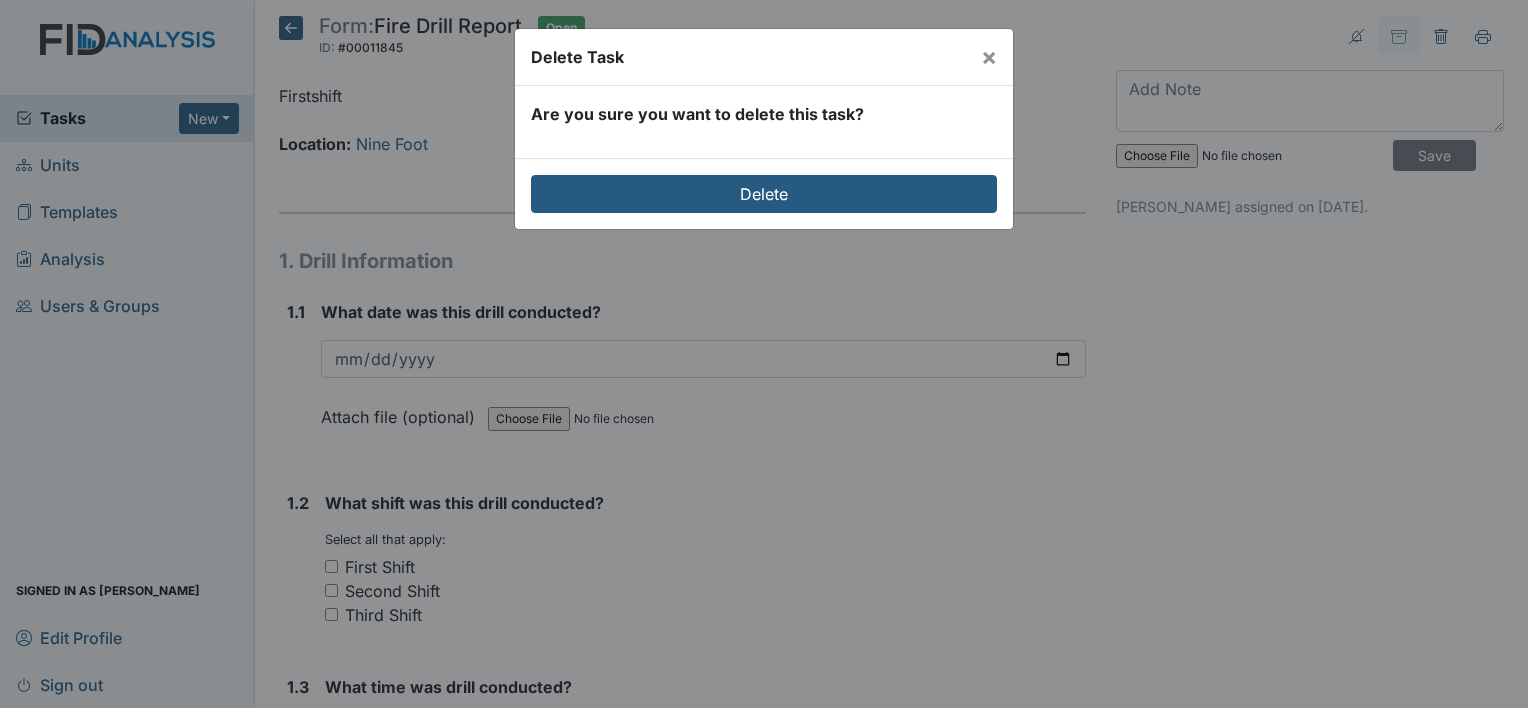 click on "Delete Task
×
Are you sure you want to delete this task?
[GEOGRAPHIC_DATA]" at bounding box center (764, 354) 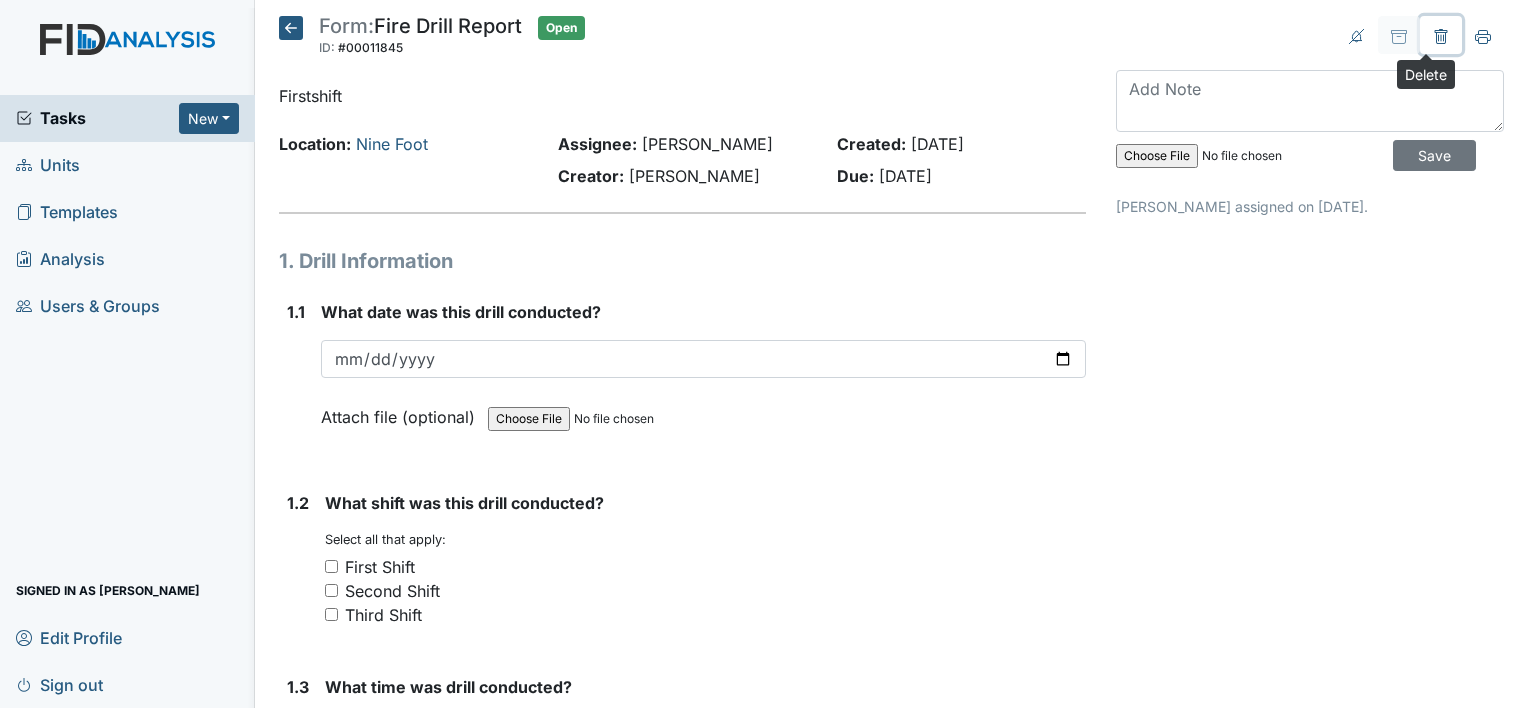 click 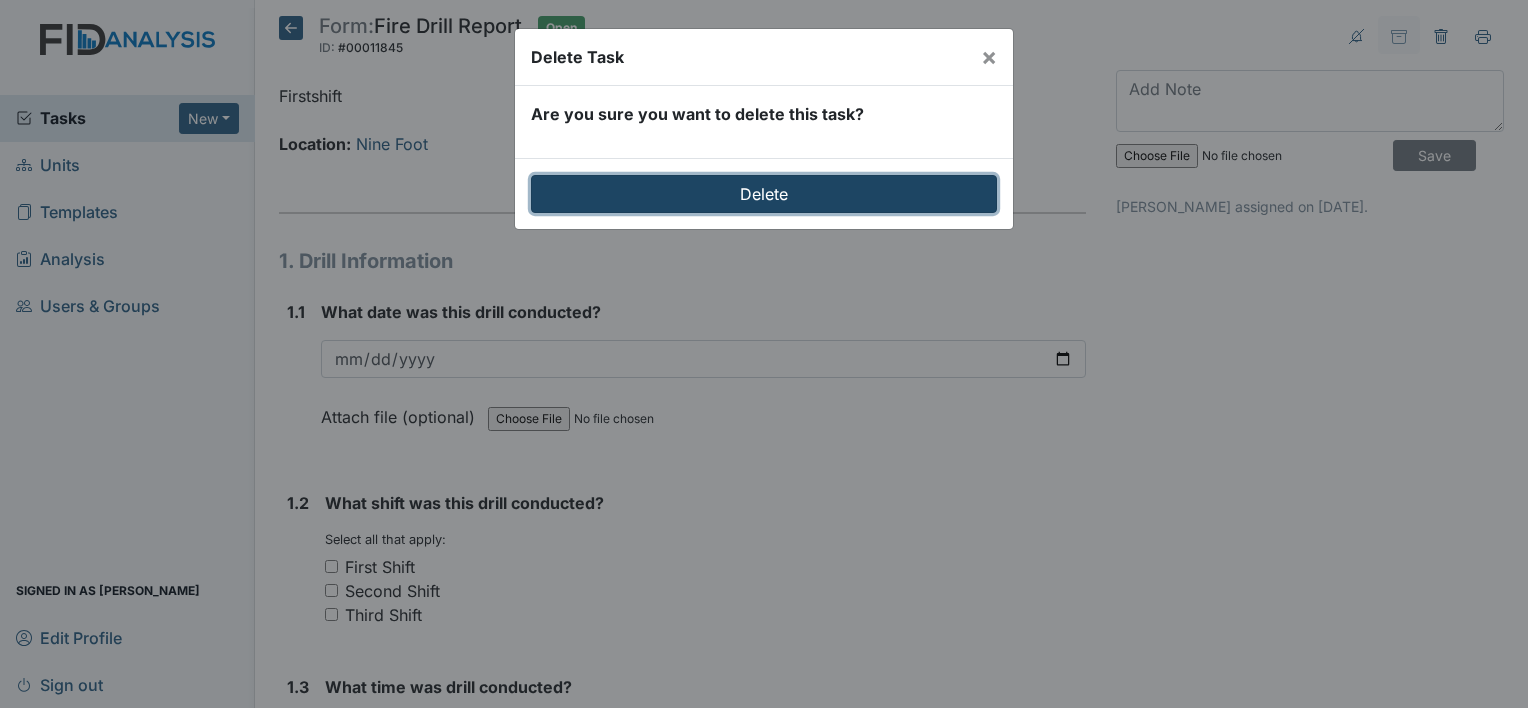 click on "Delete" at bounding box center [764, 194] 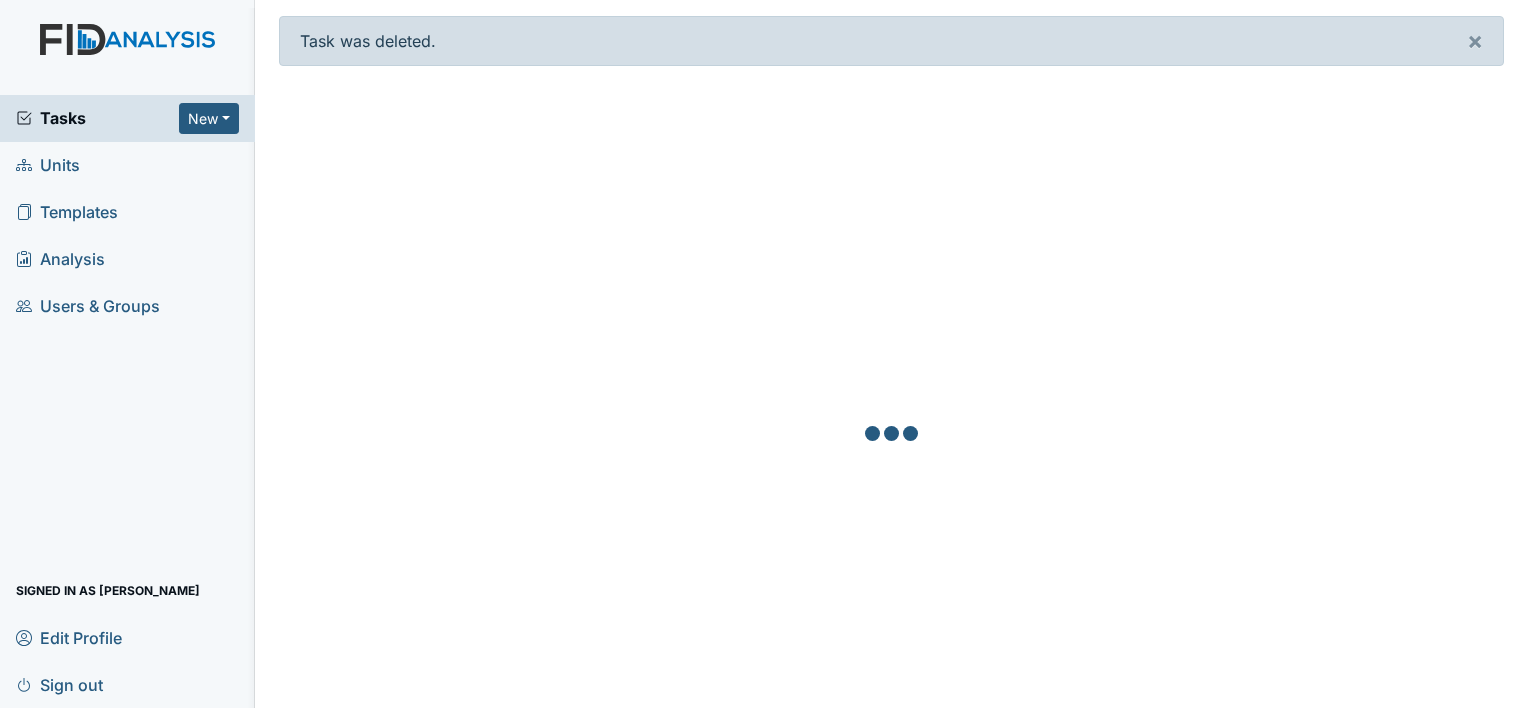 scroll, scrollTop: 0, scrollLeft: 0, axis: both 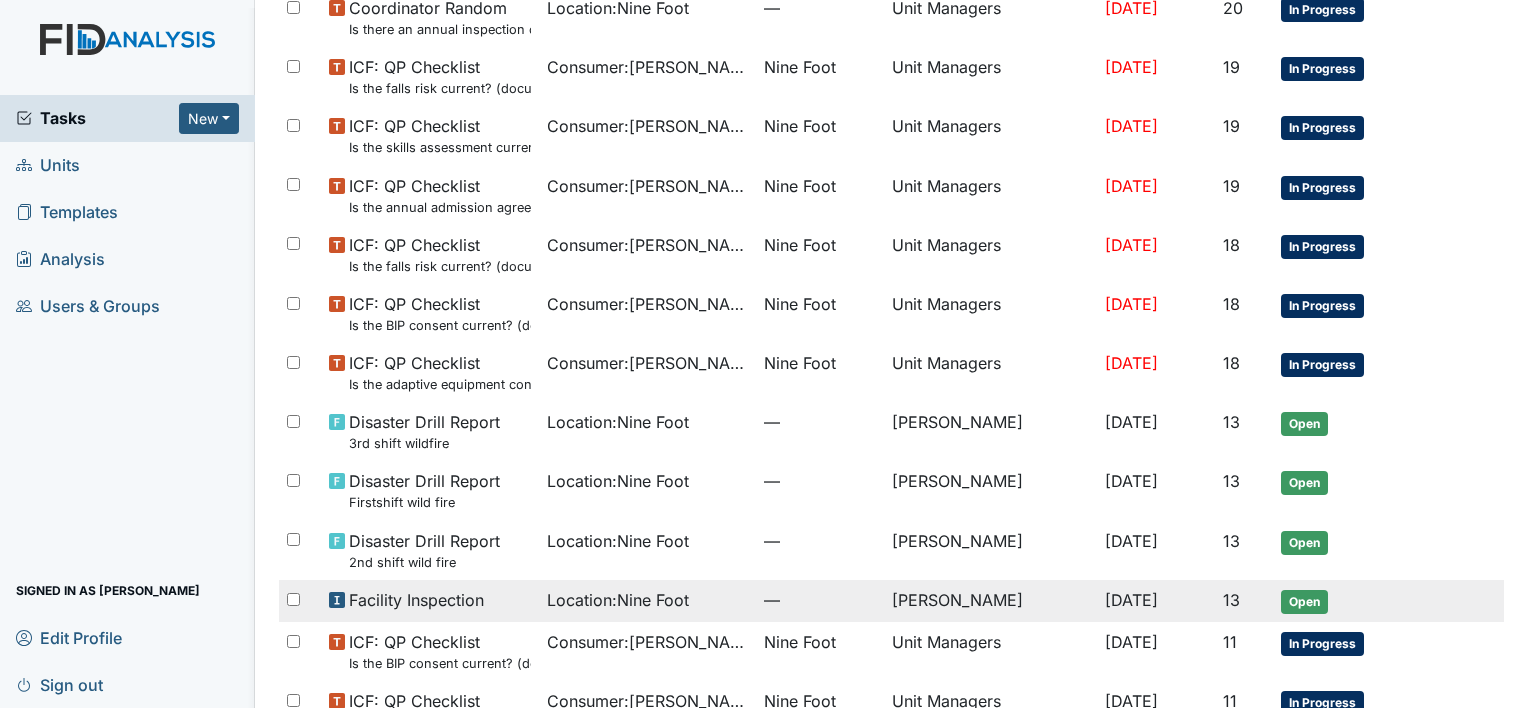 click on "Location :  Nine Foot" at bounding box center (618, 600) 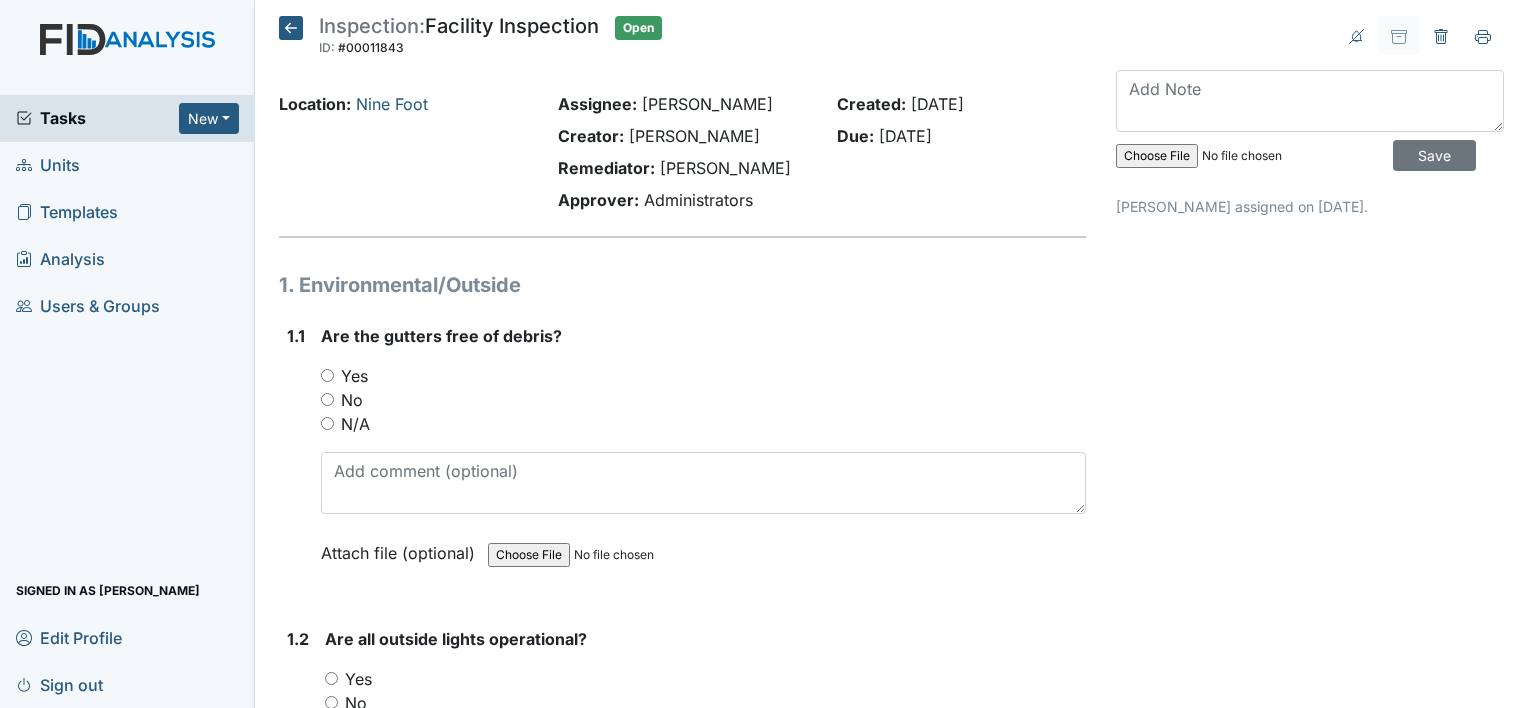 scroll, scrollTop: 0, scrollLeft: 0, axis: both 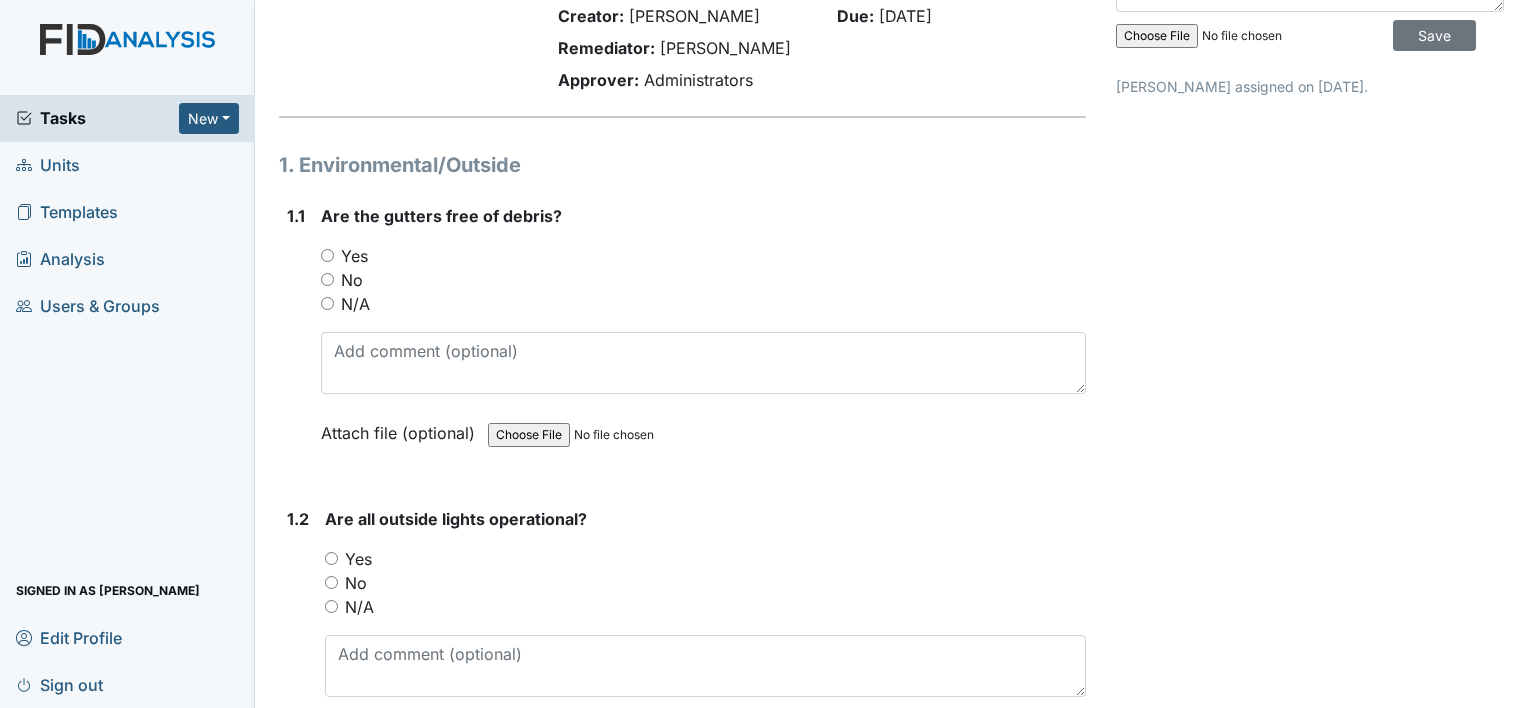 click on "No" at bounding box center (327, 279) 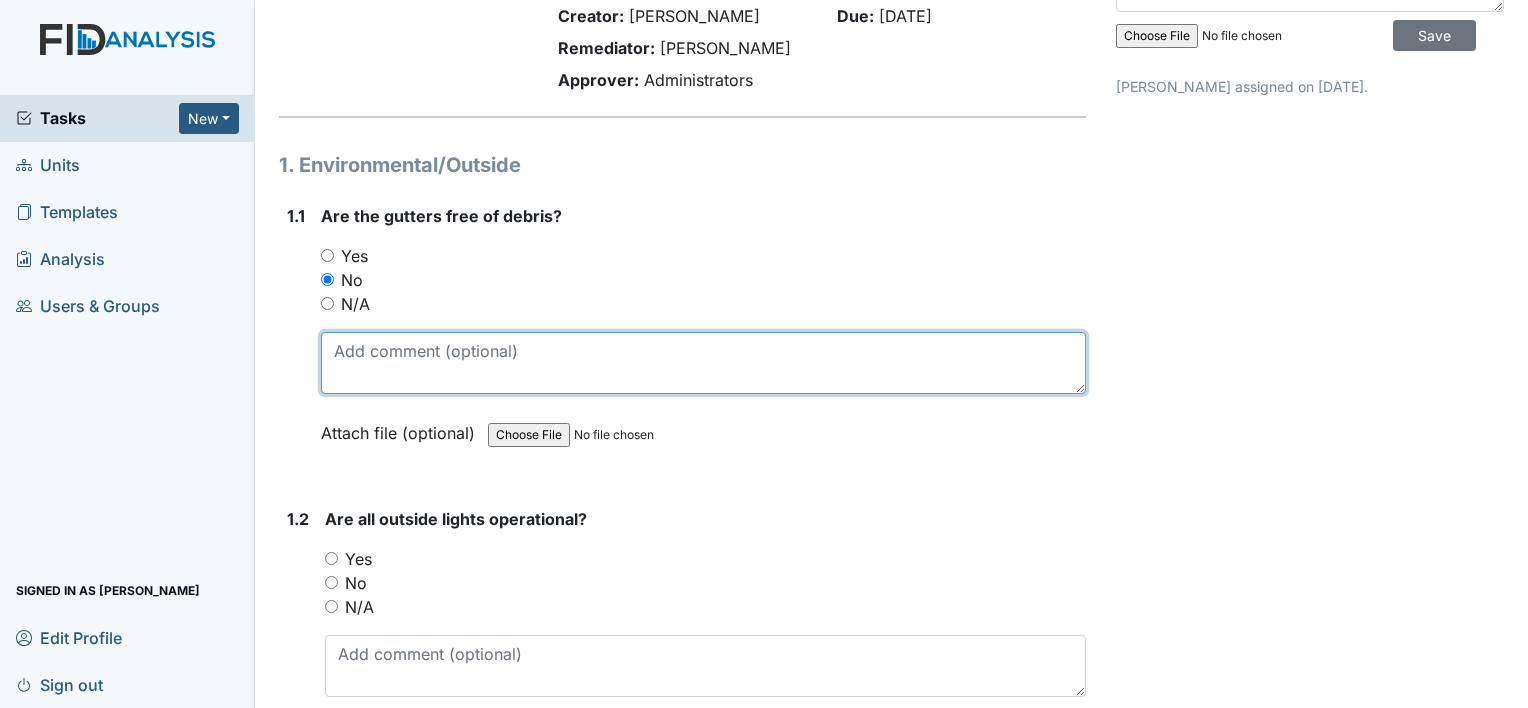 click at bounding box center (703, 363) 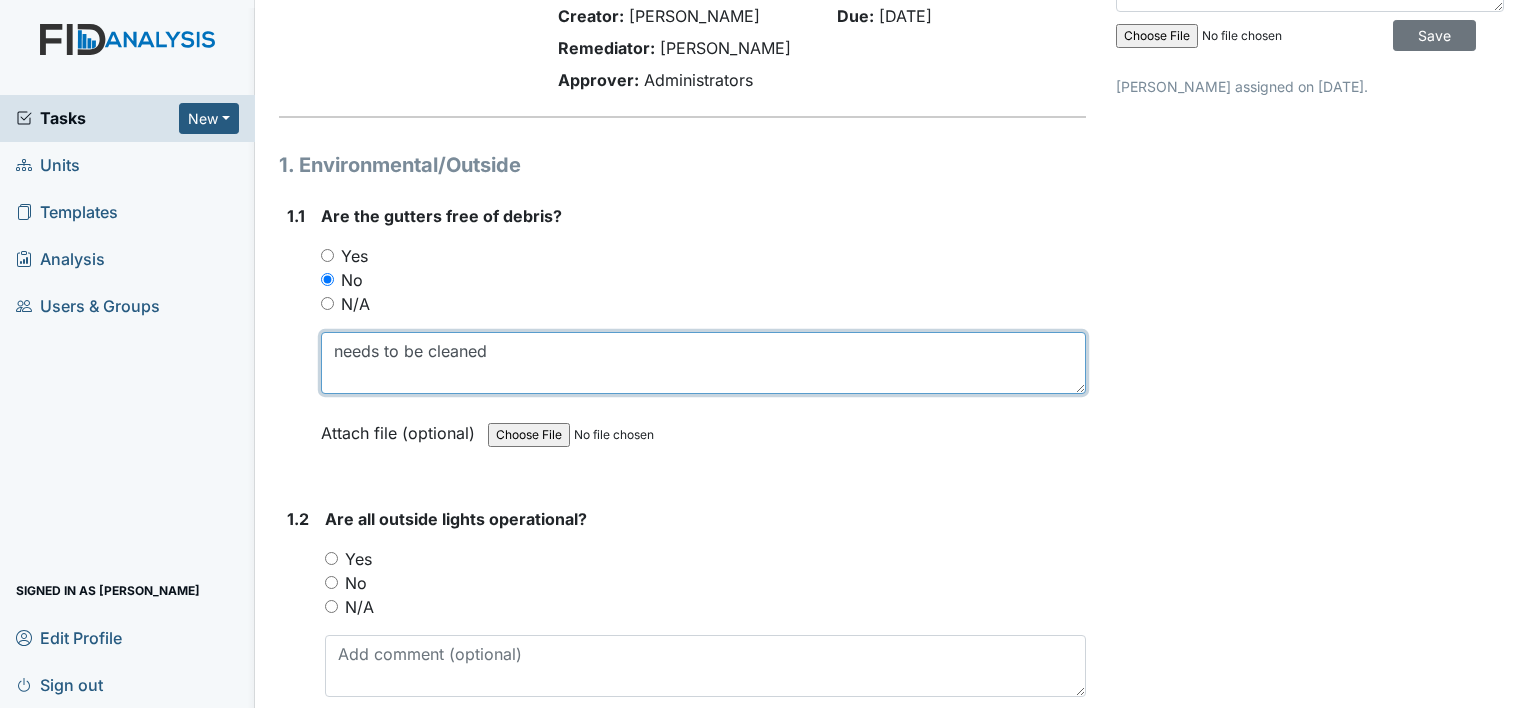 type on "needs to be cleaned" 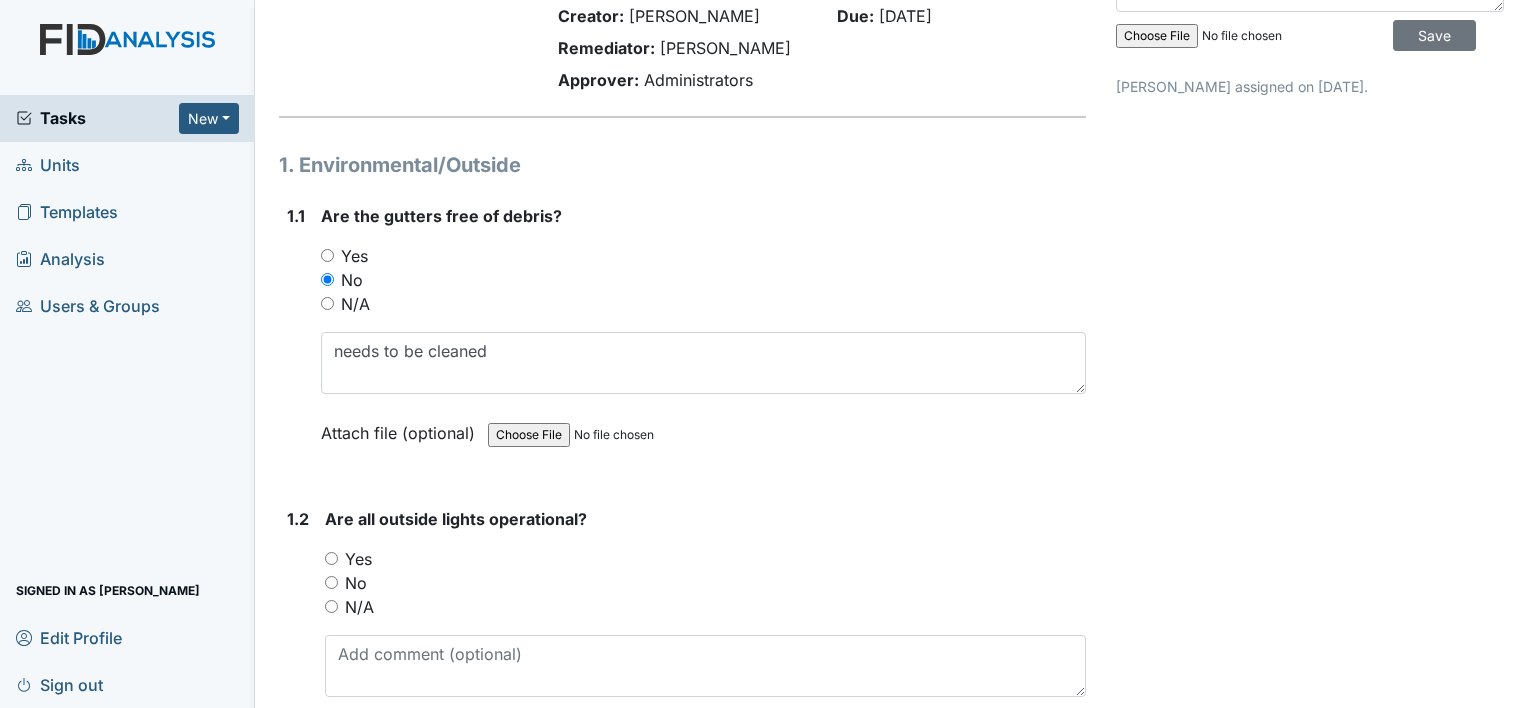 click on "Yes" at bounding box center [331, 558] 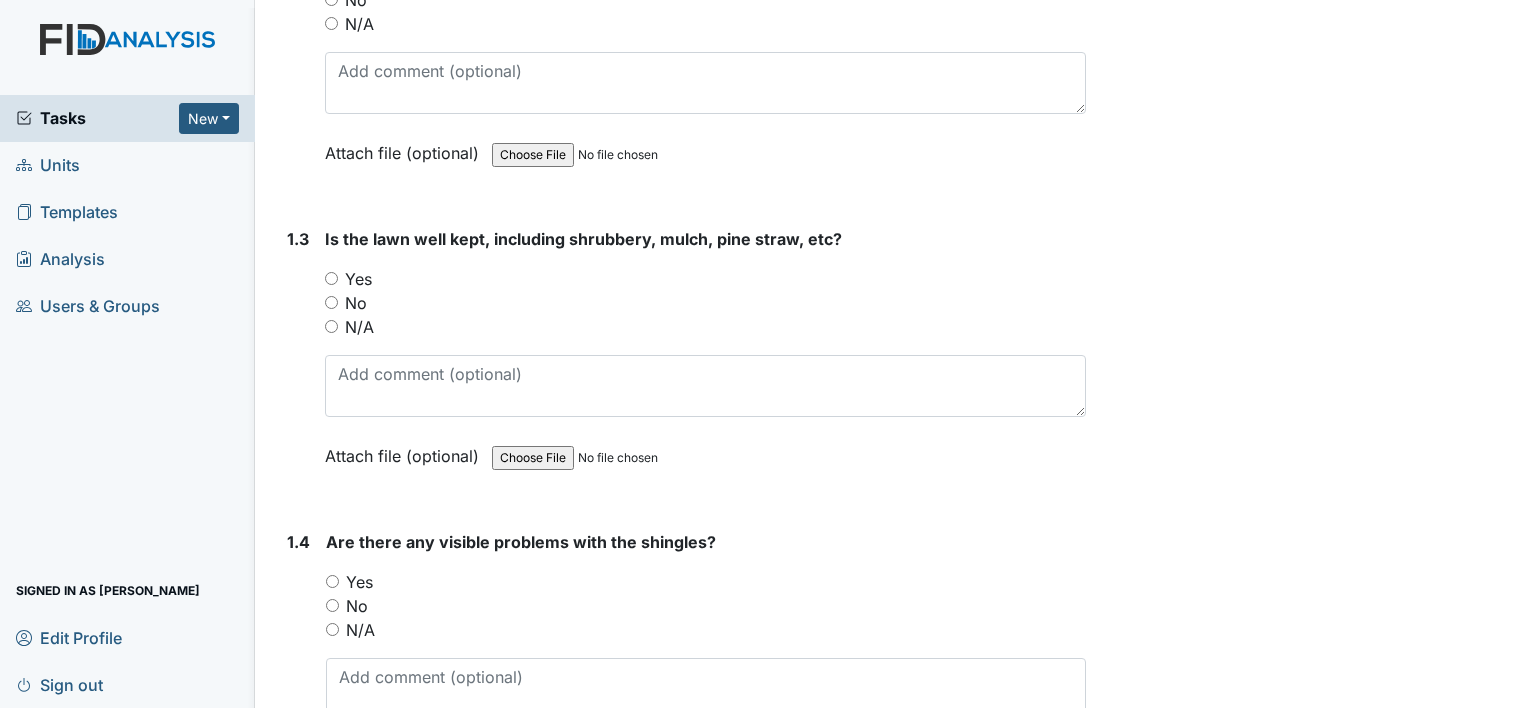 scroll, scrollTop: 706, scrollLeft: 0, axis: vertical 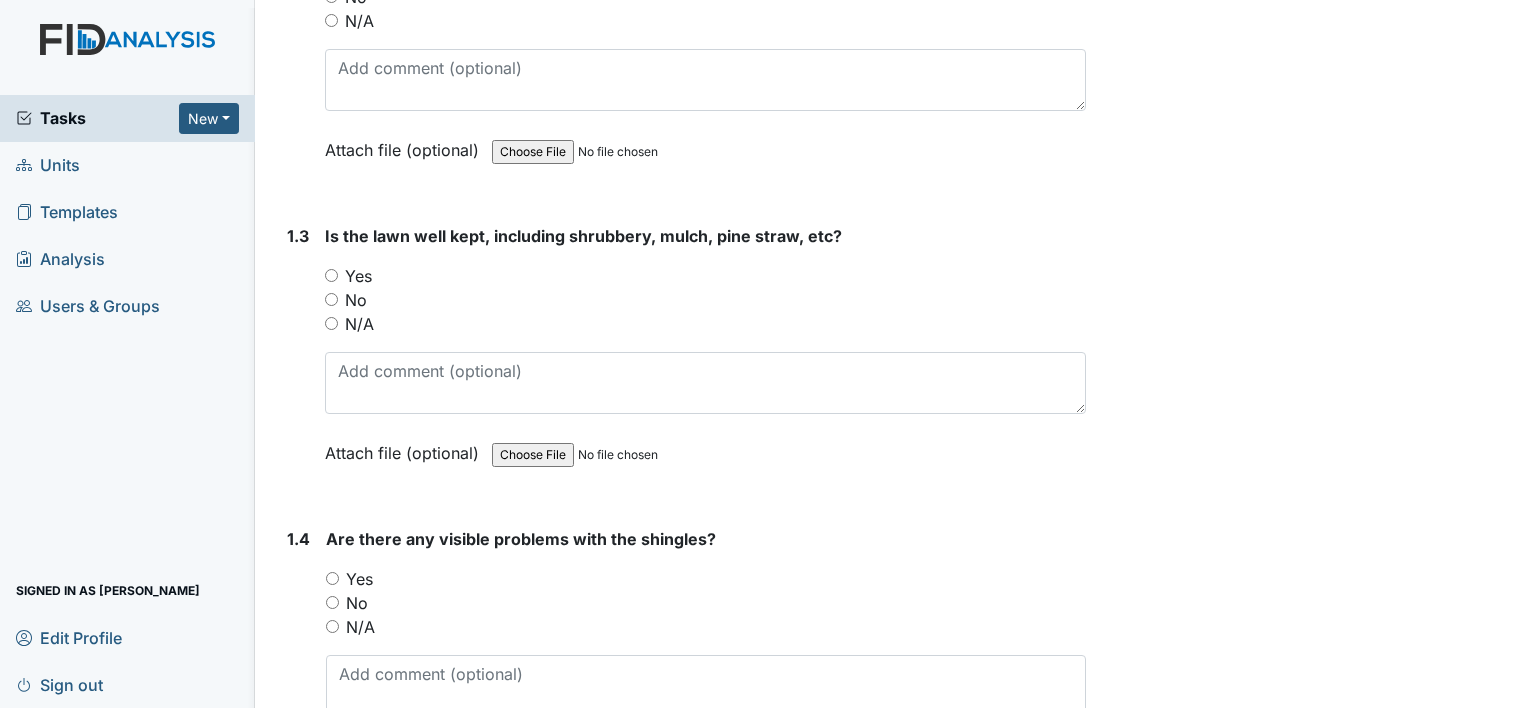 click on "Yes" at bounding box center [331, 275] 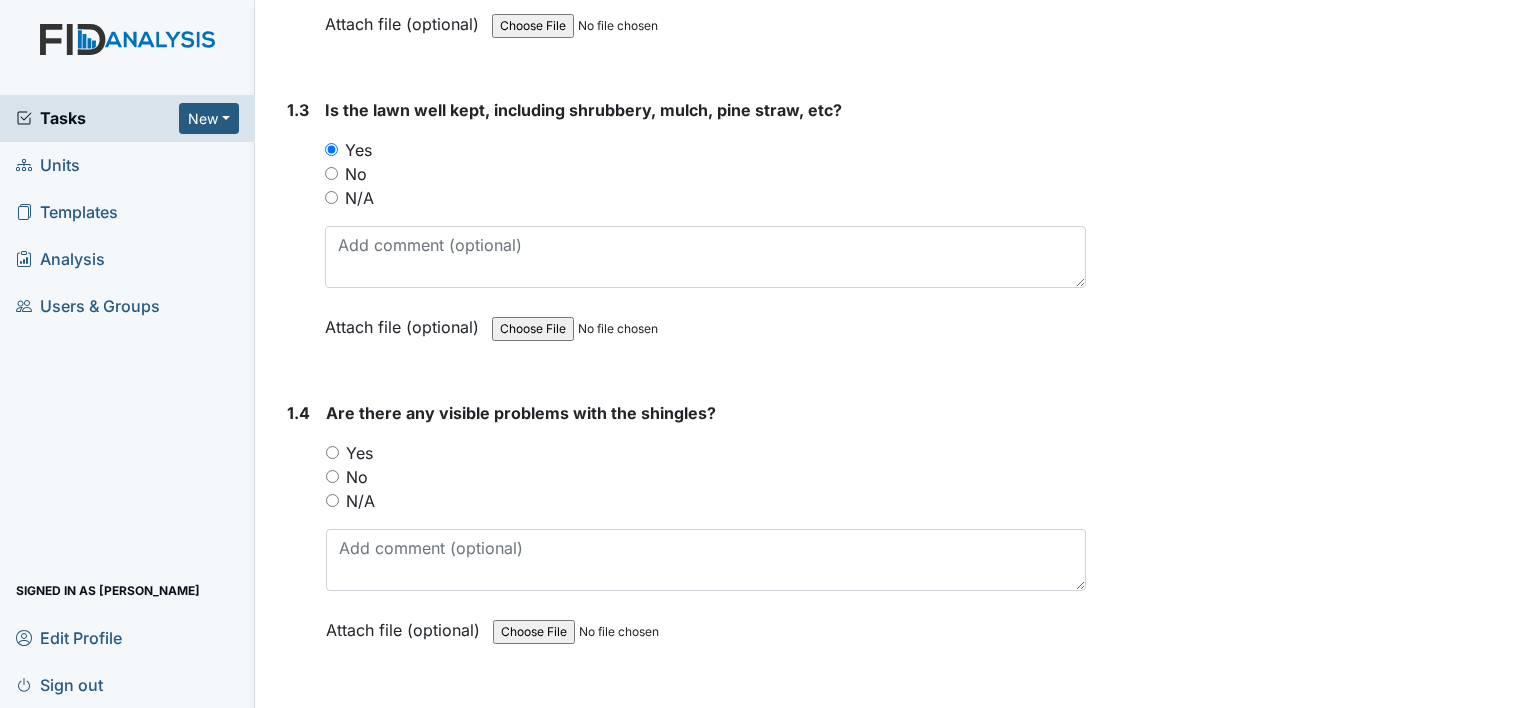 scroll, scrollTop: 866, scrollLeft: 0, axis: vertical 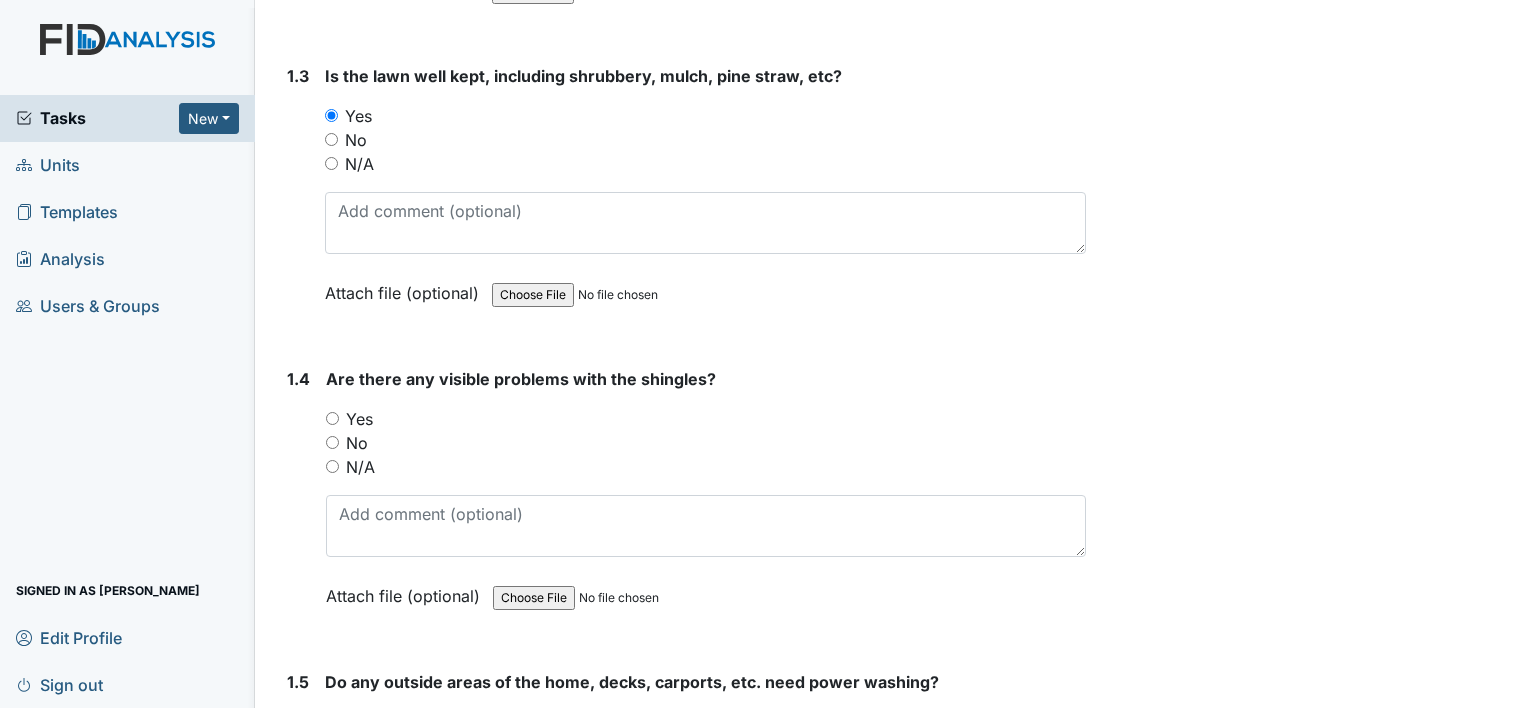 click on "Yes" at bounding box center (332, 418) 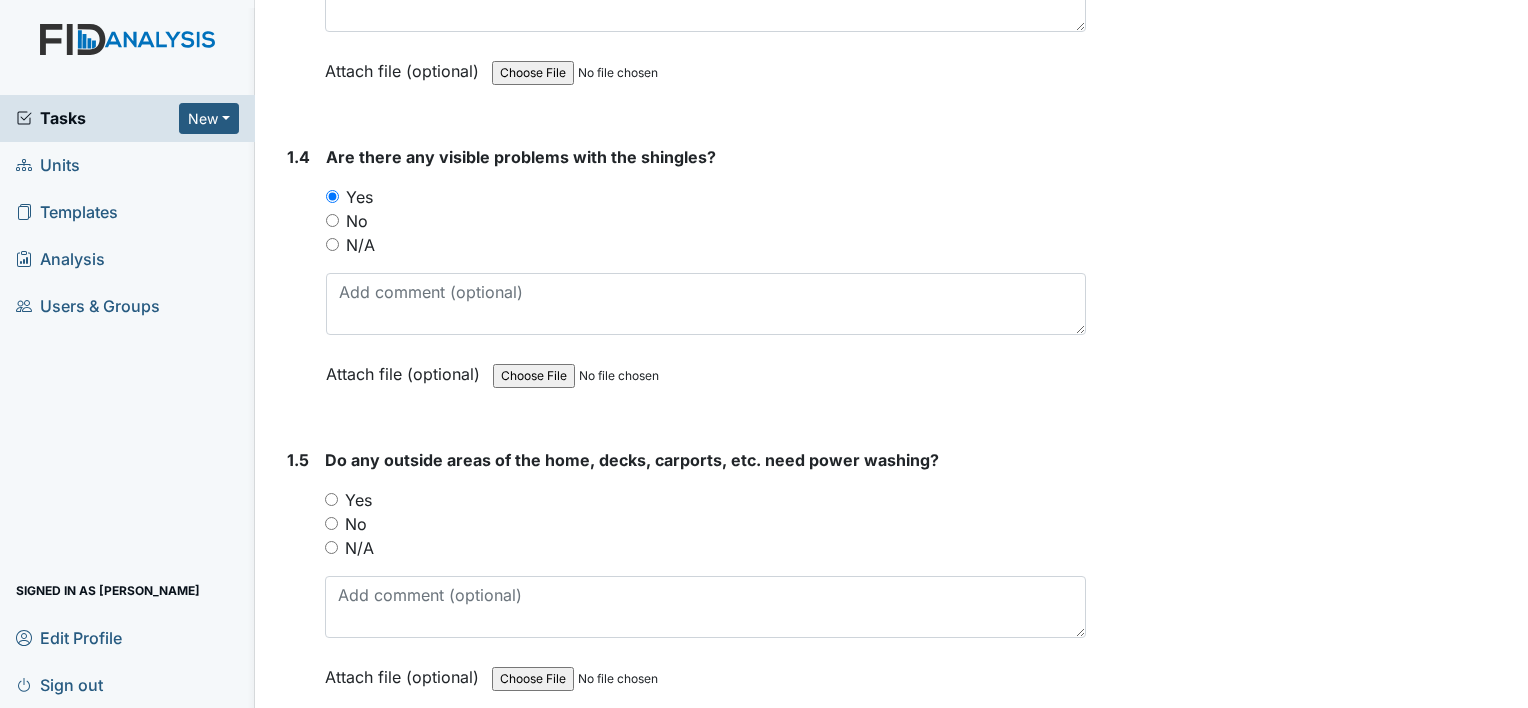 scroll, scrollTop: 1106, scrollLeft: 0, axis: vertical 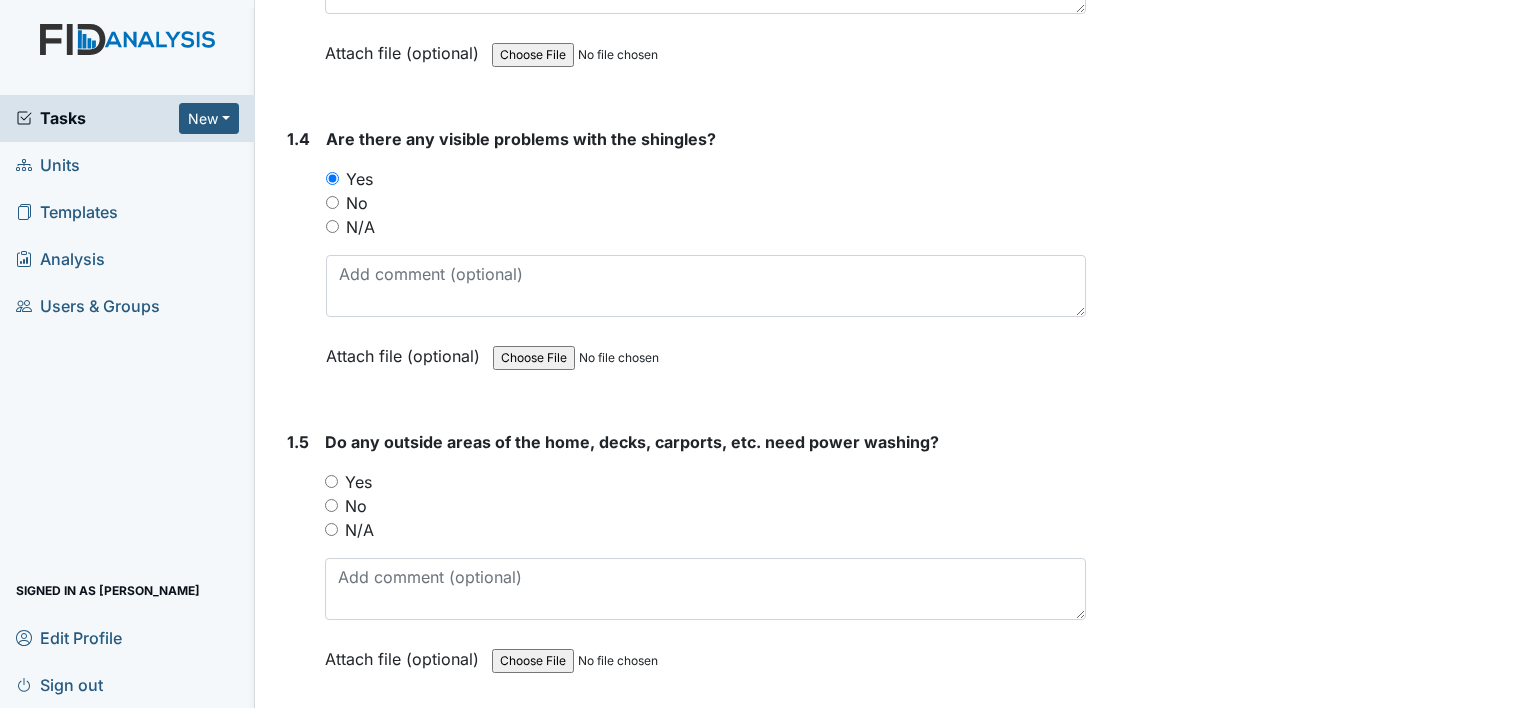click on "Yes" at bounding box center [331, 481] 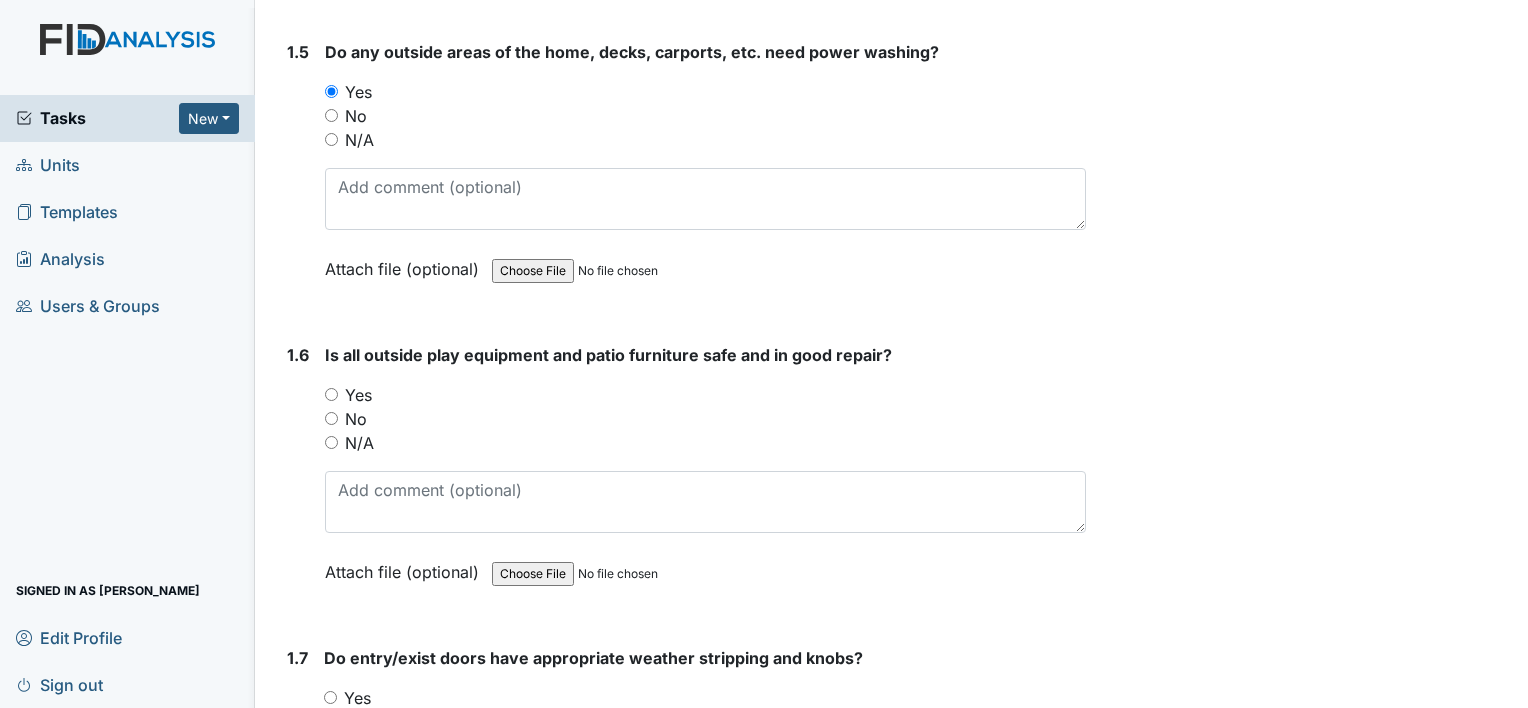 scroll, scrollTop: 1456, scrollLeft: 0, axis: vertical 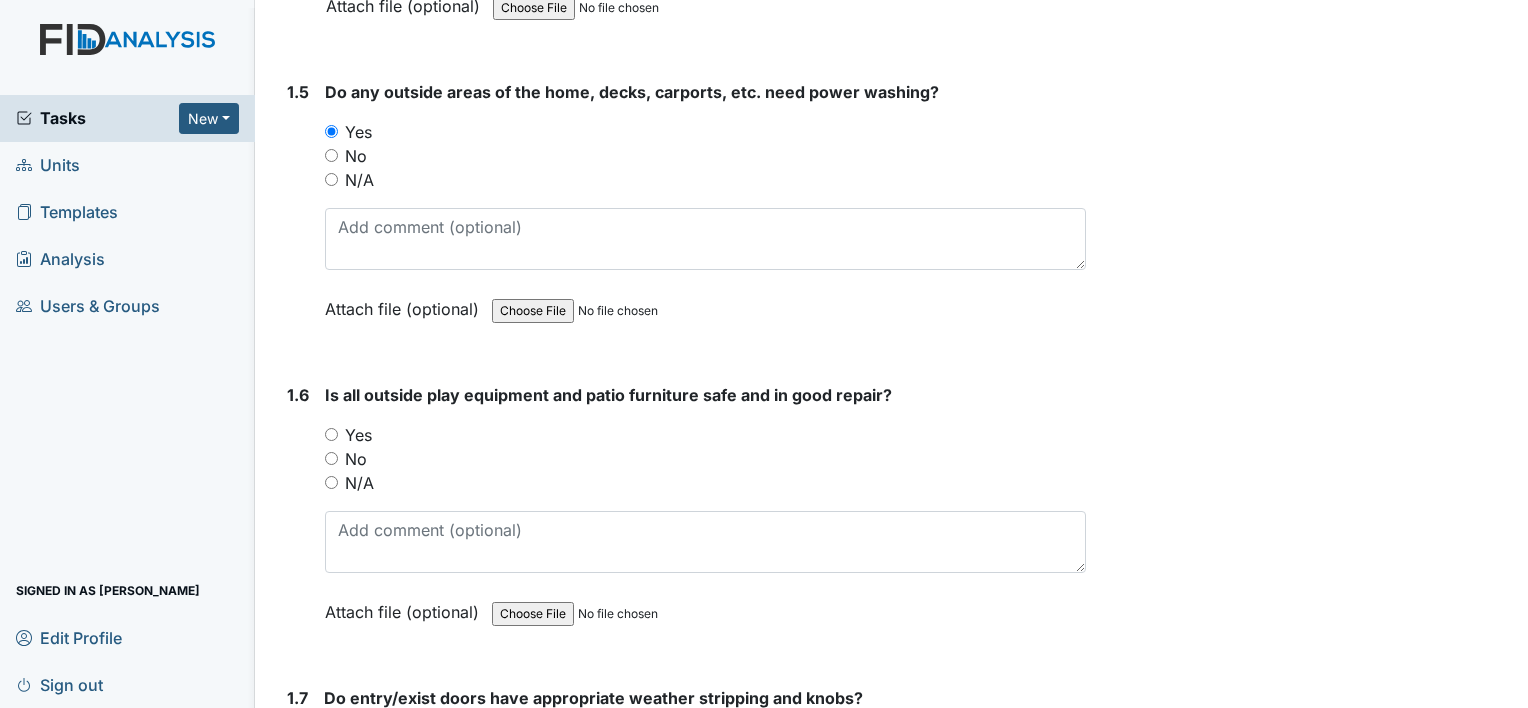 click on "Yes" at bounding box center (331, 434) 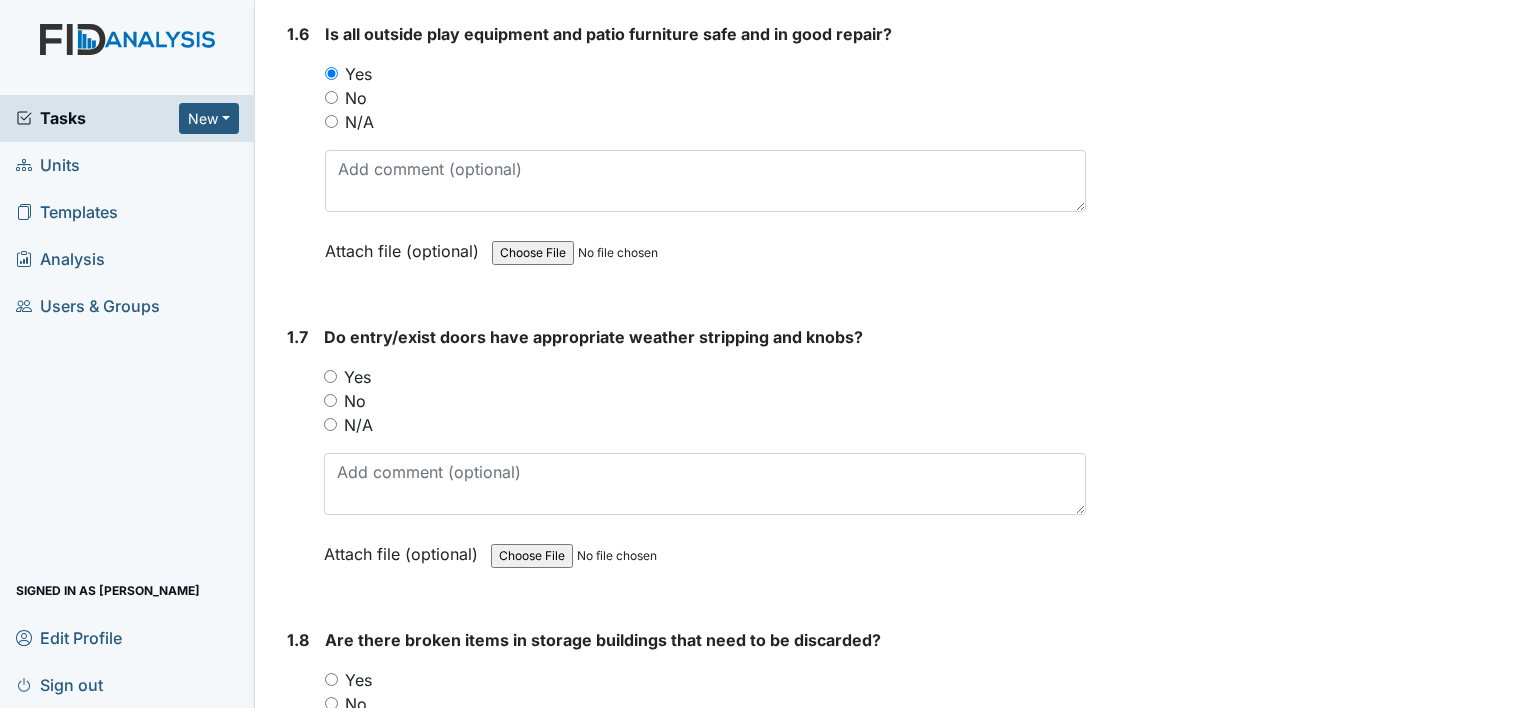 scroll, scrollTop: 1788, scrollLeft: 0, axis: vertical 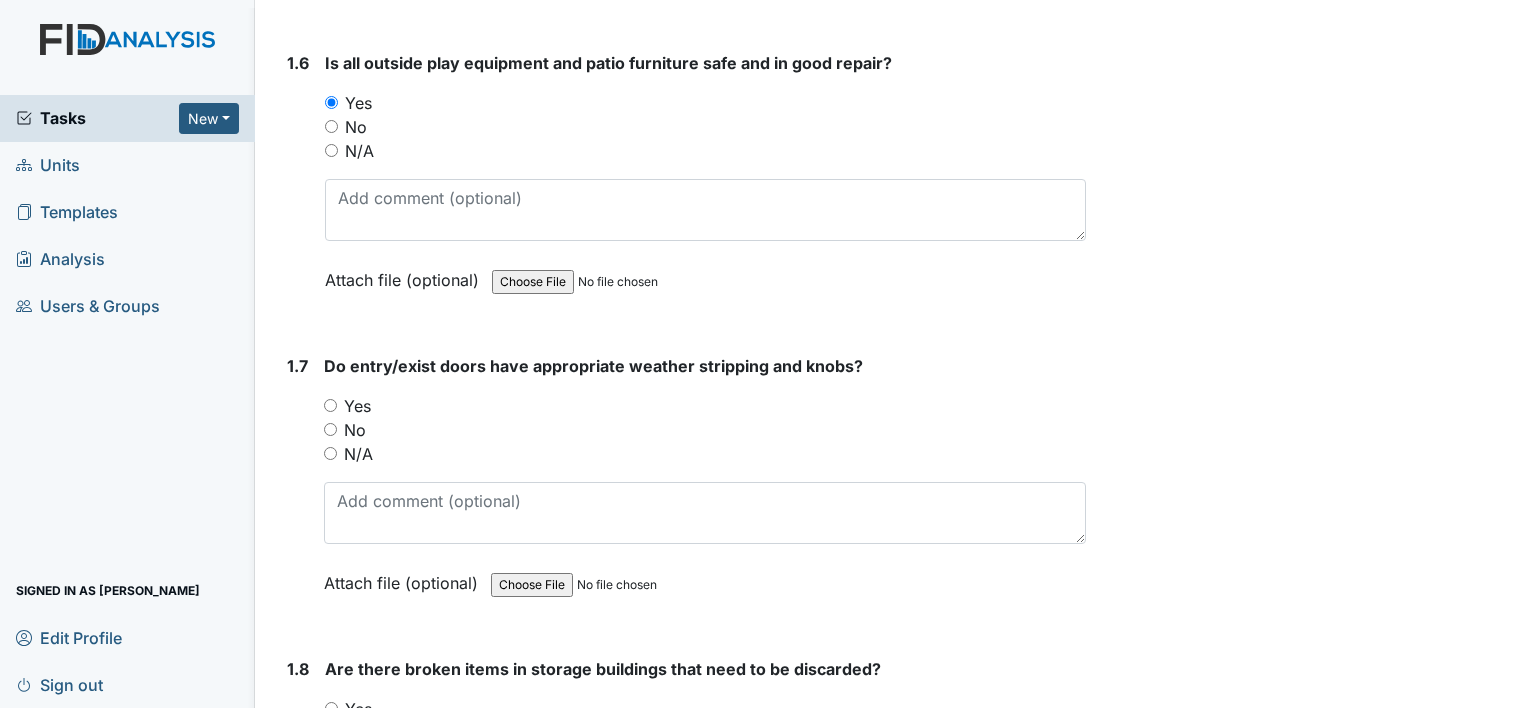 click on "Yes" at bounding box center [330, 405] 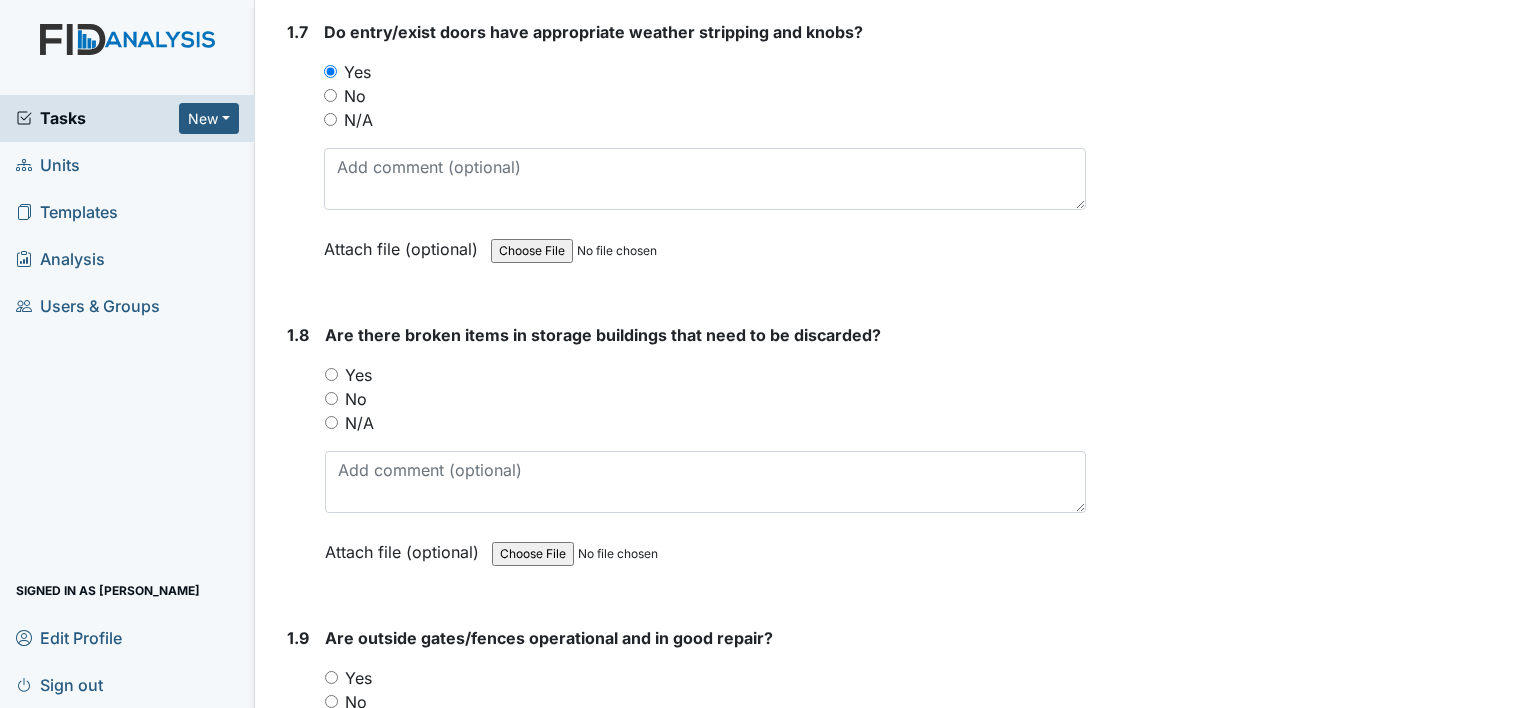 scroll, scrollTop: 2162, scrollLeft: 0, axis: vertical 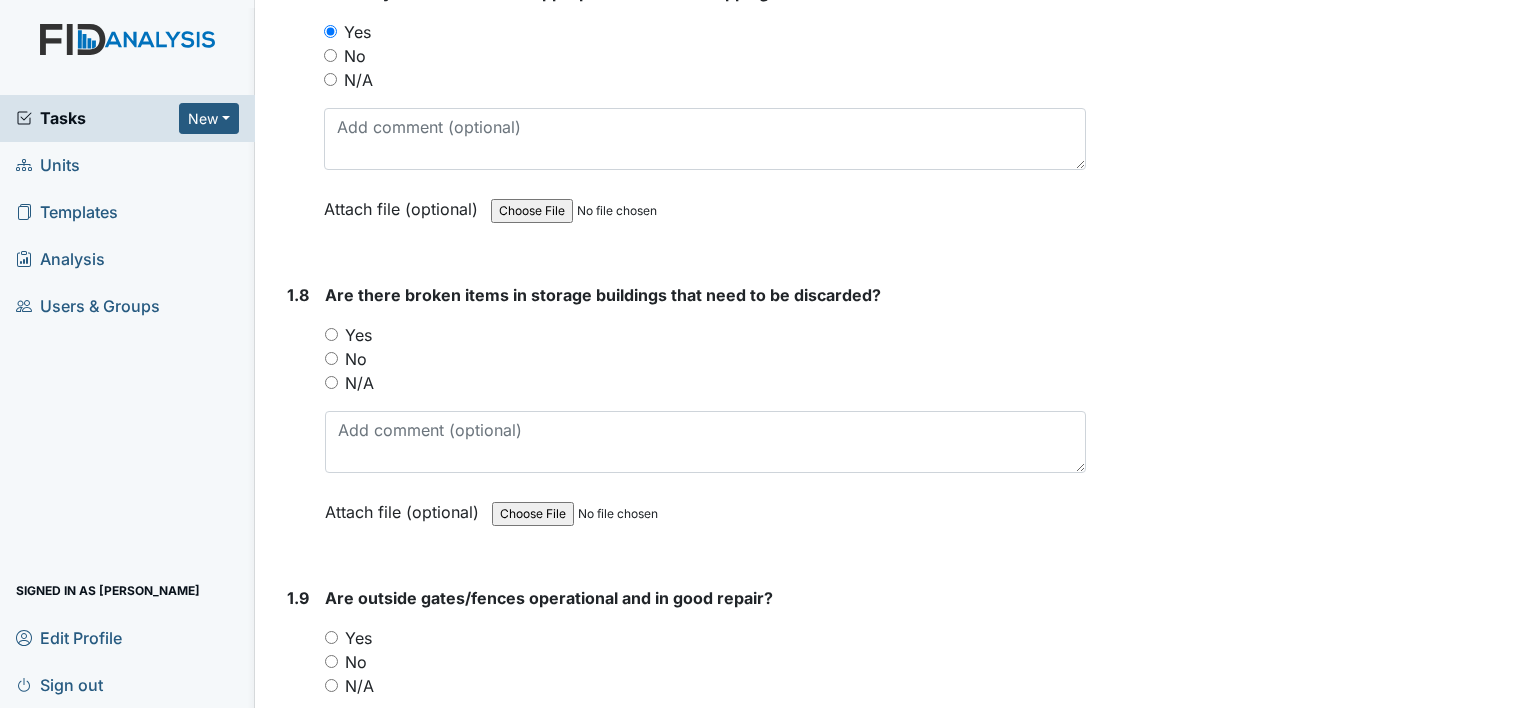 click on "No" at bounding box center (331, 358) 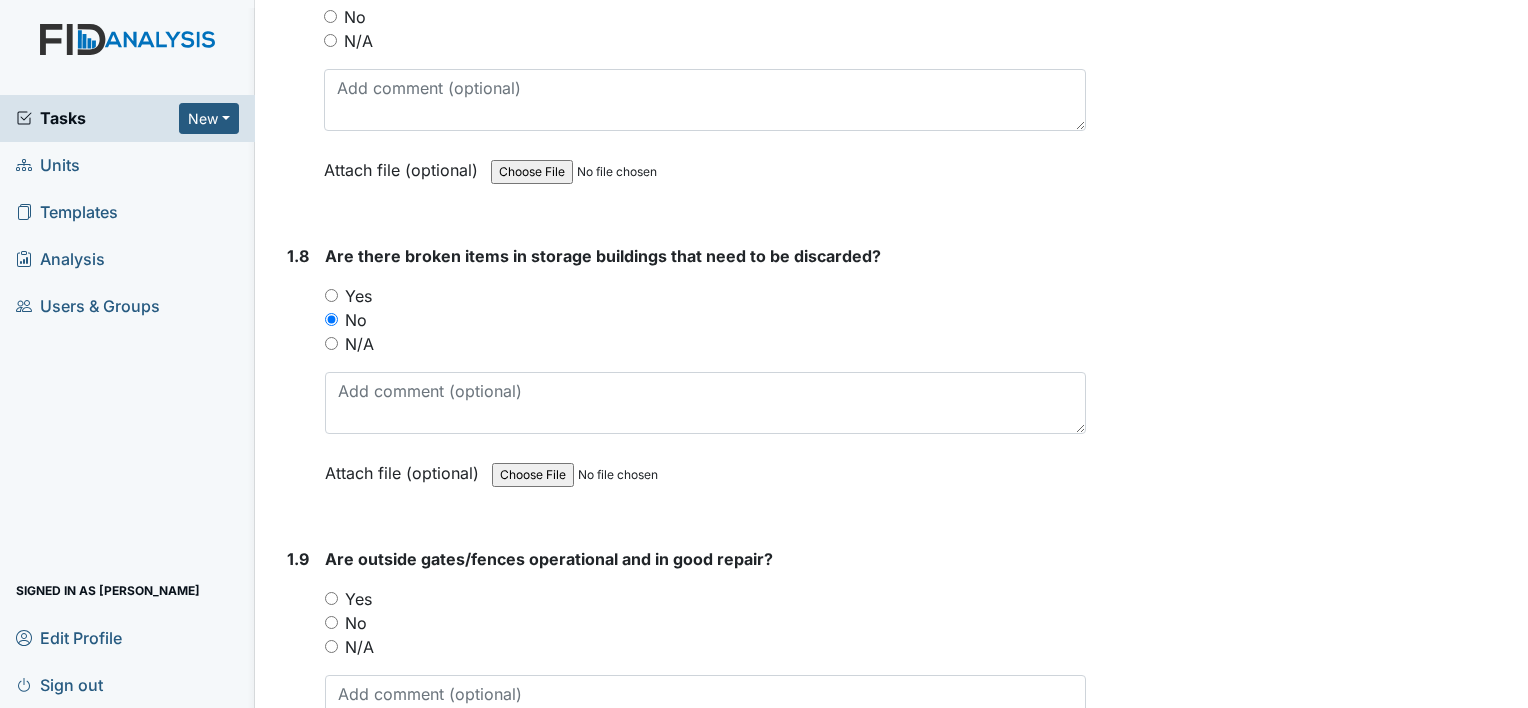 scroll, scrollTop: 2202, scrollLeft: 0, axis: vertical 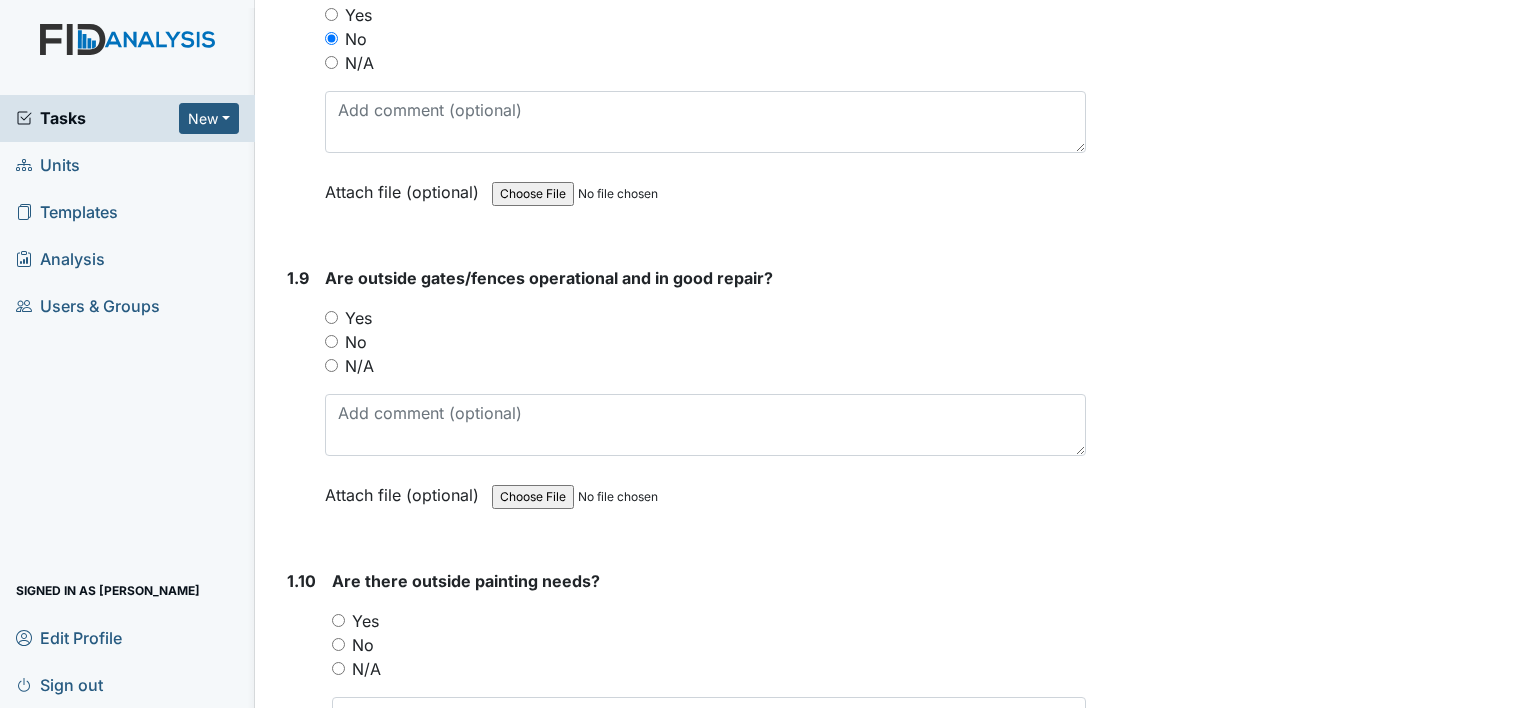 click on "Yes" at bounding box center (331, 317) 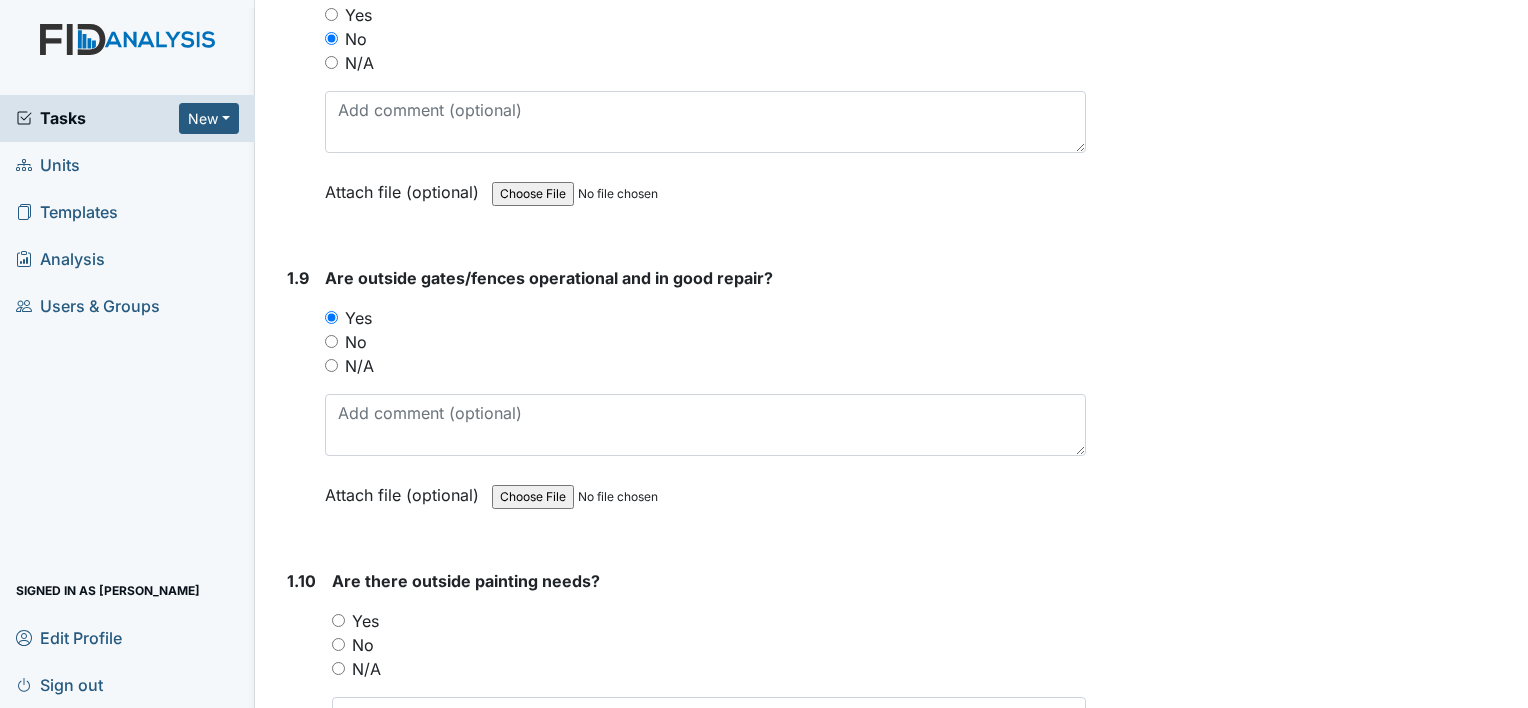 click on "No" at bounding box center [338, 644] 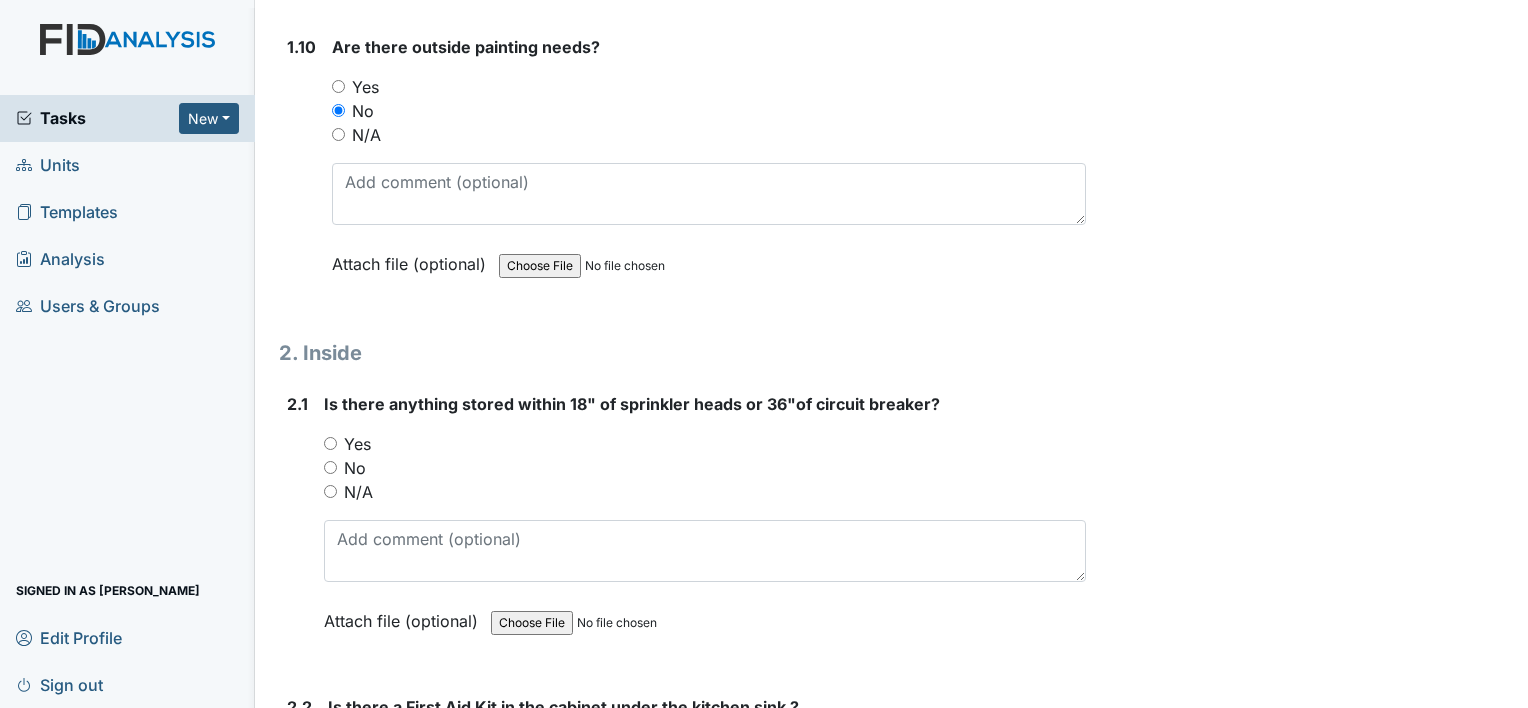 scroll, scrollTop: 3068, scrollLeft: 0, axis: vertical 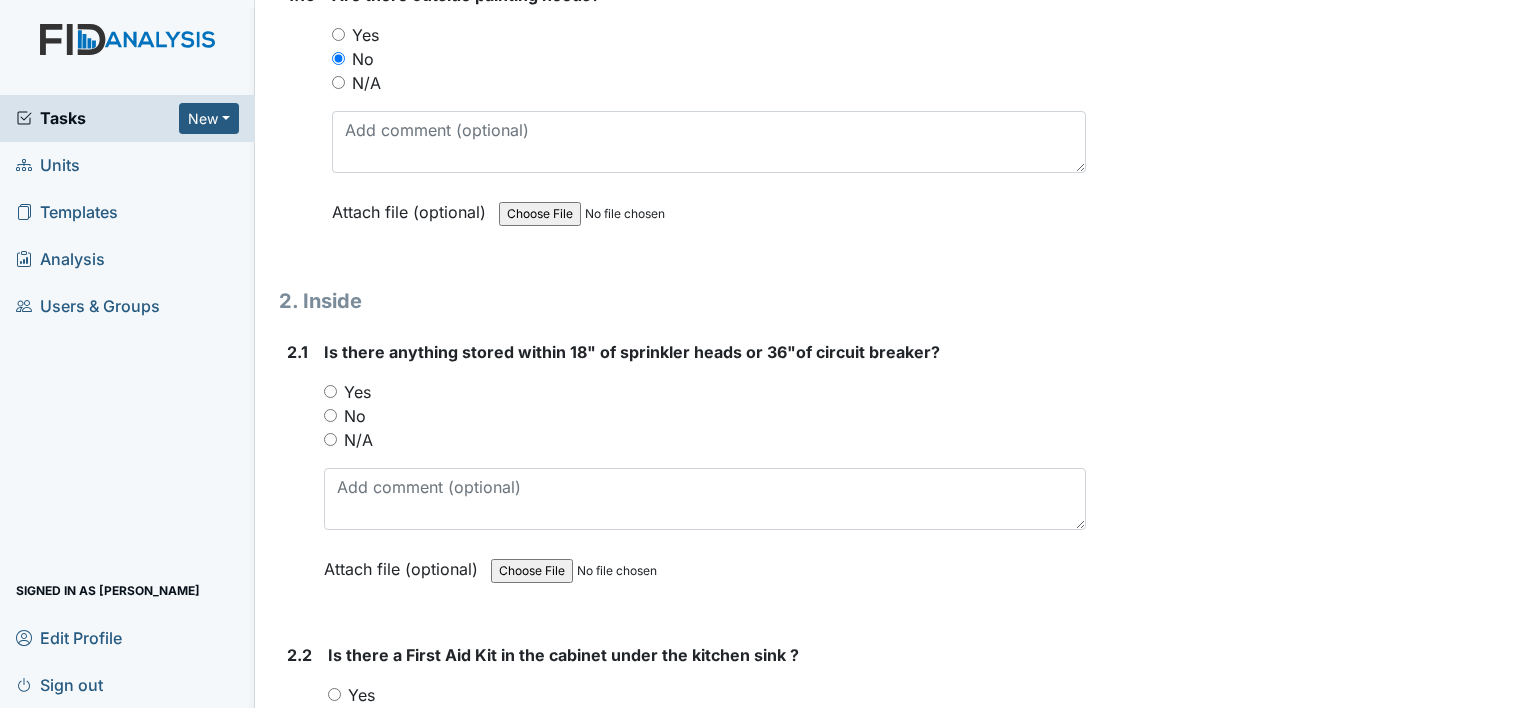 click on "No" at bounding box center (330, 415) 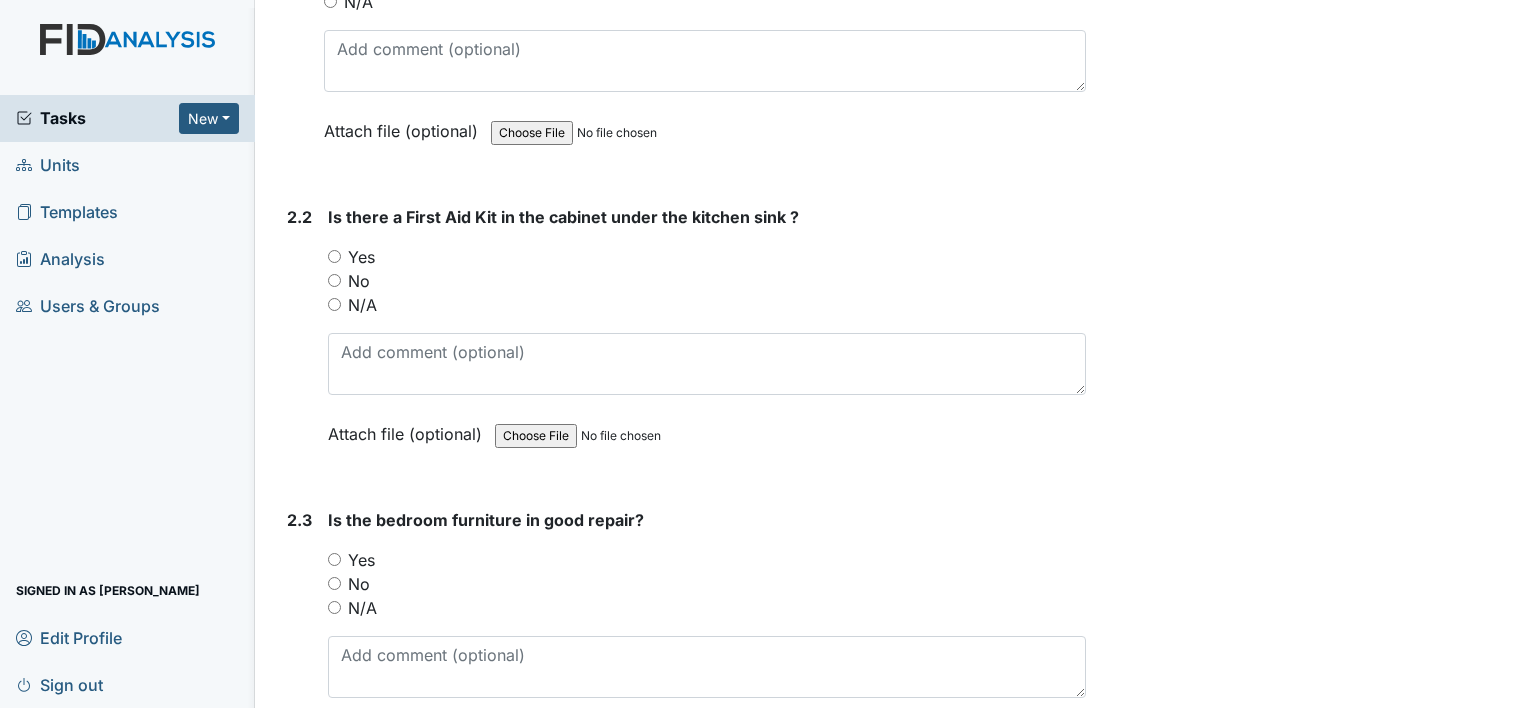 scroll, scrollTop: 3508, scrollLeft: 0, axis: vertical 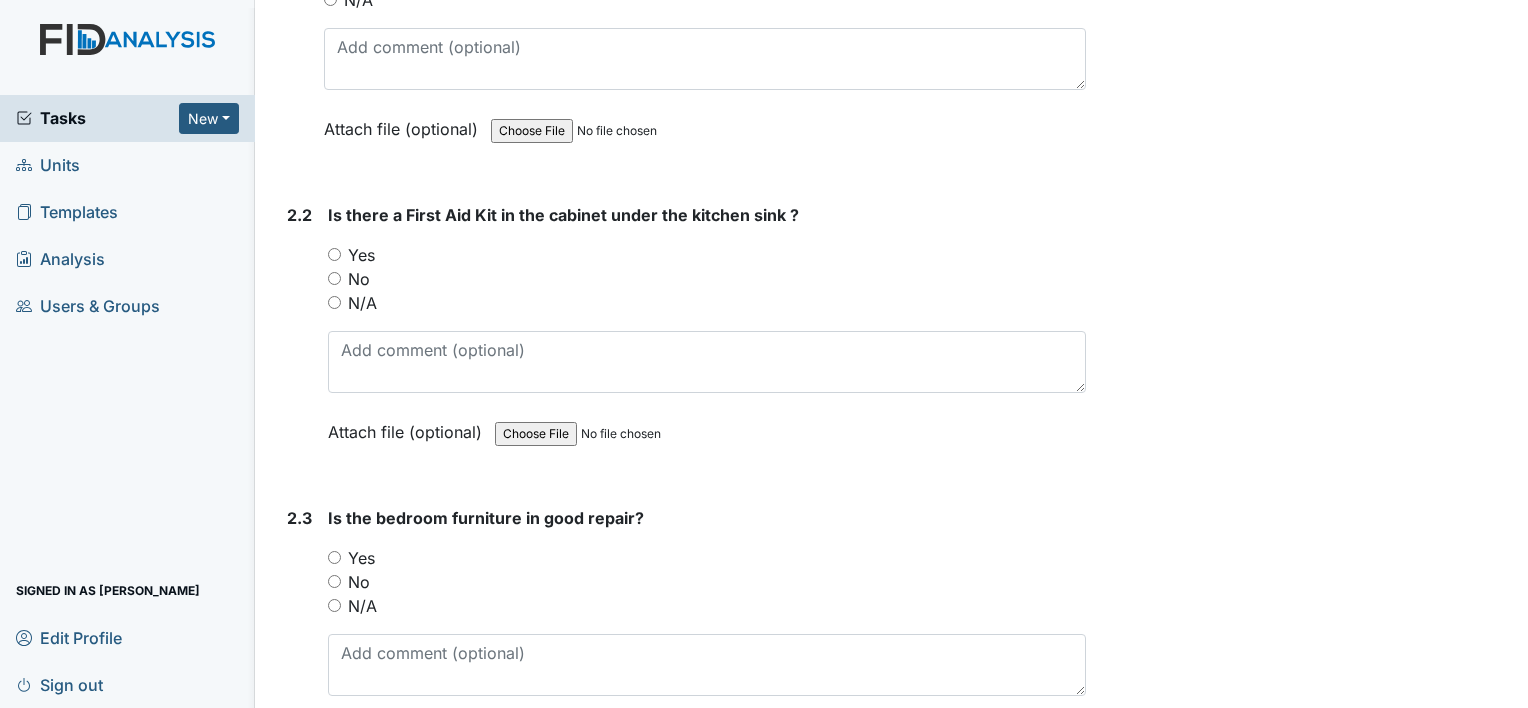 click on "Yes" at bounding box center [334, 254] 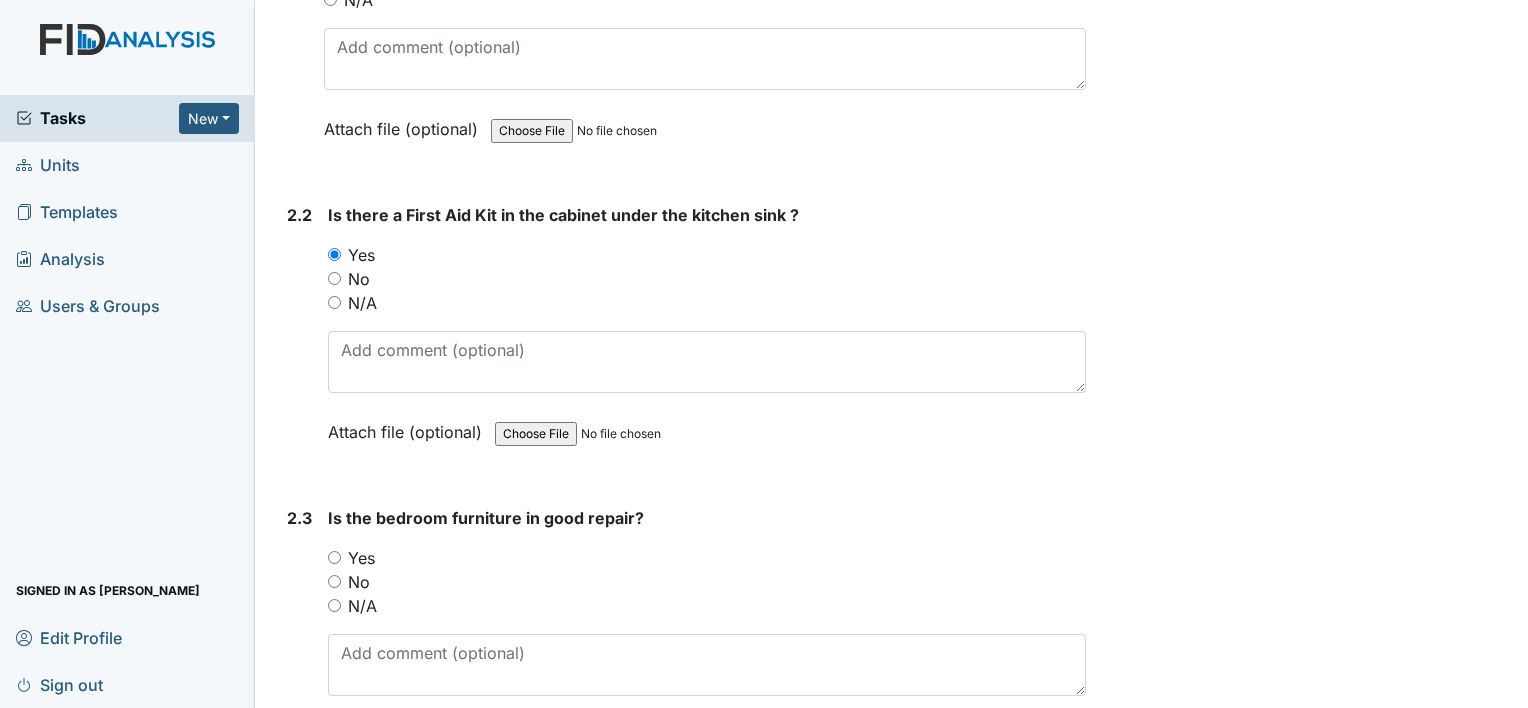 click on "Yes" at bounding box center [334, 557] 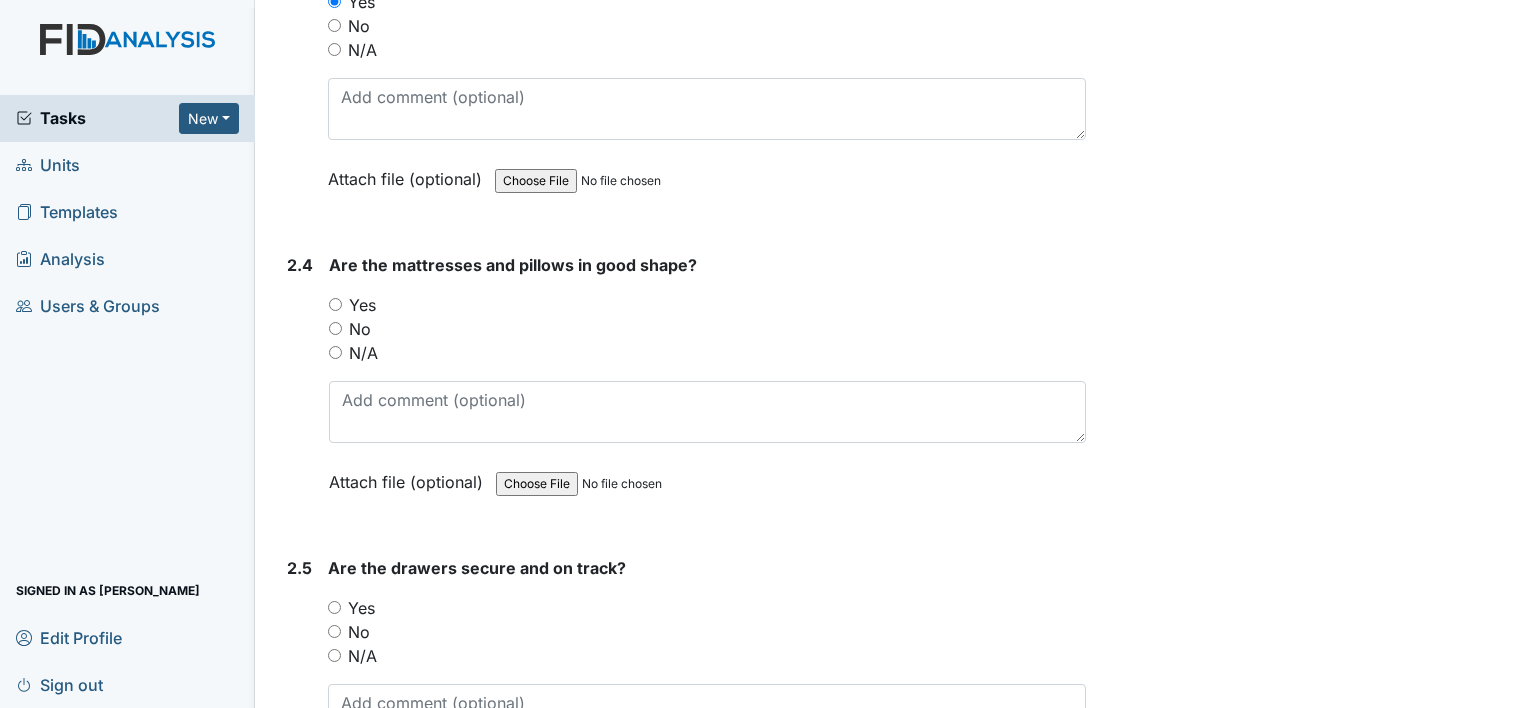 scroll, scrollTop: 4082, scrollLeft: 0, axis: vertical 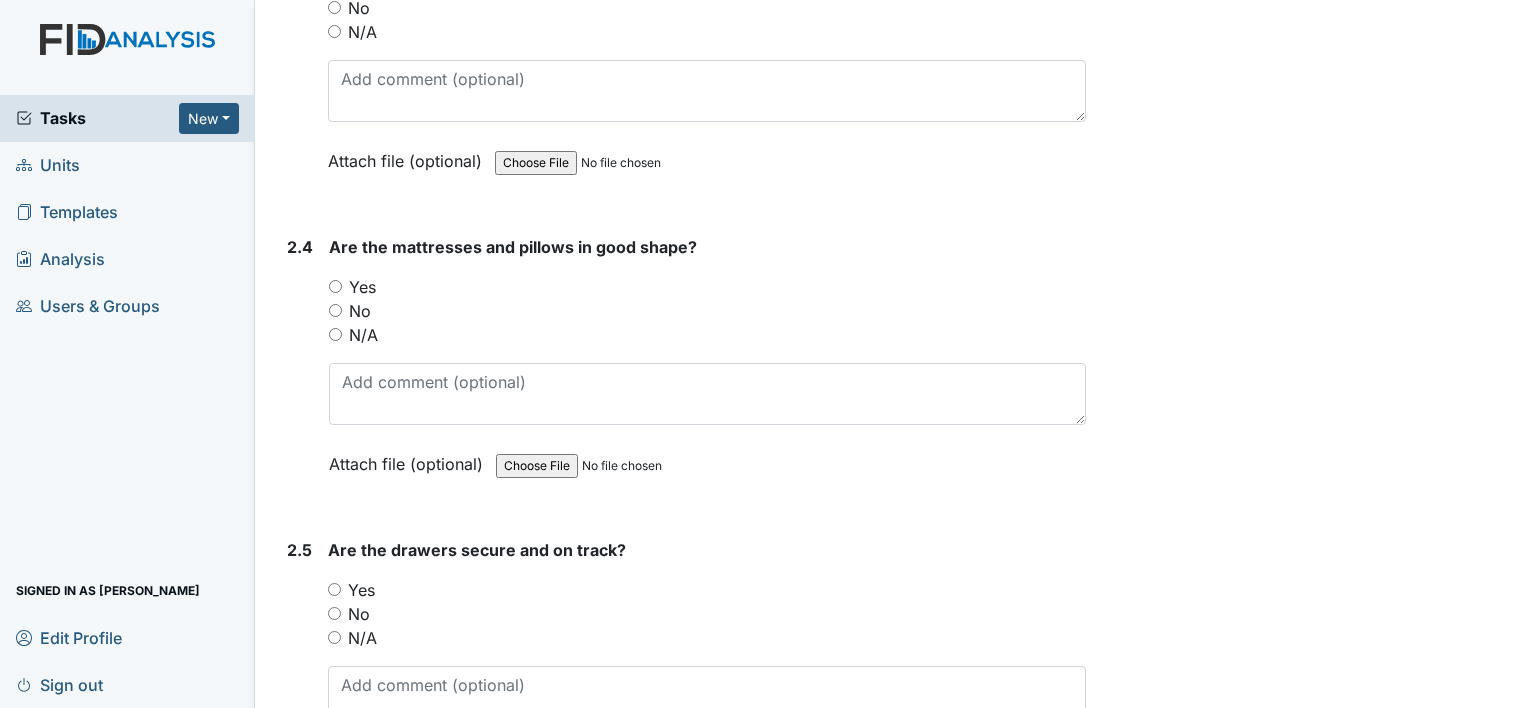 click on "Yes" at bounding box center [335, 286] 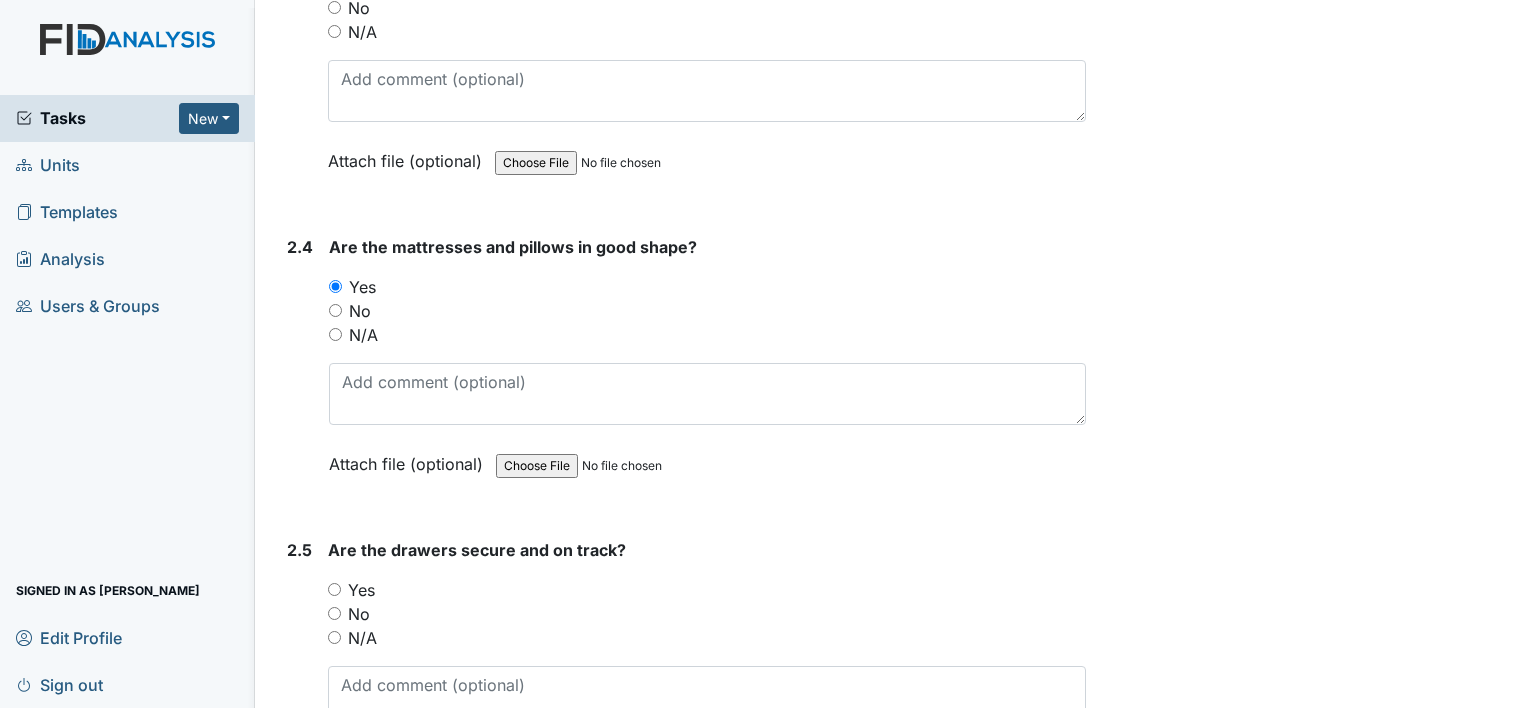 click on "Yes" at bounding box center [334, 589] 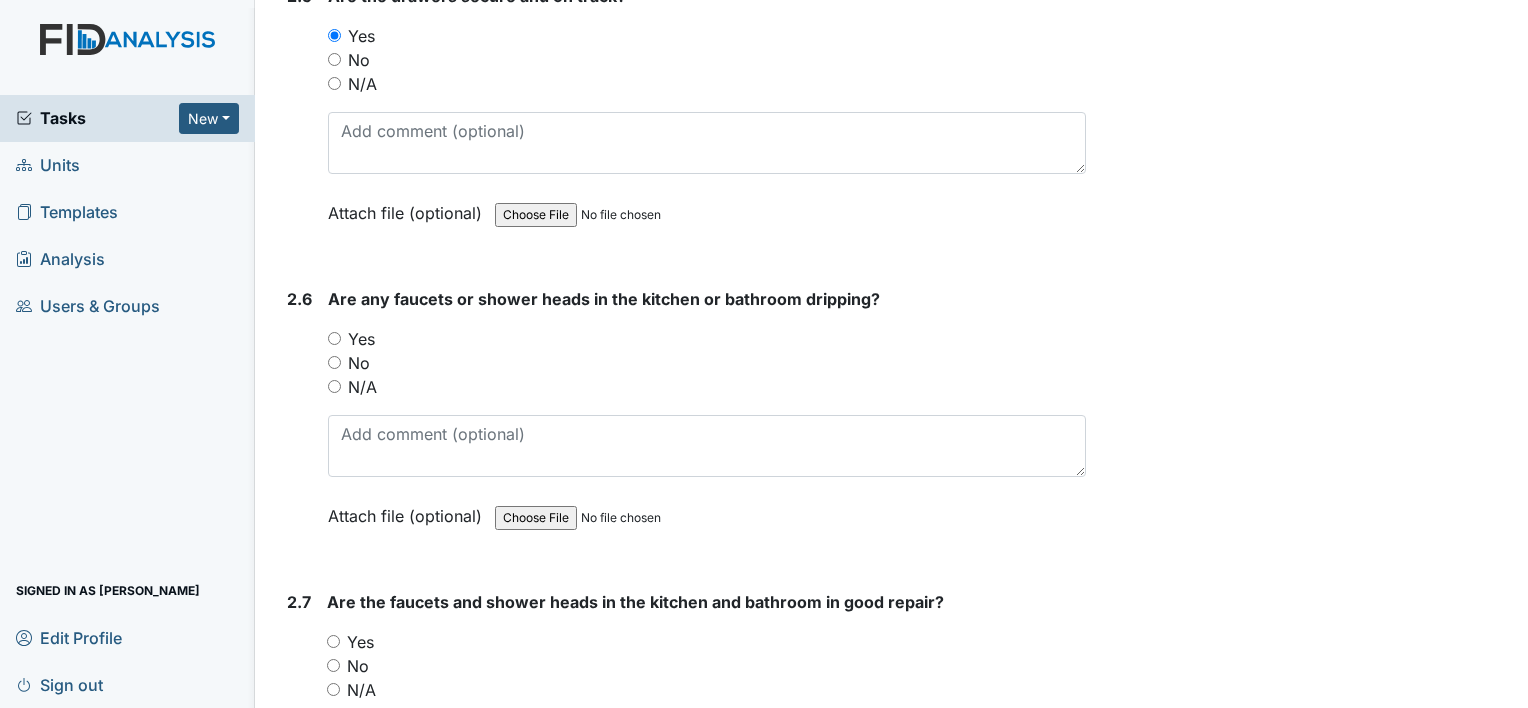 scroll, scrollTop: 4655, scrollLeft: 0, axis: vertical 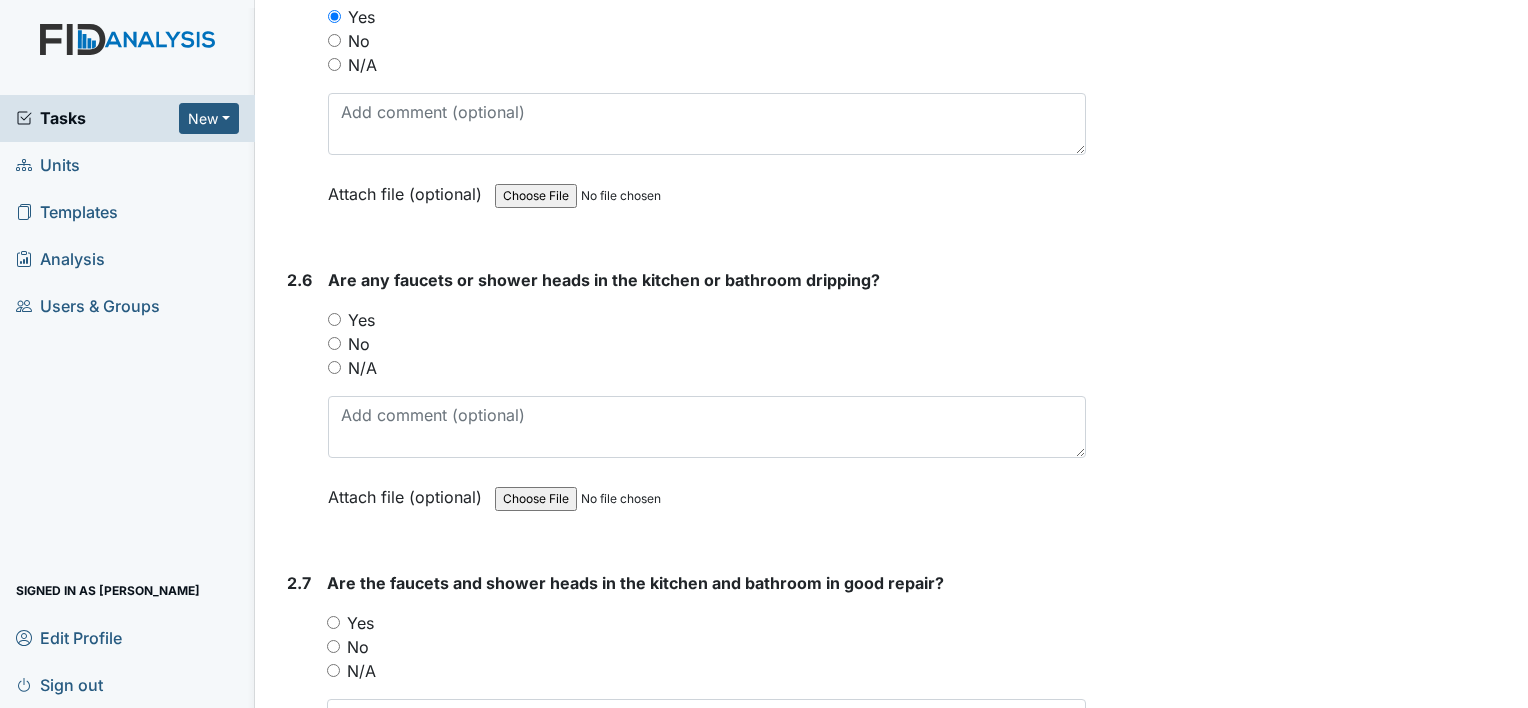 click on "No" at bounding box center (334, 343) 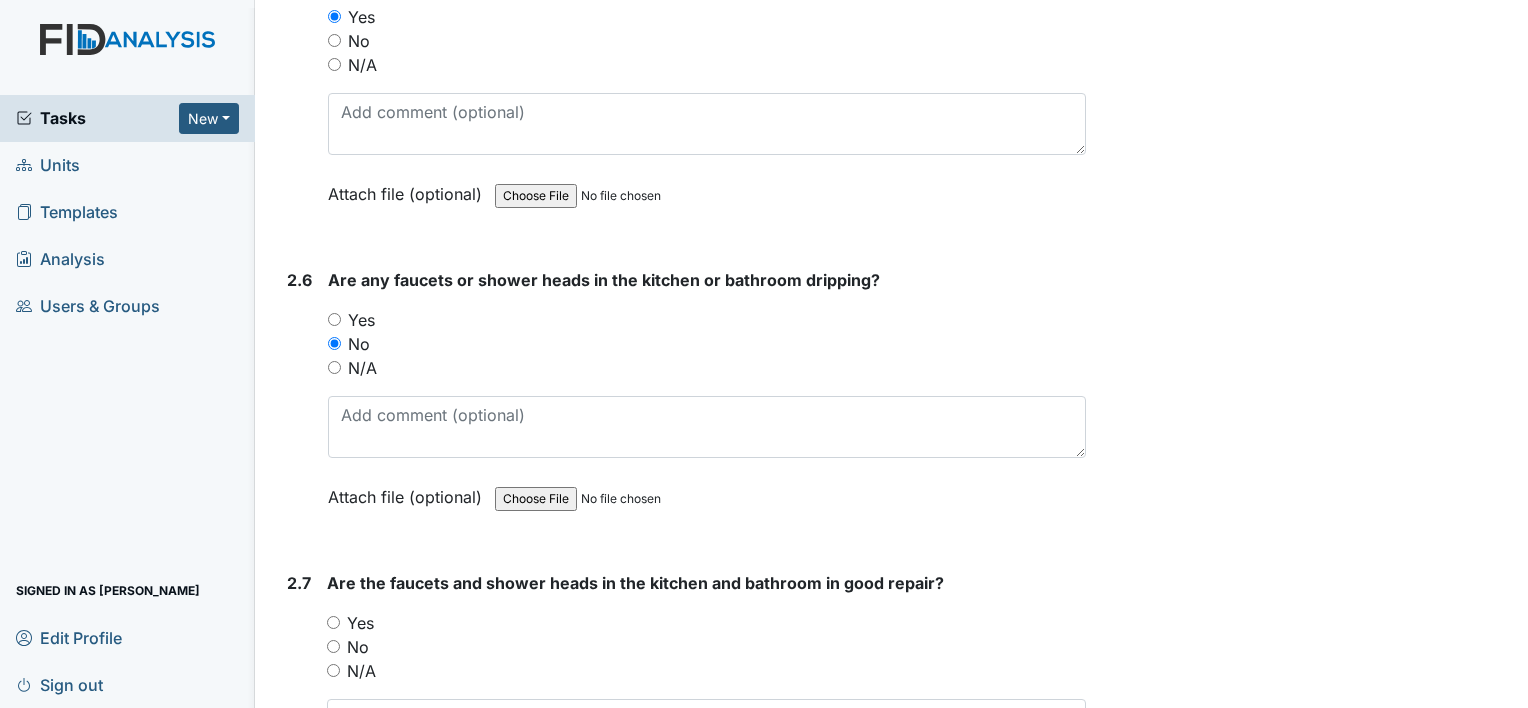 click on "Yes" at bounding box center (333, 622) 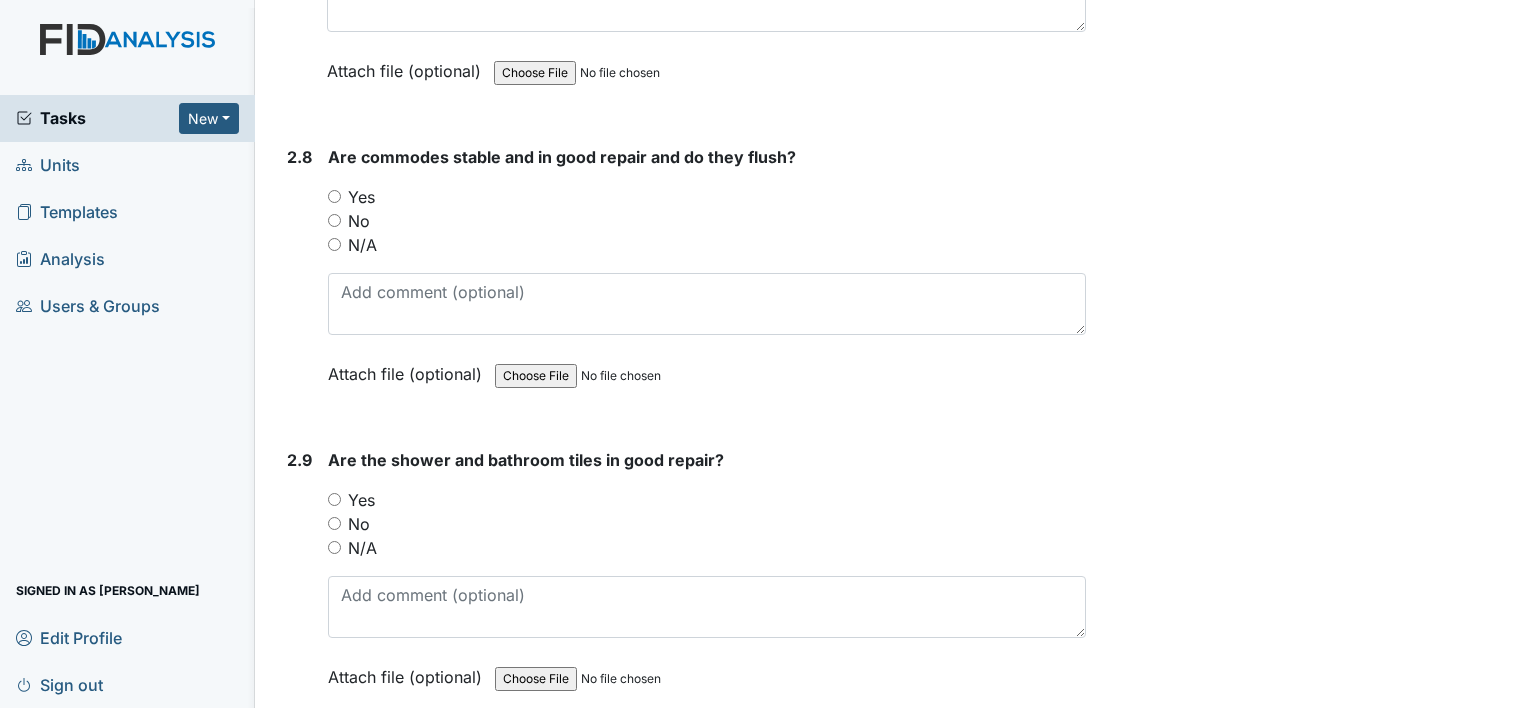 scroll, scrollTop: 5402, scrollLeft: 0, axis: vertical 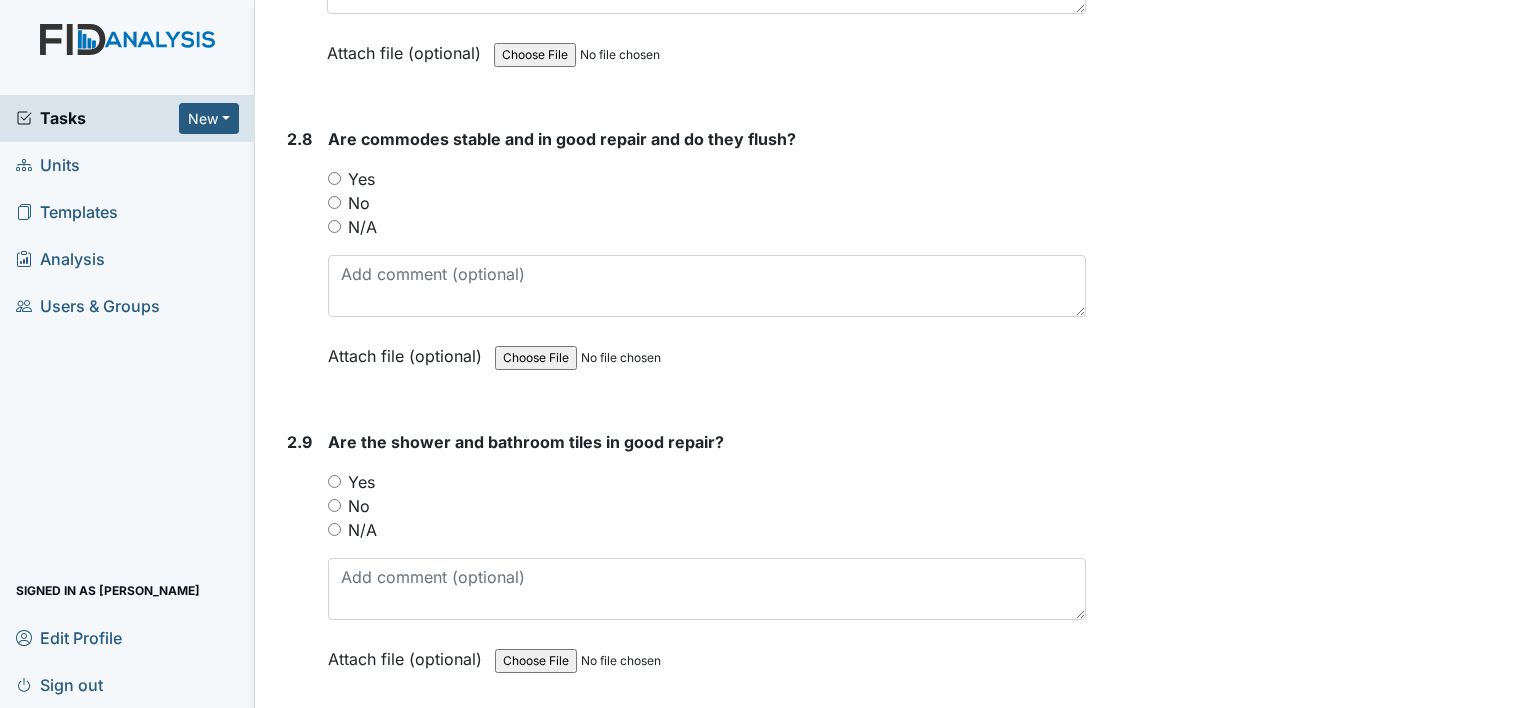 click on "Yes" at bounding box center (334, 178) 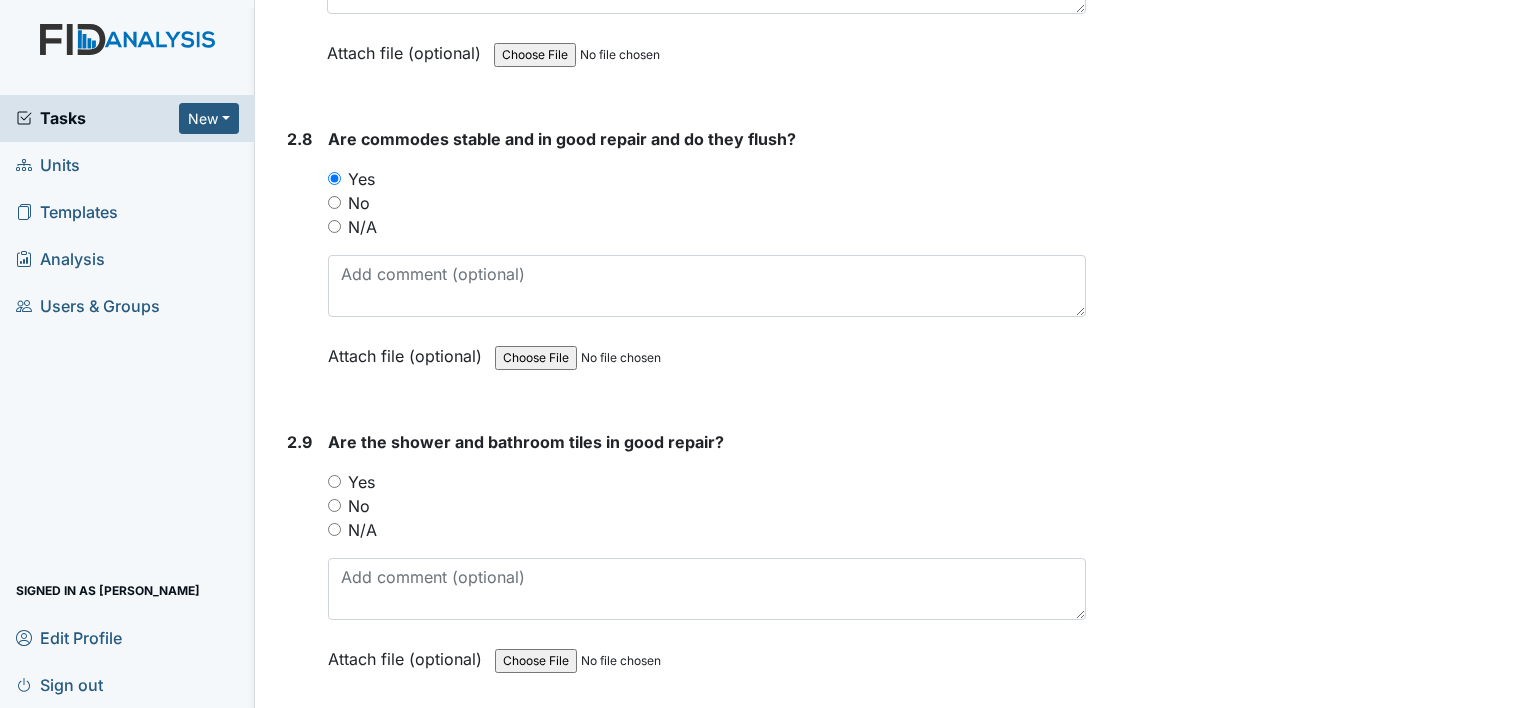 click on "Yes" at bounding box center (334, 481) 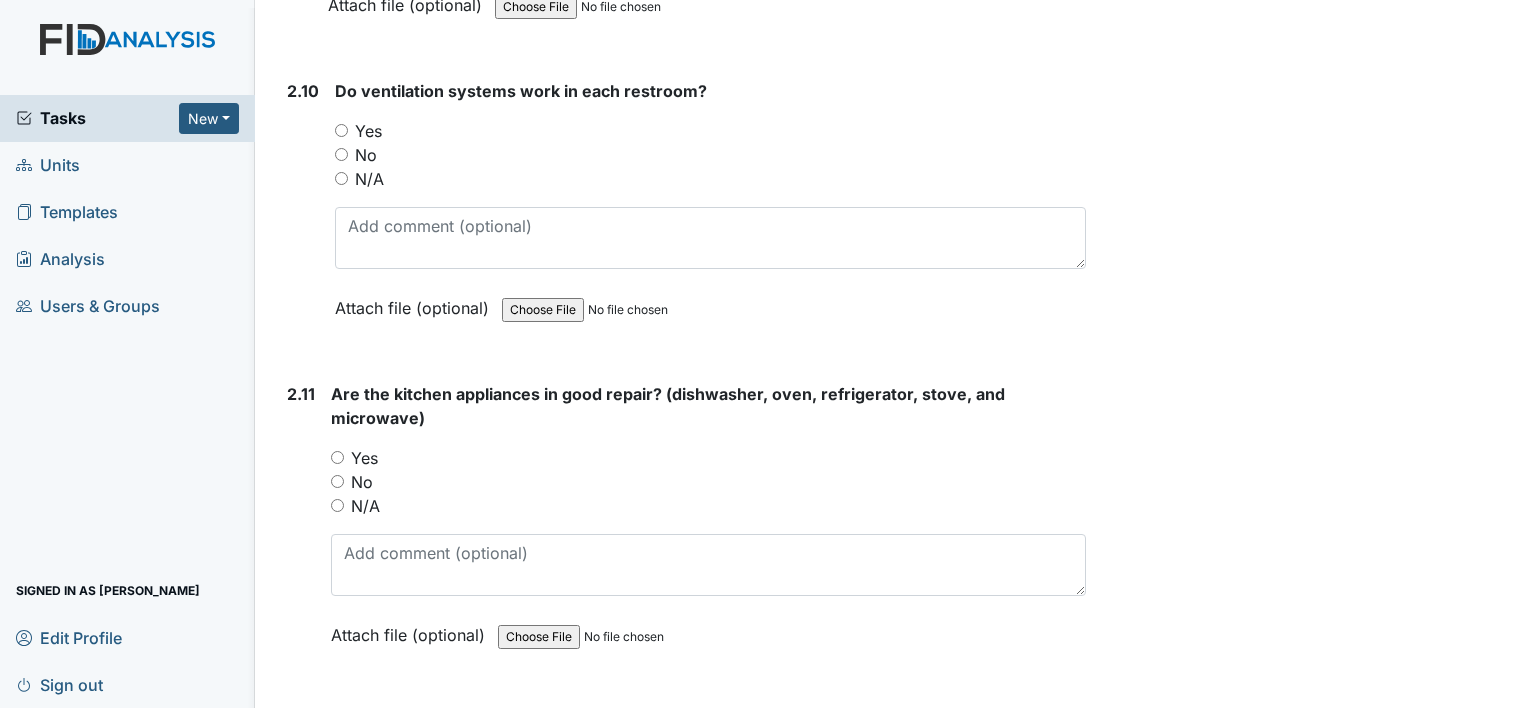 scroll, scrollTop: 6096, scrollLeft: 0, axis: vertical 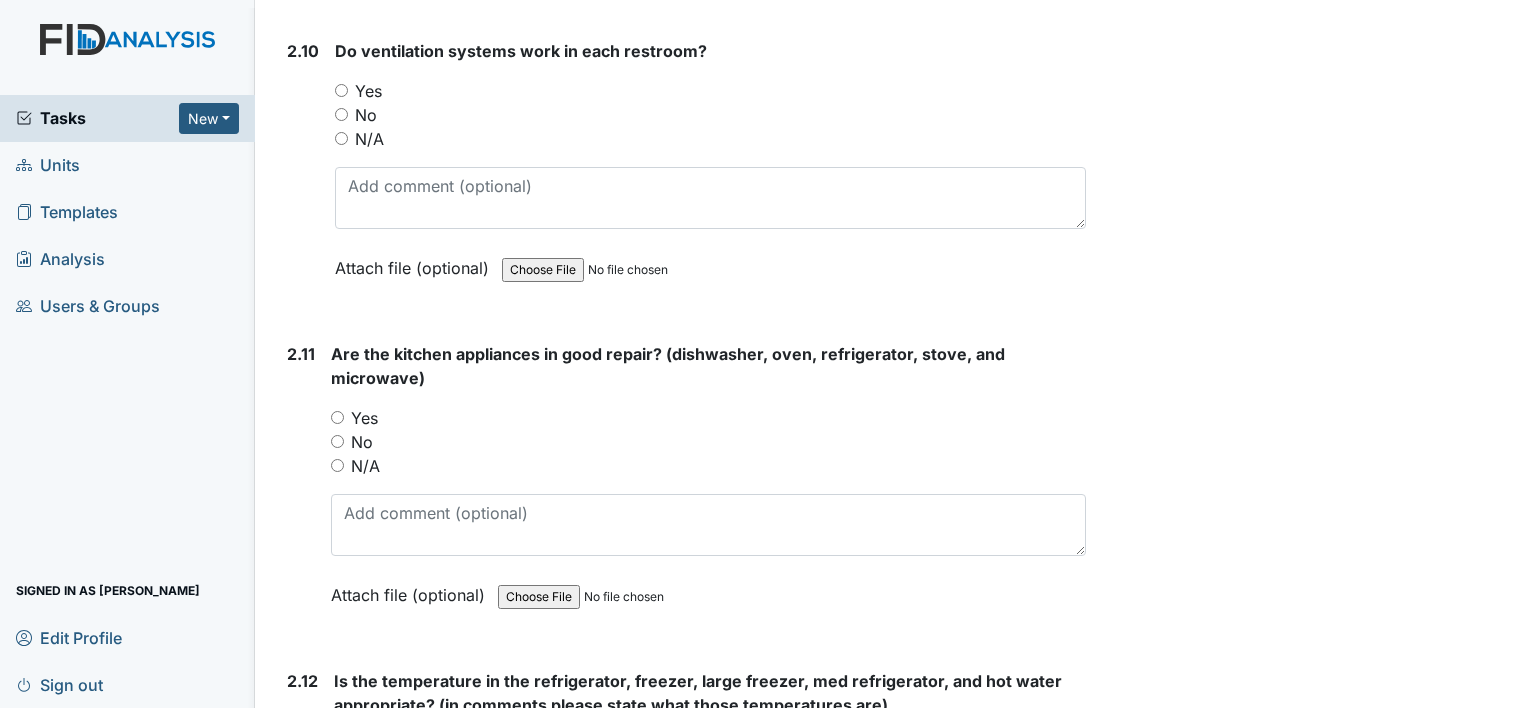 click on "Yes" at bounding box center [341, 90] 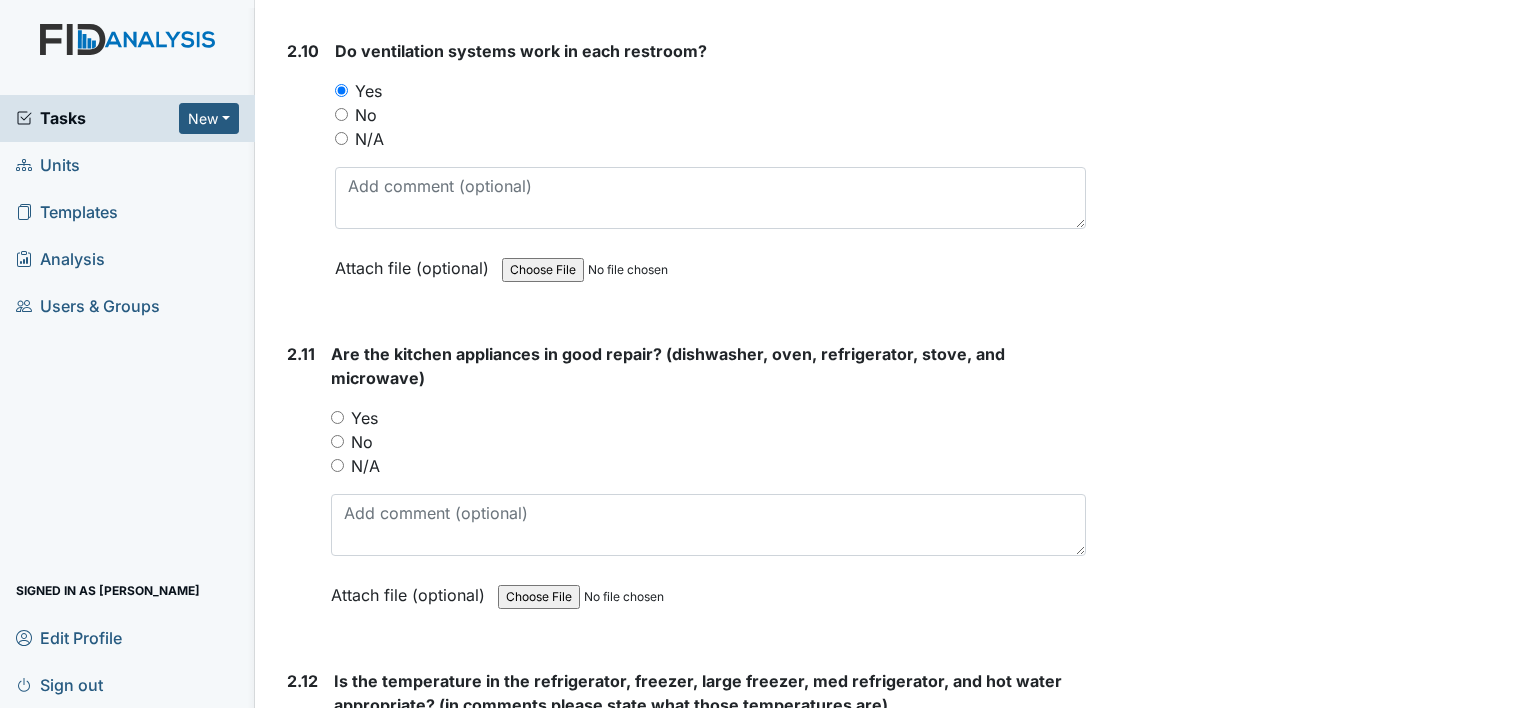 click on "Yes" at bounding box center (337, 417) 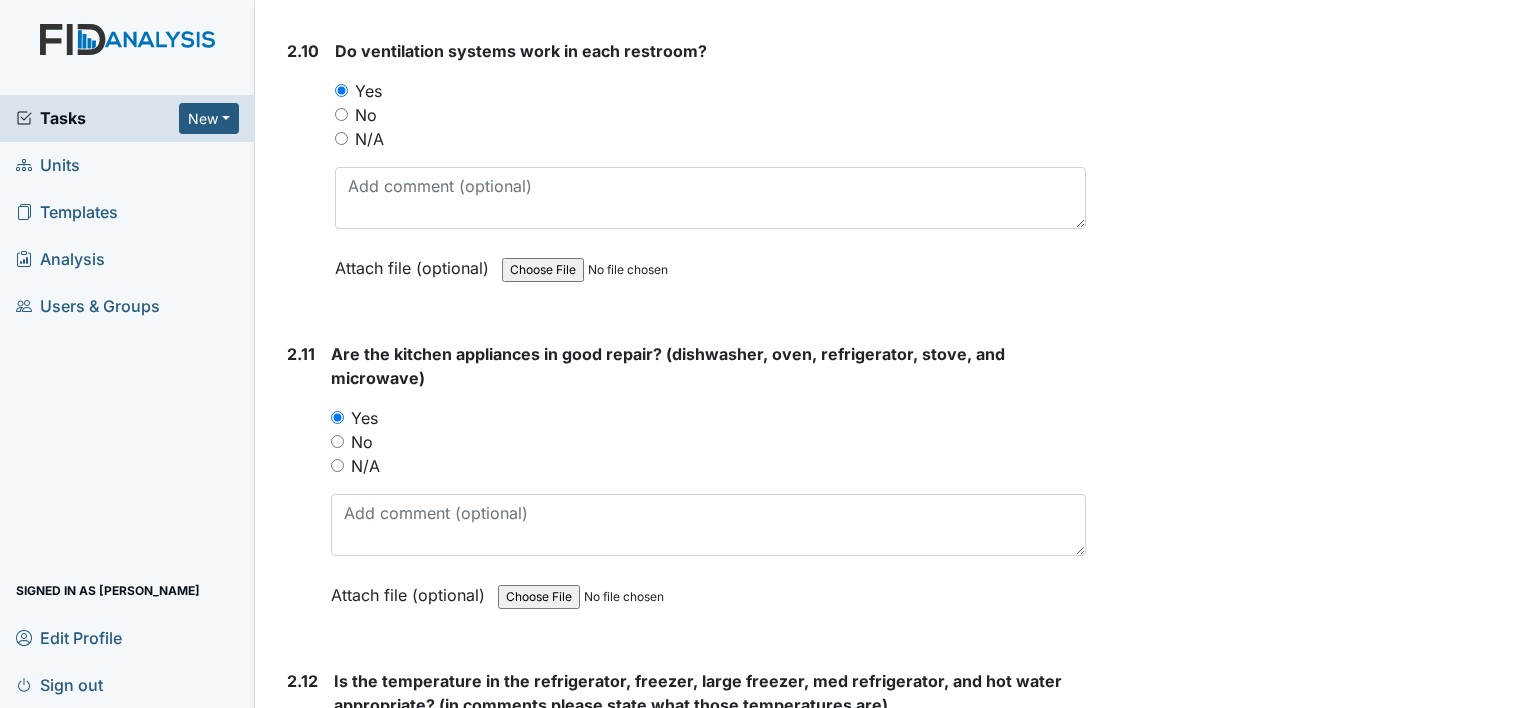 click on "Inspection:
Facility Inspection
ID:
#00011843
Open
Autosaving...
Location:
Nine Foot
Assignee:
Monica Carter
Creator:
Monica Carter
Remediator:
Zach Smith
Approver:
Administrators
Created:
Jul 1, 2025
Due:
Jul 15, 2025
1. Environmental/Outside
1.1
Are the gutters free of debris?
You must select one of the below options.
Yes
No
N/A
needs to be cleaned
Attach file (optional)
You can upload .pdf, .txt, .jpg, .jpeg, .png, .csv, .xls, or .doc files under 100MB.
1.2
Are all outside lights operational?
You must select one of the below options.
Yes
No
N/A
Attach file (optional)
You can upload .pdf, .txt, .jpg, .jpeg, .png, .csv, .xls, or .doc files under 100MB.
1.3
Yes
No
N/A" at bounding box center [891, 354] 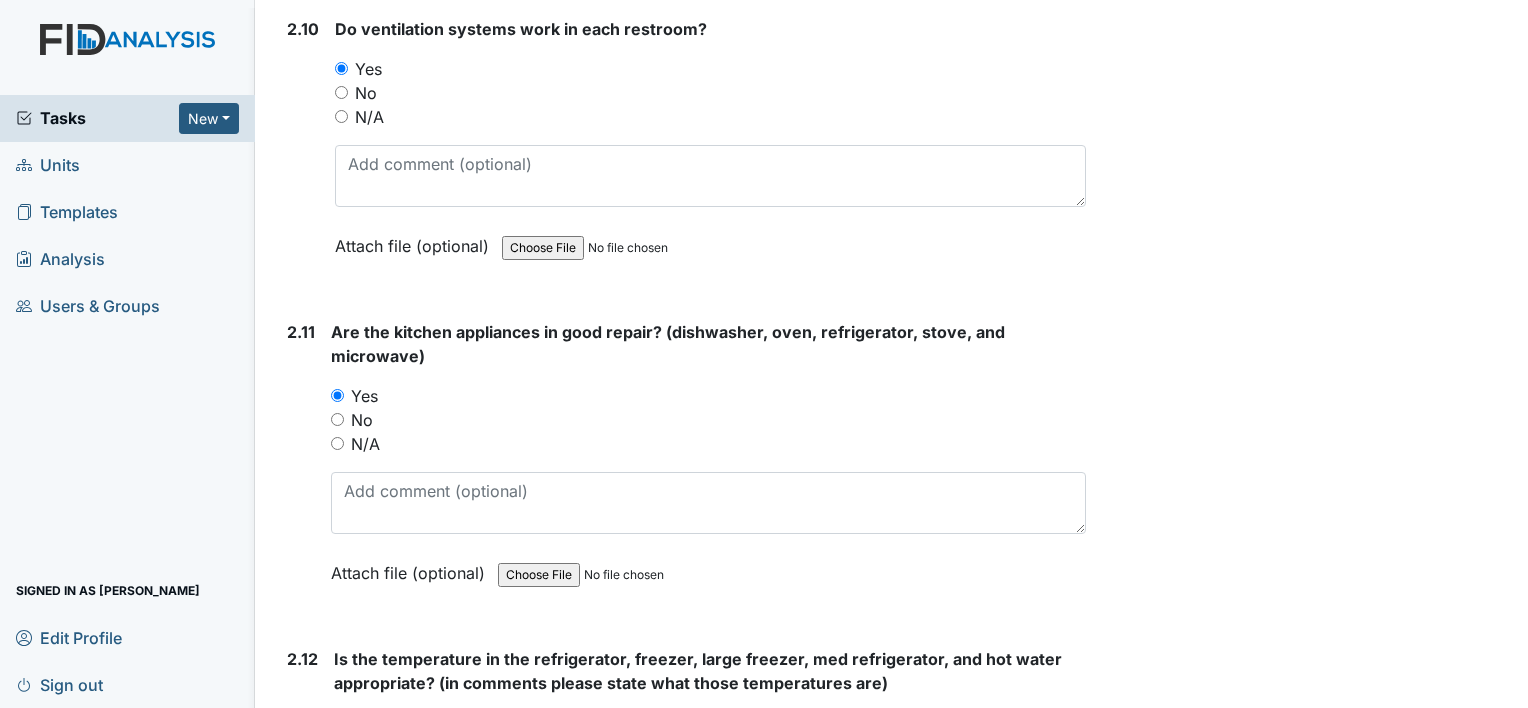 click on "Inspection:
Facility Inspection
ID:
#00011843
Open
Autosaving...
Location:
Nine Foot
Assignee:
Monica Carter
Creator:
Monica Carter
Remediator:
Zach Smith
Approver:
Administrators
Created:
Jul 1, 2025
Due:
Jul 15, 2025
1. Environmental/Outside
1.1
Are the gutters free of debris?
You must select one of the below options.
Yes
No
N/A
needs to be cleaned
Attach file (optional)
You can upload .pdf, .txt, .jpg, .jpeg, .png, .csv, .xls, or .doc files under 100MB.
1.2
Are all outside lights operational?
You must select one of the below options.
Yes
No
N/A
Attach file (optional)
You can upload .pdf, .txt, .jpg, .jpeg, .png, .csv, .xls, or .doc files under 100MB.
1.3
Yes
No
N/A" at bounding box center [891, 354] 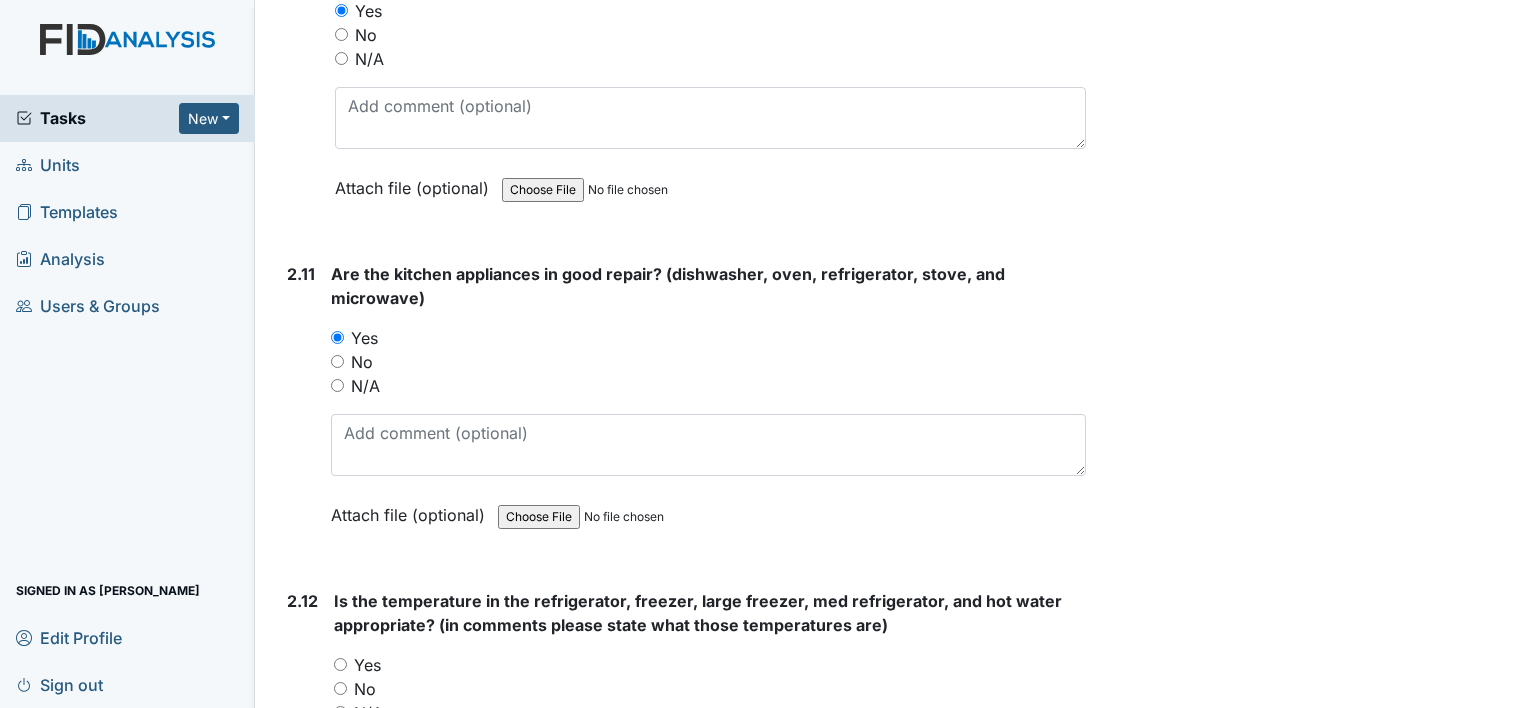 click on "Inspection:
Facility Inspection
ID:
#00011843
Open
Autosaving...
Location:
Nine Foot
Assignee:
Monica Carter
Creator:
Monica Carter
Remediator:
Zach Smith
Approver:
Administrators
Created:
Jul 1, 2025
Due:
Jul 15, 2025
1. Environmental/Outside
1.1
Are the gutters free of debris?
You must select one of the below options.
Yes
No
N/A
needs to be cleaned
Attach file (optional)
You can upload .pdf, .txt, .jpg, .jpeg, .png, .csv, .xls, or .doc files under 100MB.
1.2
Are all outside lights operational?
You must select one of the below options.
Yes
No
N/A
Attach file (optional)
You can upload .pdf, .txt, .jpg, .jpeg, .png, .csv, .xls, or .doc files under 100MB.
1.3
Yes
No
N/A" at bounding box center (891, 354) 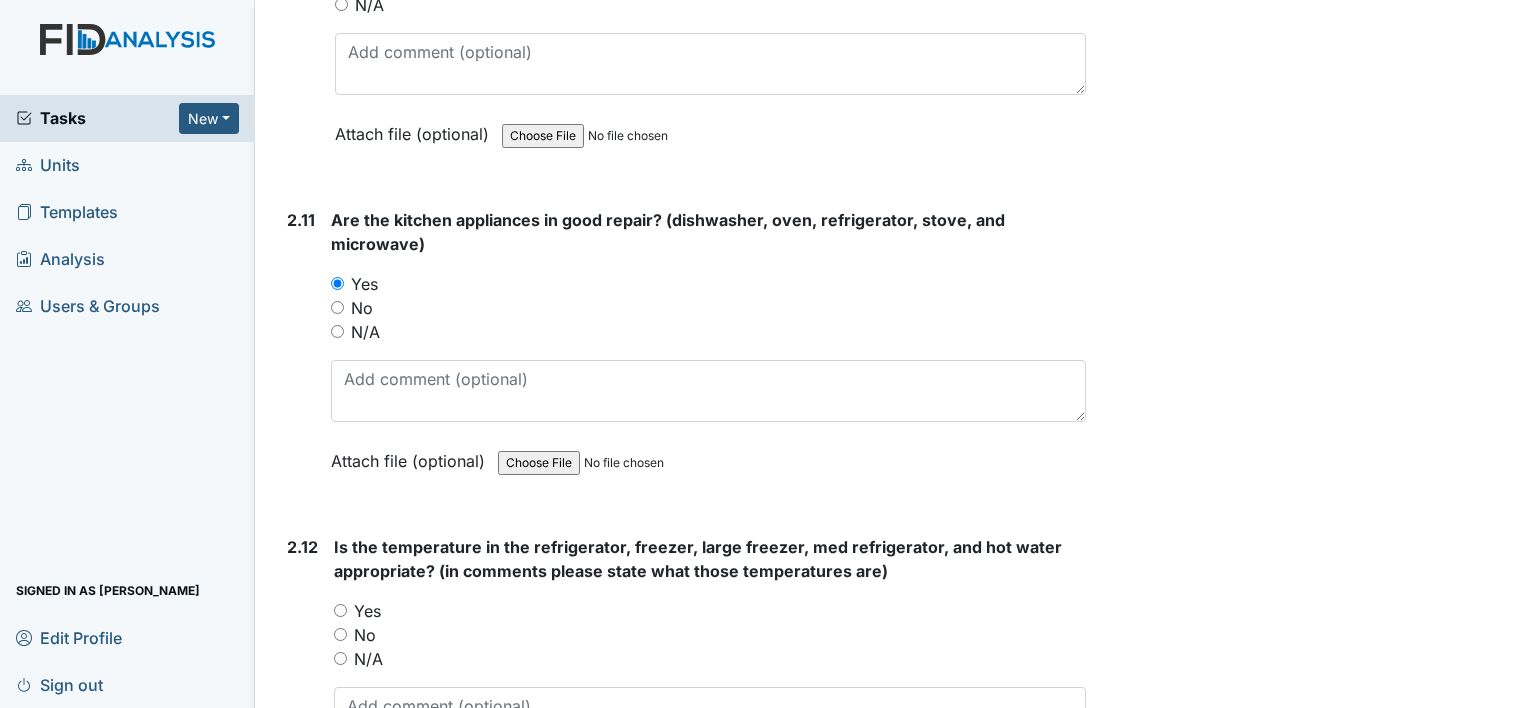 click on "Inspection:
Facility Inspection
ID:
#00011843
Open
Autosaving...
Location:
Nine Foot
Assignee:
Monica Carter
Creator:
Monica Carter
Remediator:
Zach Smith
Approver:
Administrators
Created:
Jul 1, 2025
Due:
Jul 15, 2025
1. Environmental/Outside
1.1
Are the gutters free of debris?
You must select one of the below options.
Yes
No
N/A
needs to be cleaned
Attach file (optional)
You can upload .pdf, .txt, .jpg, .jpeg, .png, .csv, .xls, or .doc files under 100MB.
1.2
Are all outside lights operational?
You must select one of the below options.
Yes
No
N/A
Attach file (optional)
You can upload .pdf, .txt, .jpg, .jpeg, .png, .csv, .xls, or .doc files under 100MB.
1.3
Yes
No
N/A" at bounding box center (891, 354) 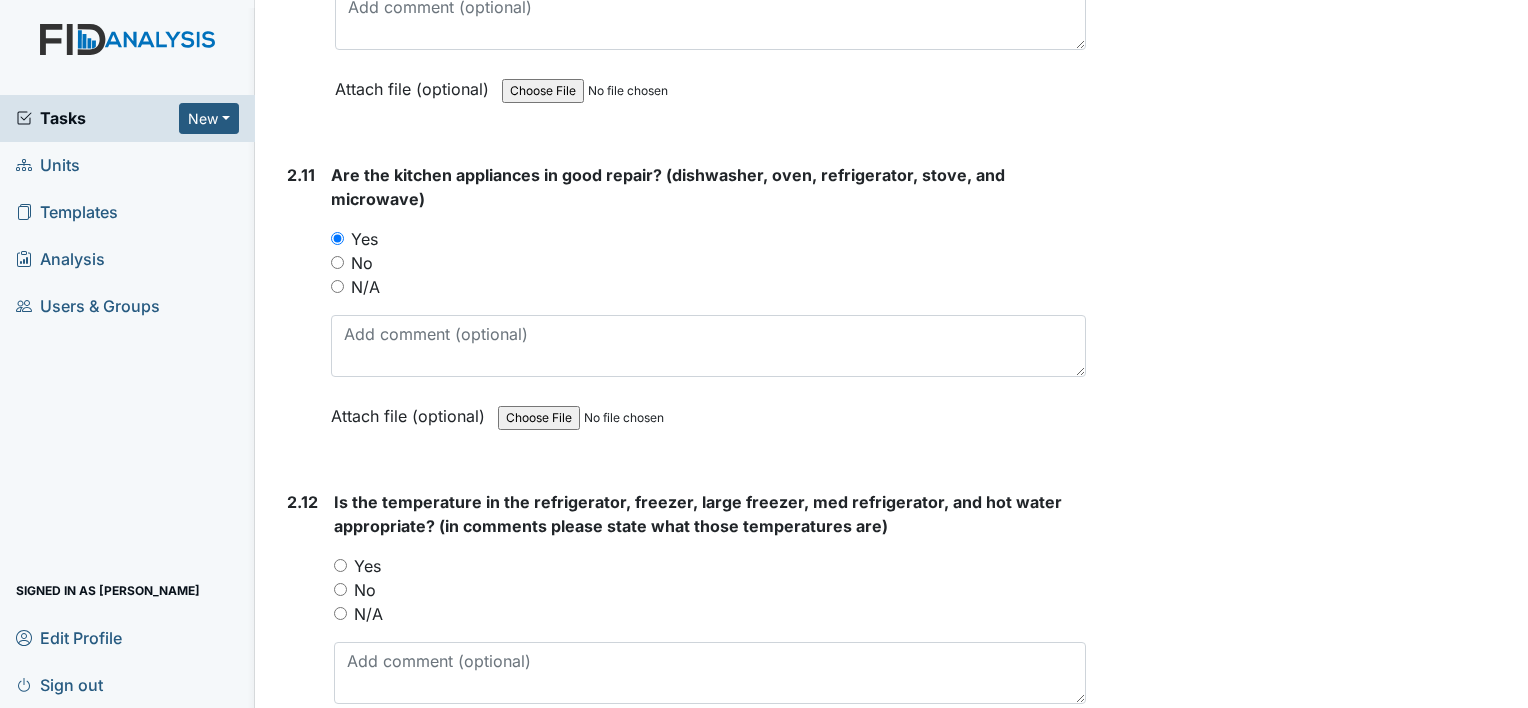 click on "Inspection:
Facility Inspection
ID:
#00011843
Open
Autosaving...
Location:
Nine Foot
Assignee:
Monica Carter
Creator:
Monica Carter
Remediator:
Zach Smith
Approver:
Administrators
Created:
Jul 1, 2025
Due:
Jul 15, 2025
1. Environmental/Outside
1.1
Are the gutters free of debris?
You must select one of the below options.
Yes
No
N/A
needs to be cleaned
Attach file (optional)
You can upload .pdf, .txt, .jpg, .jpeg, .png, .csv, .xls, or .doc files under 100MB.
1.2
Are all outside lights operational?
You must select one of the below options.
Yes
No
N/A
Attach file (optional)
You can upload .pdf, .txt, .jpg, .jpeg, .png, .csv, .xls, or .doc files under 100MB.
1.3
Yes
No
N/A" at bounding box center [891, 354] 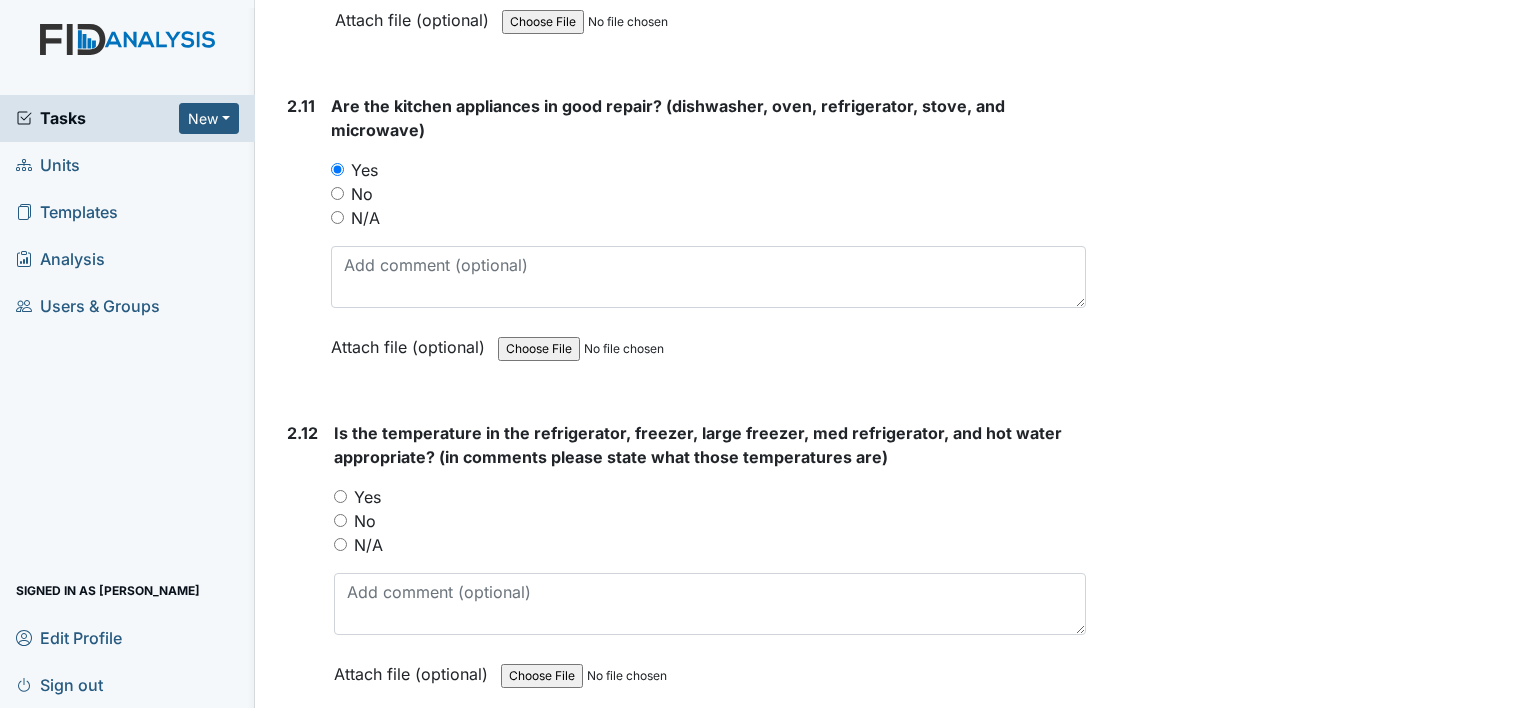 click on "Inspection:
Facility Inspection
ID:
#00011843
Open
Autosaving...
Location:
Nine Foot
Assignee:
Monica Carter
Creator:
Monica Carter
Remediator:
Zach Smith
Approver:
Administrators
Created:
Jul 1, 2025
Due:
Jul 15, 2025
1. Environmental/Outside
1.1
Are the gutters free of debris?
You must select one of the below options.
Yes
No
N/A
needs to be cleaned
Attach file (optional)
You can upload .pdf, .txt, .jpg, .jpeg, .png, .csv, .xls, or .doc files under 100MB.
1.2
Are all outside lights operational?
You must select one of the below options.
Yes
No
N/A
Attach file (optional)
You can upload .pdf, .txt, .jpg, .jpeg, .png, .csv, .xls, or .doc files under 100MB.
1.3
Yes
No
N/A" at bounding box center (891, 354) 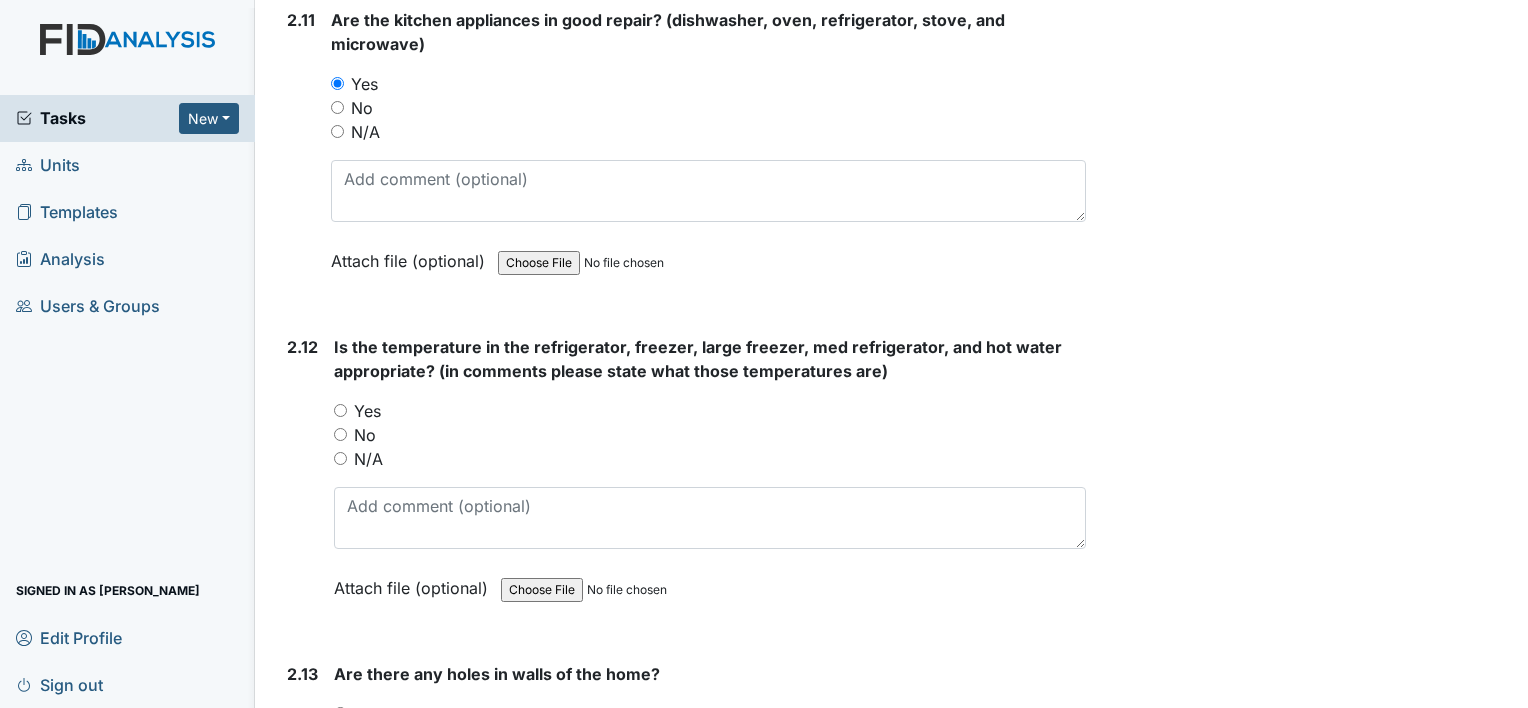 click on "Inspection:
Facility Inspection
ID:
#00011843
Open
Autosaving...
Location:
Nine Foot
Assignee:
Monica Carter
Creator:
Monica Carter
Remediator:
Zach Smith
Approver:
Administrators
Created:
Jul 1, 2025
Due:
Jul 15, 2025
1. Environmental/Outside
1.1
Are the gutters free of debris?
You must select one of the below options.
Yes
No
N/A
needs to be cleaned
Attach file (optional)
You can upload .pdf, .txt, .jpg, .jpeg, .png, .csv, .xls, or .doc files under 100MB.
1.2
Are all outside lights operational?
You must select one of the below options.
Yes
No
N/A
Attach file (optional)
You can upload .pdf, .txt, .jpg, .jpeg, .png, .csv, .xls, or .doc files under 100MB.
1.3
Yes
No
N/A" at bounding box center (891, 354) 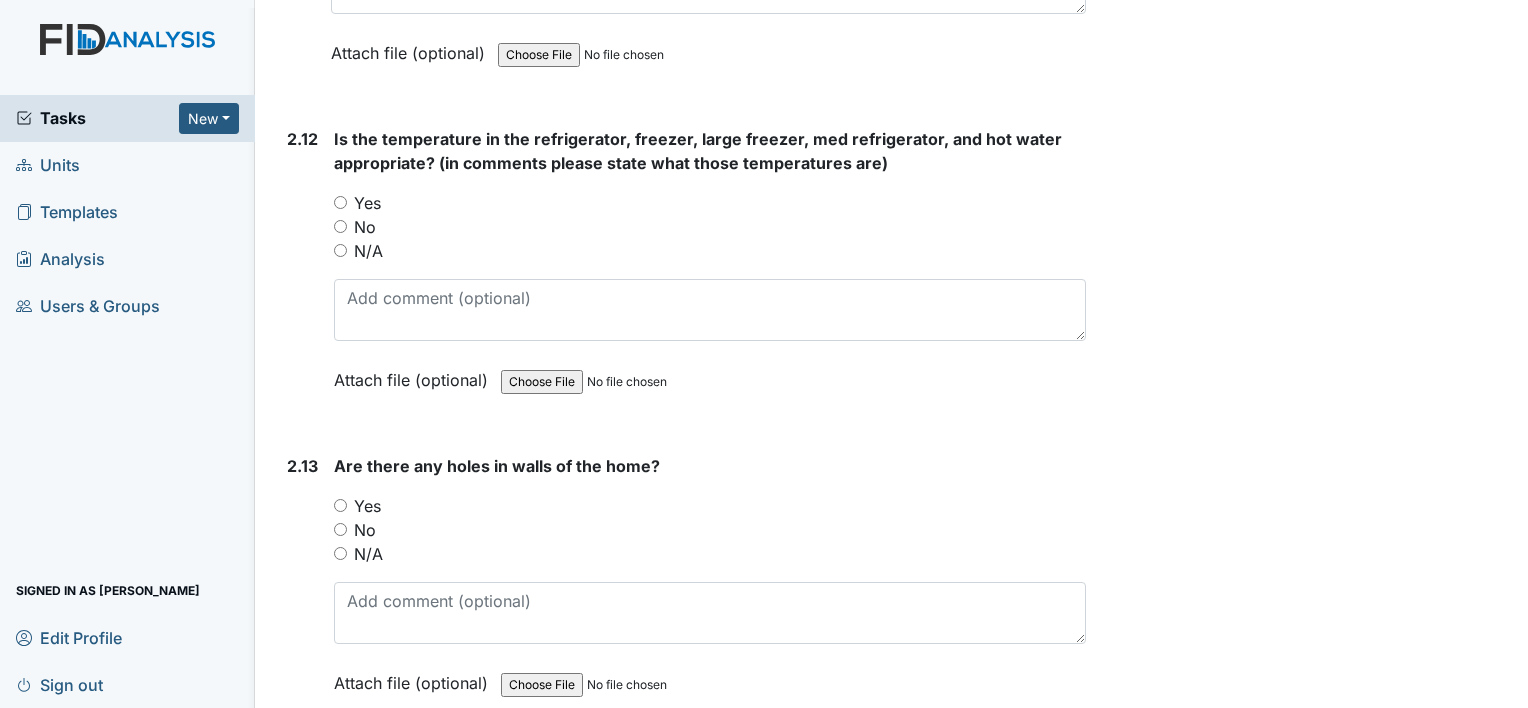 click on "Inspection:
Facility Inspection
ID:
#00011843
Open
Autosaving...
Location:
Nine Foot
Assignee:
Monica Carter
Creator:
Monica Carter
Remediator:
Zach Smith
Approver:
Administrators
Created:
Jul 1, 2025
Due:
Jul 15, 2025
1. Environmental/Outside
1.1
Are the gutters free of debris?
You must select one of the below options.
Yes
No
N/A
needs to be cleaned
Attach file (optional)
You can upload .pdf, .txt, .jpg, .jpeg, .png, .csv, .xls, or .doc files under 100MB.
1.2
Are all outside lights operational?
You must select one of the below options.
Yes
No
N/A
Attach file (optional)
You can upload .pdf, .txt, .jpg, .jpeg, .png, .csv, .xls, or .doc files under 100MB.
1.3
Yes
No
N/A" at bounding box center [891, 354] 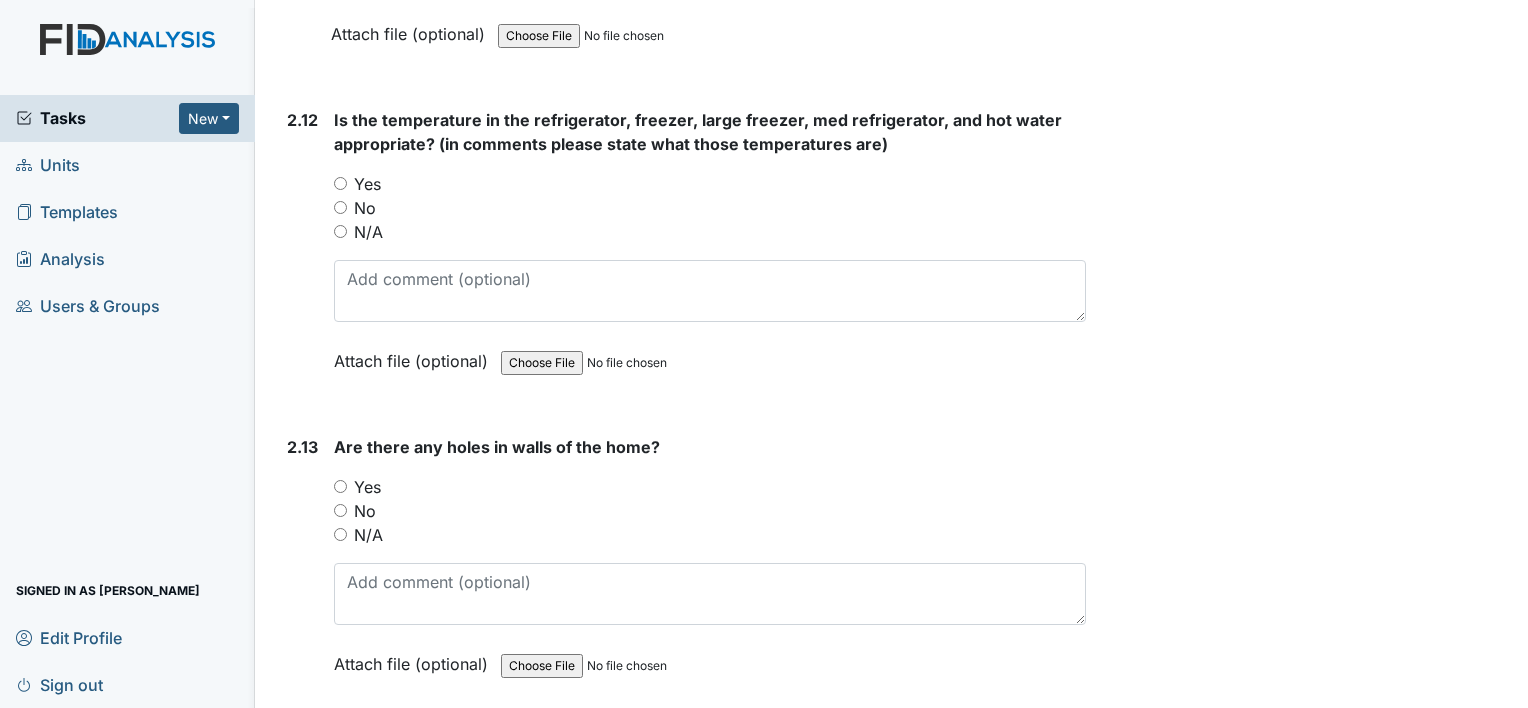 click on "Inspection:
Facility Inspection
ID:
#00011843
Open
Autosaving...
Location:
Nine Foot
Assignee:
Monica Carter
Creator:
Monica Carter
Remediator:
Zach Smith
Approver:
Administrators
Created:
Jul 1, 2025
Due:
Jul 15, 2025
1. Environmental/Outside
1.1
Are the gutters free of debris?
You must select one of the below options.
Yes
No
N/A
needs to be cleaned
Attach file (optional)
You can upload .pdf, .txt, .jpg, .jpeg, .png, .csv, .xls, or .doc files under 100MB.
1.2
Are all outside lights operational?
You must select one of the below options.
Yes
No
N/A
Attach file (optional)
You can upload .pdf, .txt, .jpg, .jpeg, .png, .csv, .xls, or .doc files under 100MB.
1.3
Yes
No
N/A" at bounding box center (891, 354) 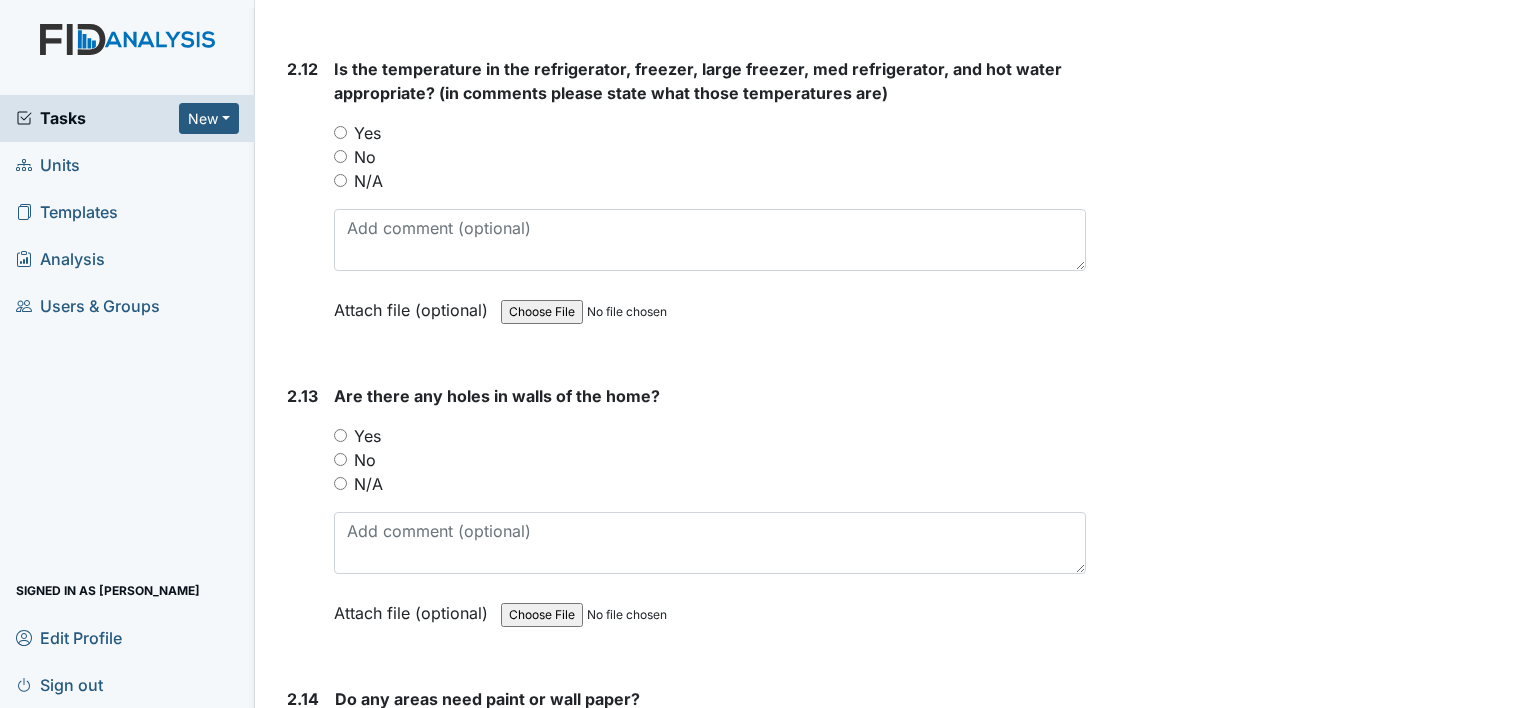 click on "Inspection:
Facility Inspection
ID:
#00011843
Open
Autosaving...
Location:
Nine Foot
Assignee:
Monica Carter
Creator:
Monica Carter
Remediator:
Zach Smith
Approver:
Administrators
Created:
Jul 1, 2025
Due:
Jul 15, 2025
1. Environmental/Outside
1.1
Are the gutters free of debris?
You must select one of the below options.
Yes
No
N/A
needs to be cleaned
Attach file (optional)
You can upload .pdf, .txt, .jpg, .jpeg, .png, .csv, .xls, or .doc files under 100MB.
1.2
Are all outside lights operational?
You must select one of the below options.
Yes
No
N/A
Attach file (optional)
You can upload .pdf, .txt, .jpg, .jpeg, .png, .csv, .xls, or .doc files under 100MB.
1.3
Yes
No
N/A" at bounding box center [891, 354] 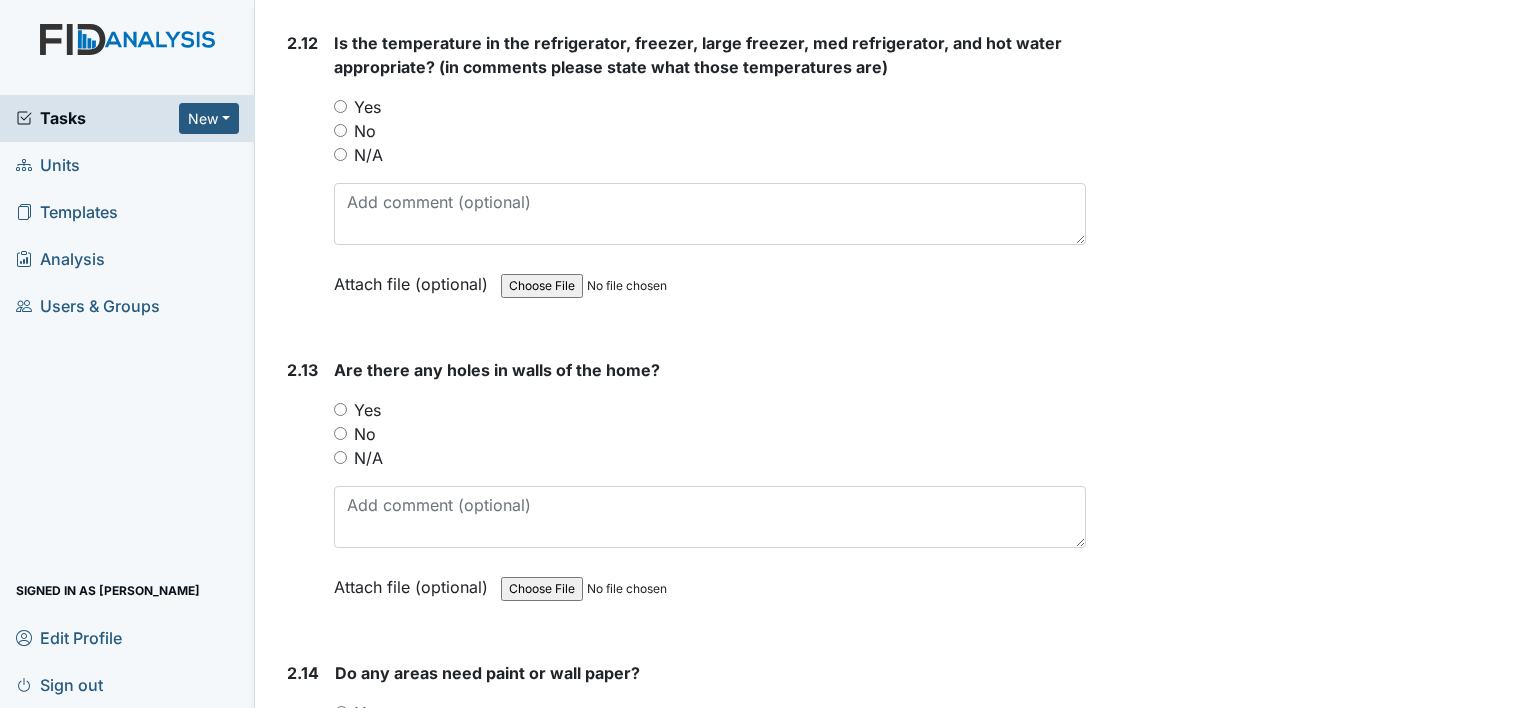 scroll, scrollTop: 6766, scrollLeft: 0, axis: vertical 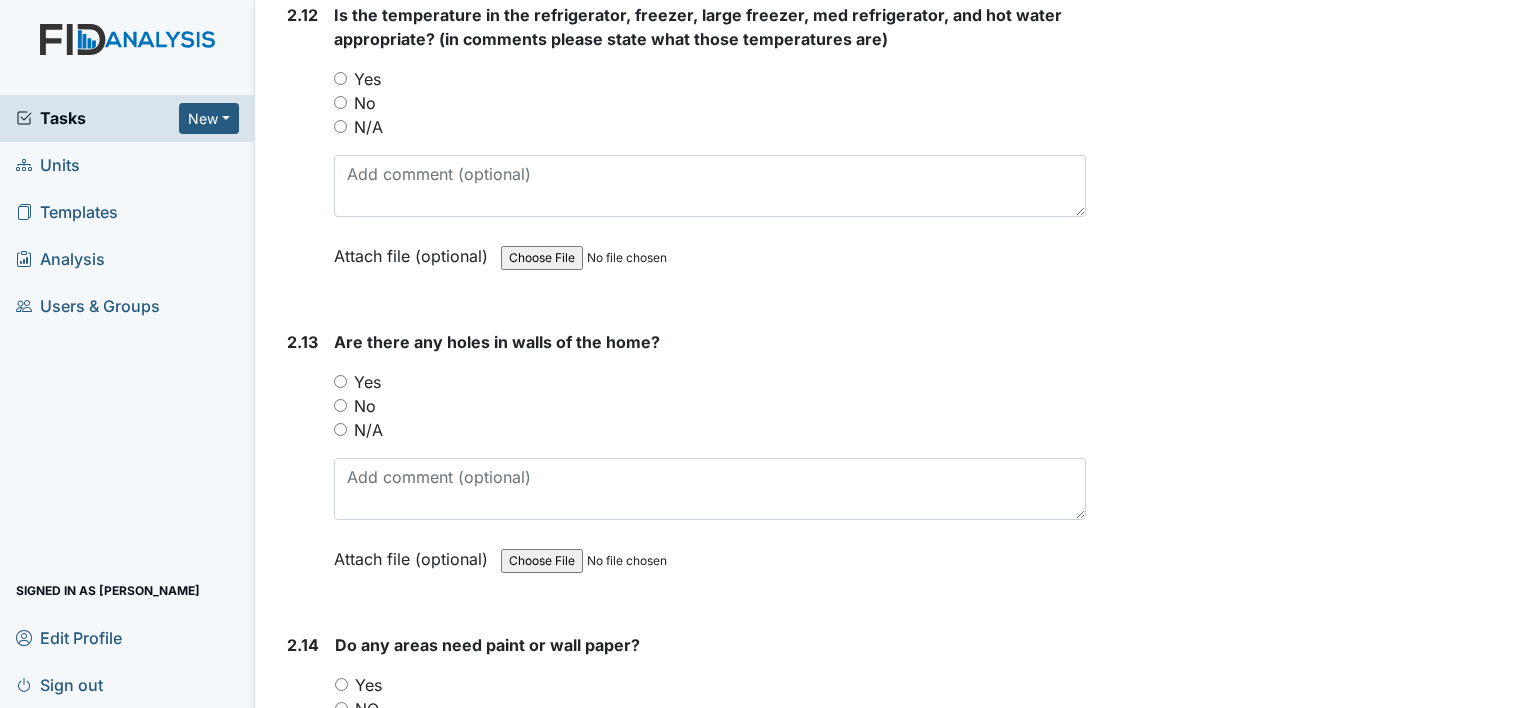 click on "Inspection:
Facility Inspection
ID:
#00011843
Open
Autosaving...
Location:
Nine Foot
Assignee:
Monica Carter
Creator:
Monica Carter
Remediator:
Zach Smith
Approver:
Administrators
Created:
Jul 1, 2025
Due:
Jul 15, 2025
1. Environmental/Outside
1.1
Are the gutters free of debris?
You must select one of the below options.
Yes
No
N/A
needs to be cleaned
Attach file (optional)
You can upload .pdf, .txt, .jpg, .jpeg, .png, .csv, .xls, or .doc files under 100MB.
1.2
Are all outside lights operational?
You must select one of the below options.
Yes
No
N/A
Attach file (optional)
You can upload .pdf, .txt, .jpg, .jpeg, .png, .csv, .xls, or .doc files under 100MB.
1.3
Yes
No
N/A" at bounding box center [891, 354] 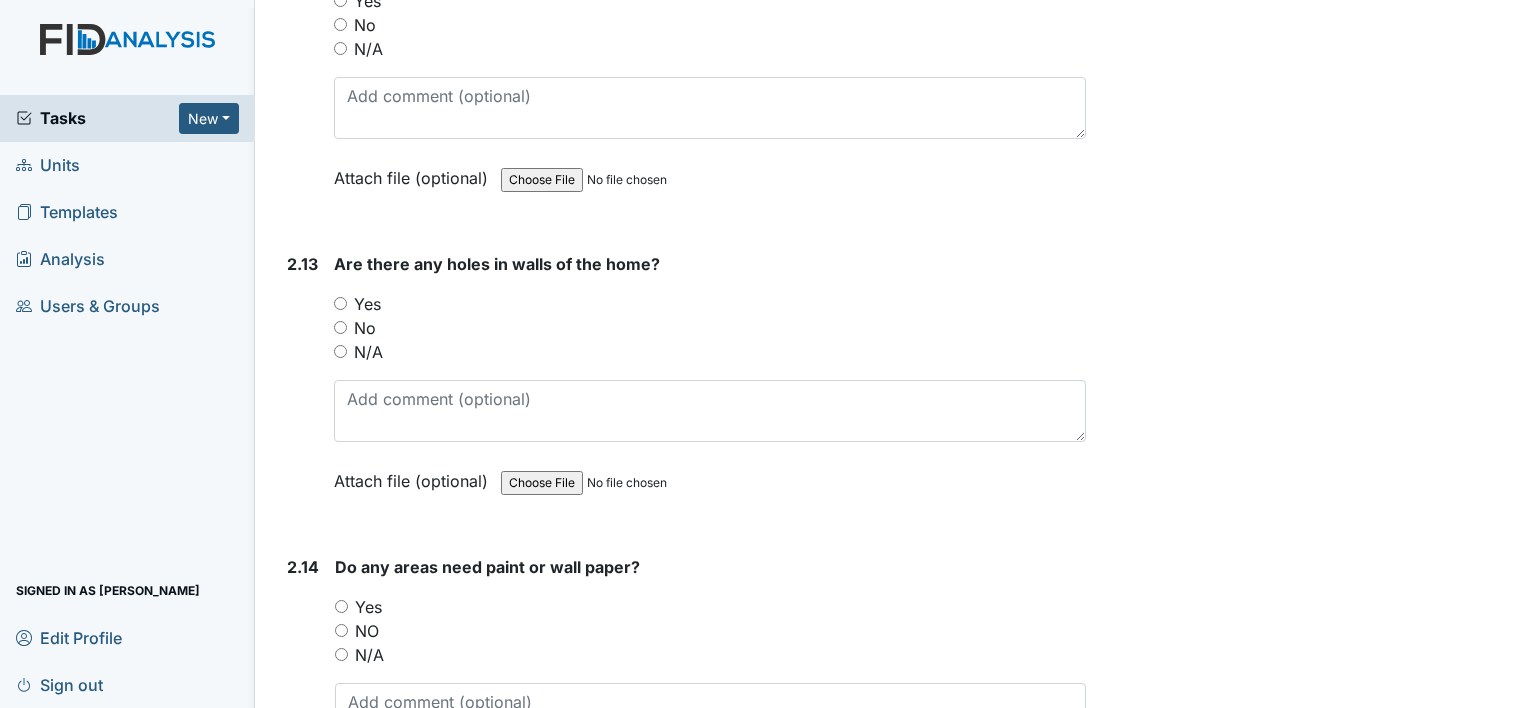 scroll, scrollTop: 6220, scrollLeft: 0, axis: vertical 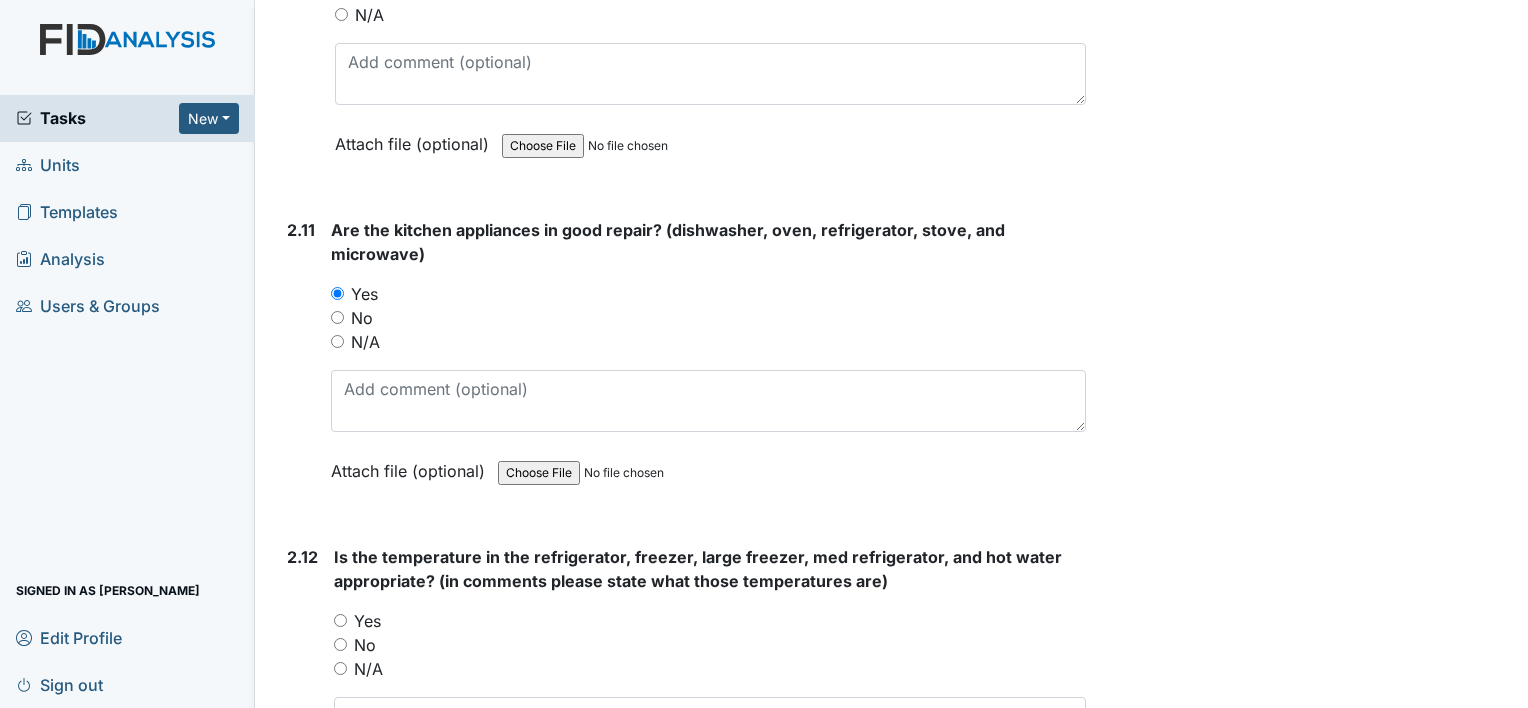 click on "Yes" at bounding box center [710, 621] 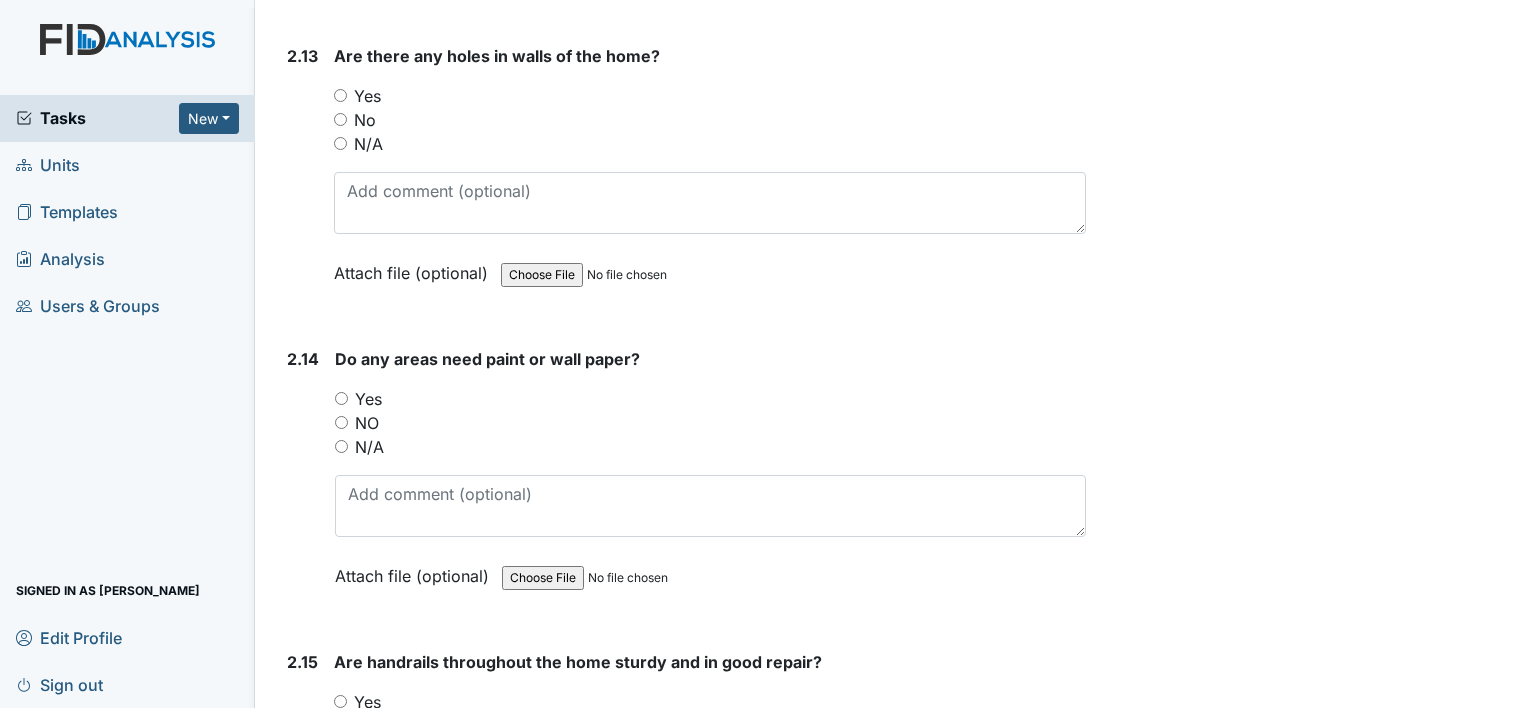 scroll, scrollTop: 7060, scrollLeft: 0, axis: vertical 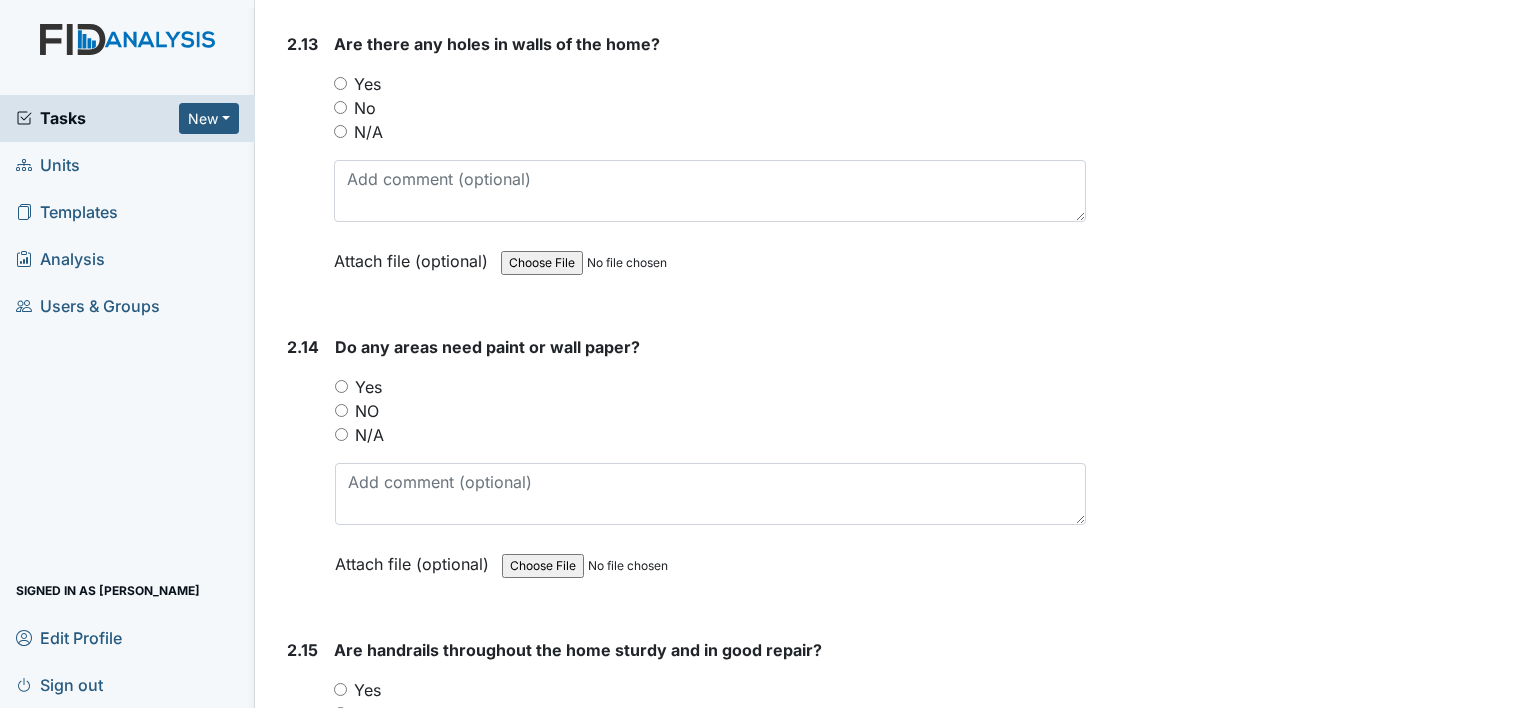 click on "No" at bounding box center (340, 107) 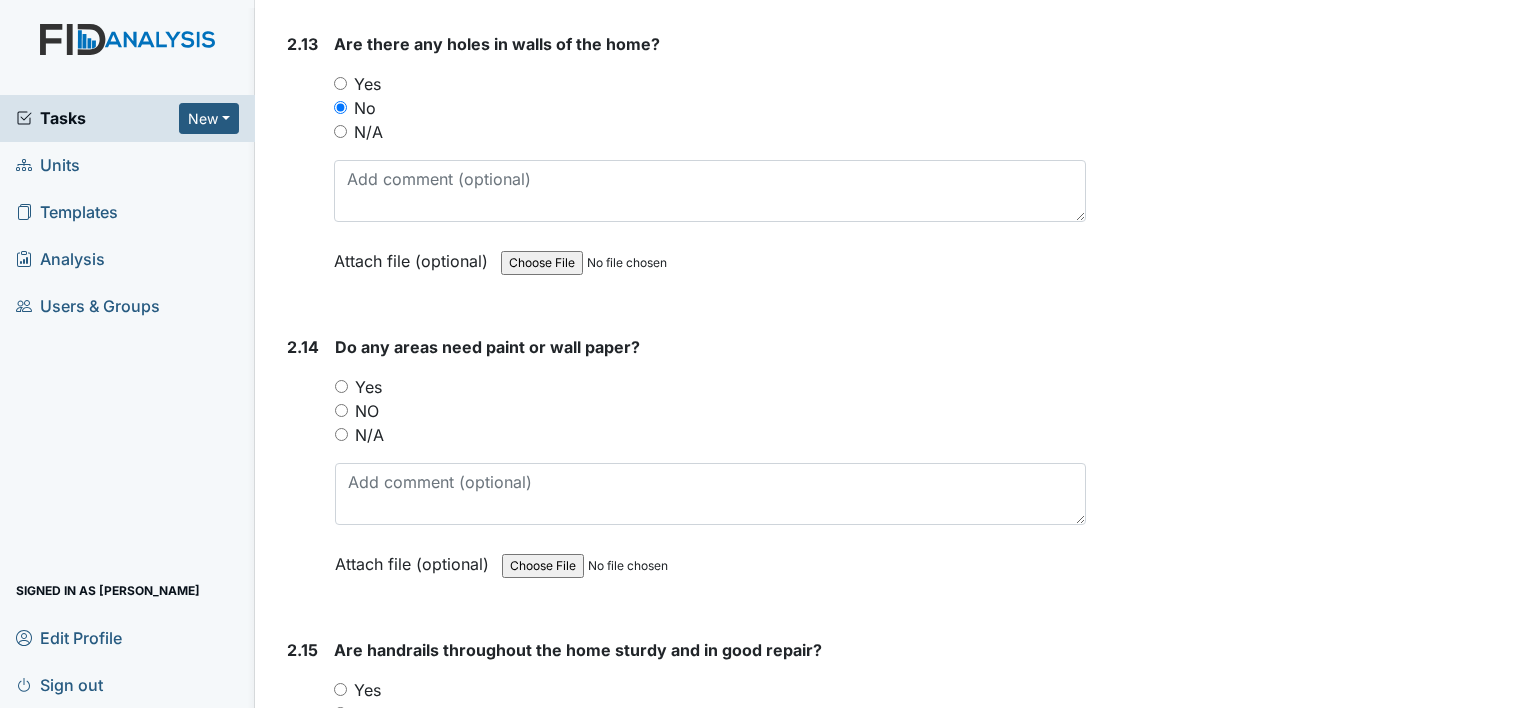 click on "NO" at bounding box center [341, 410] 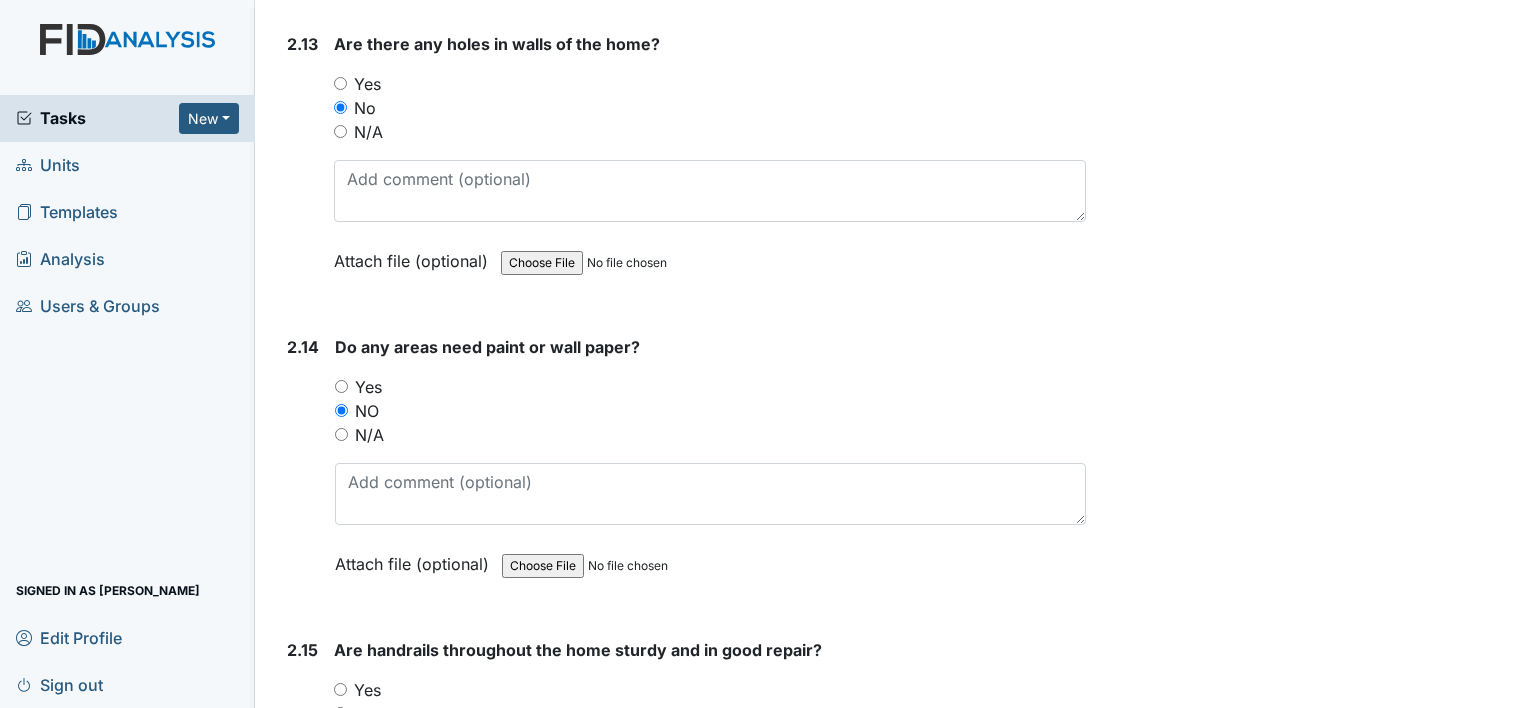 drag, startPoint x: 392, startPoint y: 666, endPoint x: 343, endPoint y: 661, distance: 49.25444 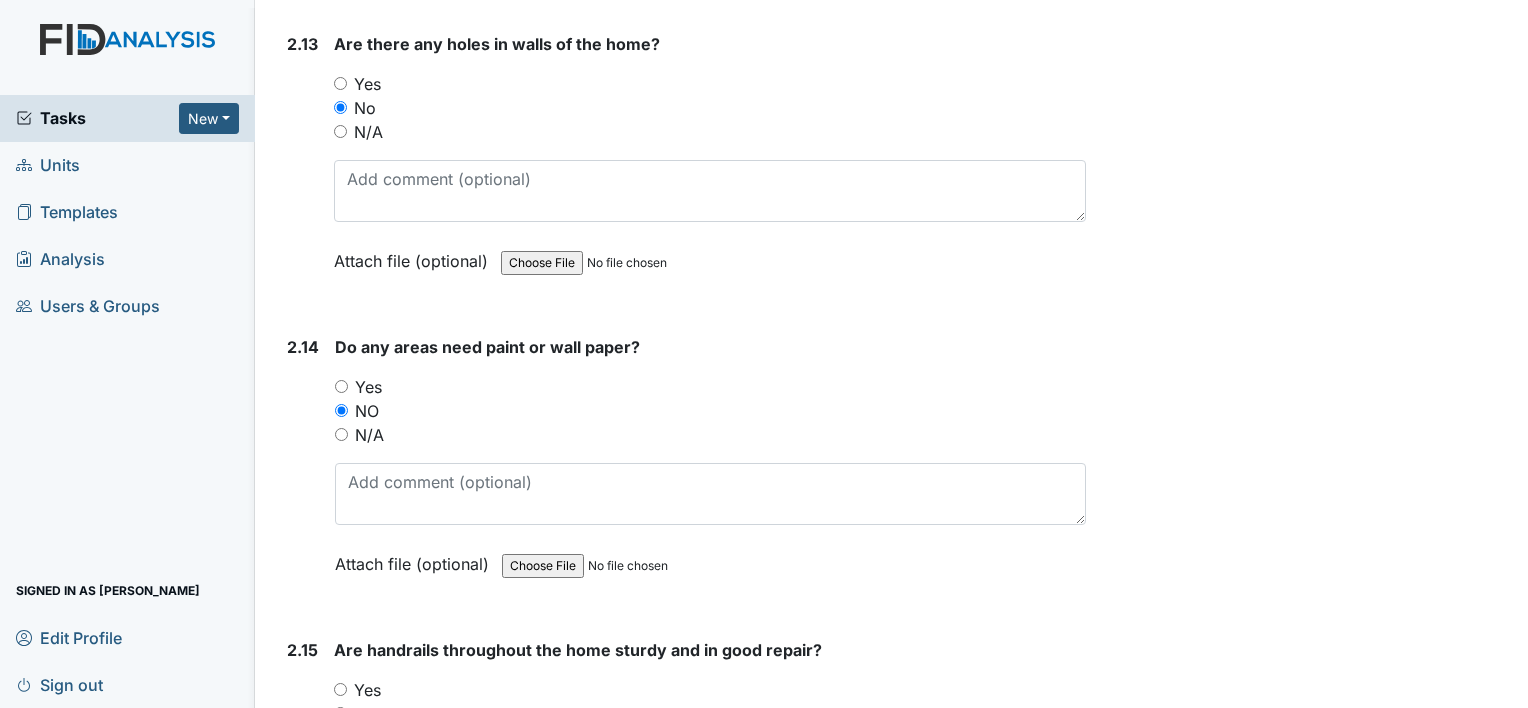 click on "Yes" at bounding box center [710, 690] 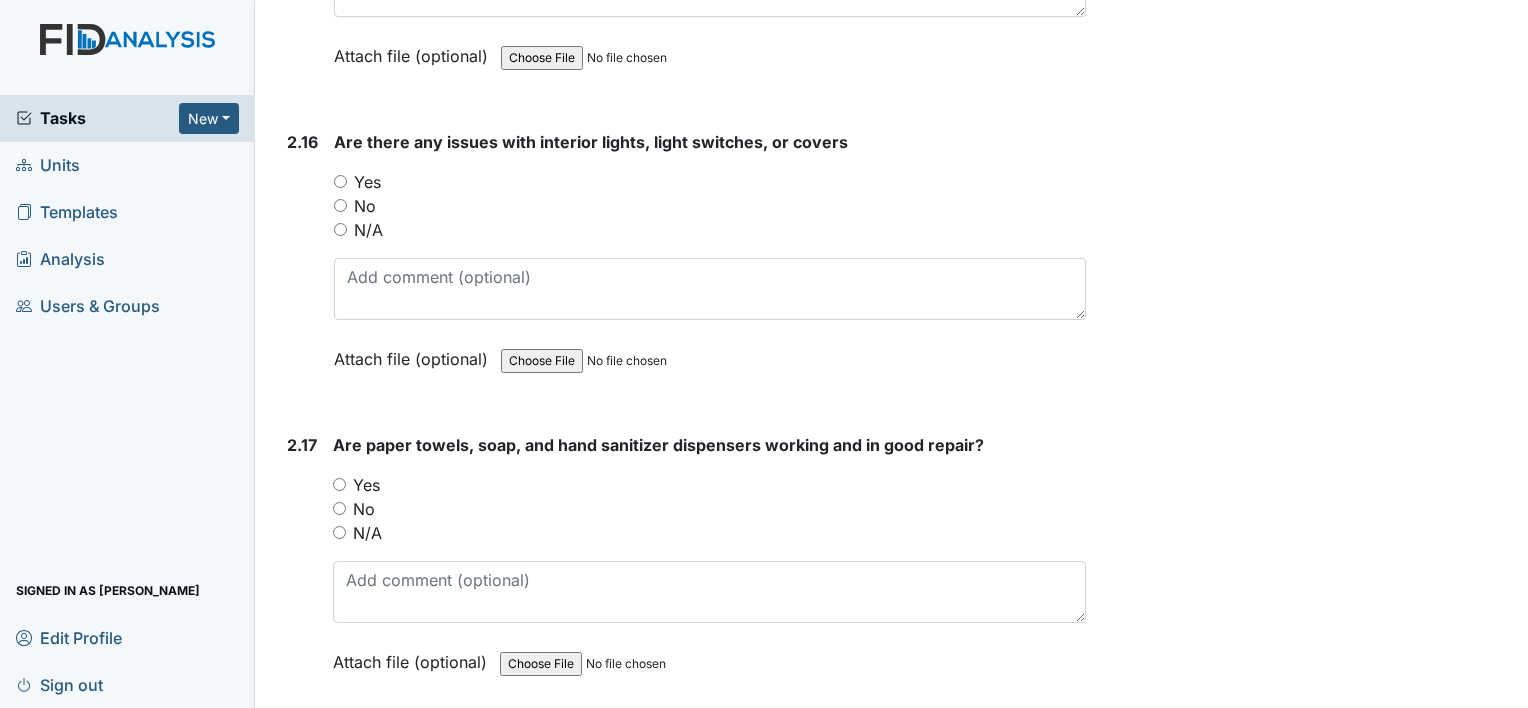 scroll, scrollTop: 7874, scrollLeft: 0, axis: vertical 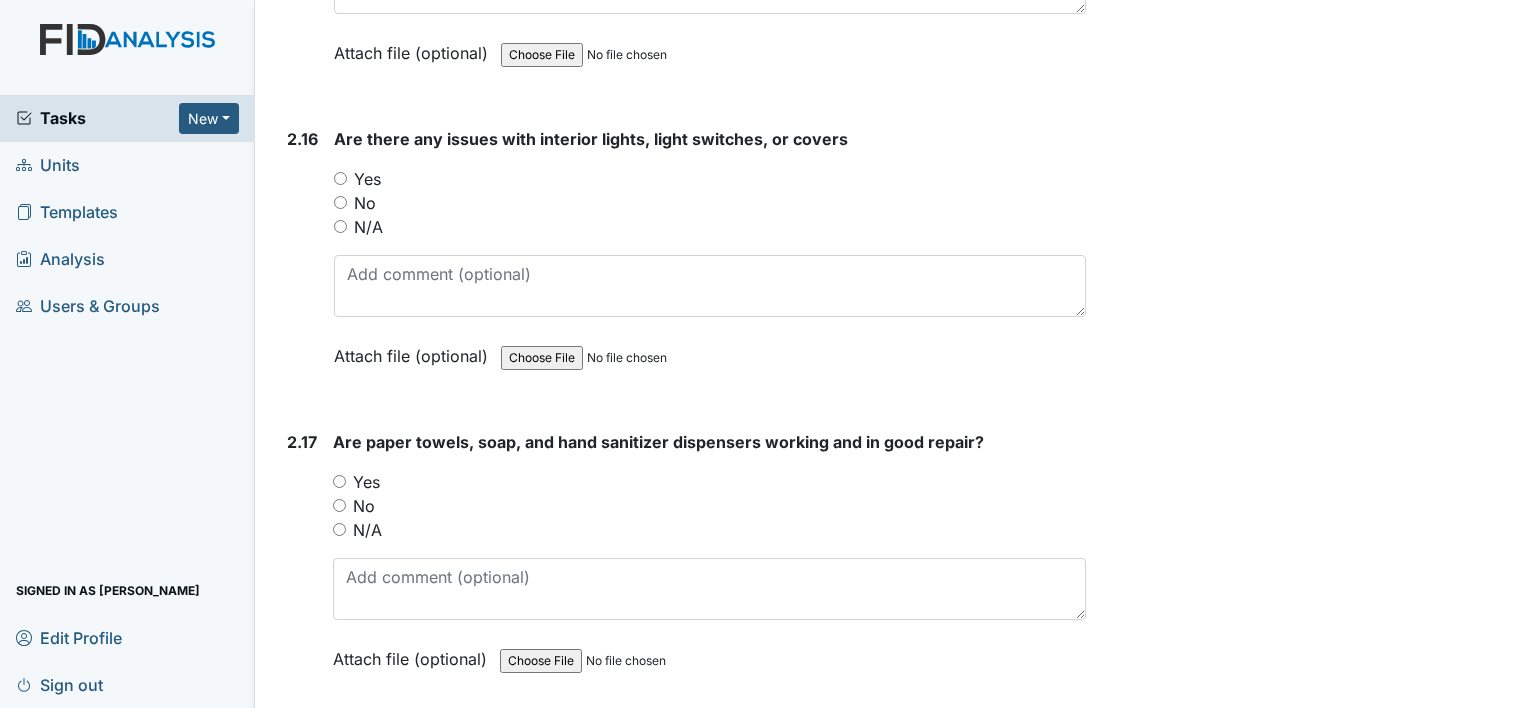 click on "No" at bounding box center (340, 202) 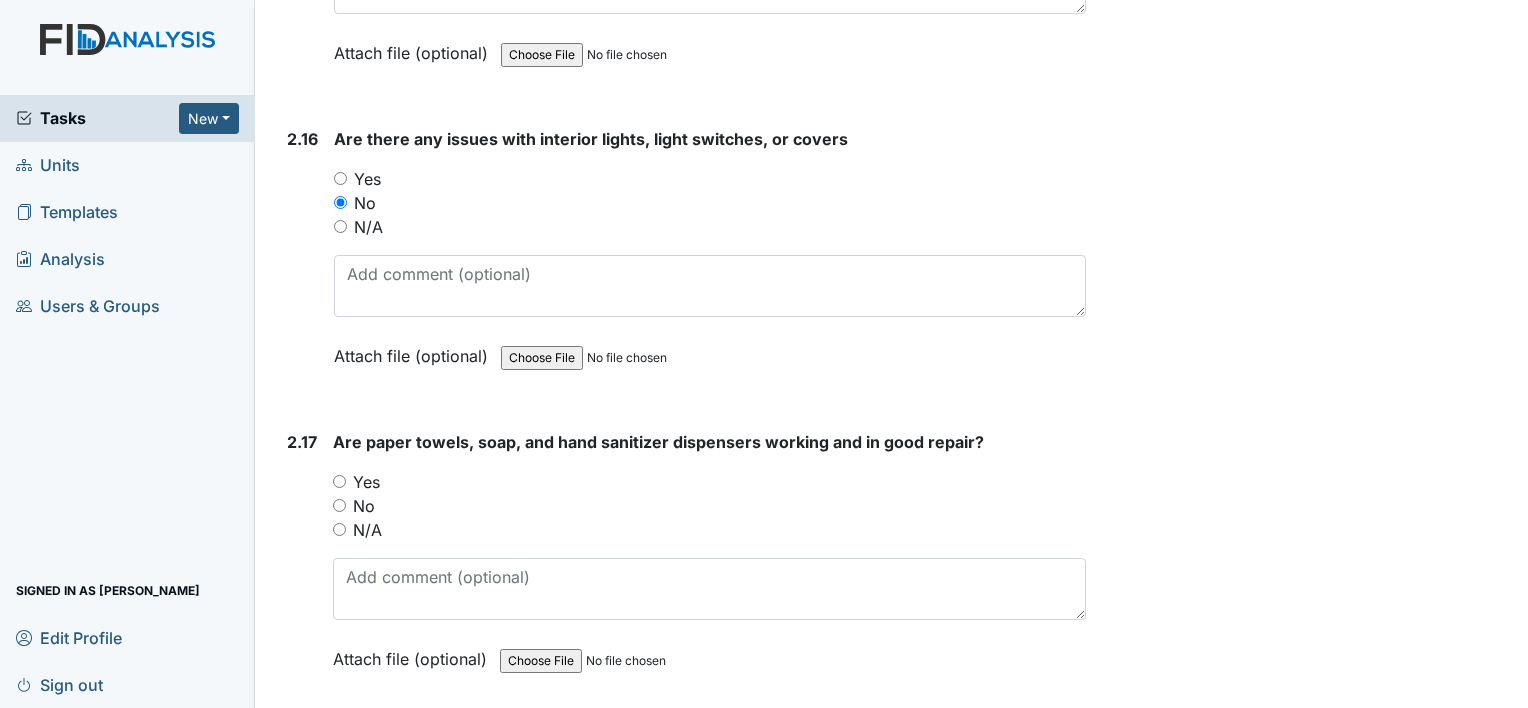 click on "Yes" at bounding box center [339, 481] 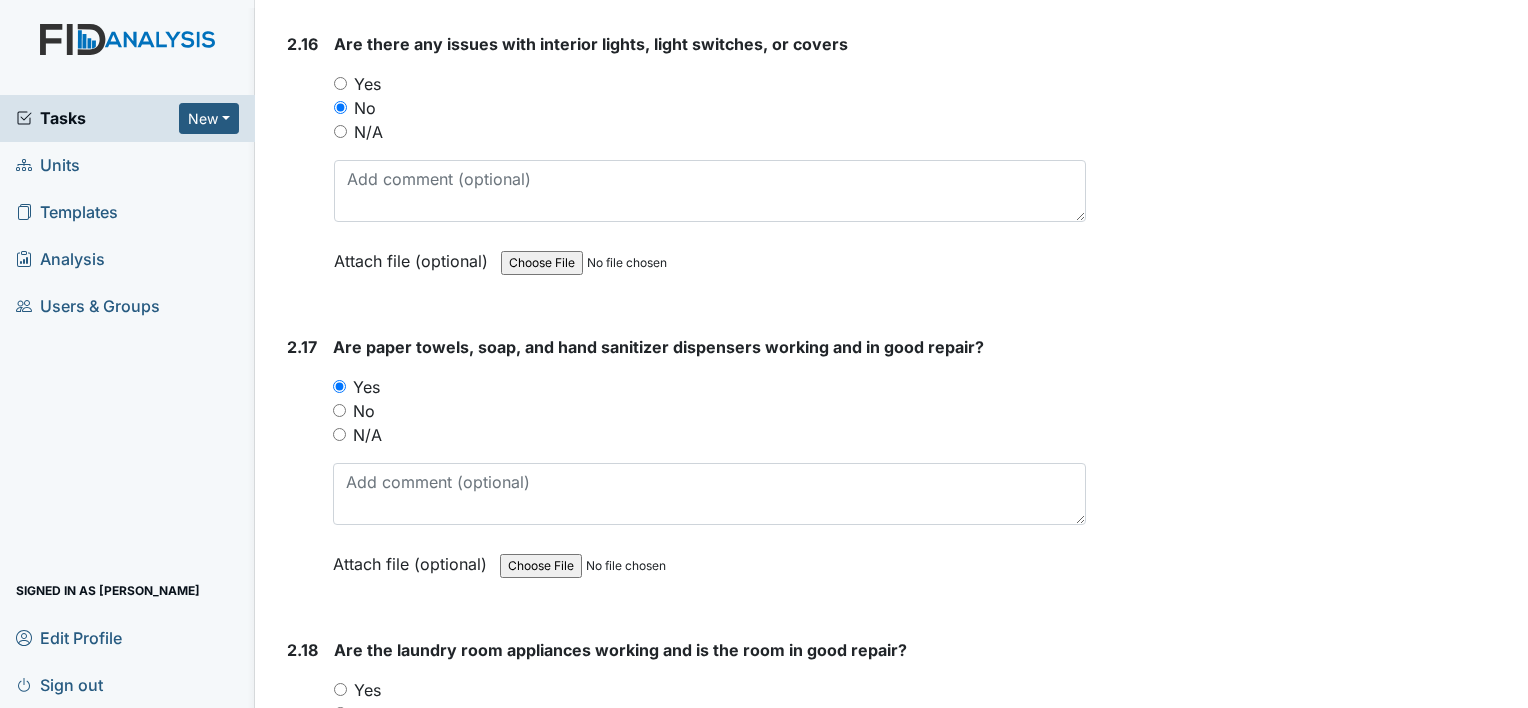scroll, scrollTop: 8007, scrollLeft: 0, axis: vertical 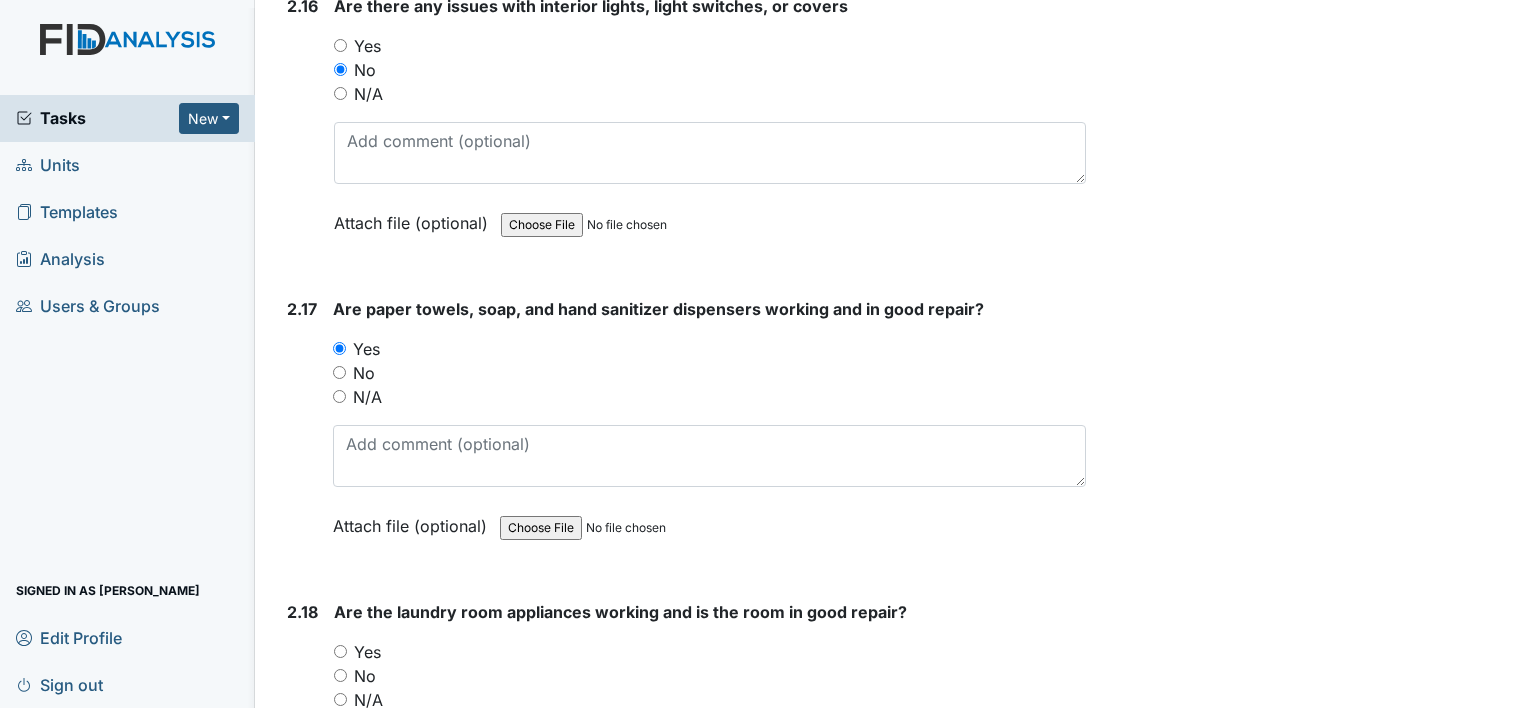 click on "Yes" at bounding box center (340, 651) 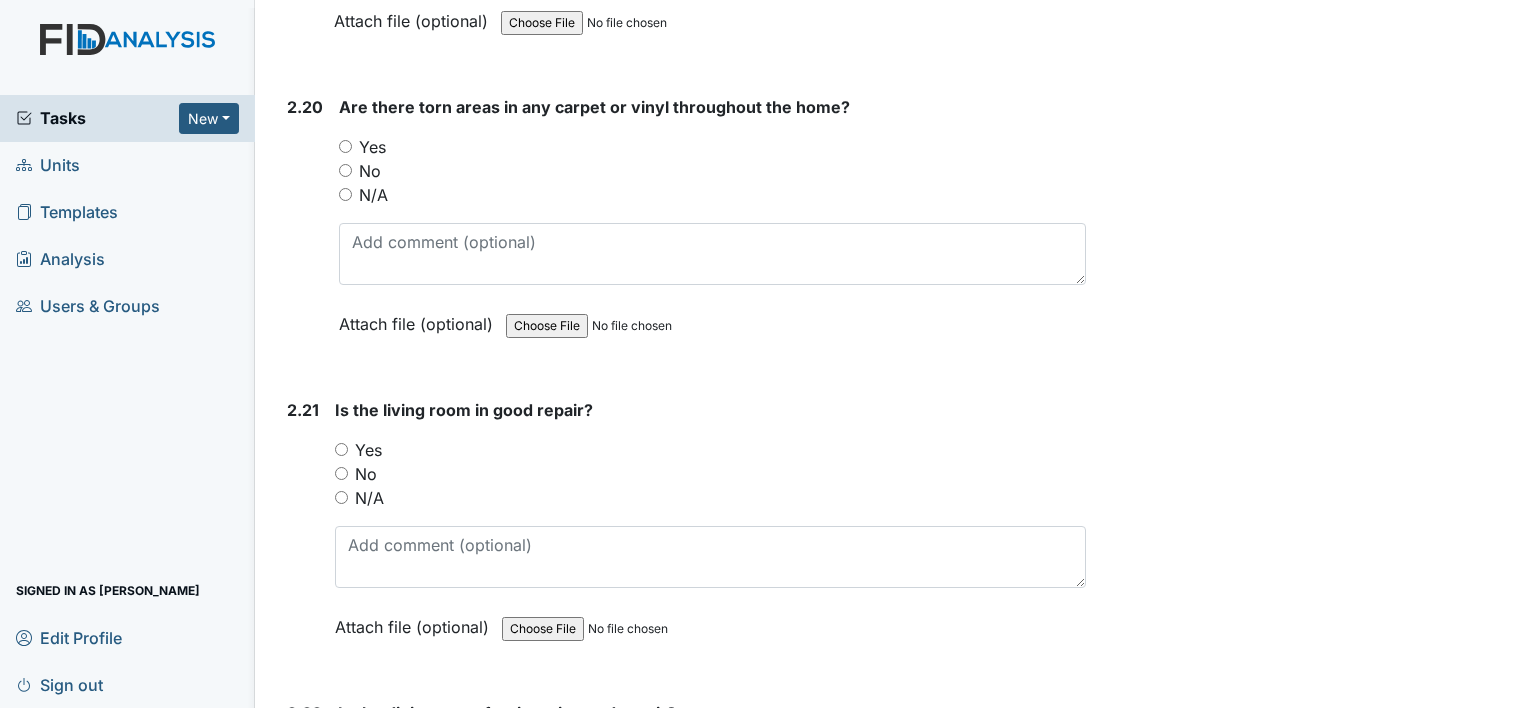 scroll, scrollTop: 9047, scrollLeft: 0, axis: vertical 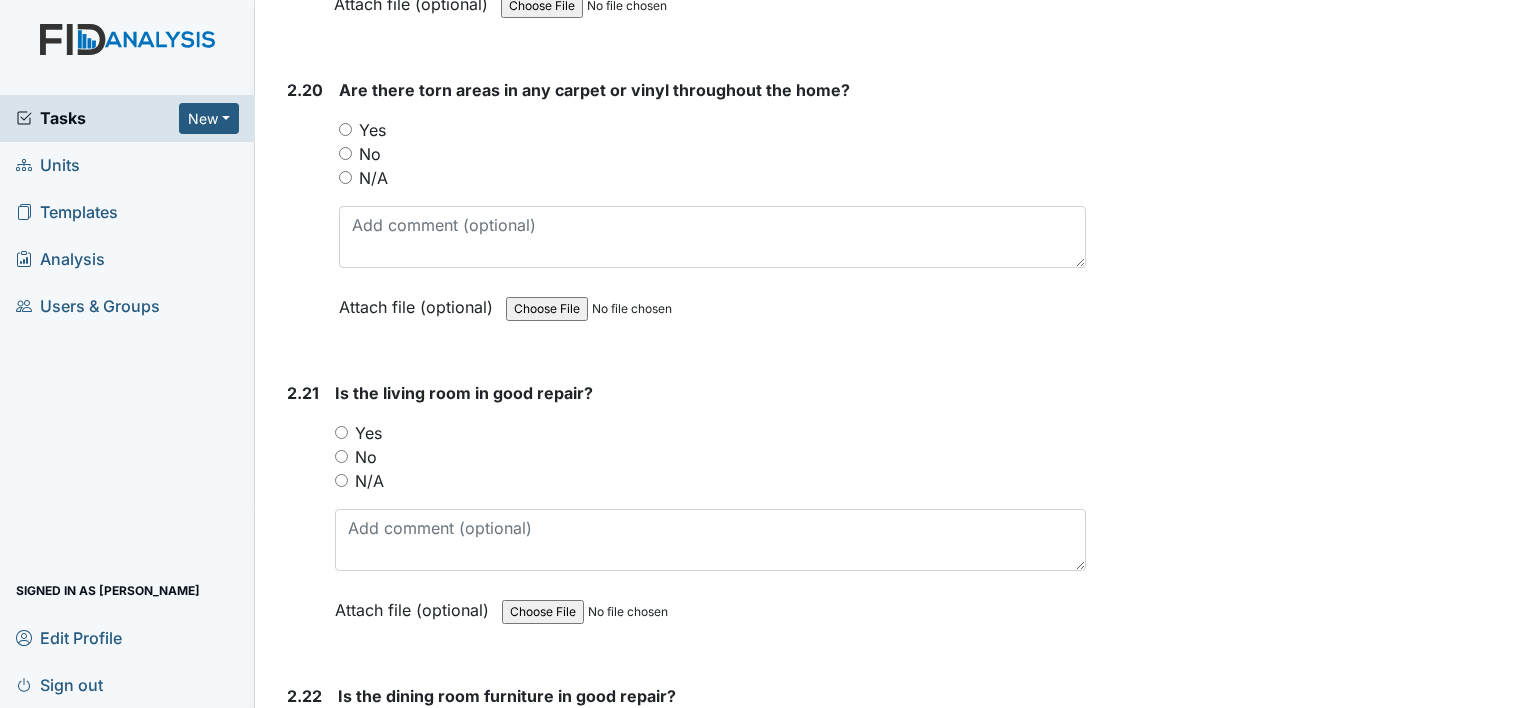 click on "No" at bounding box center [345, 153] 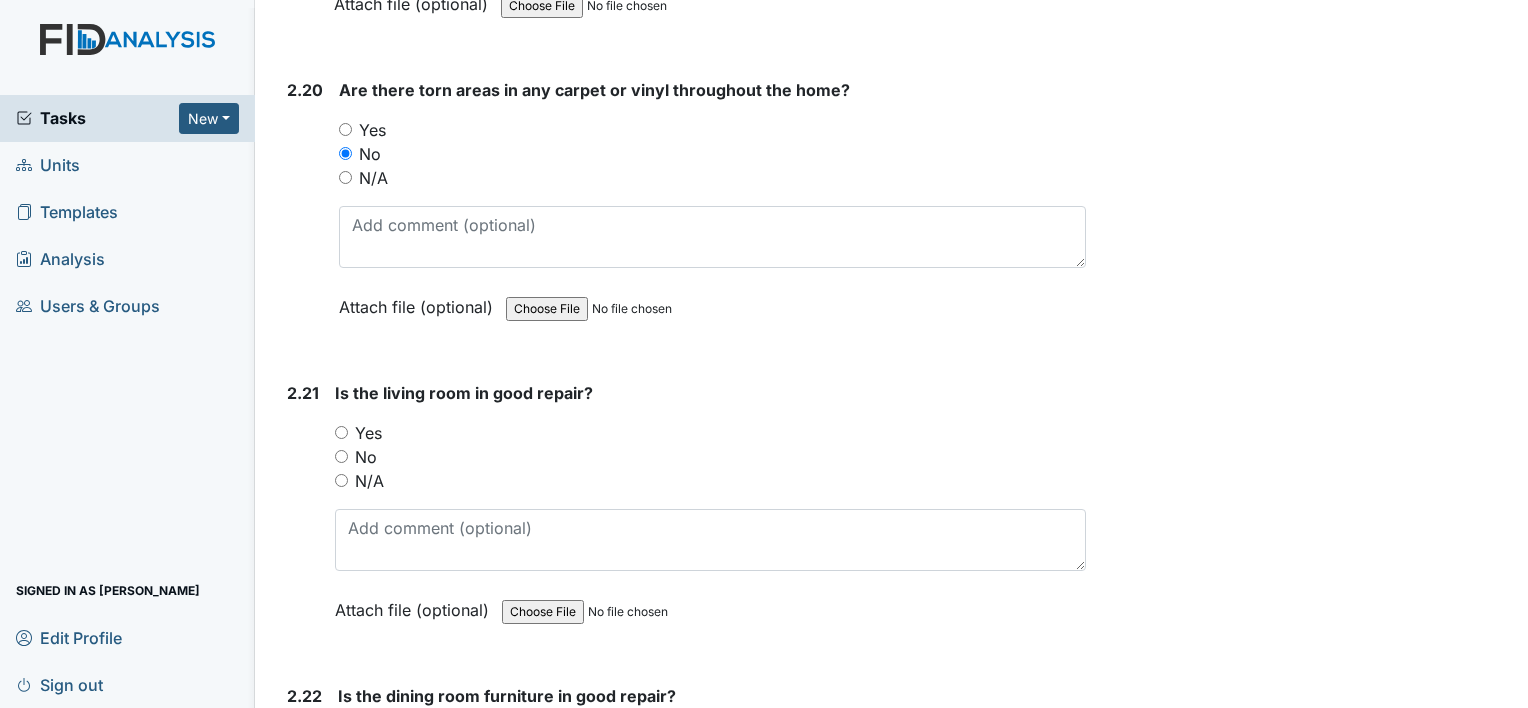 click on "Yes" at bounding box center [341, 432] 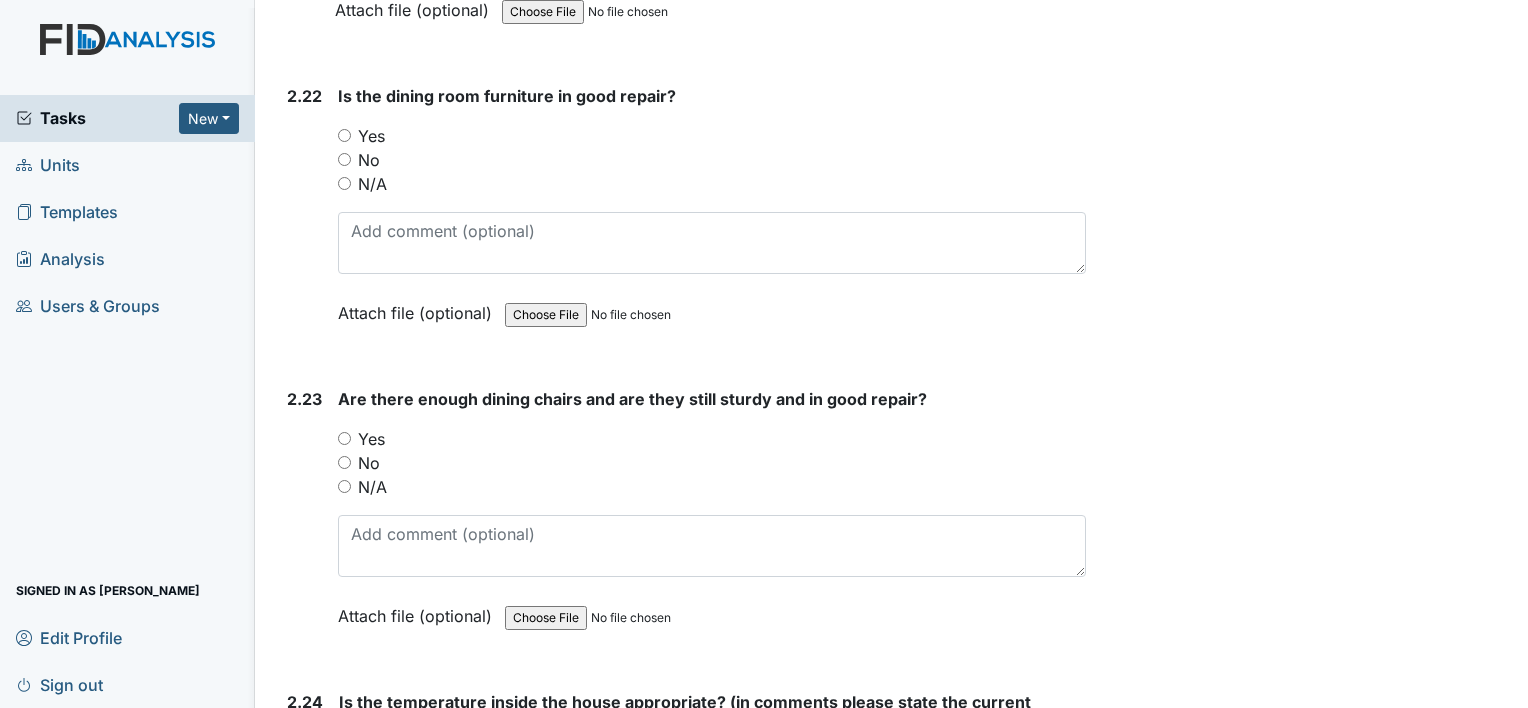 scroll, scrollTop: 9687, scrollLeft: 0, axis: vertical 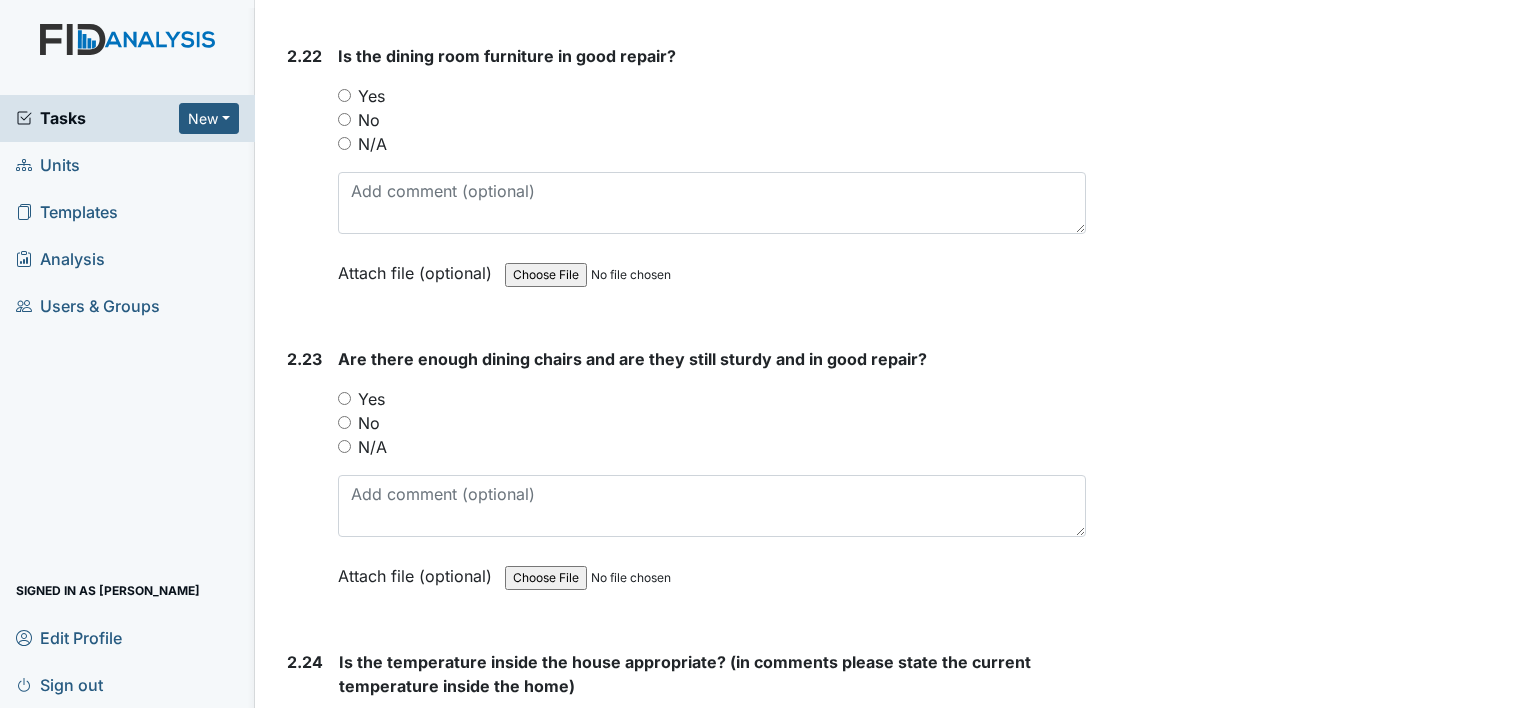click on "Yes" at bounding box center [344, 95] 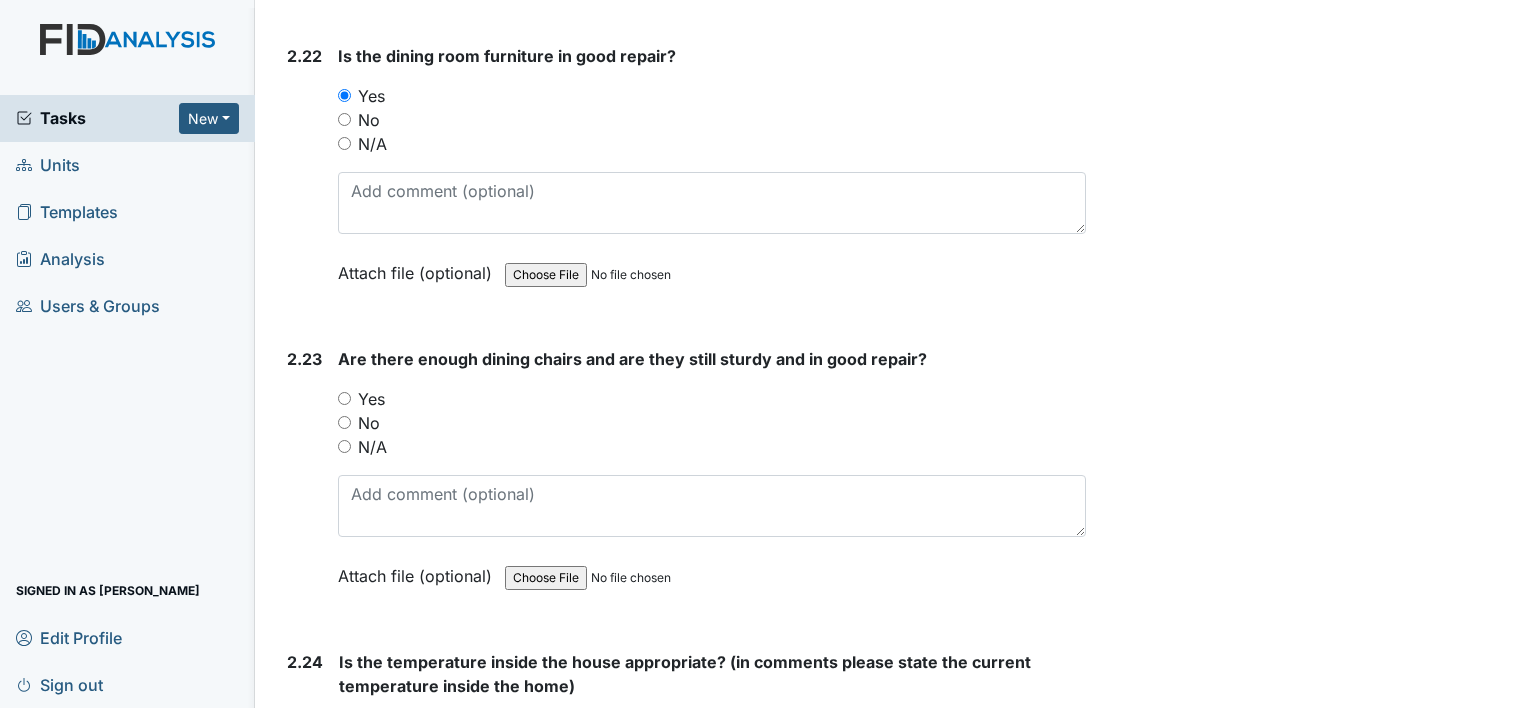 click on "Yes" at bounding box center (344, 398) 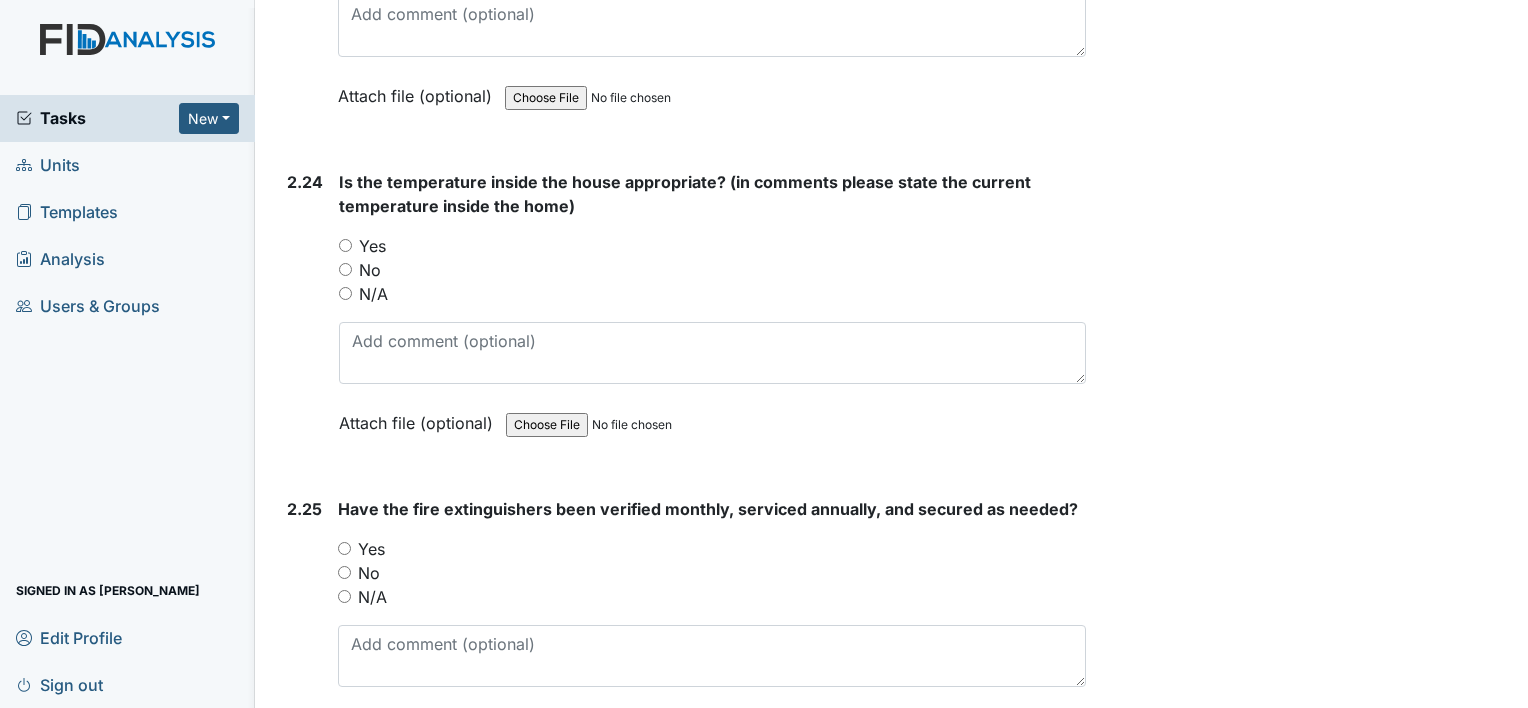 scroll, scrollTop: 10207, scrollLeft: 0, axis: vertical 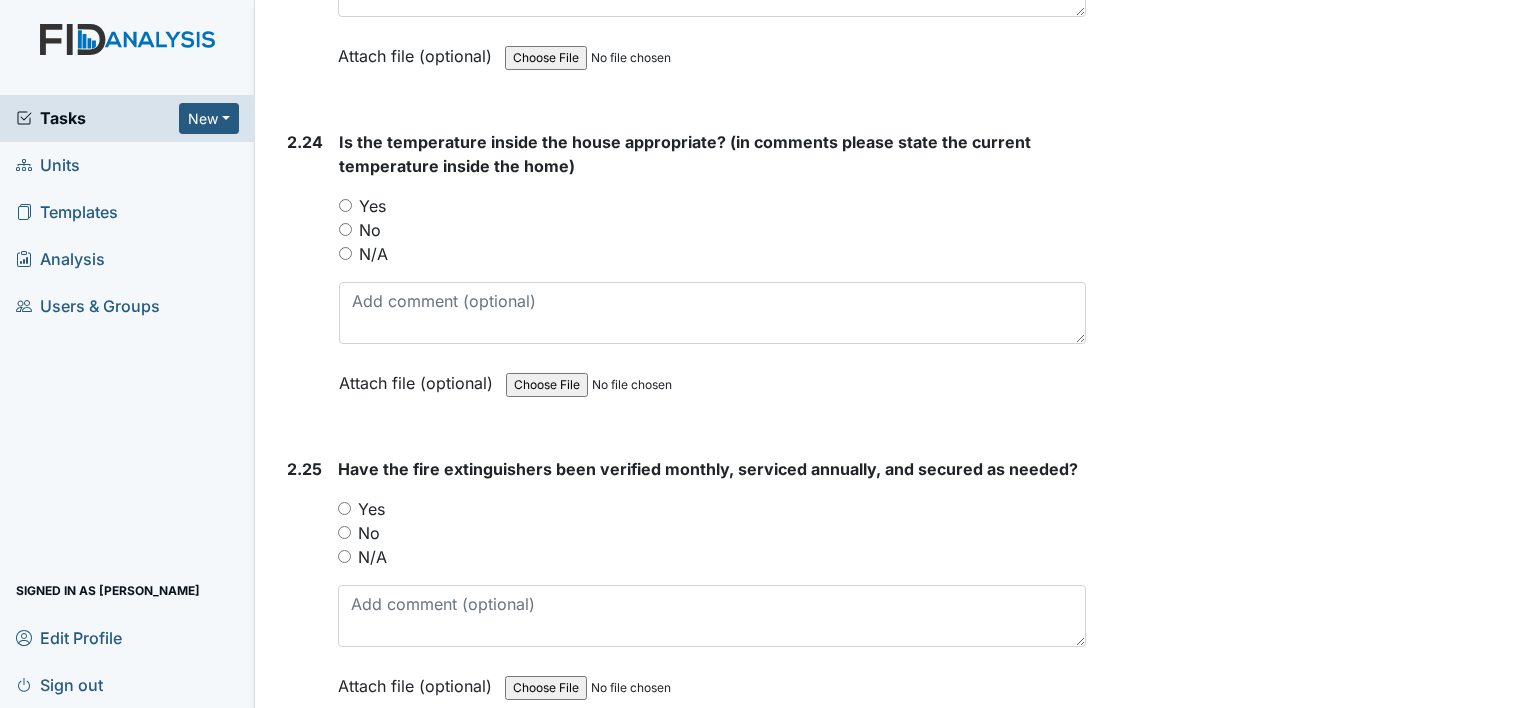 click on "Yes" at bounding box center (345, 205) 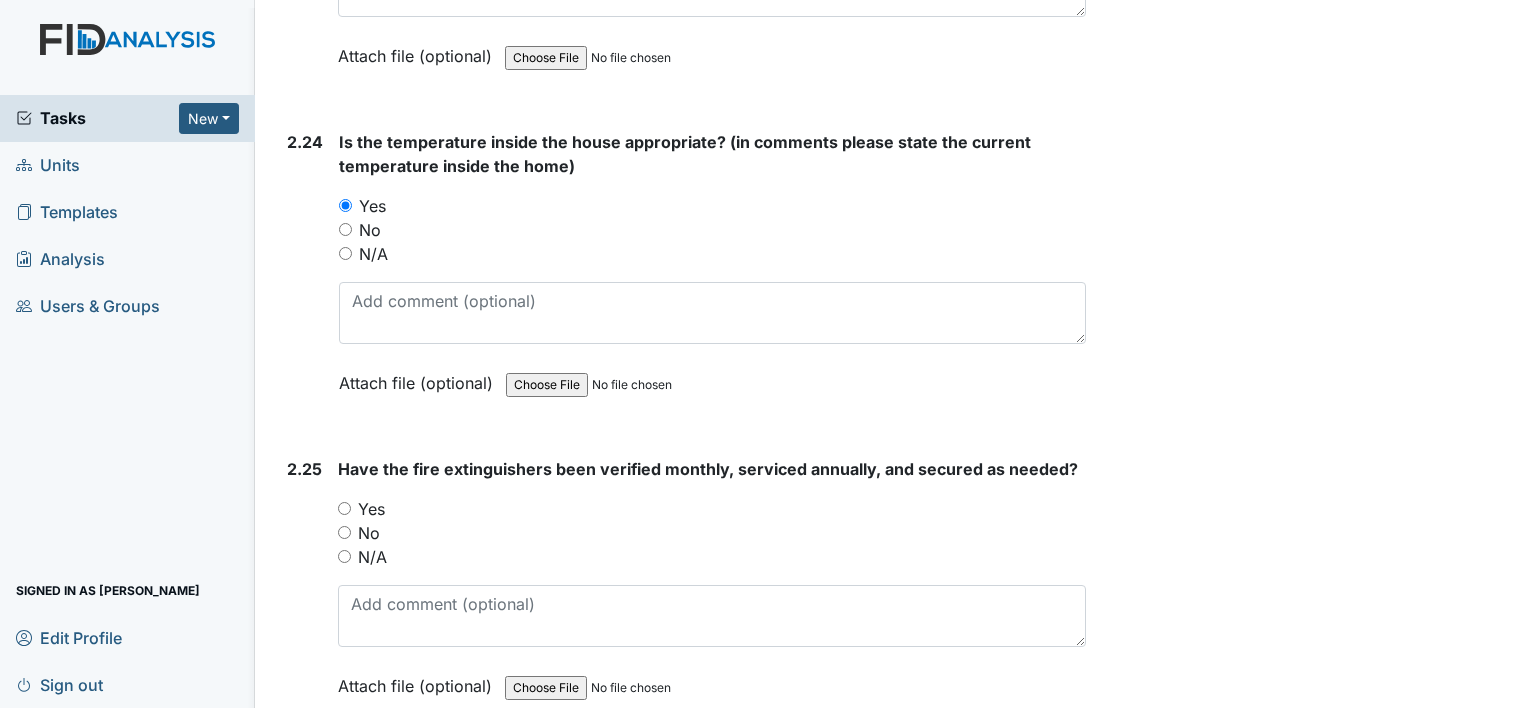 click on "Yes" at bounding box center [344, 508] 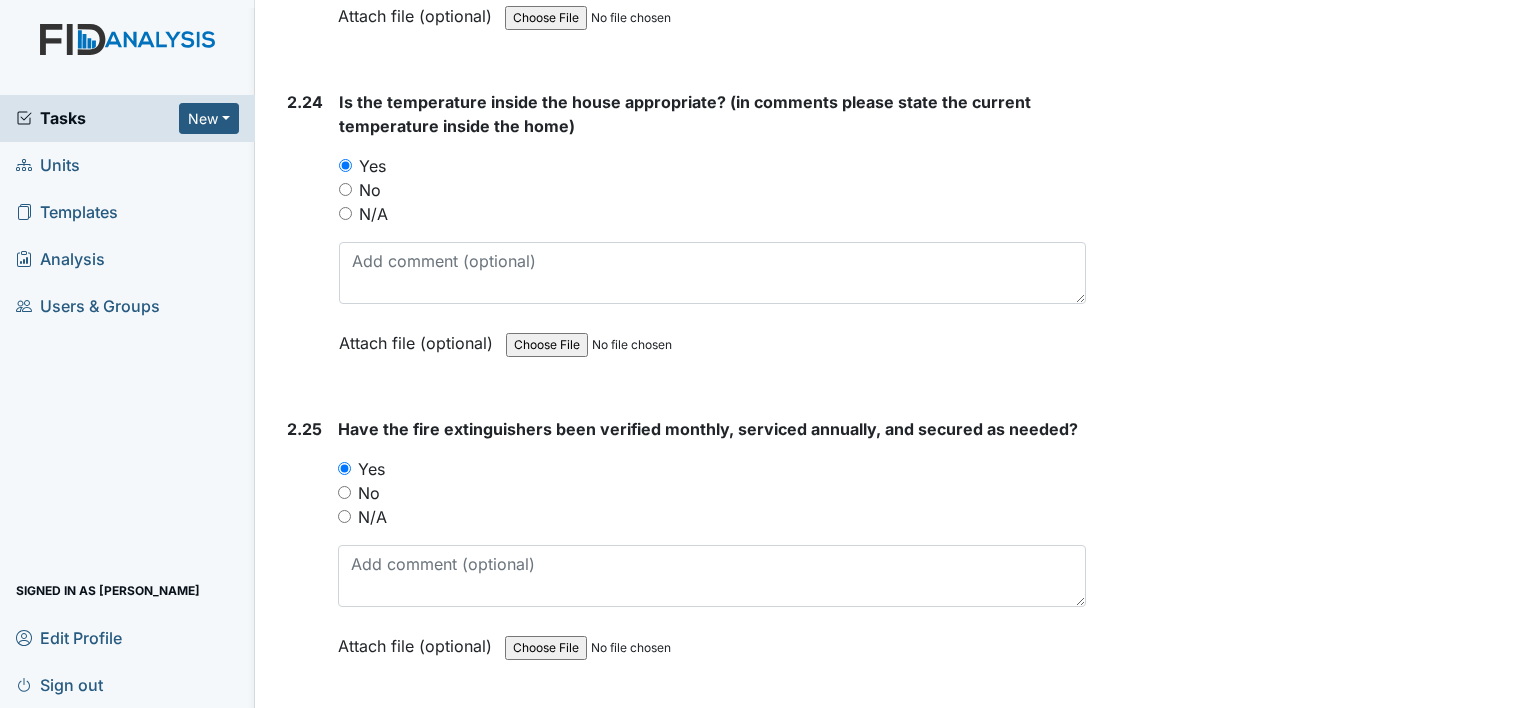 scroll, scrollTop: 10277, scrollLeft: 0, axis: vertical 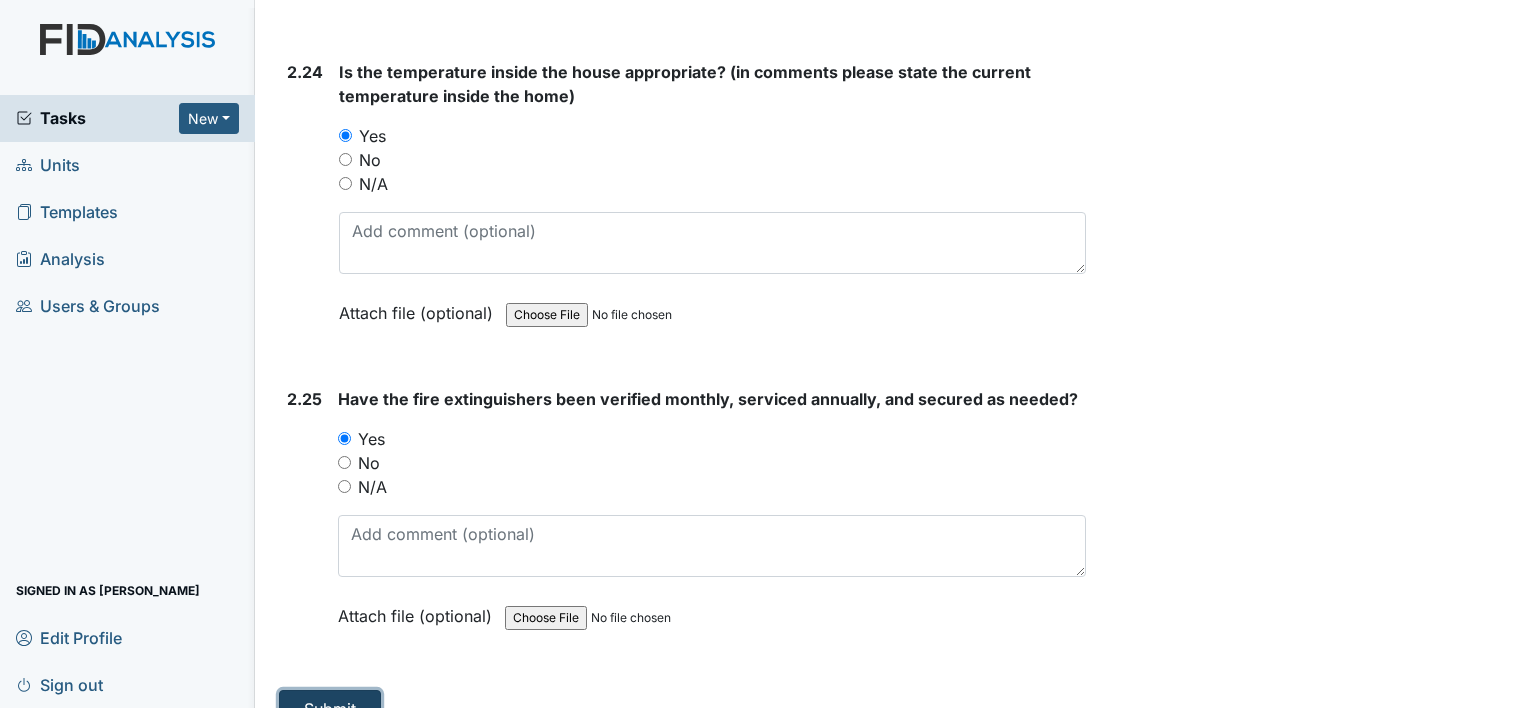 click on "Submit" at bounding box center (330, 709) 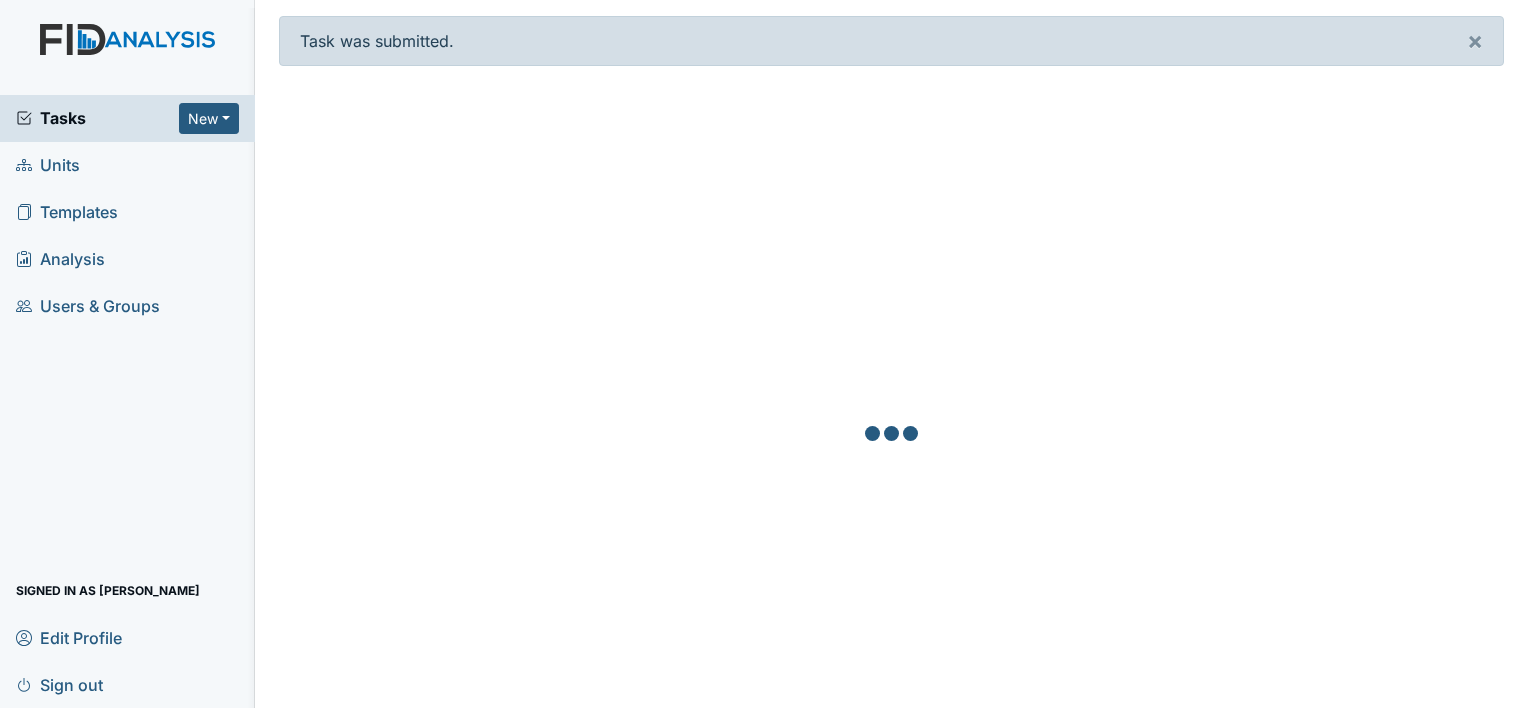 scroll, scrollTop: 0, scrollLeft: 0, axis: both 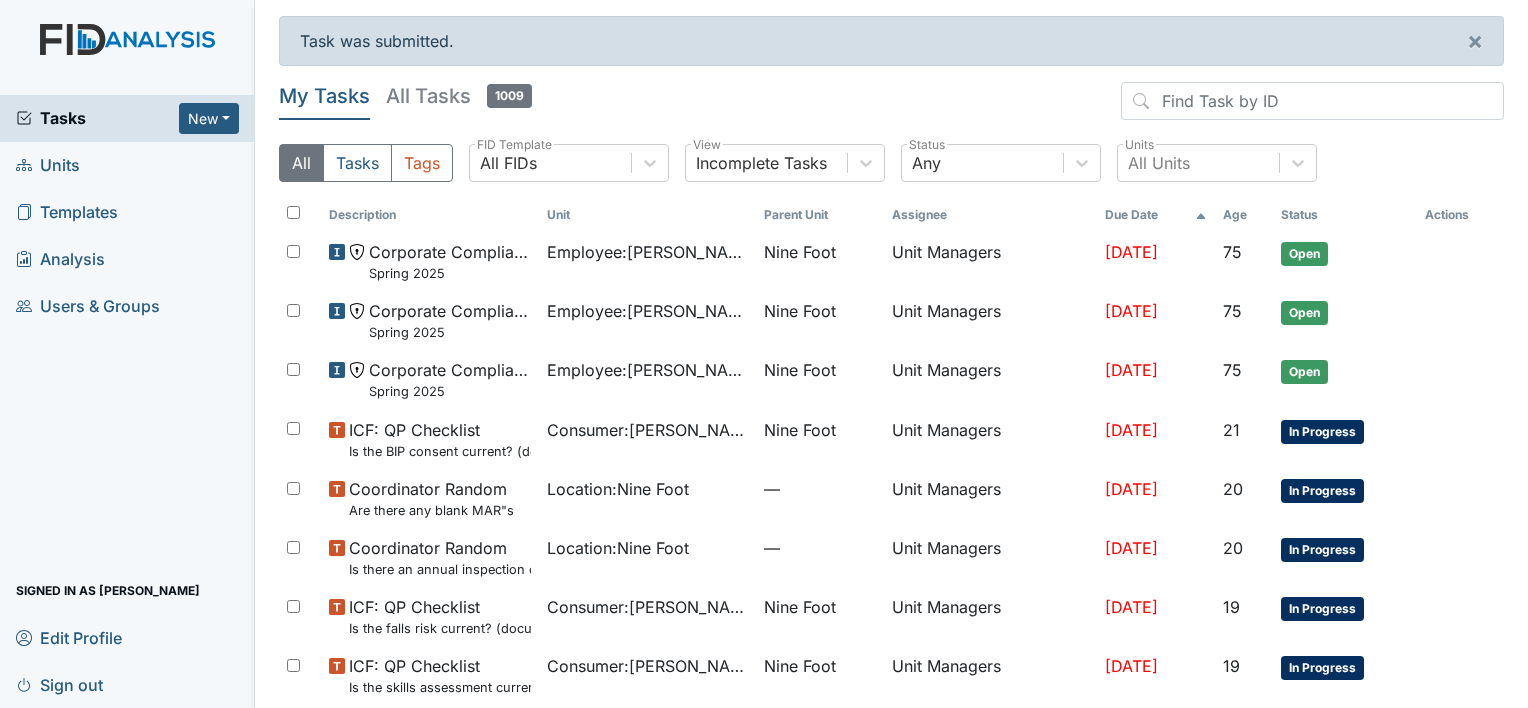click on "Units" at bounding box center (48, 165) 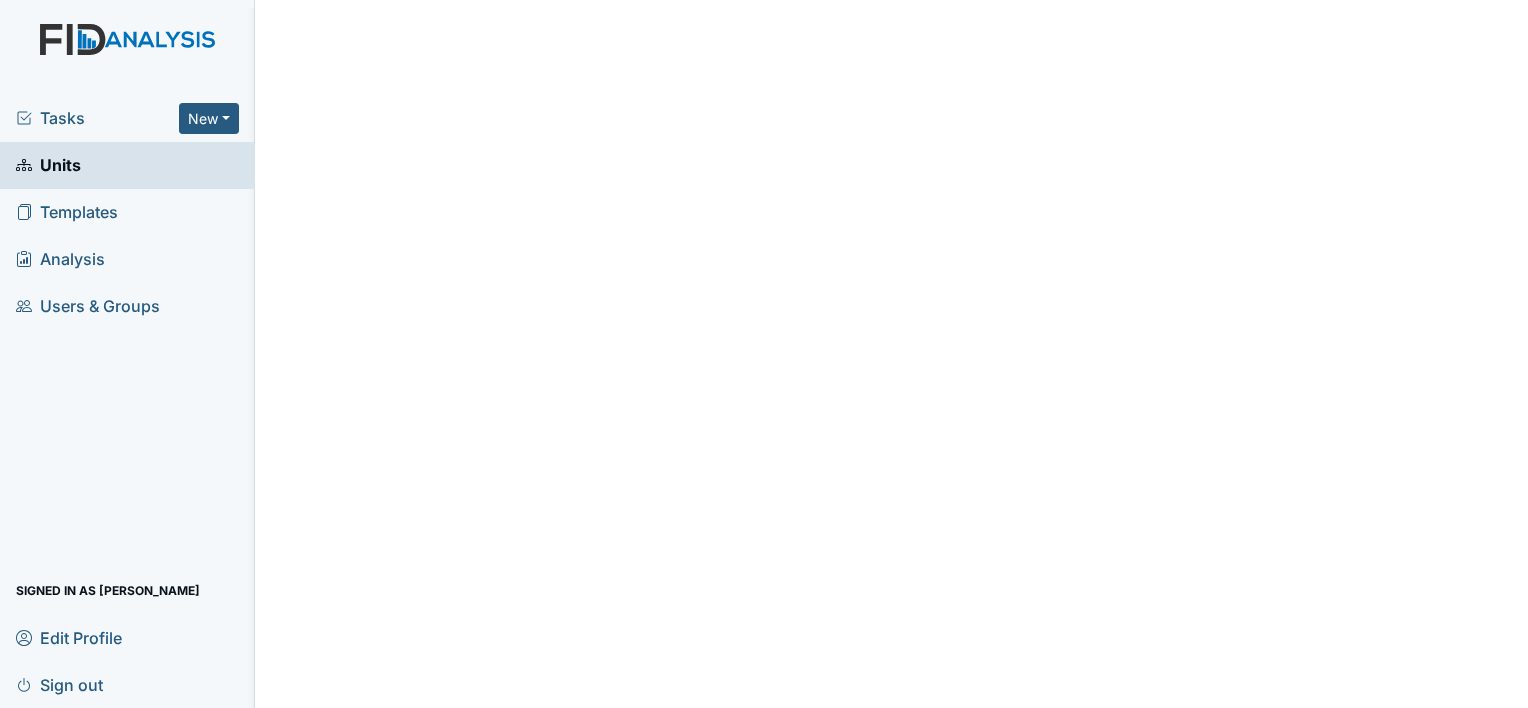 scroll, scrollTop: 0, scrollLeft: 0, axis: both 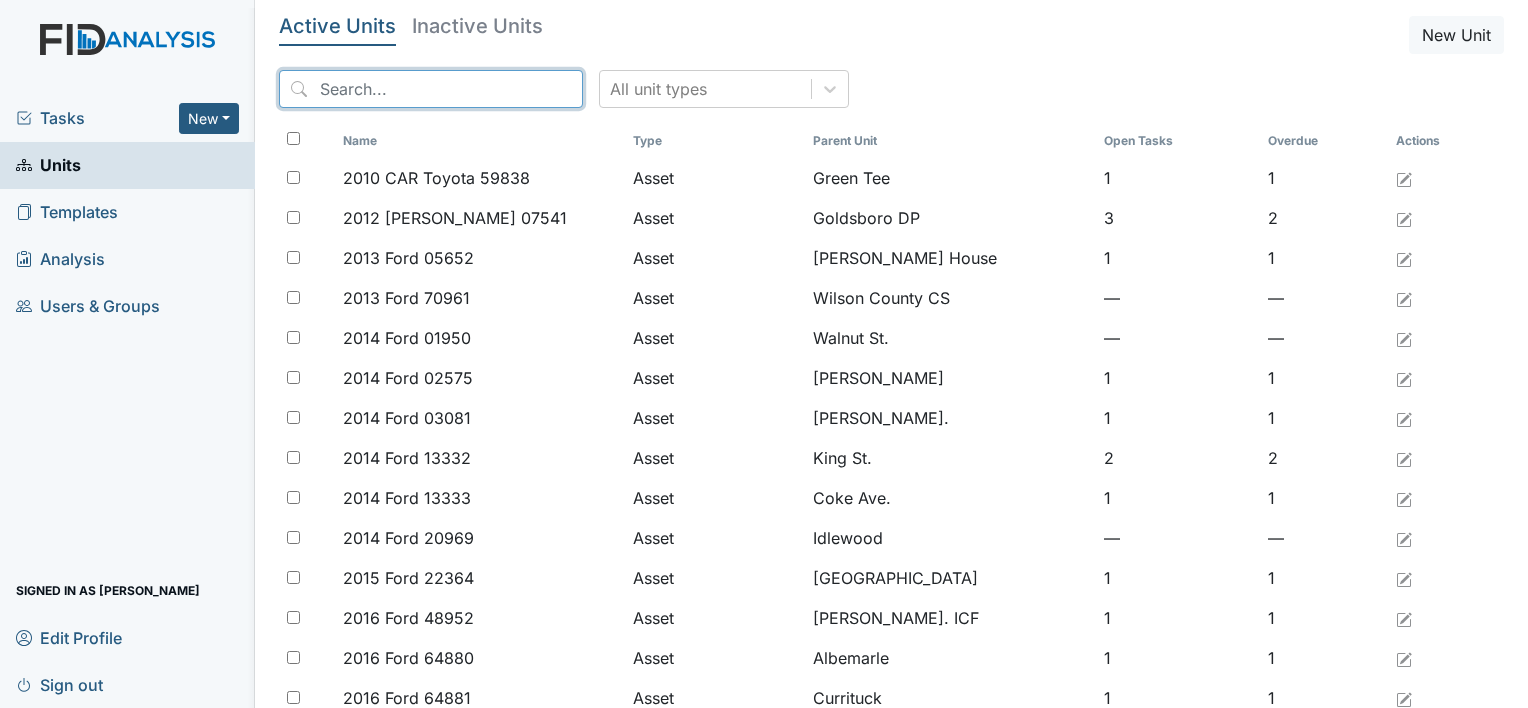 click at bounding box center [431, 89] 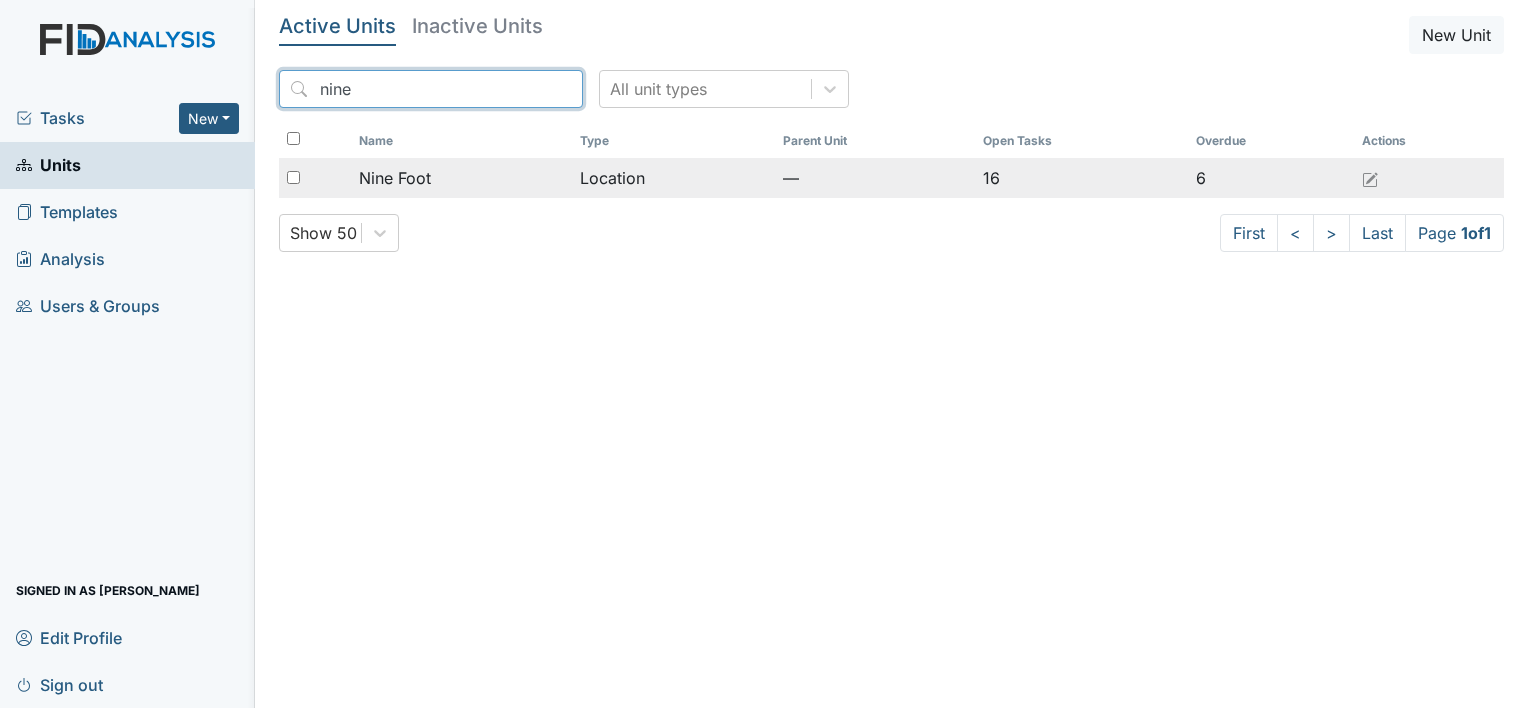 type on "nine" 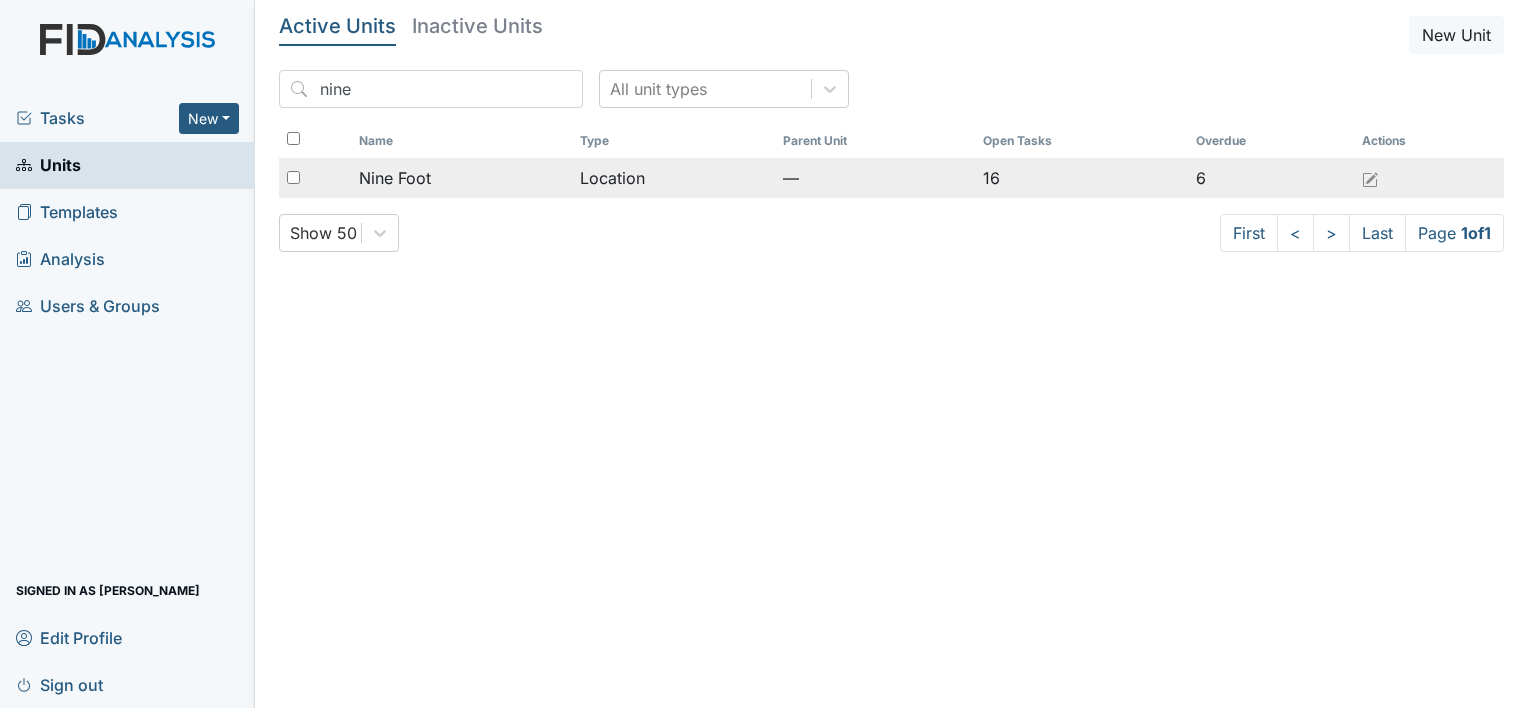 click on "Nine Foot" at bounding box center (395, 178) 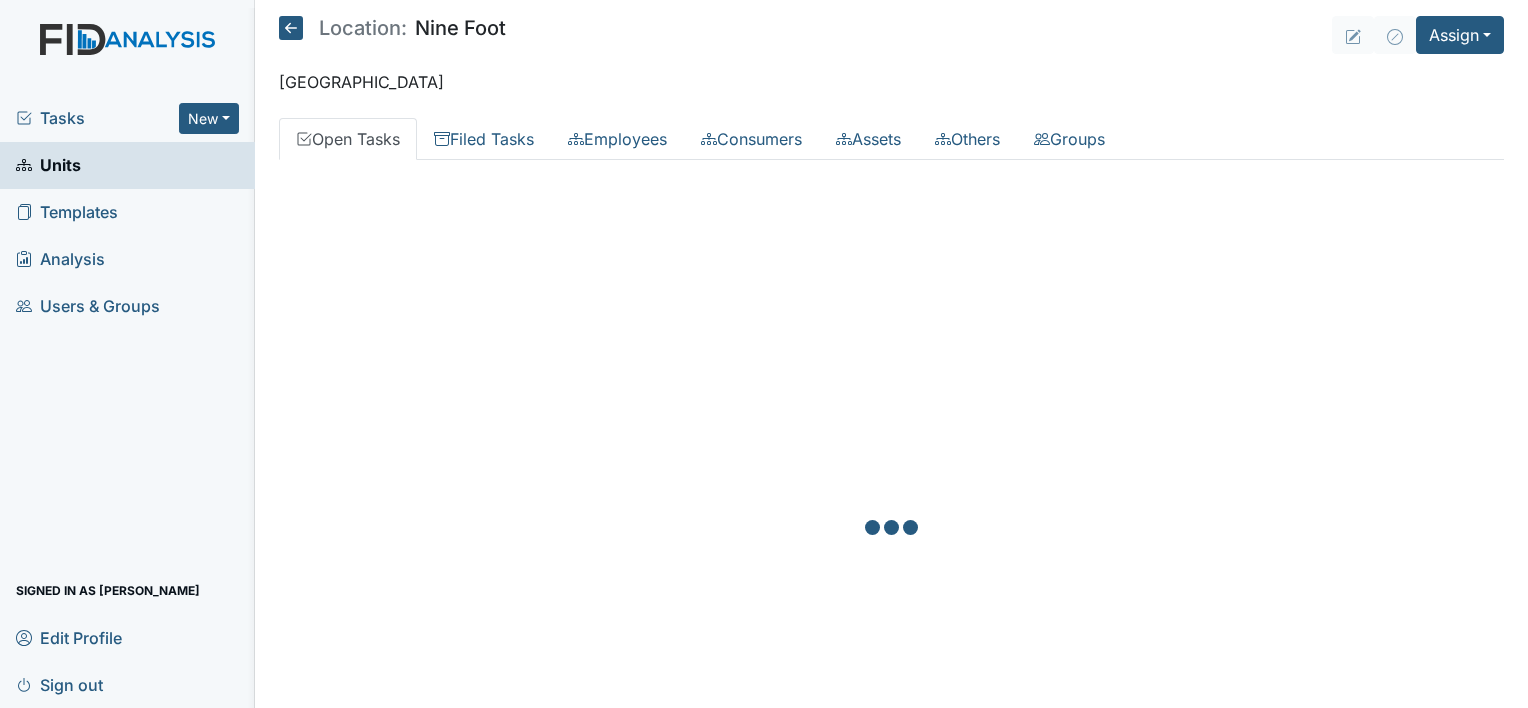 scroll, scrollTop: 0, scrollLeft: 0, axis: both 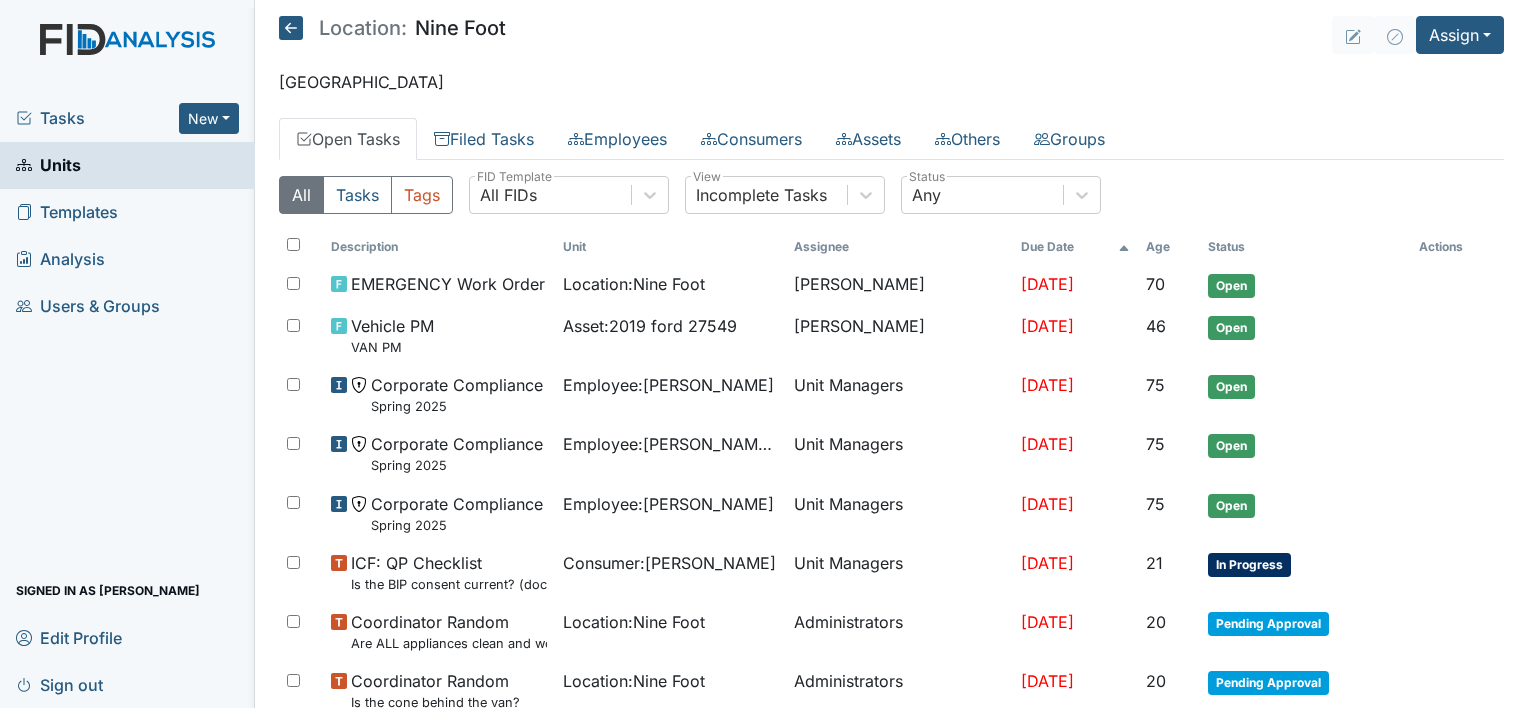 click 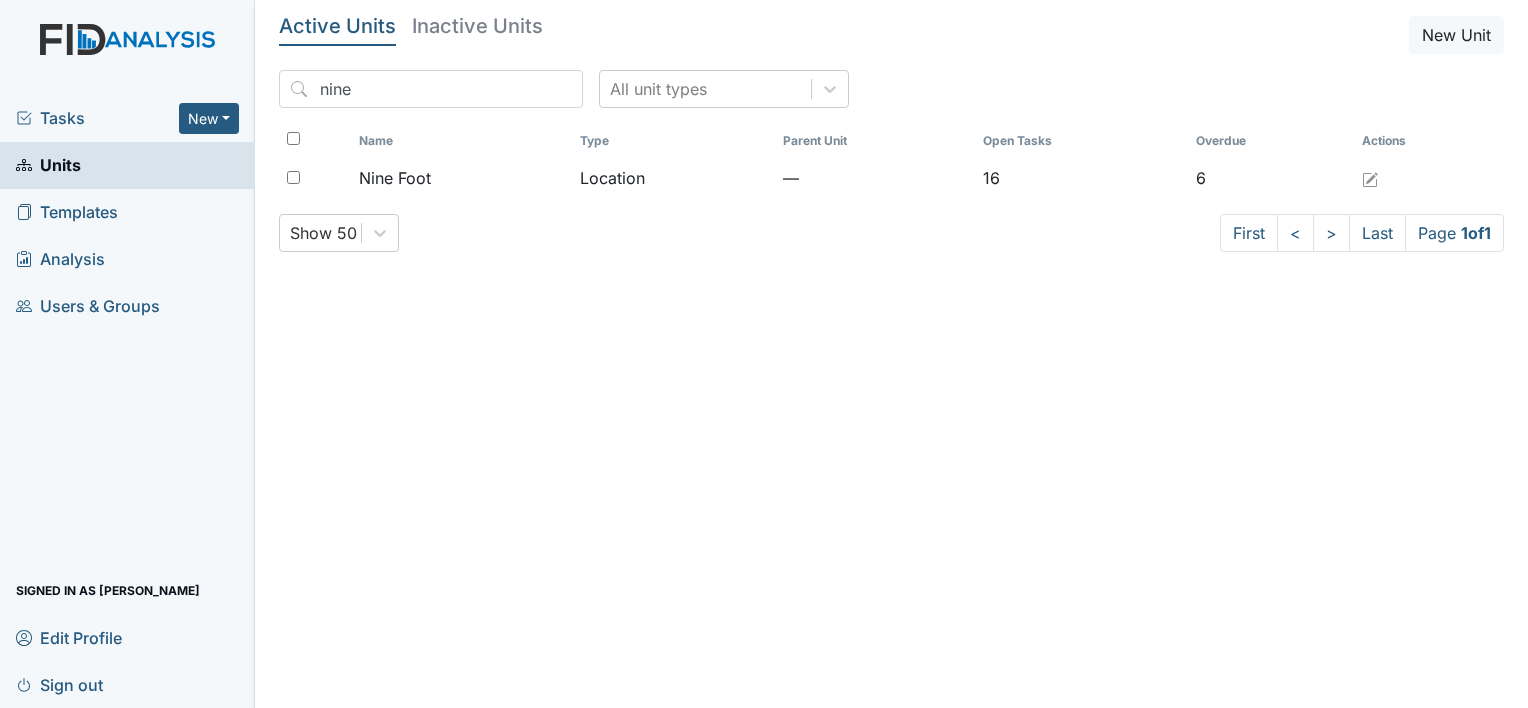 scroll, scrollTop: 0, scrollLeft: 0, axis: both 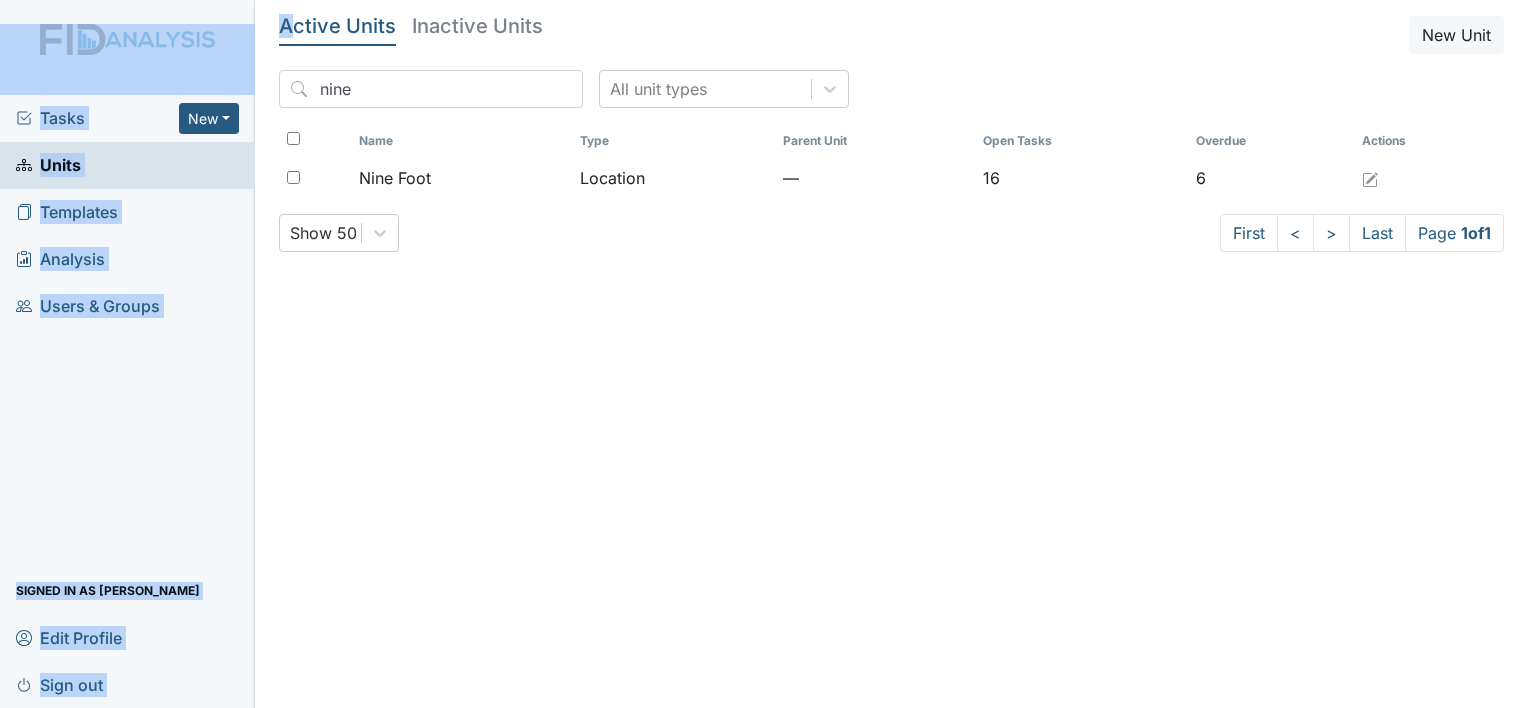 drag, startPoint x: 0, startPoint y: 0, endPoint x: 229, endPoint y: 2, distance: 229.00873 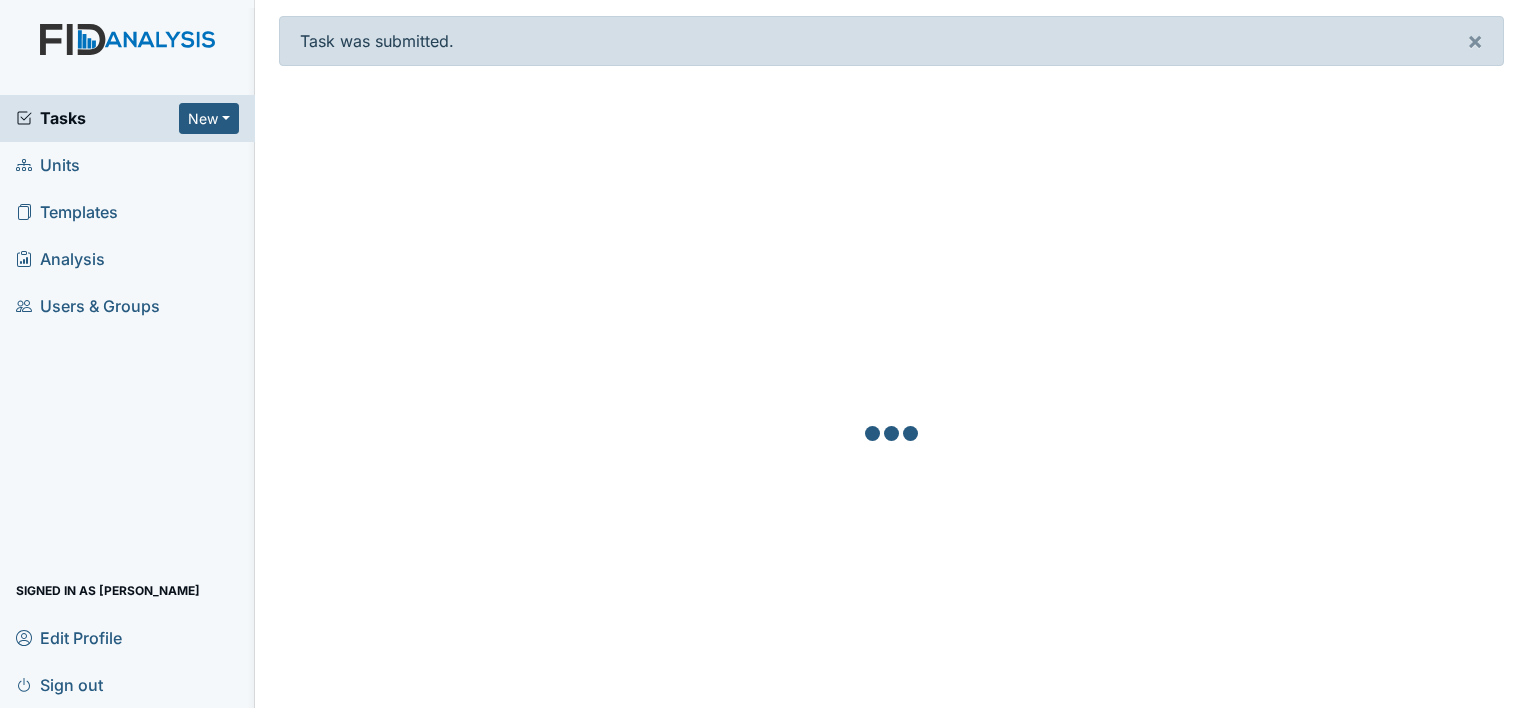 scroll, scrollTop: 0, scrollLeft: 0, axis: both 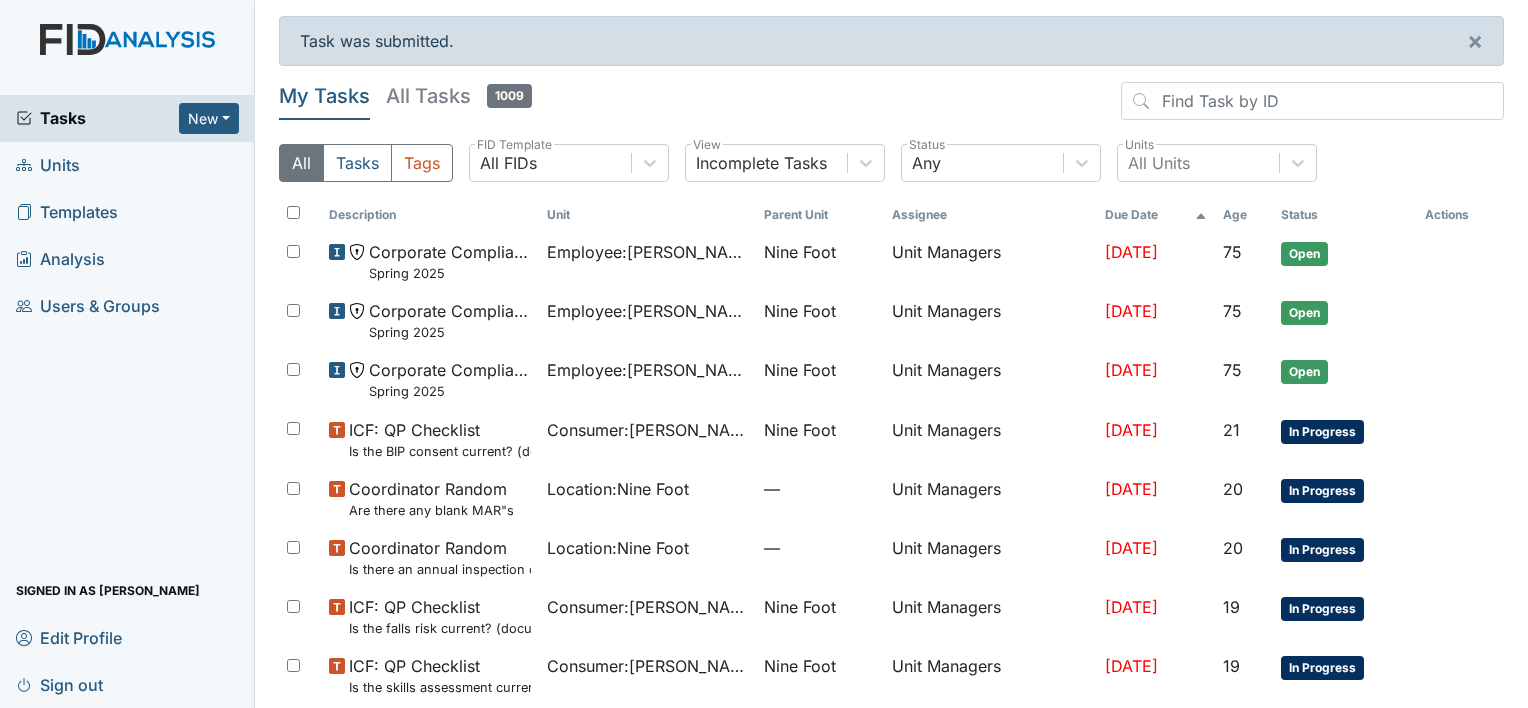click on "All Tasks   1009" at bounding box center [459, 96] 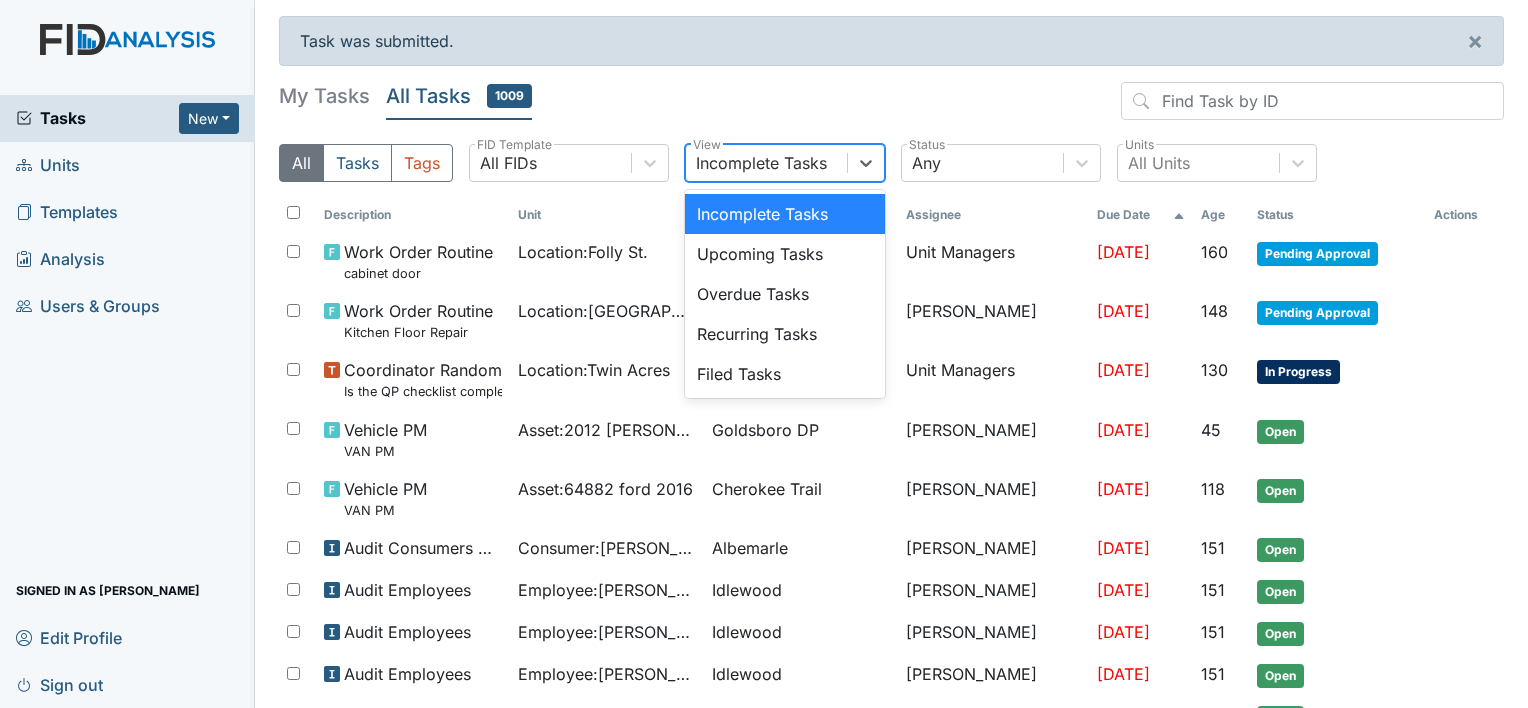 click on "Incomplete Tasks" at bounding box center [761, 163] 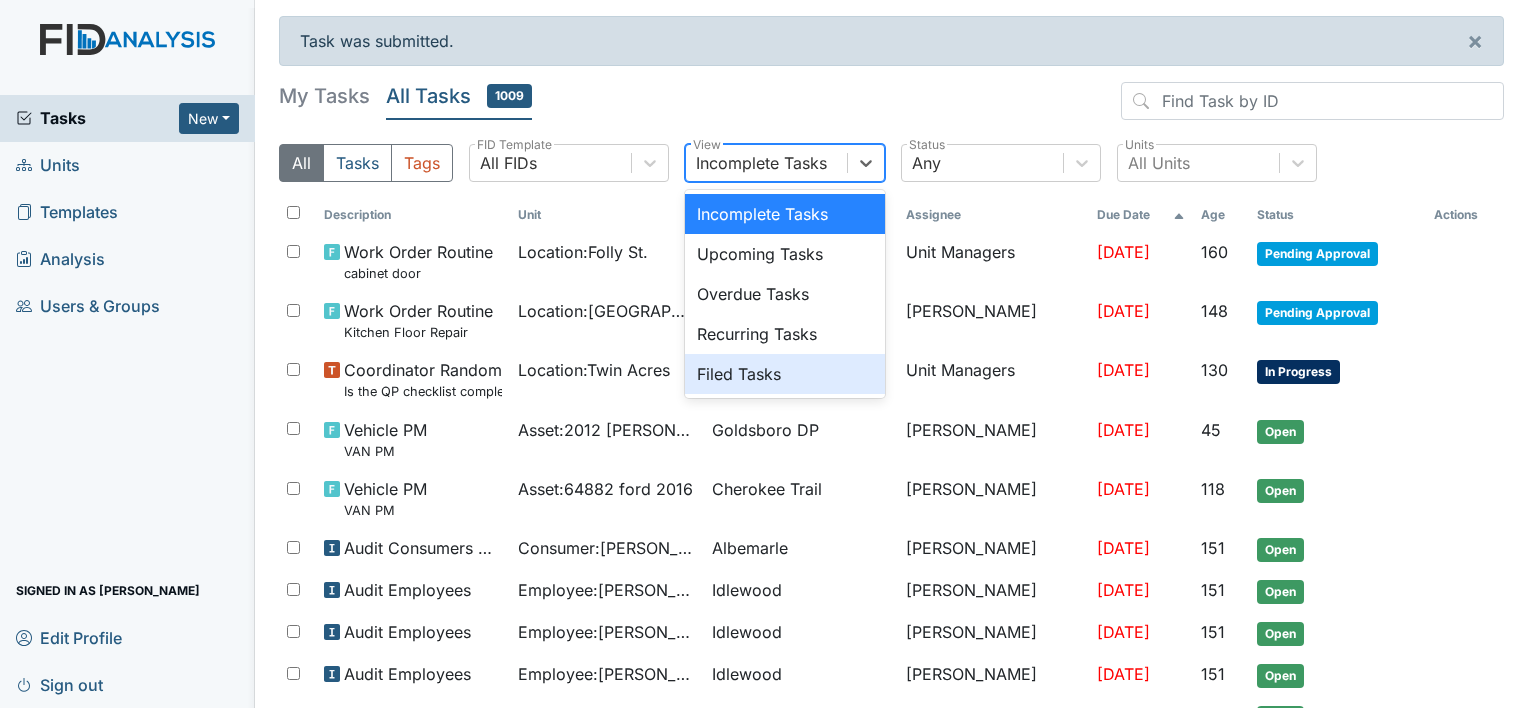 click on "Filed Tasks" at bounding box center (785, 374) 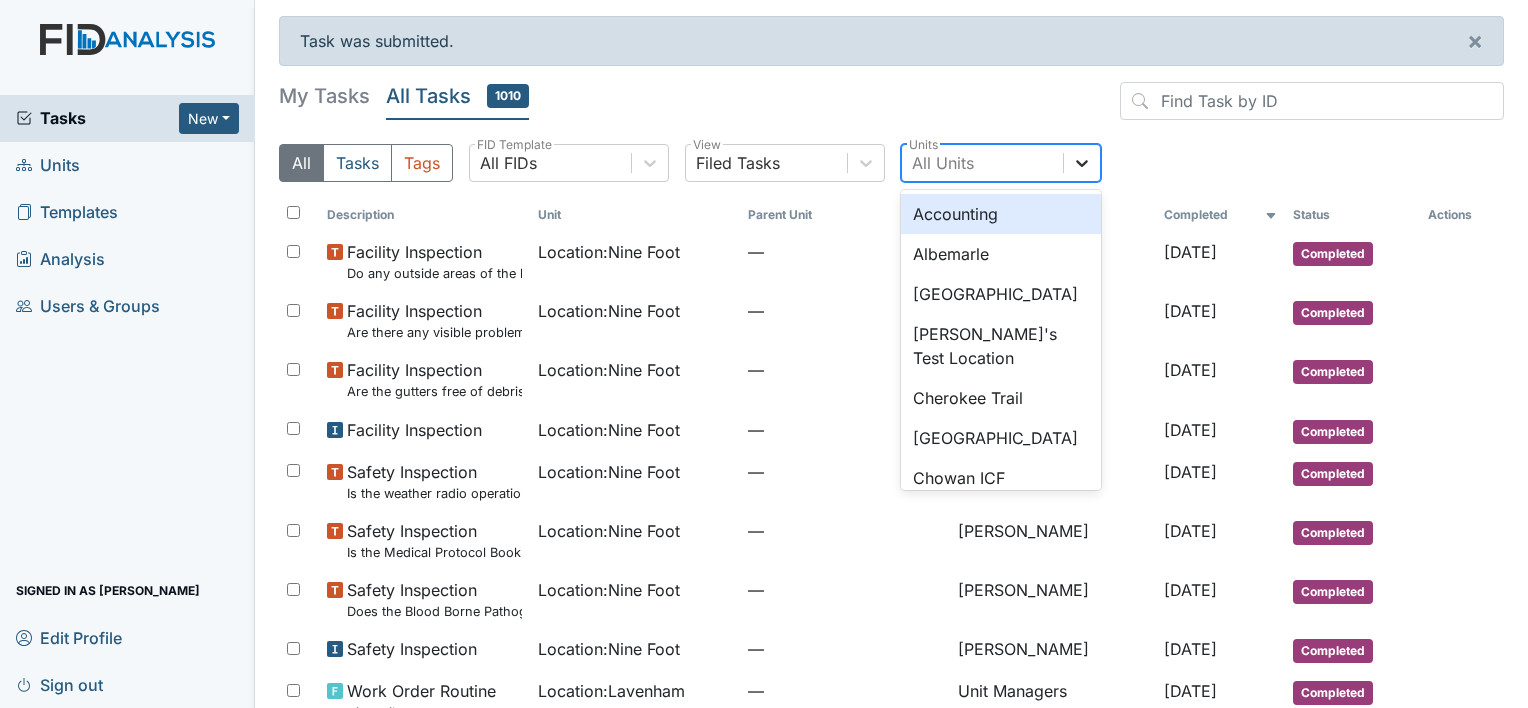 click 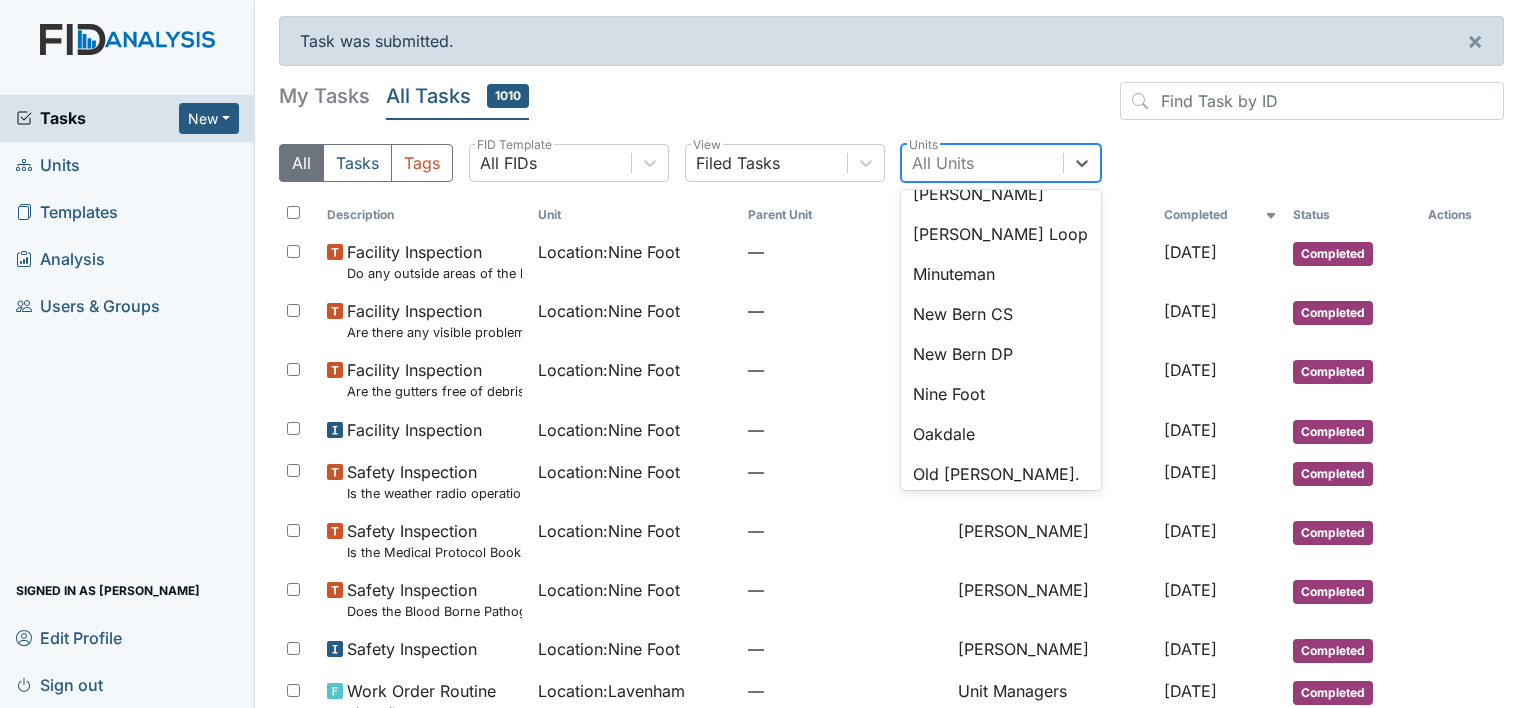 scroll, scrollTop: 1293, scrollLeft: 0, axis: vertical 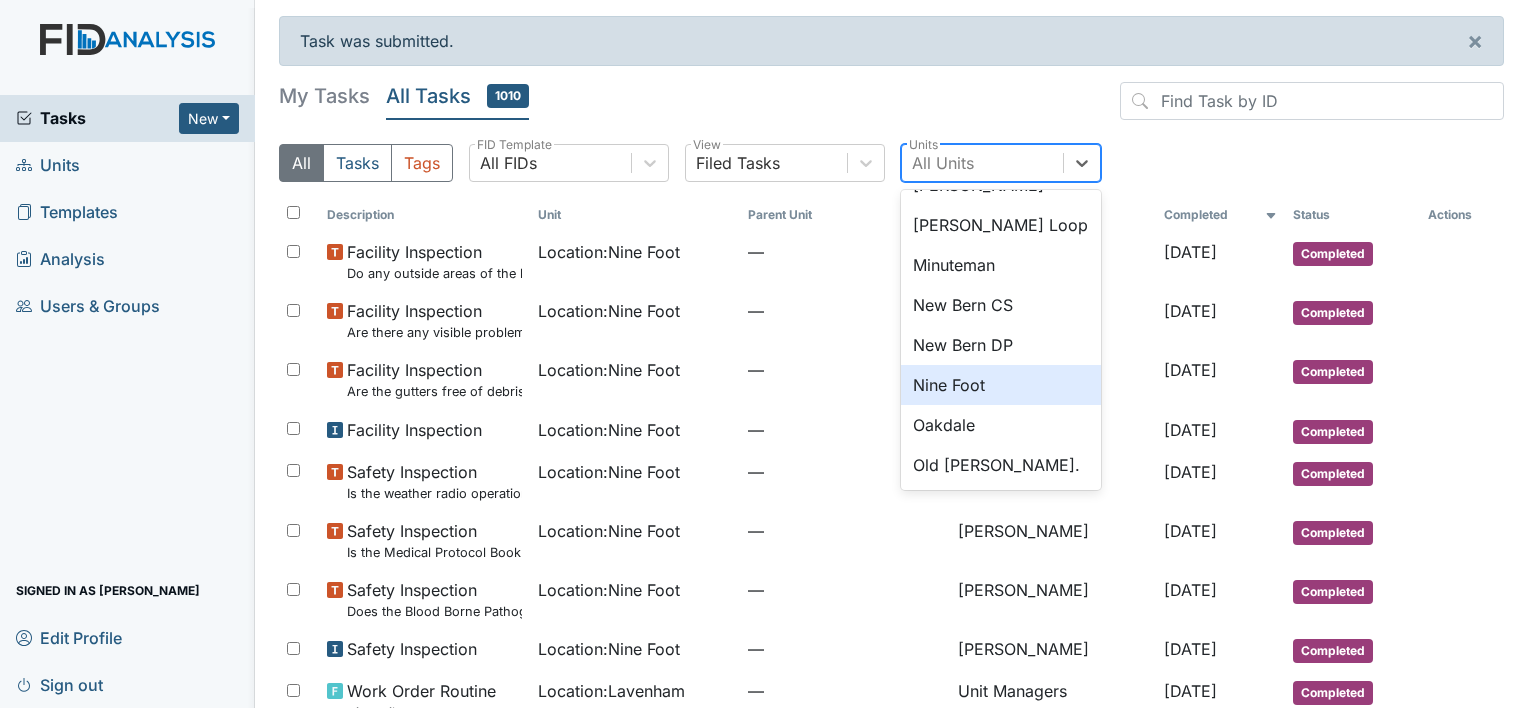click on "Nine Foot" at bounding box center [1001, 385] 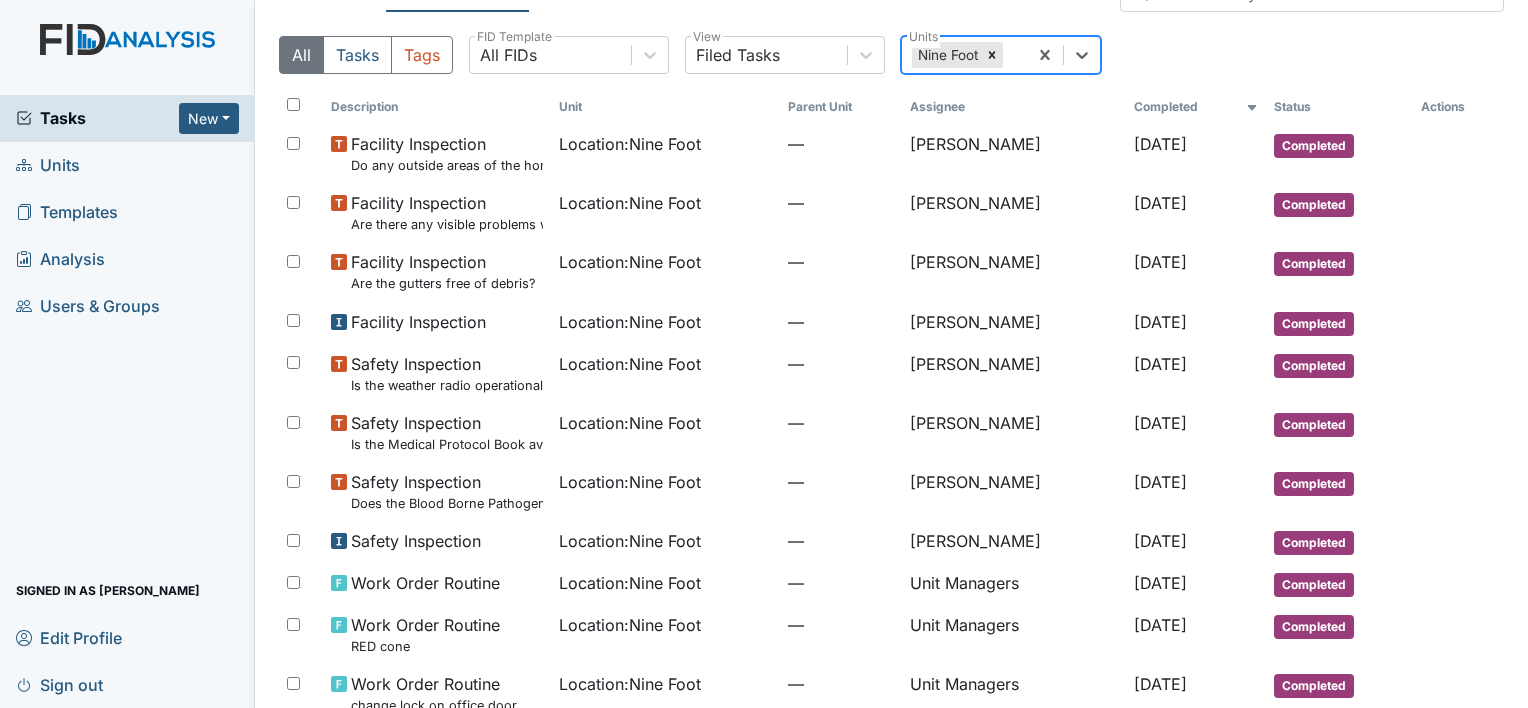 scroll, scrollTop: 0, scrollLeft: 0, axis: both 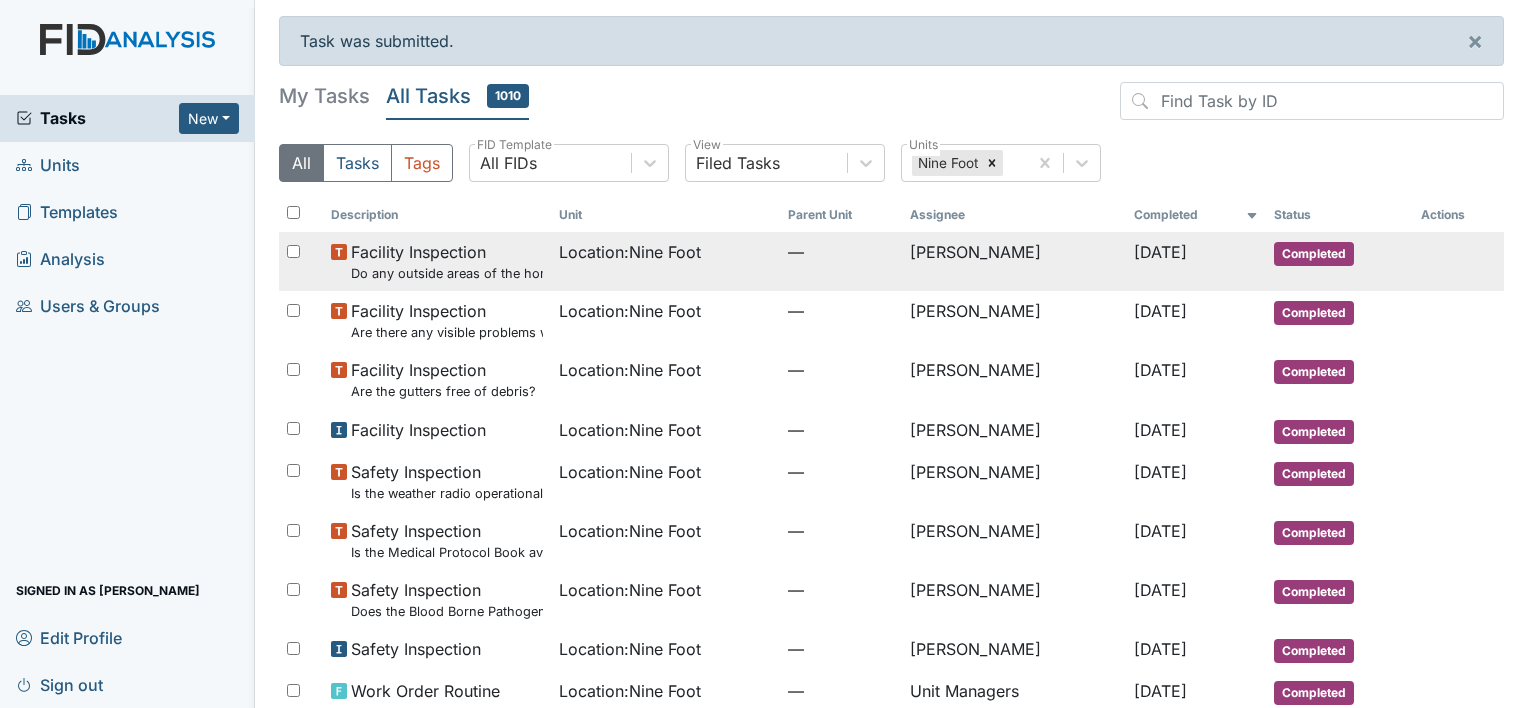 click on "Location :  Nine Foot" at bounding box center (630, 252) 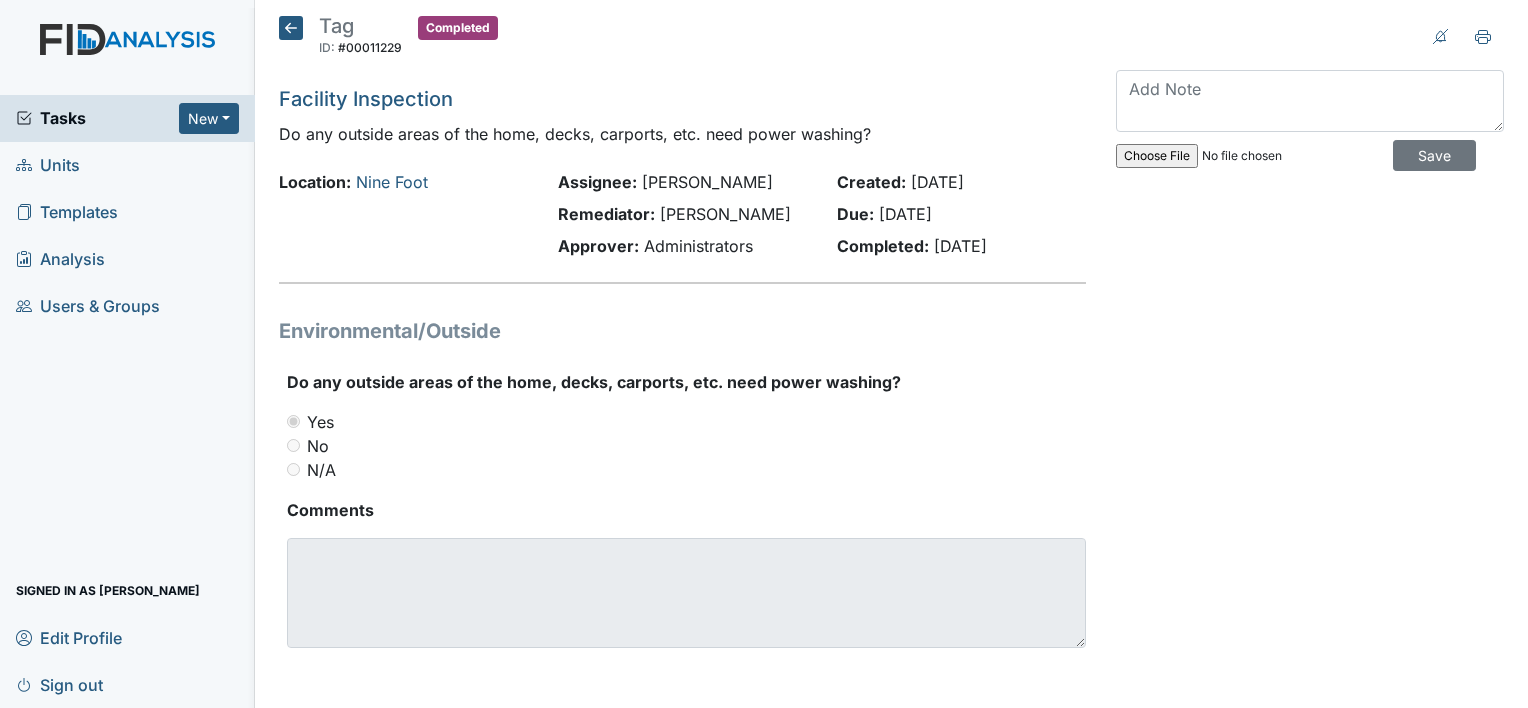 scroll, scrollTop: 0, scrollLeft: 0, axis: both 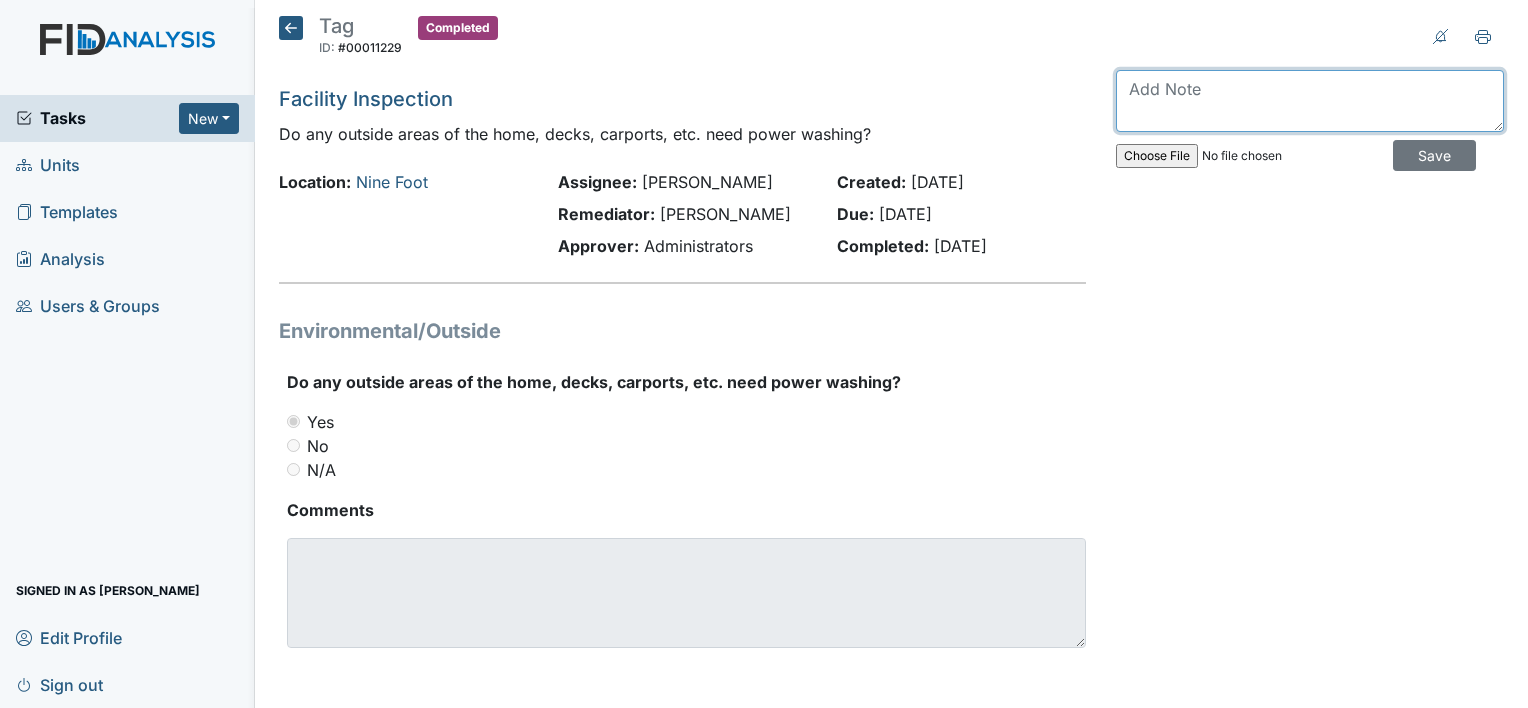 click at bounding box center (1310, 101) 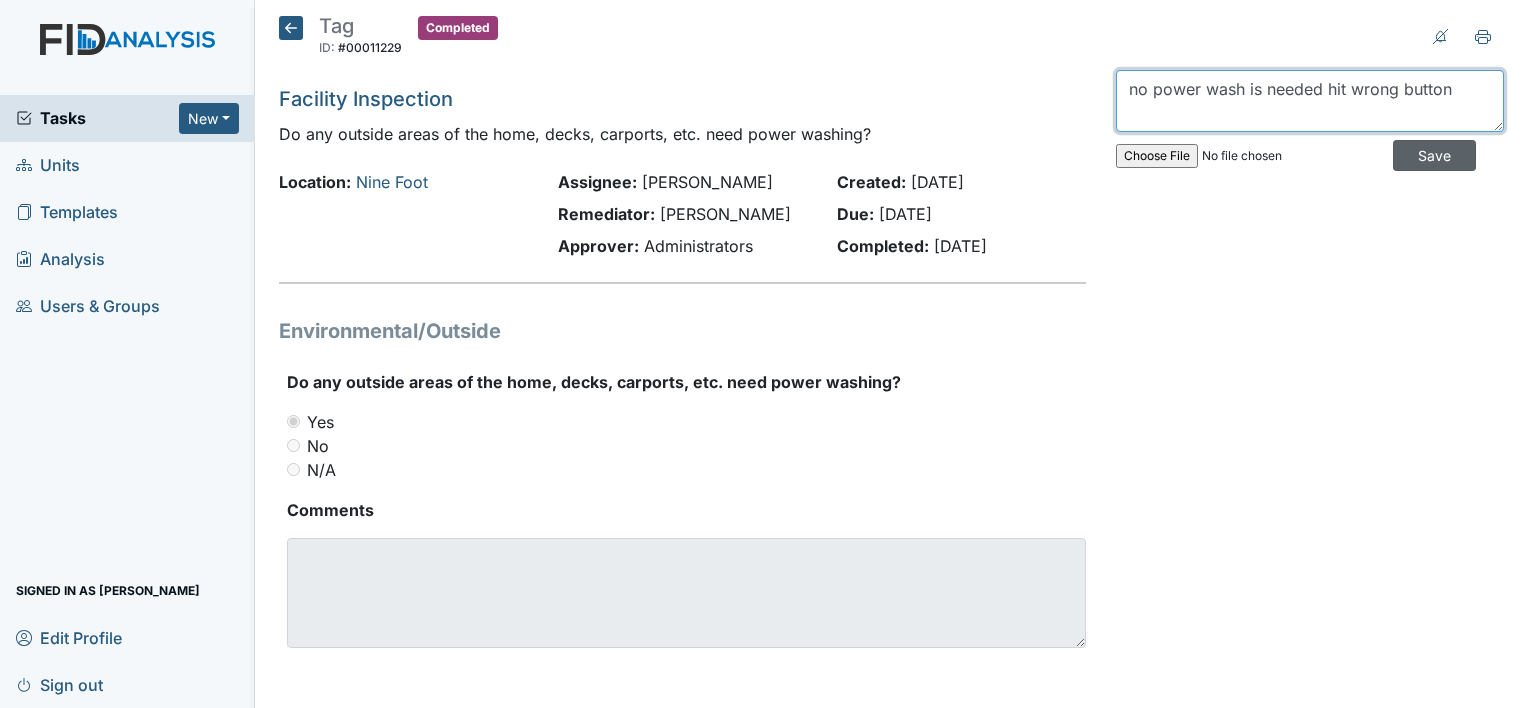 type on "no power wash is needed hit wrong button" 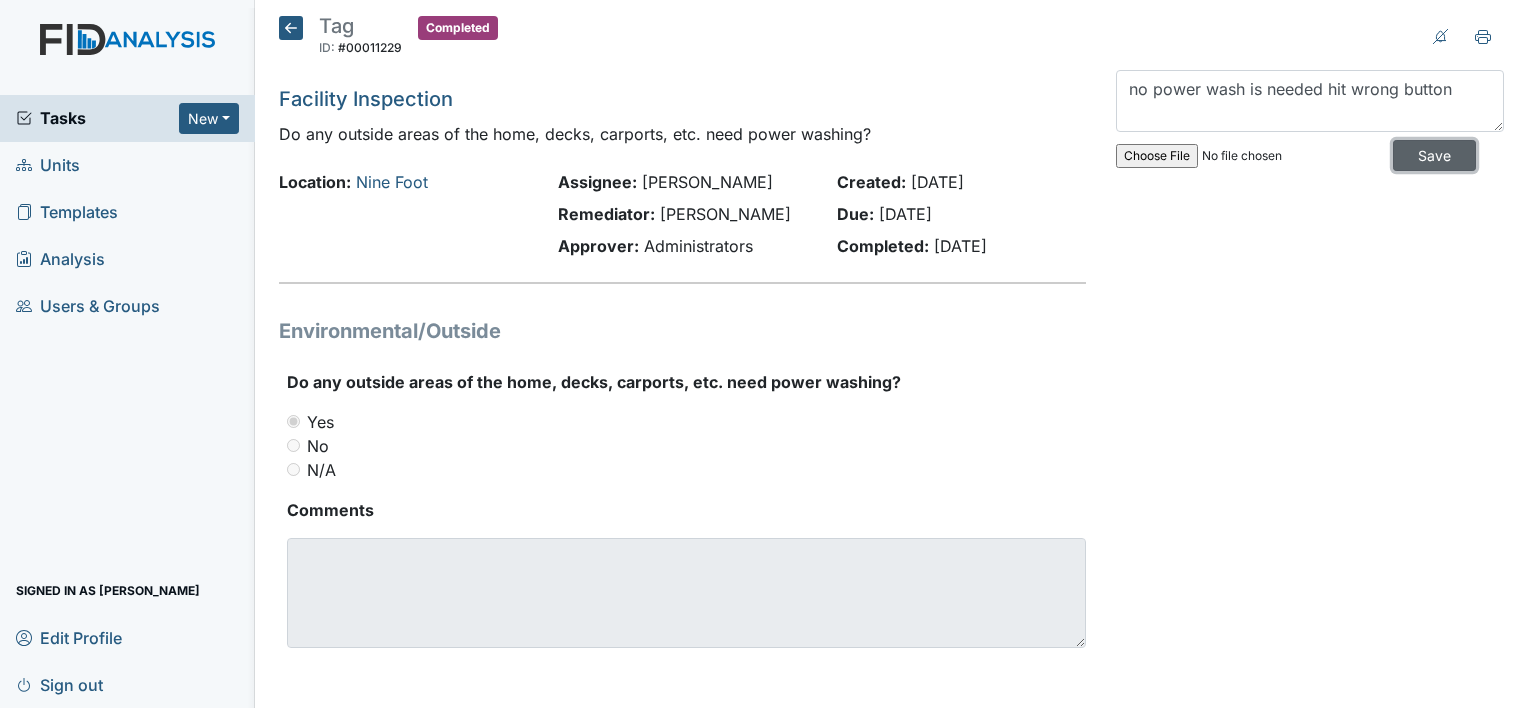 click on "Save" at bounding box center [1434, 155] 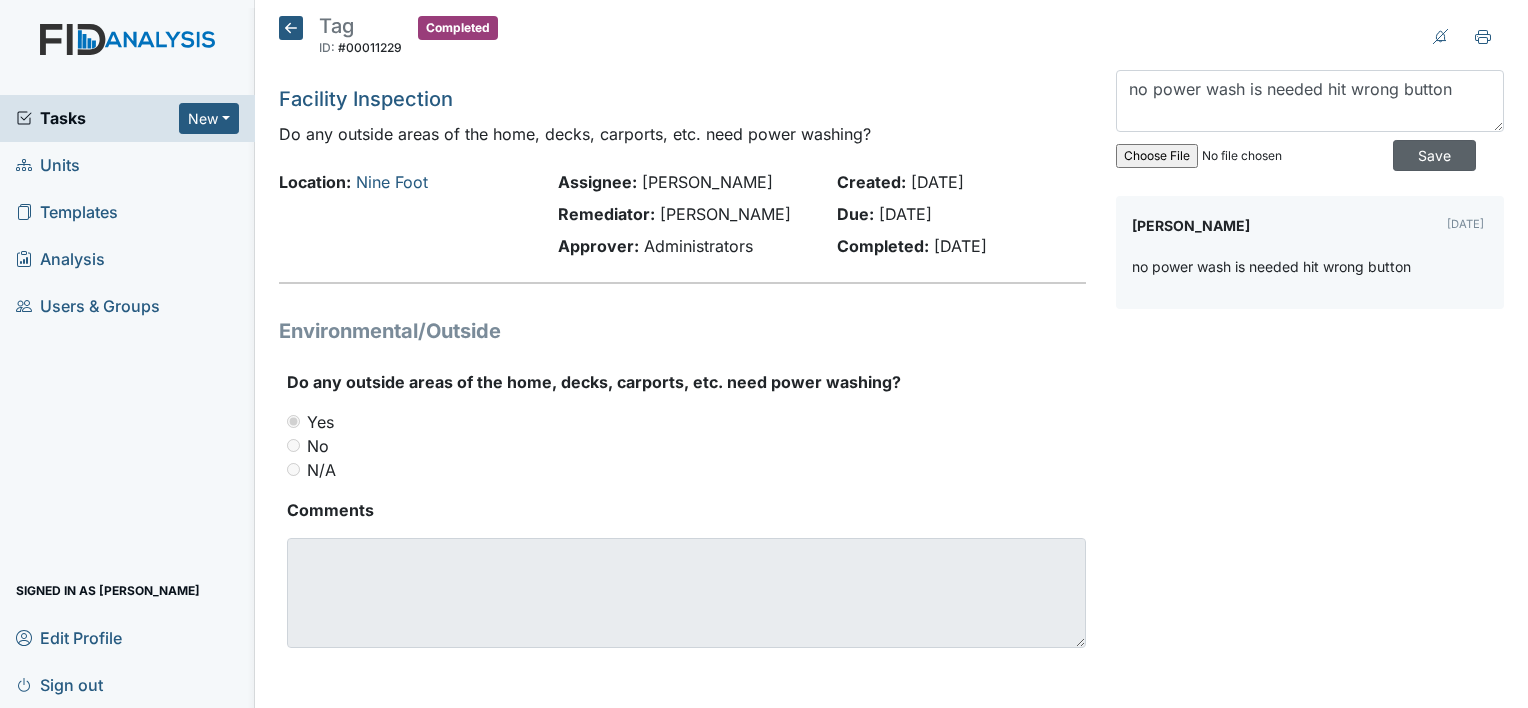 type 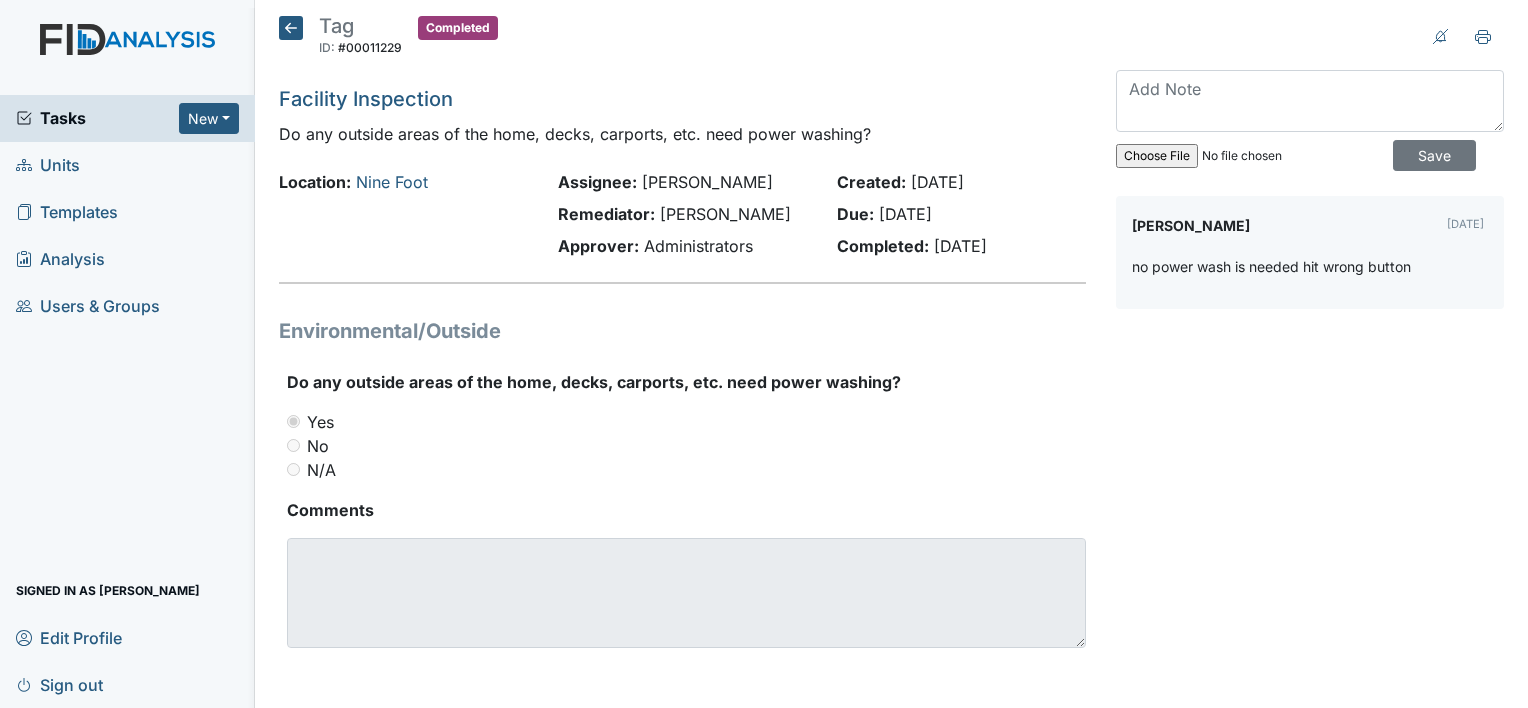 scroll, scrollTop: 3, scrollLeft: 0, axis: vertical 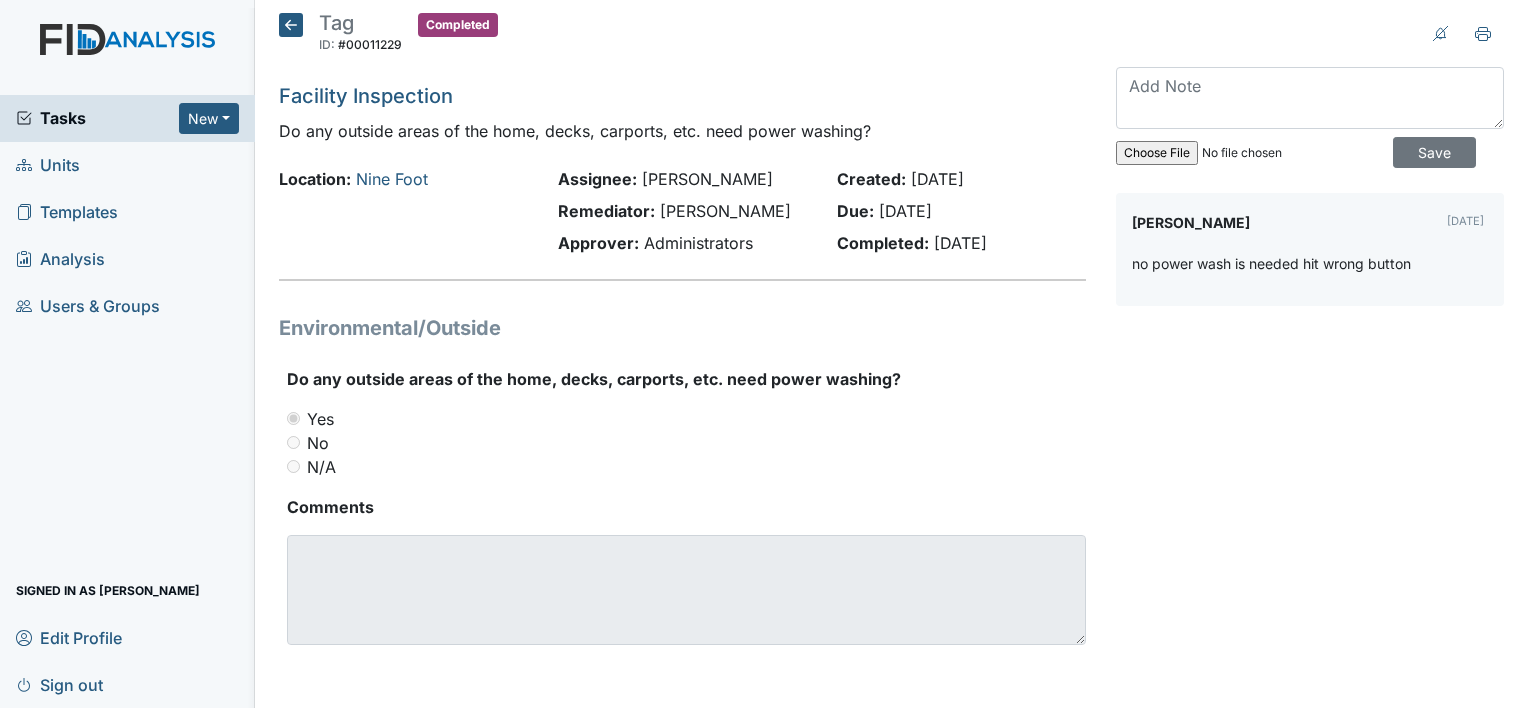 click 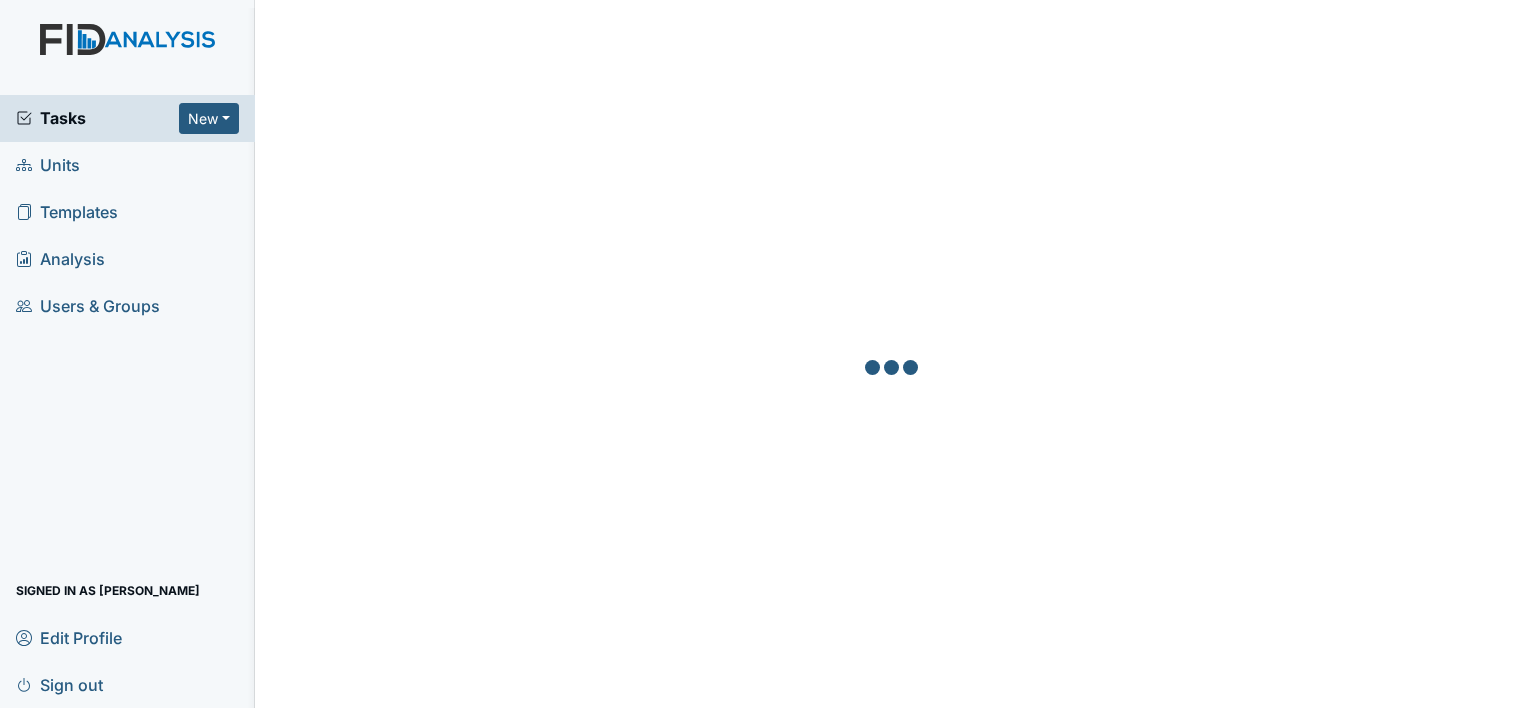 scroll, scrollTop: 0, scrollLeft: 0, axis: both 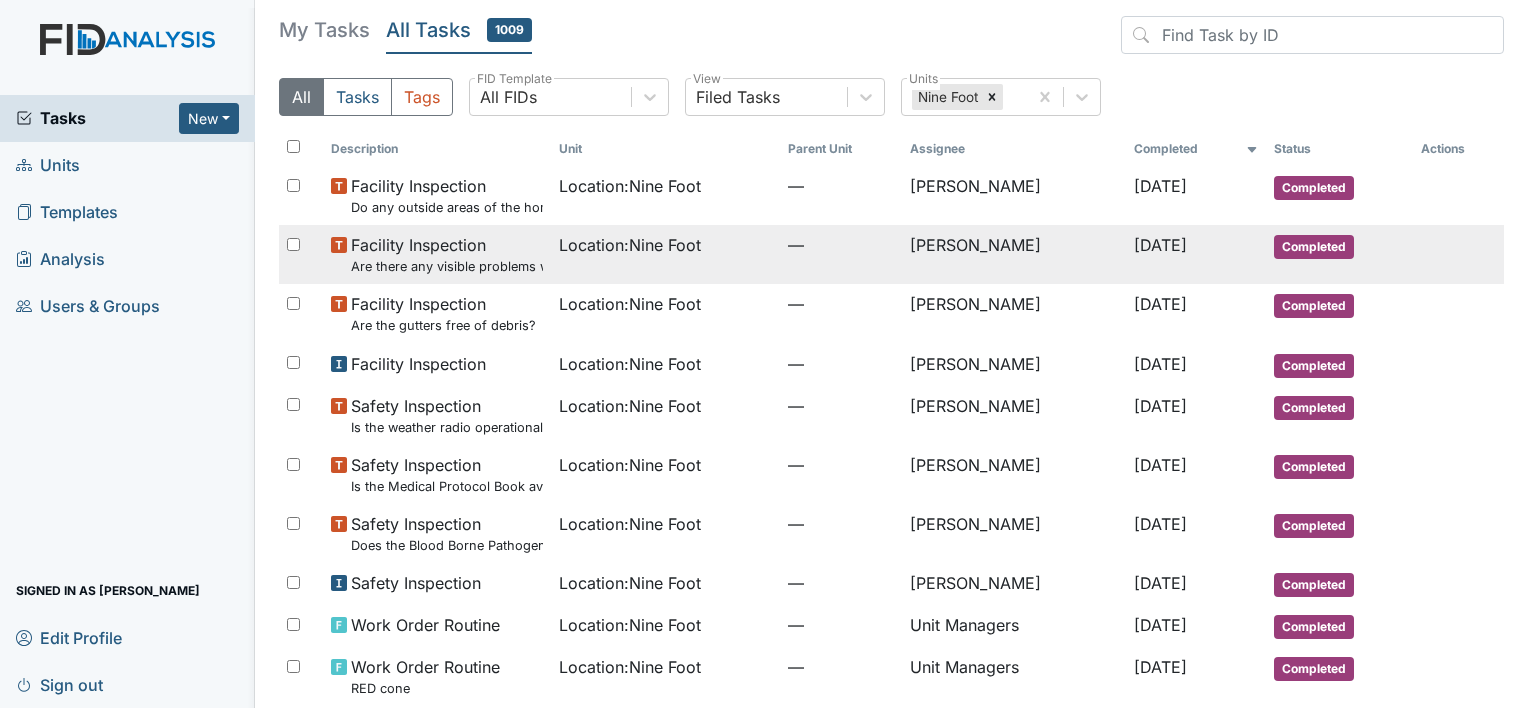 click on "Facility Inspection Are there any visible problems with the shingles?" at bounding box center [447, 254] 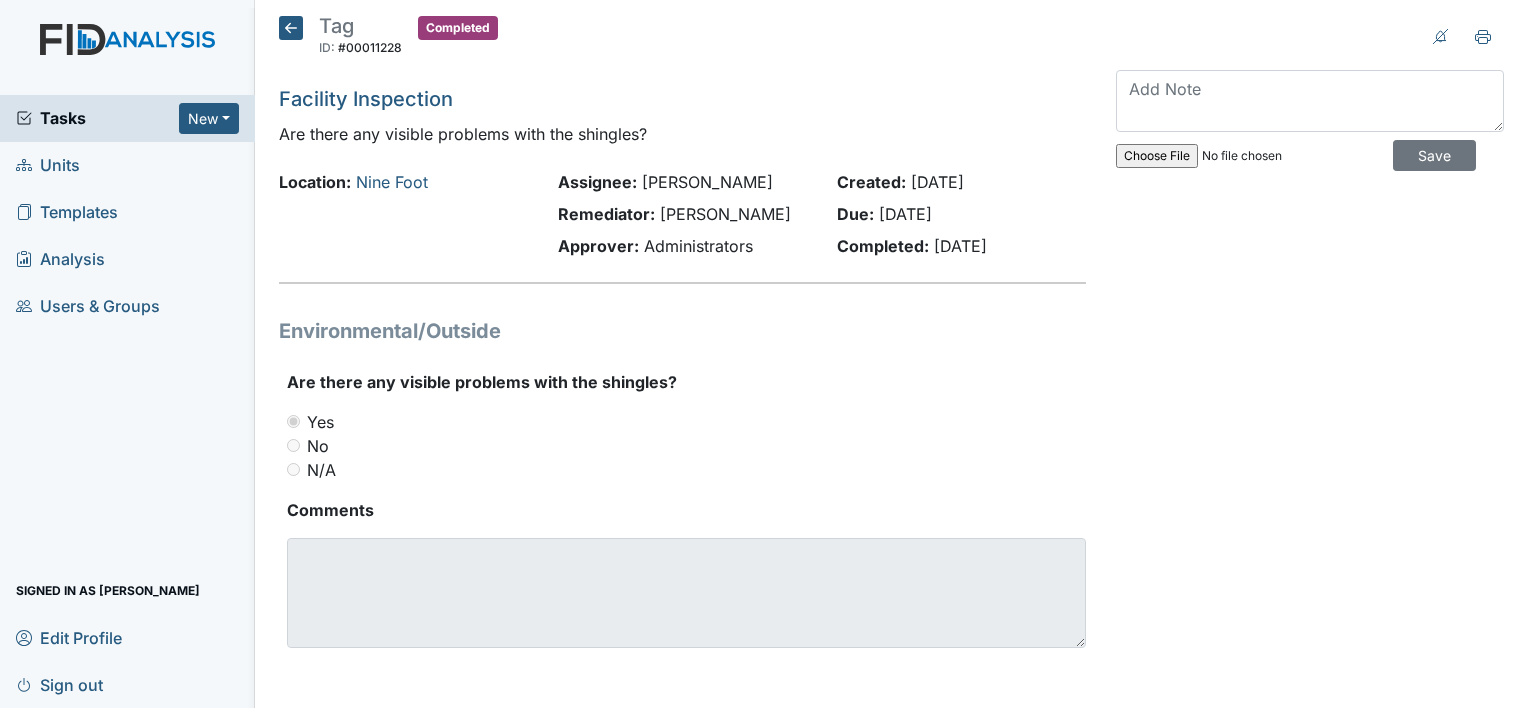 scroll, scrollTop: 0, scrollLeft: 0, axis: both 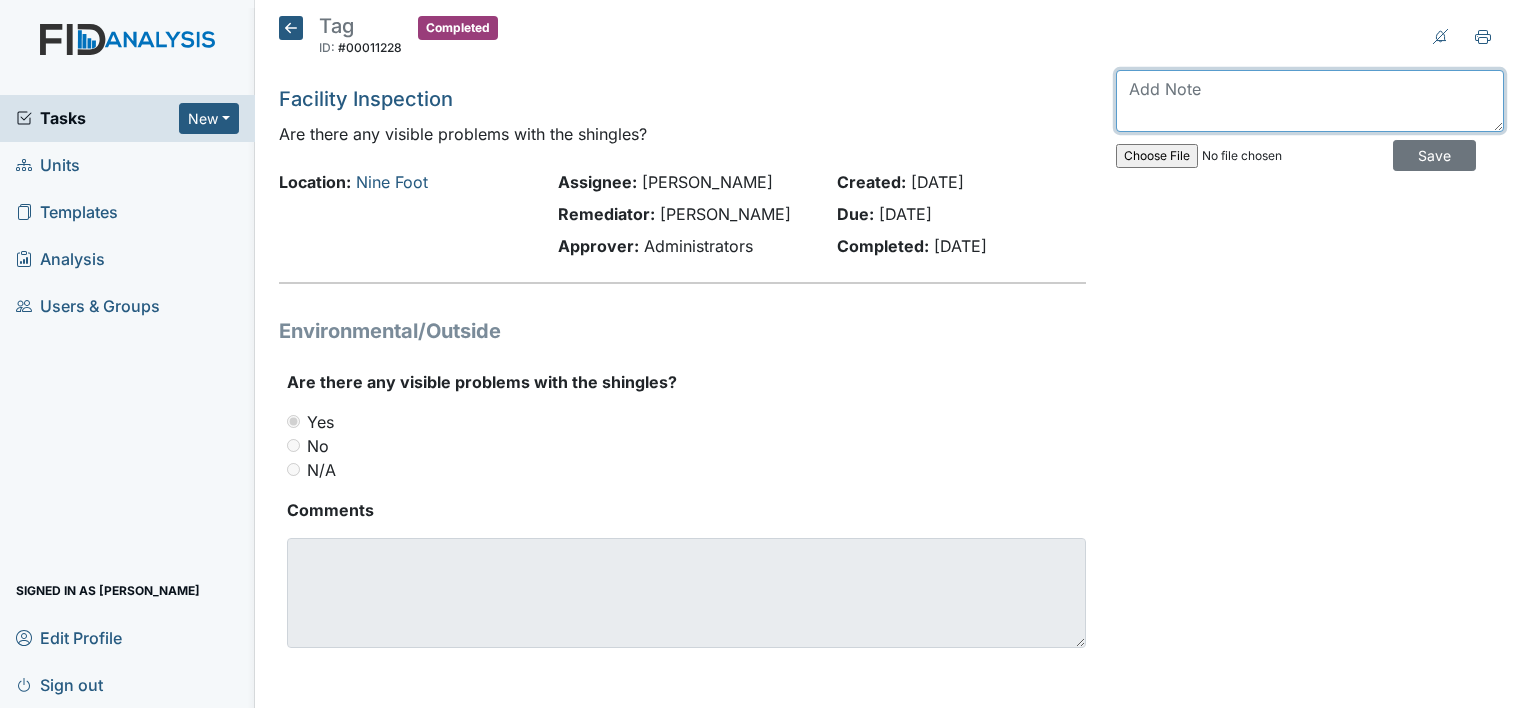 click at bounding box center (1310, 101) 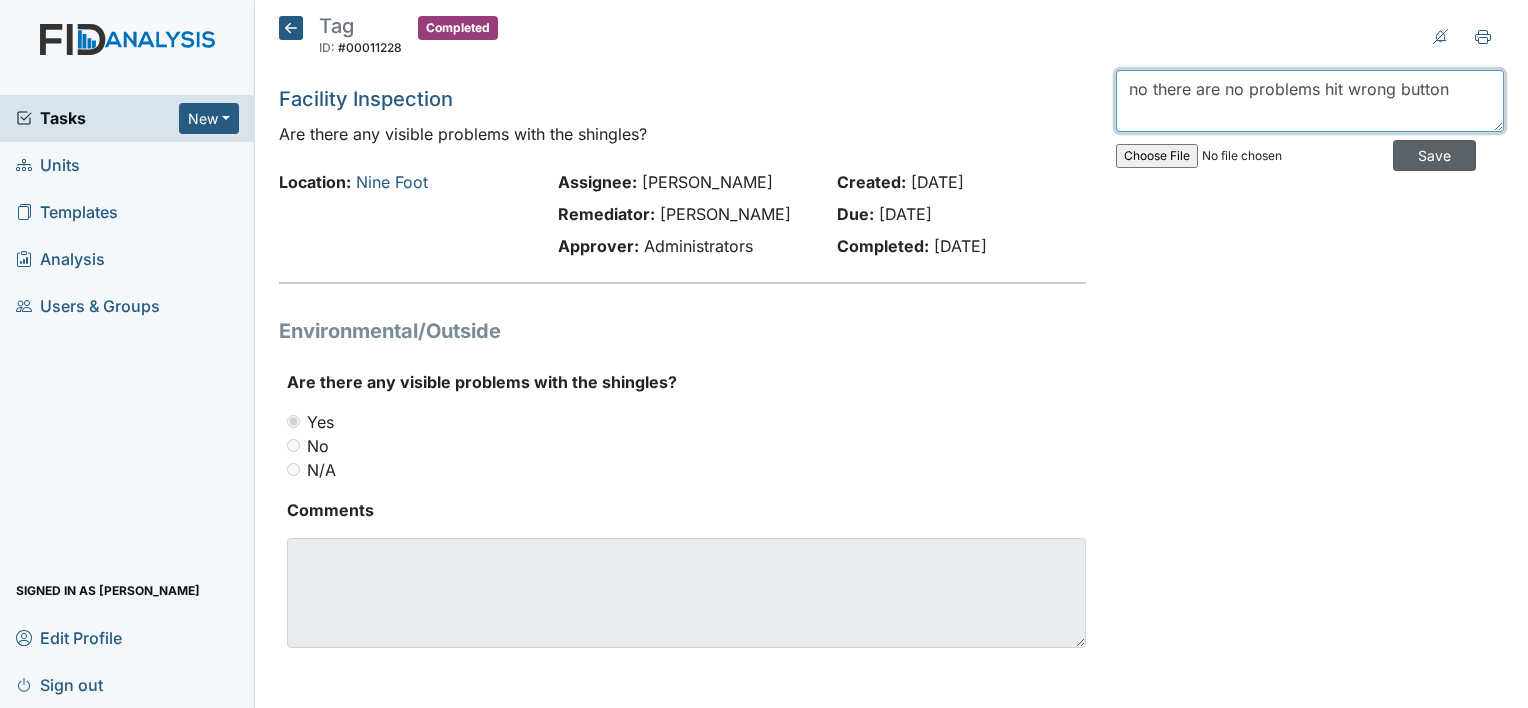 type on "no there are no problems hit wrong button" 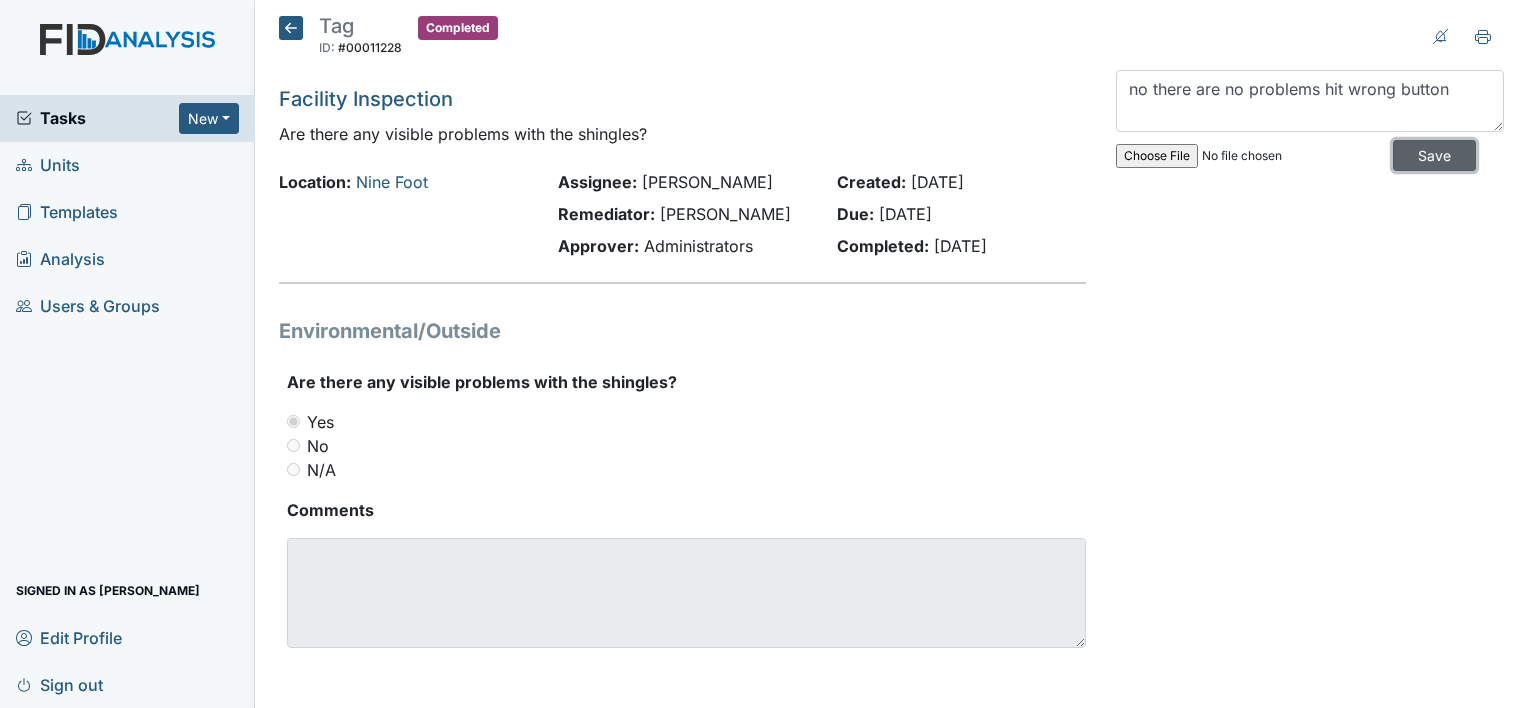 click on "Save" at bounding box center [1434, 155] 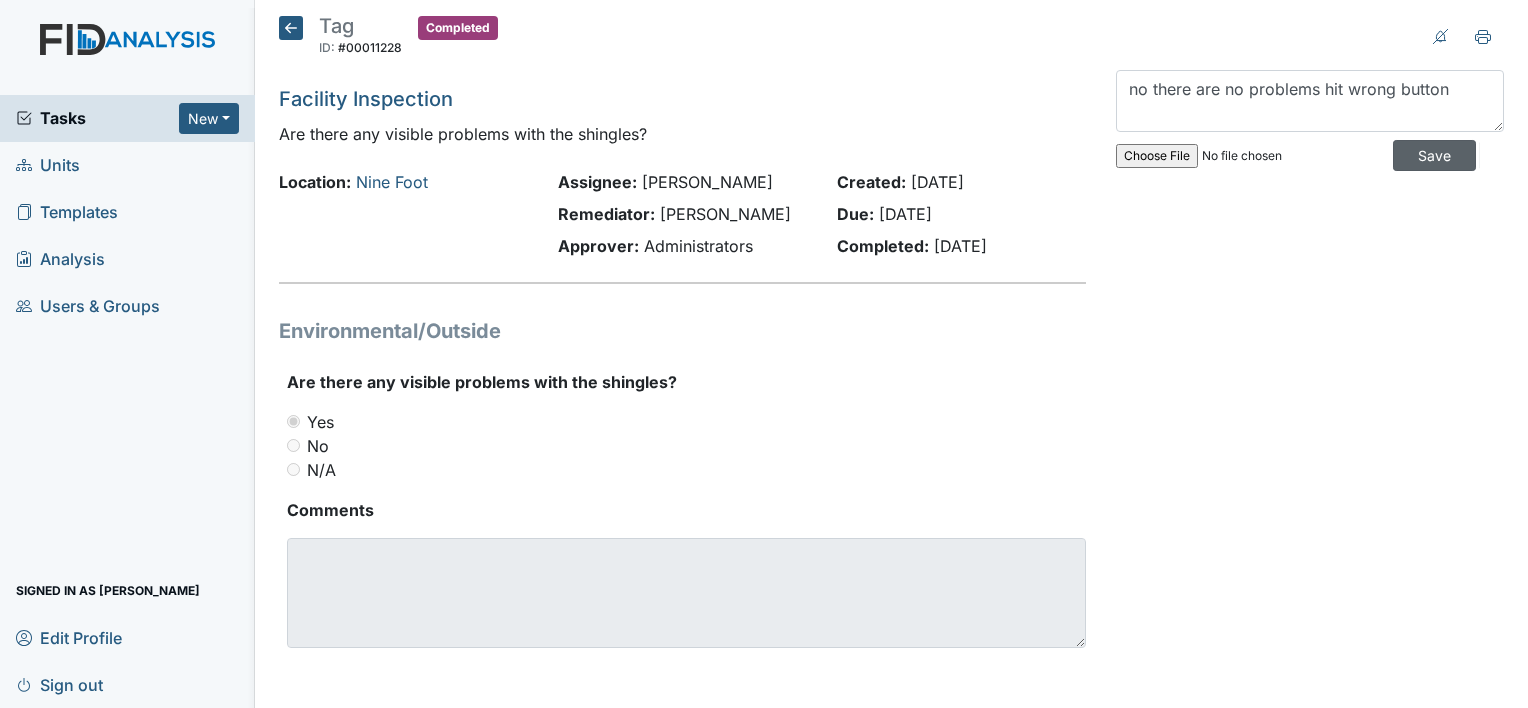 type 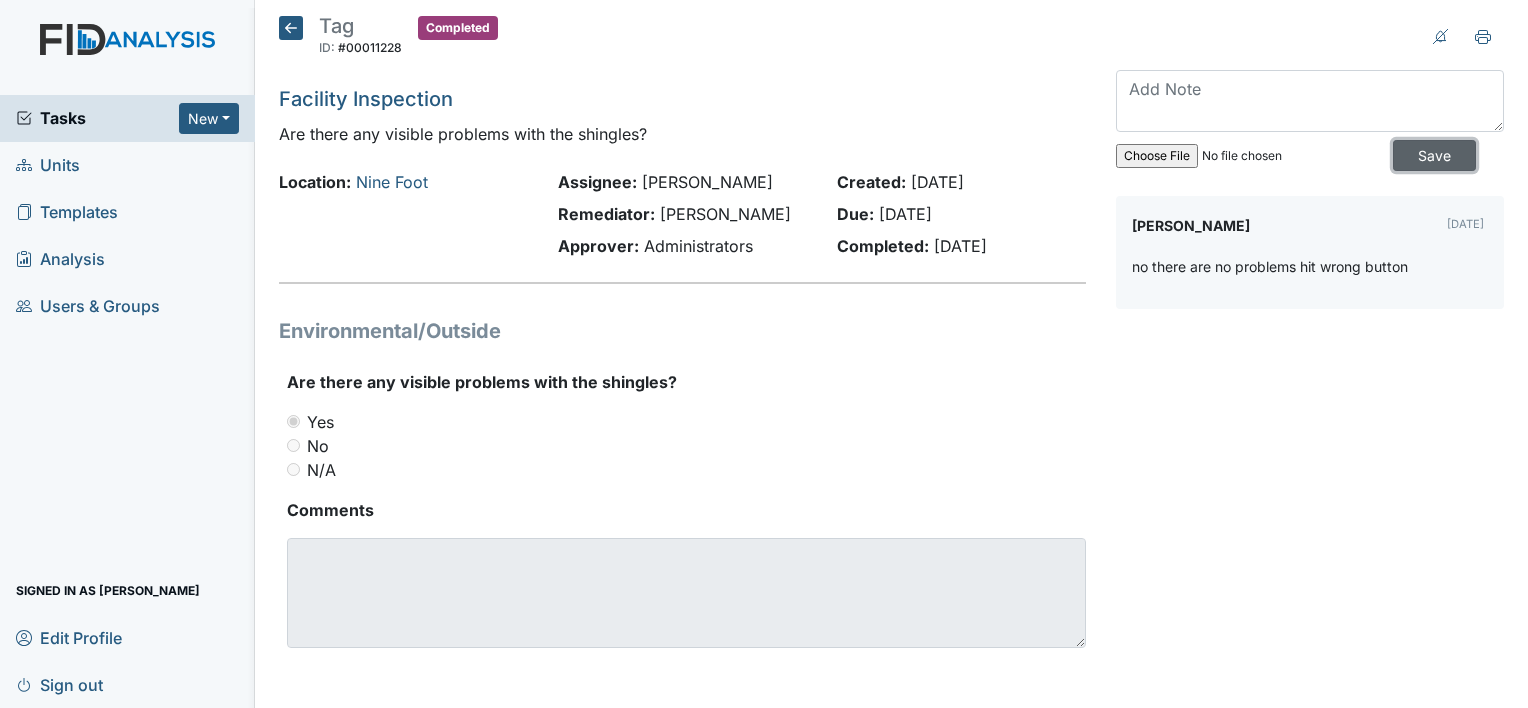 click on "Save" at bounding box center [1434, 155] 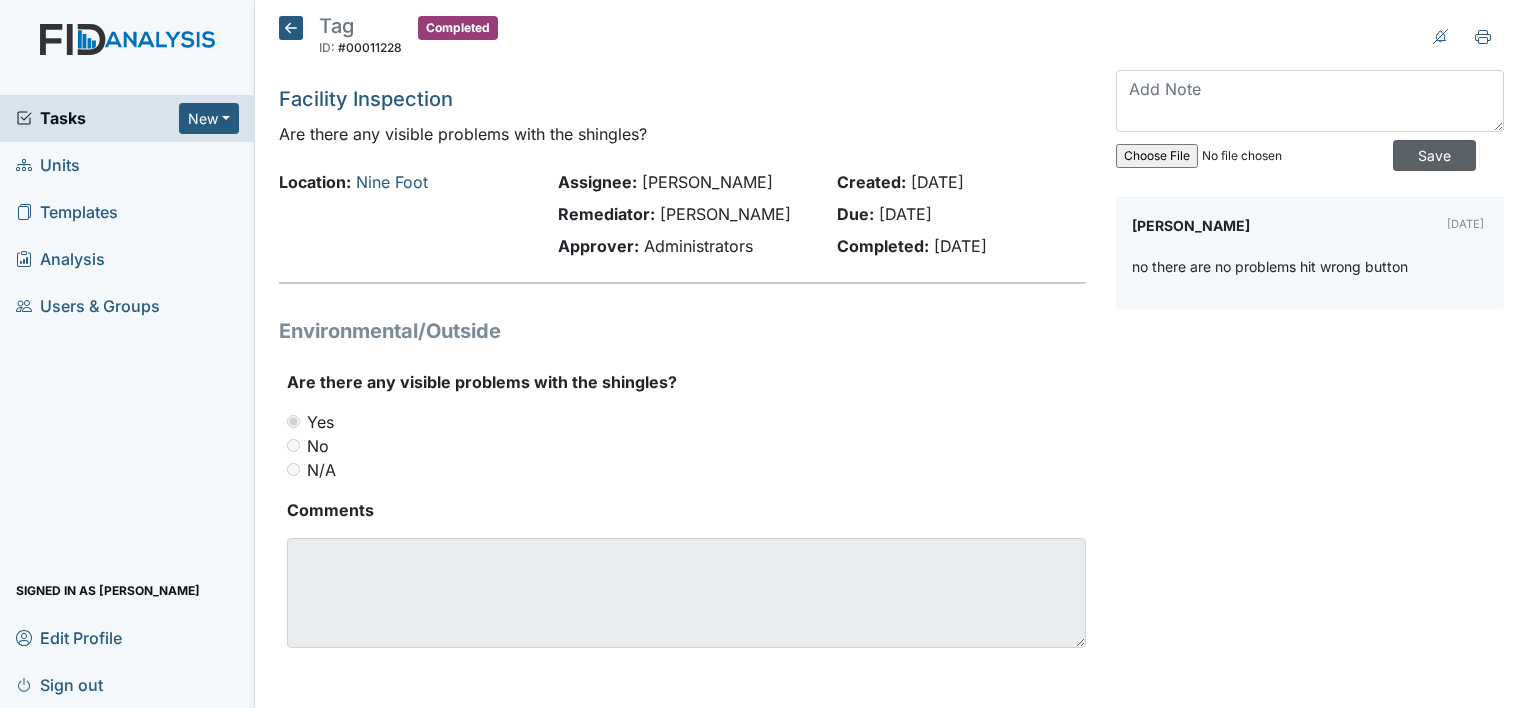 click on "Save" at bounding box center (1434, 155) 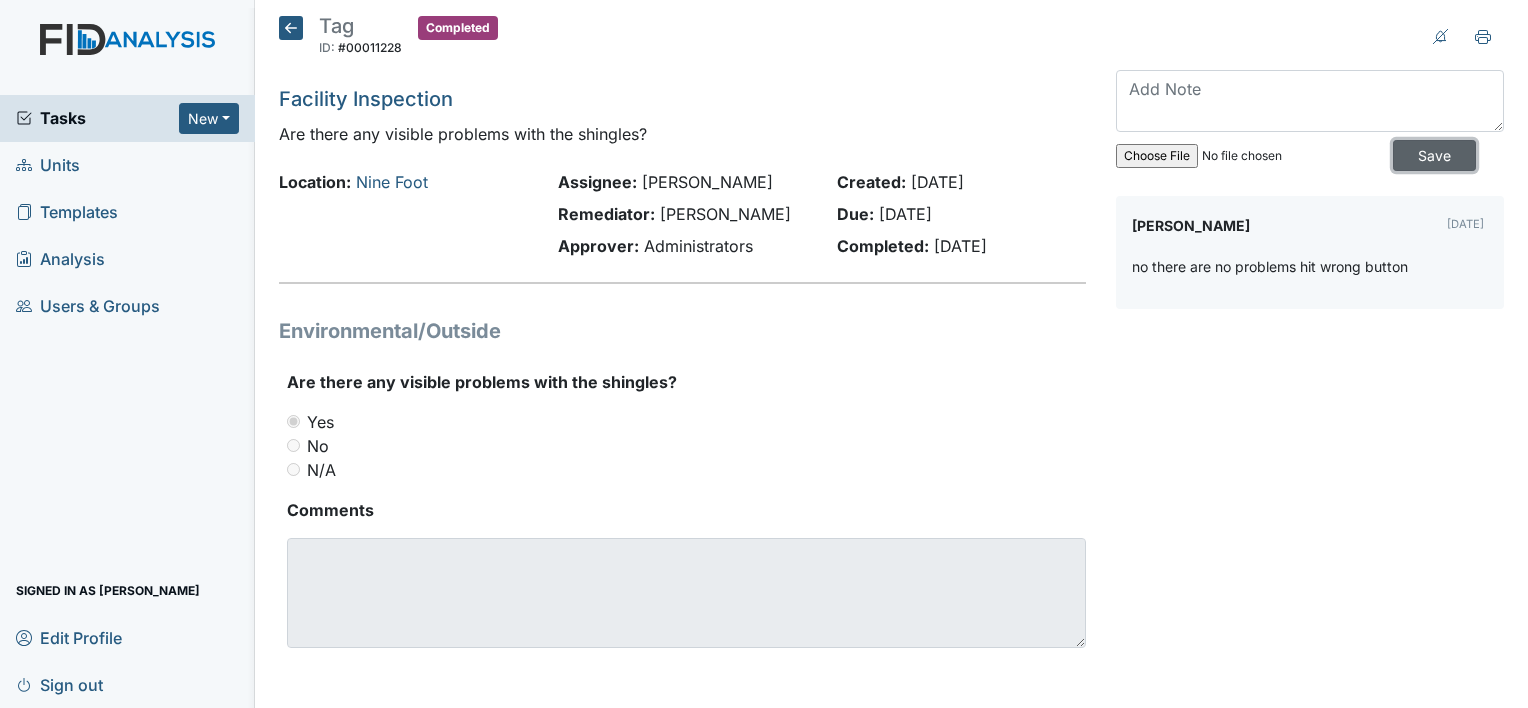 click on "Save" at bounding box center (1434, 155) 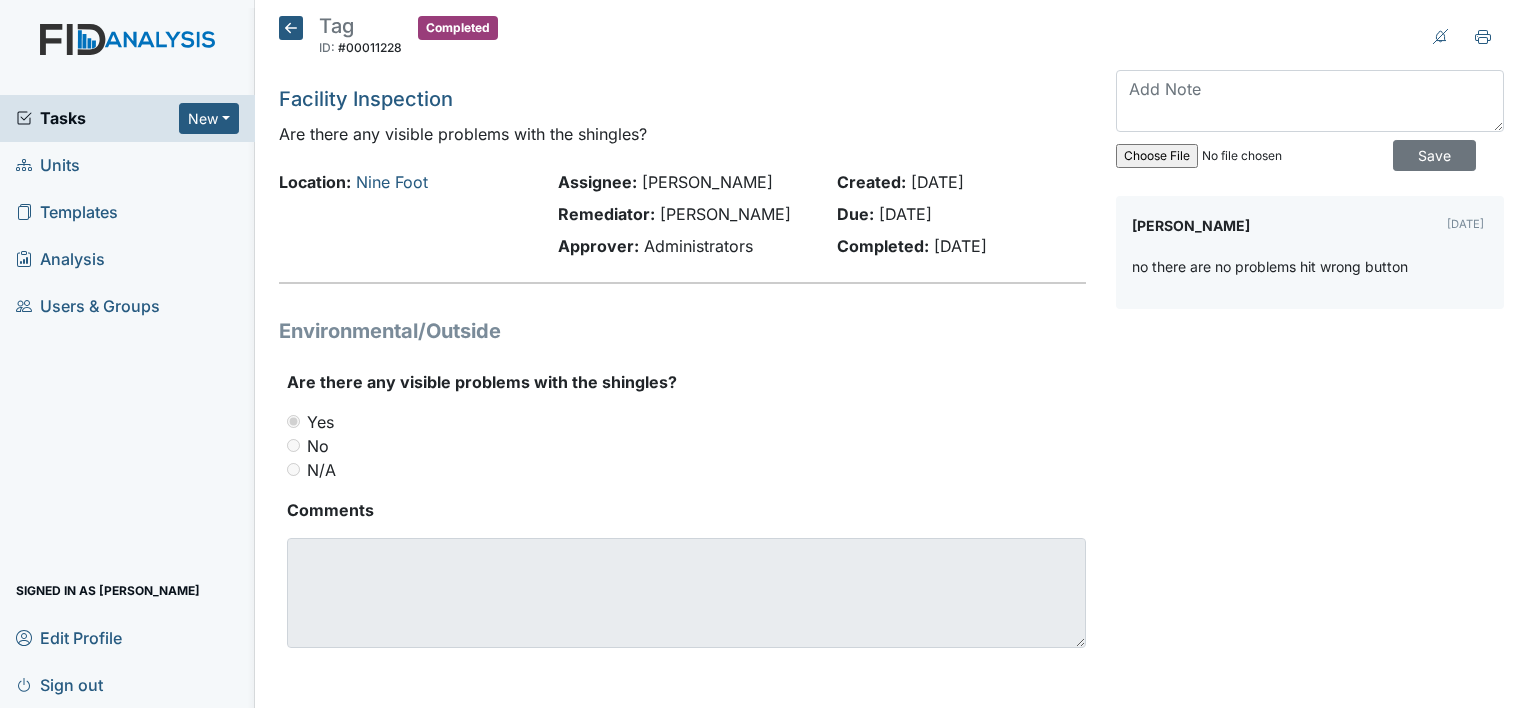 click on "Archive Task
×
Are you sure you want to archive this task? It will appear as incomplete on reports.
Archive
Delete Task
×
Are you sure you want to delete this task?
Delete
Save
Monica Carter
Jul 15, 2025
no there are no problems hit wrong button" at bounding box center [1310, 356] 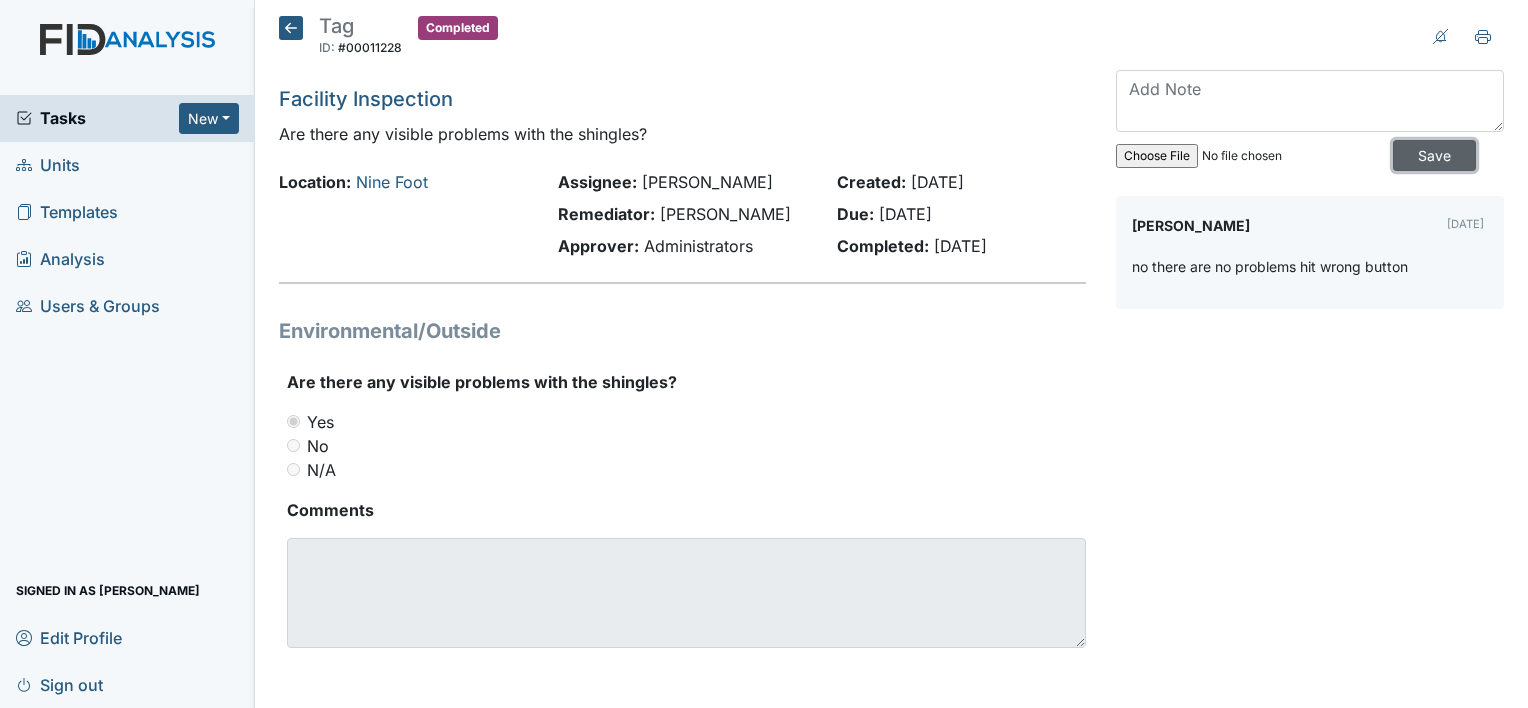 click on "Save" at bounding box center [1434, 155] 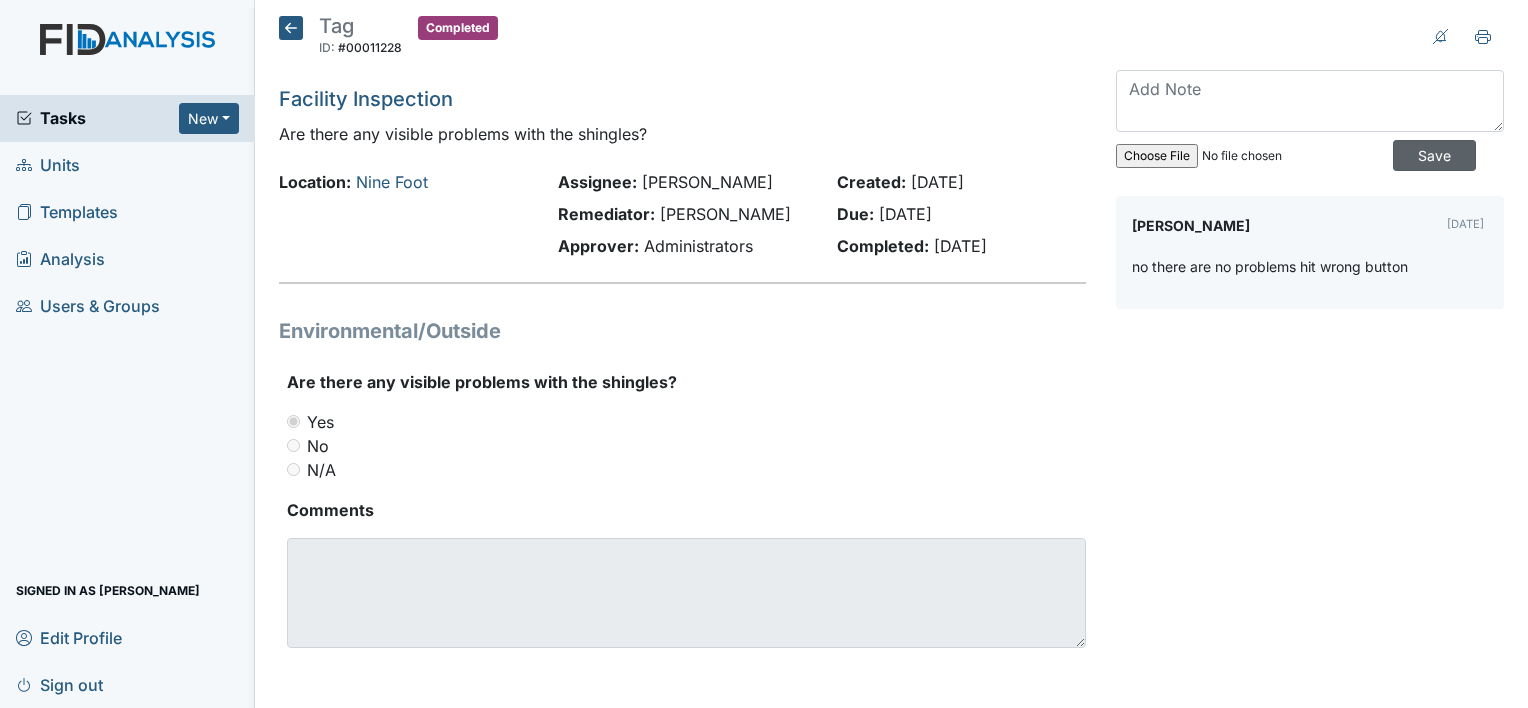 click on "Save" at bounding box center [1434, 155] 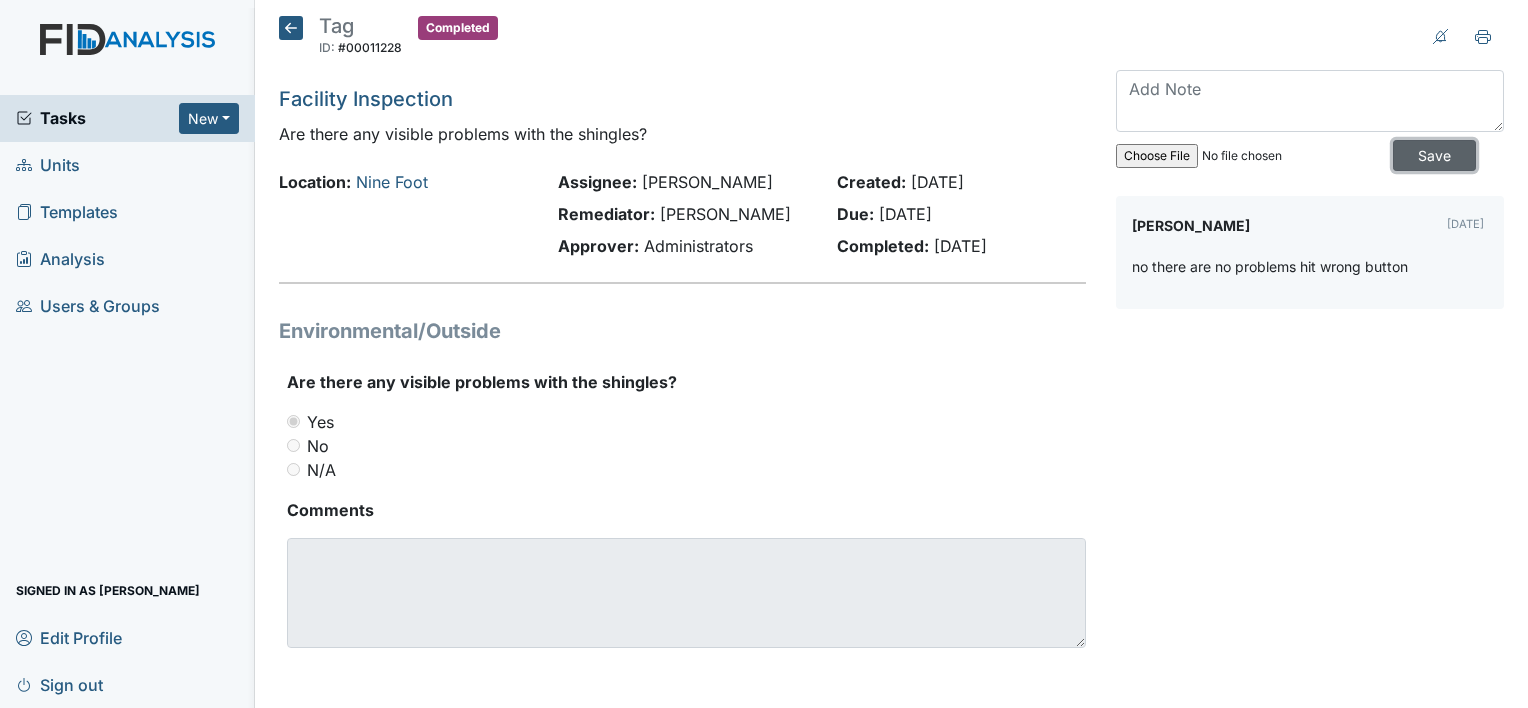 click on "Save" at bounding box center (1434, 155) 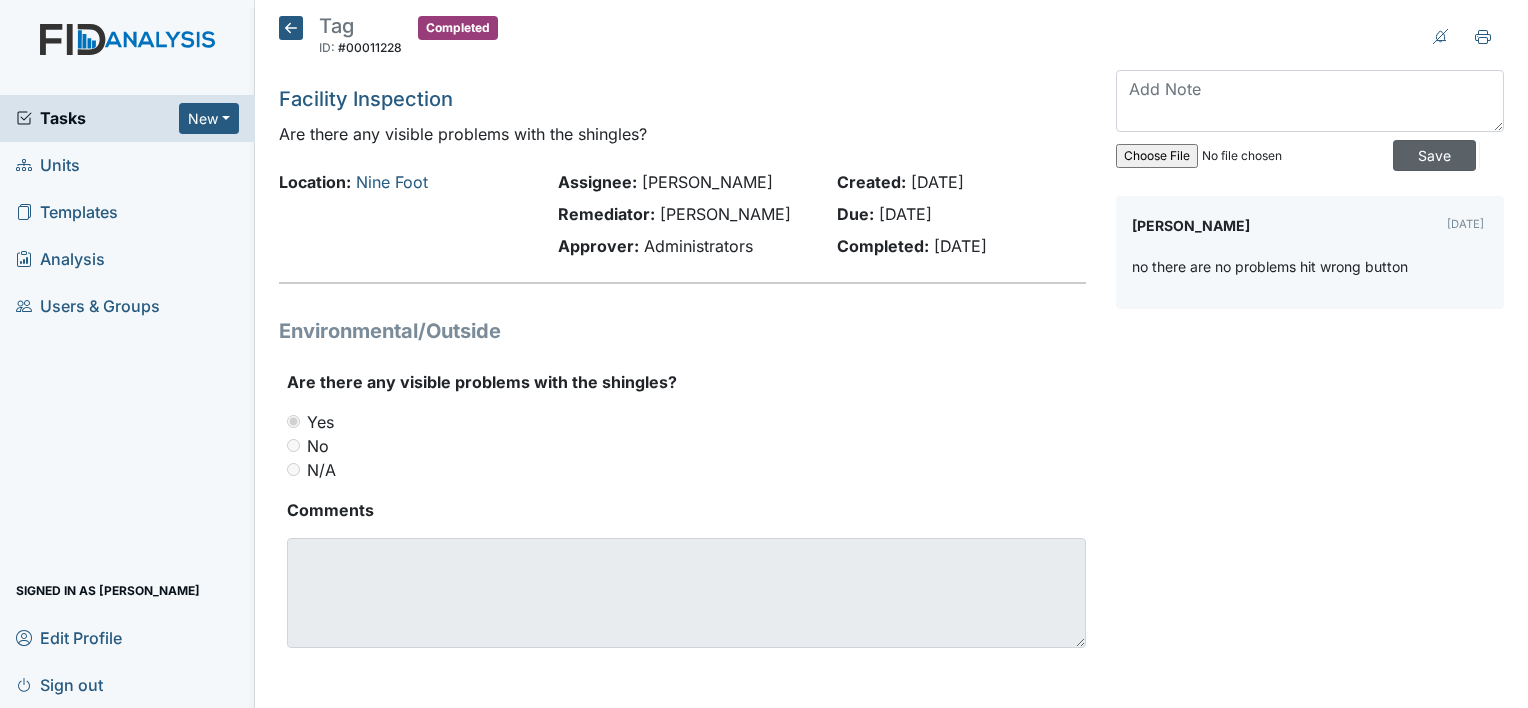 click on "Save" at bounding box center (1434, 155) 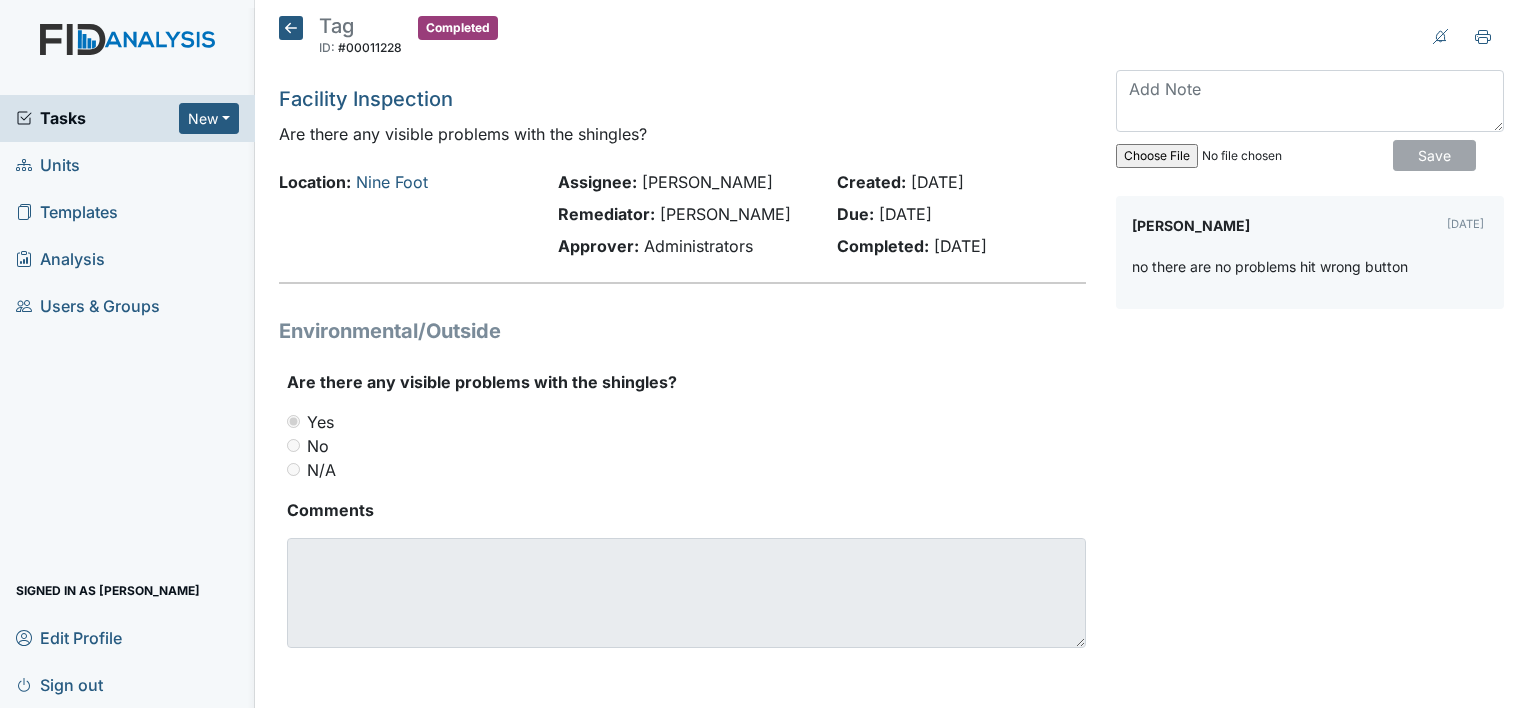 click on "Save" at bounding box center (1434, 155) 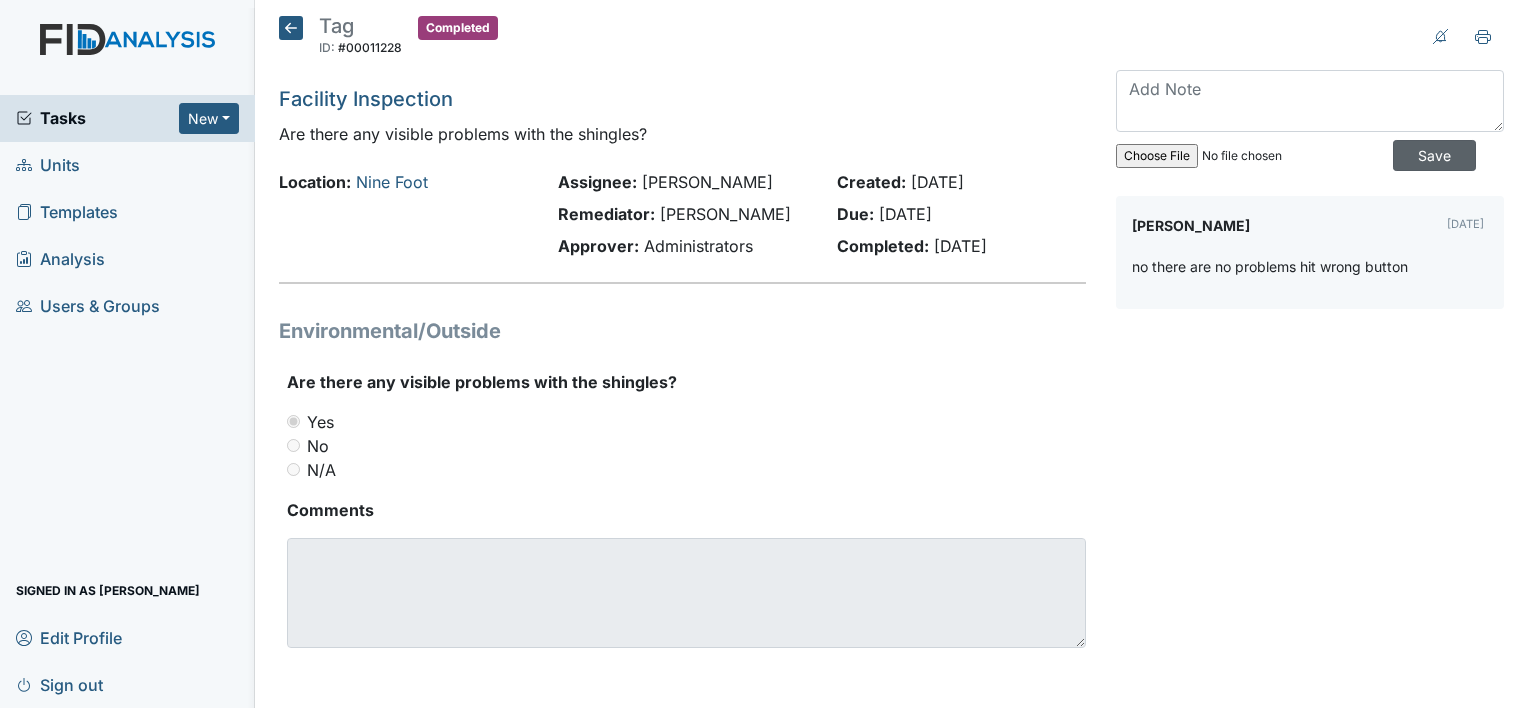 click on "Save" at bounding box center (1434, 155) 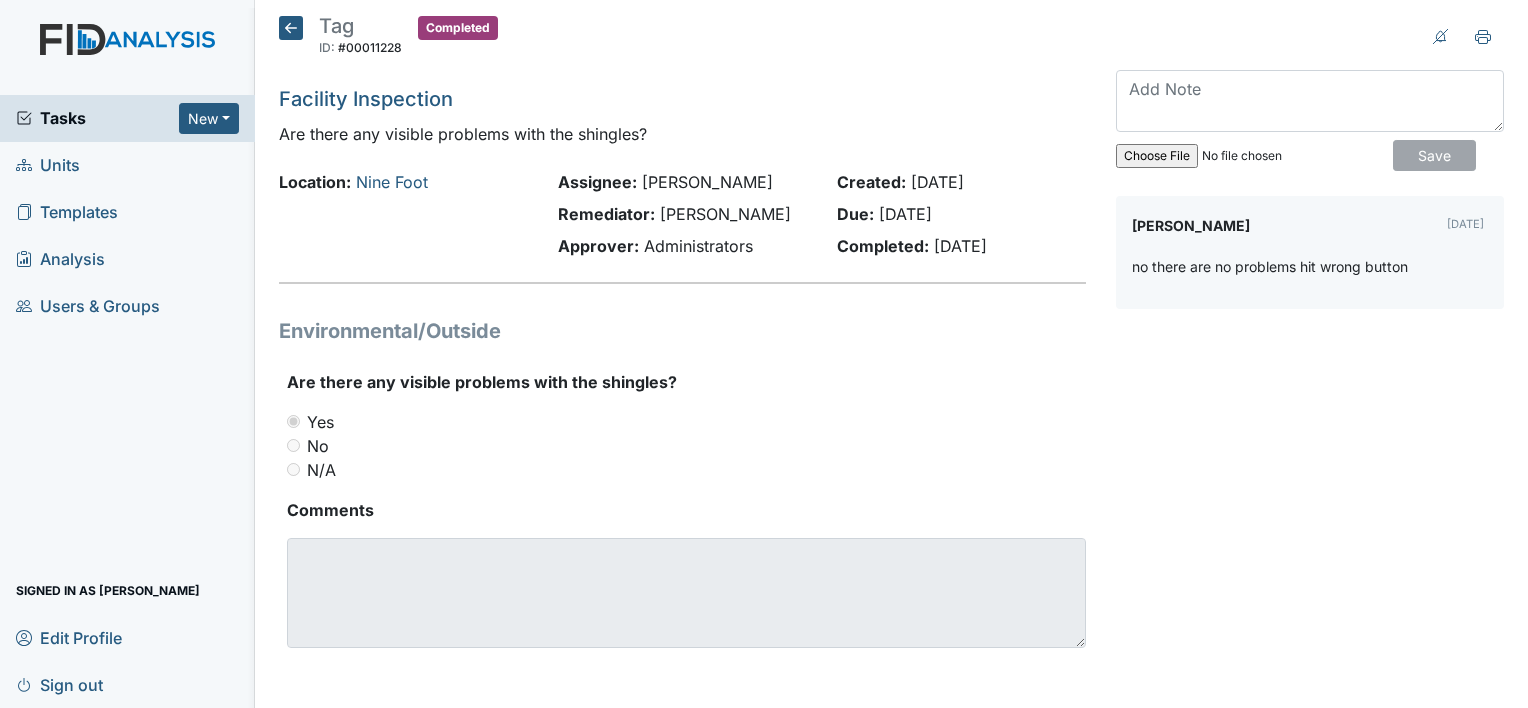 click on "Save" at bounding box center [1434, 155] 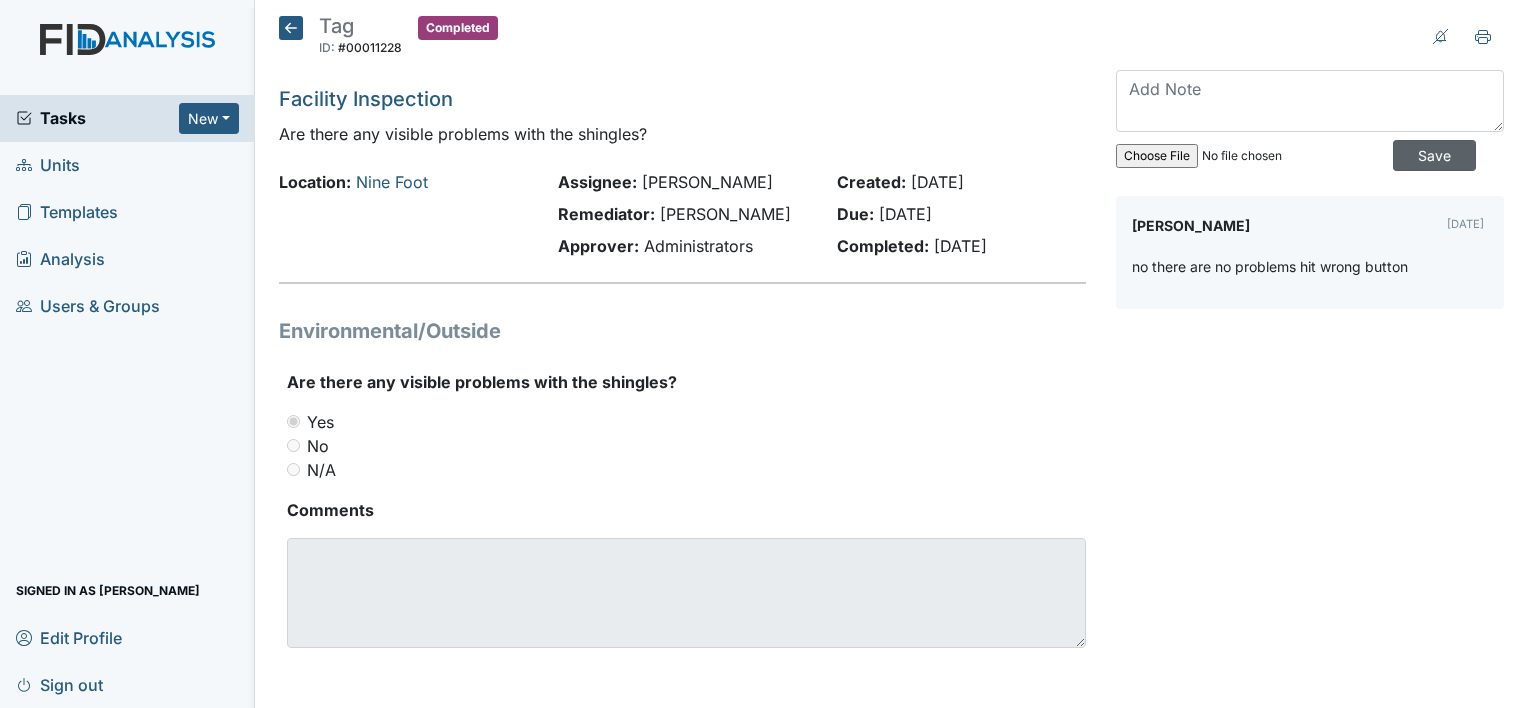 click on "Save" at bounding box center [1434, 155] 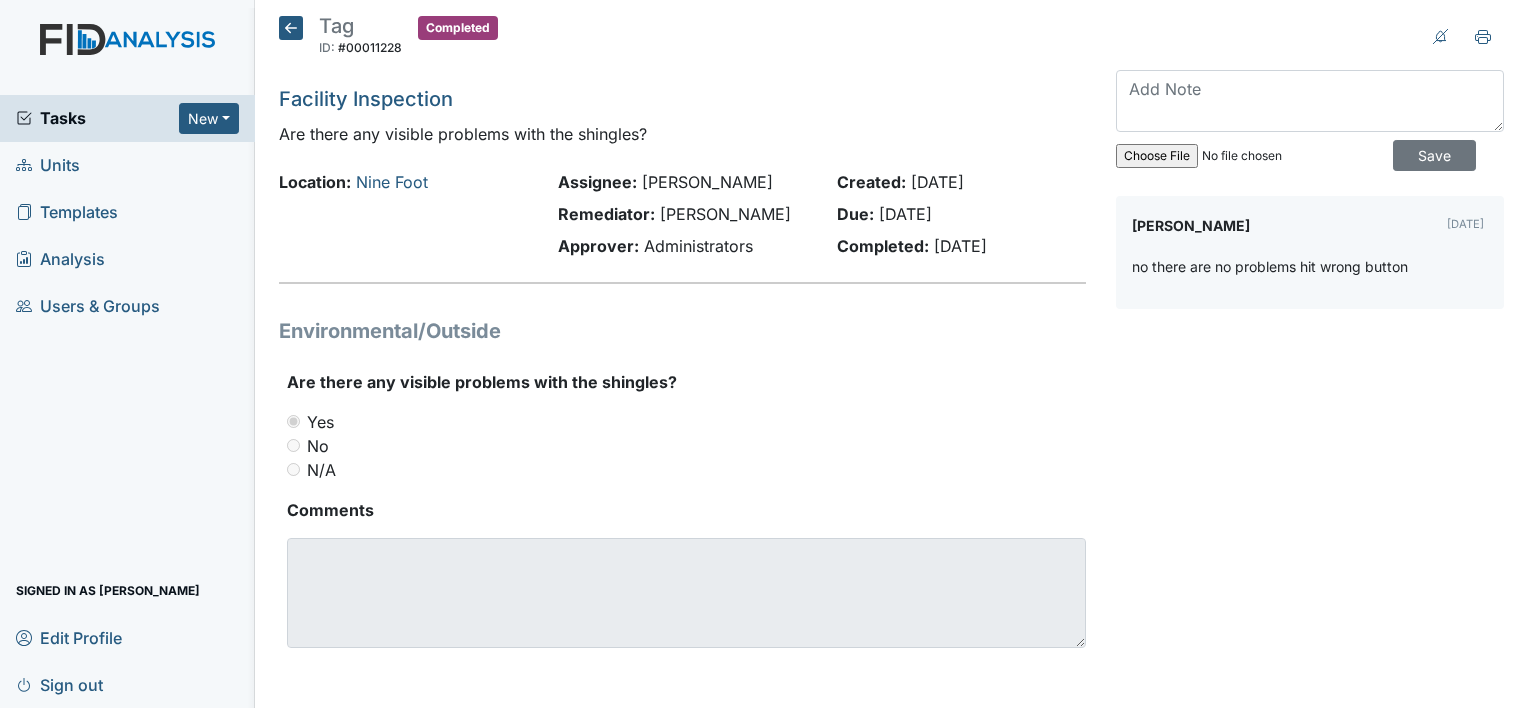 click on "Save" at bounding box center [1310, 125] 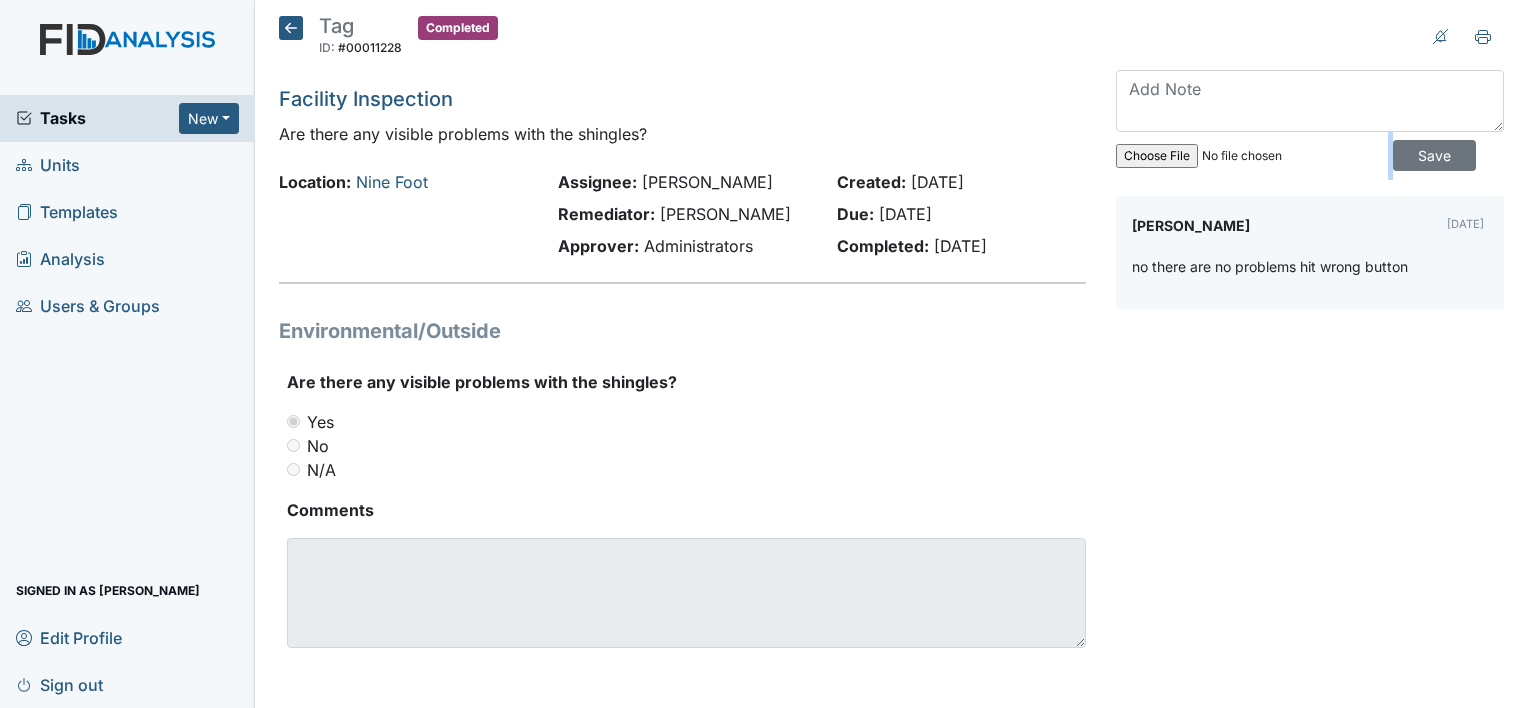 click on "Save" at bounding box center (1310, 125) 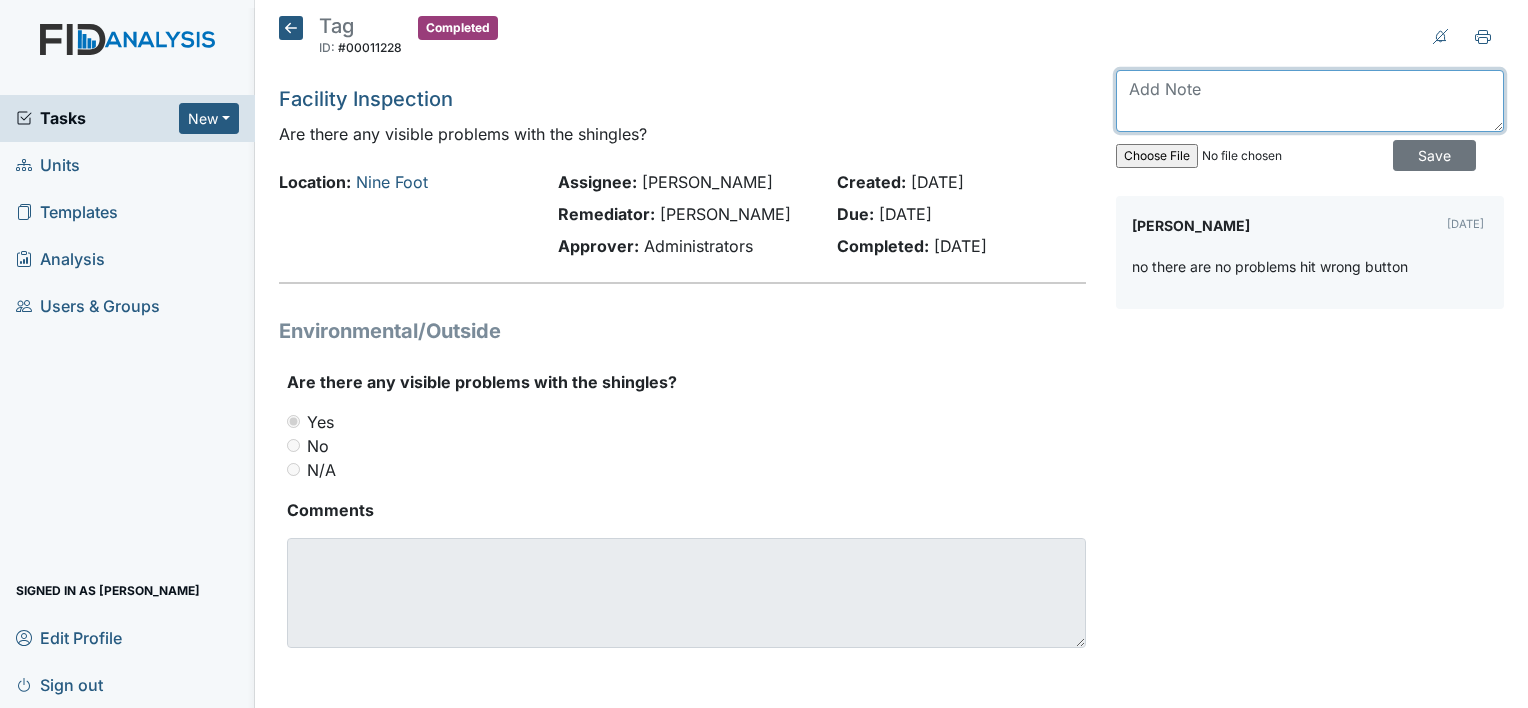 click on "Save" at bounding box center [1310, 125] 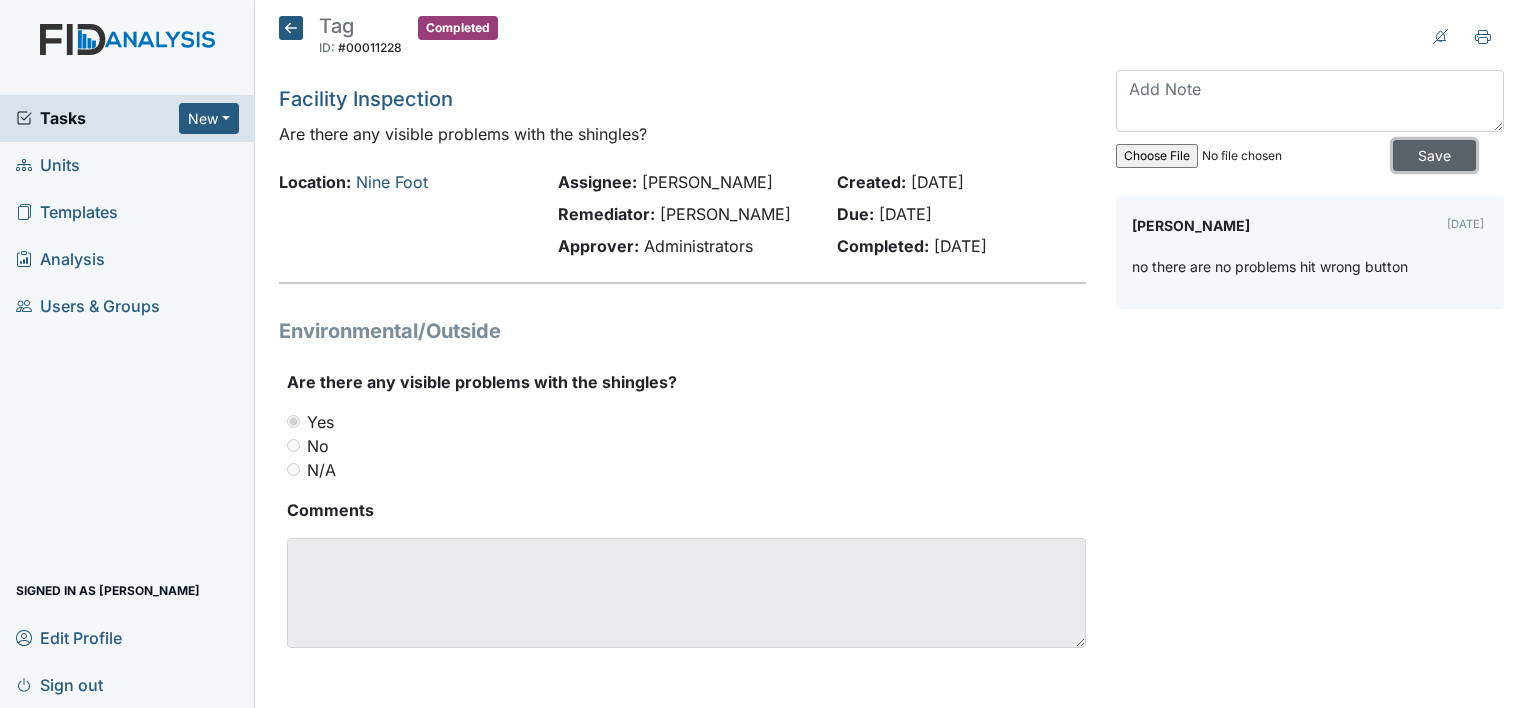 click on "Save" at bounding box center (1434, 155) 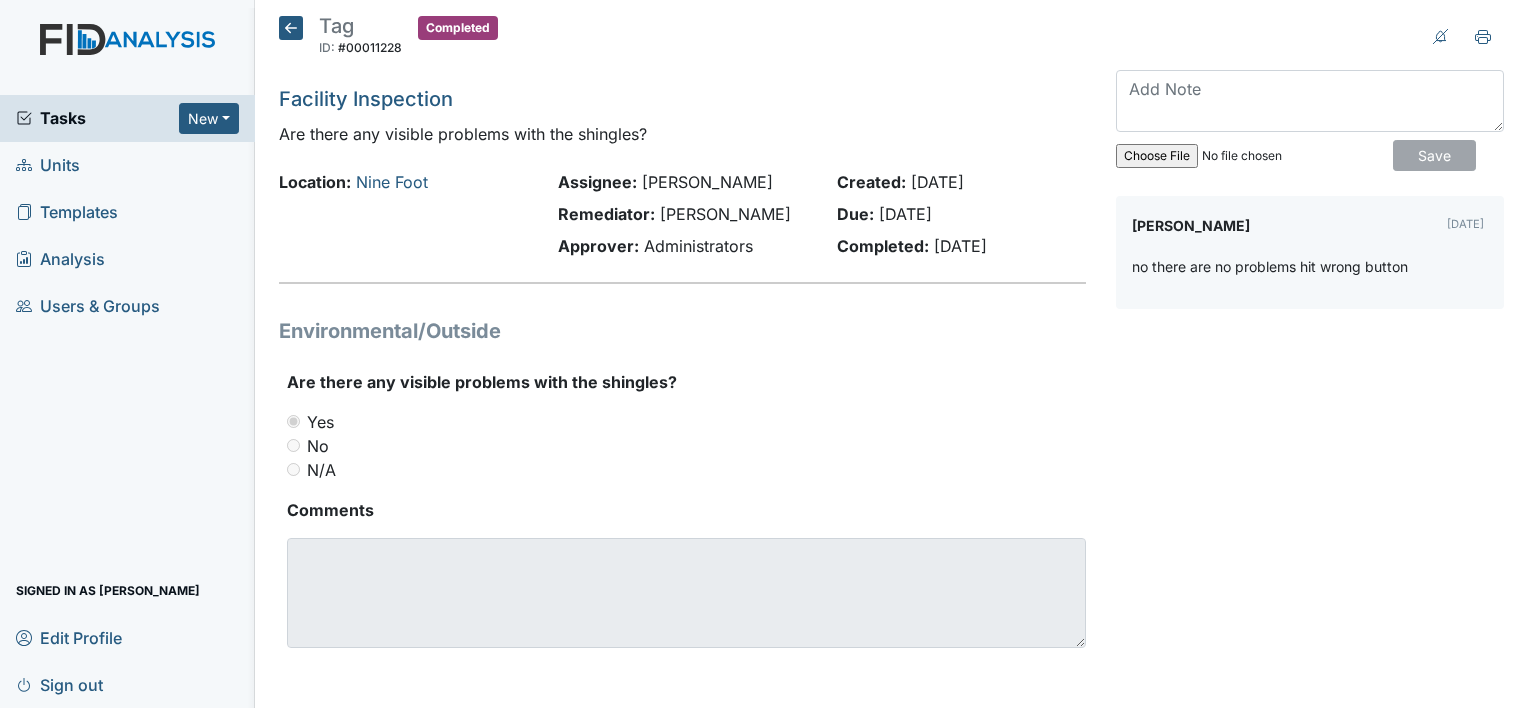 click on "Save" at bounding box center [1434, 155] 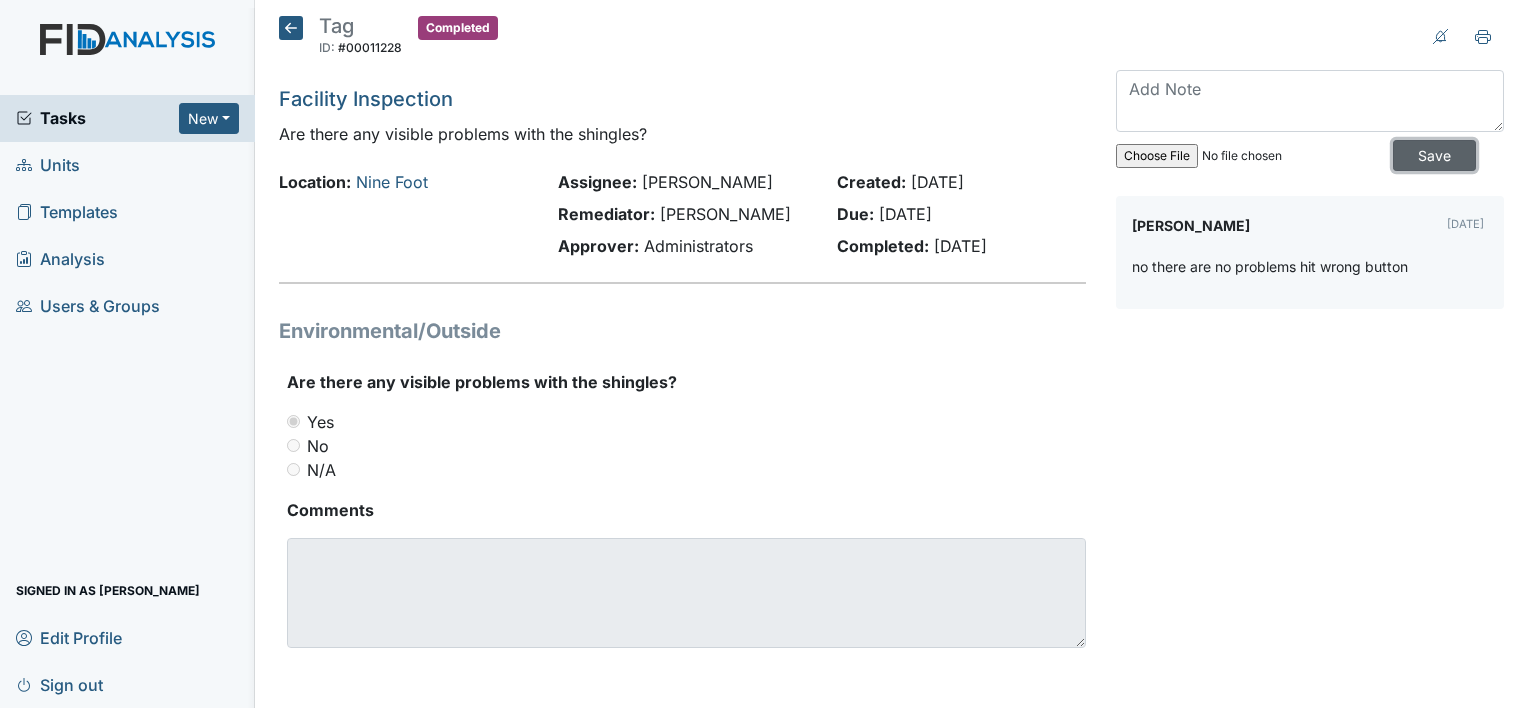 click on "Save" at bounding box center (1434, 155) 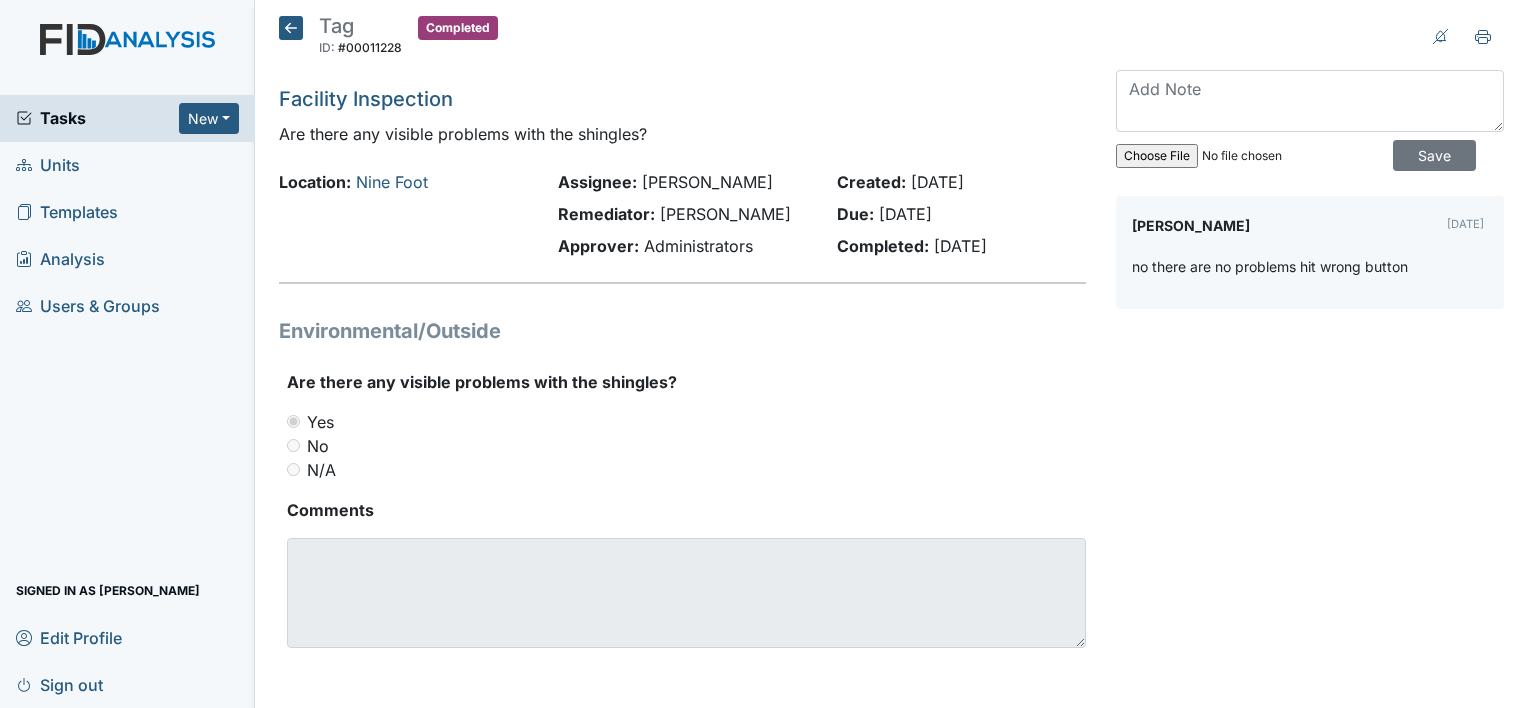 scroll, scrollTop: 3, scrollLeft: 0, axis: vertical 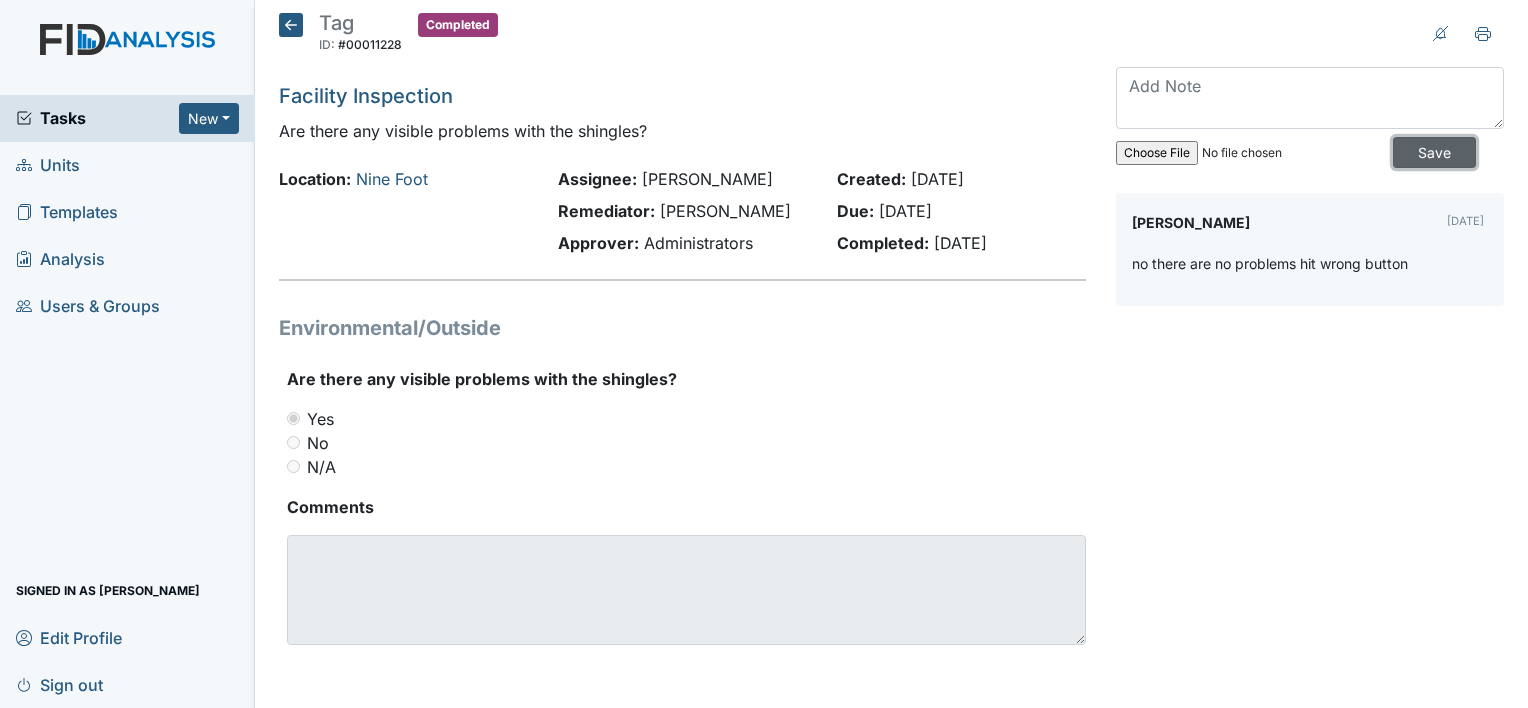 click on "Save" at bounding box center [1434, 152] 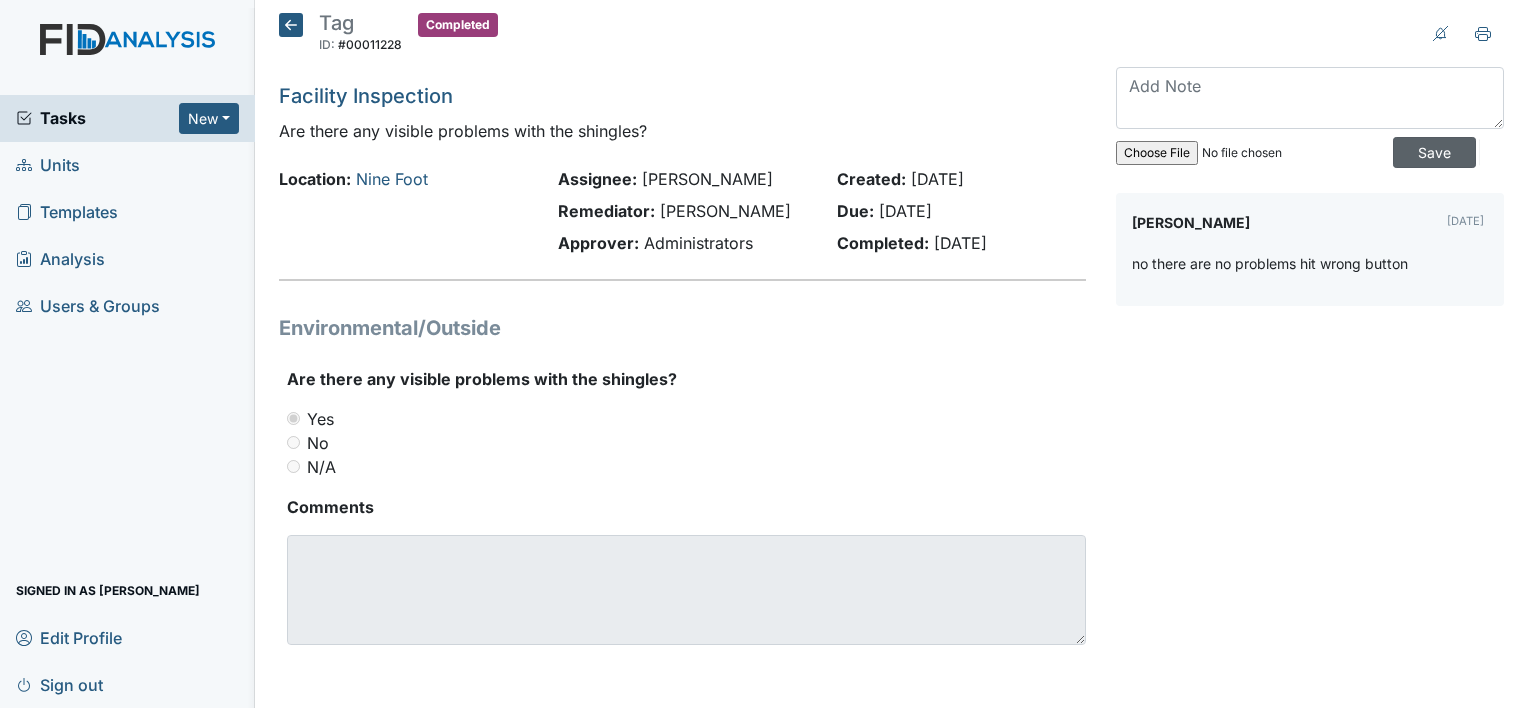 click on "Save" at bounding box center (1434, 152) 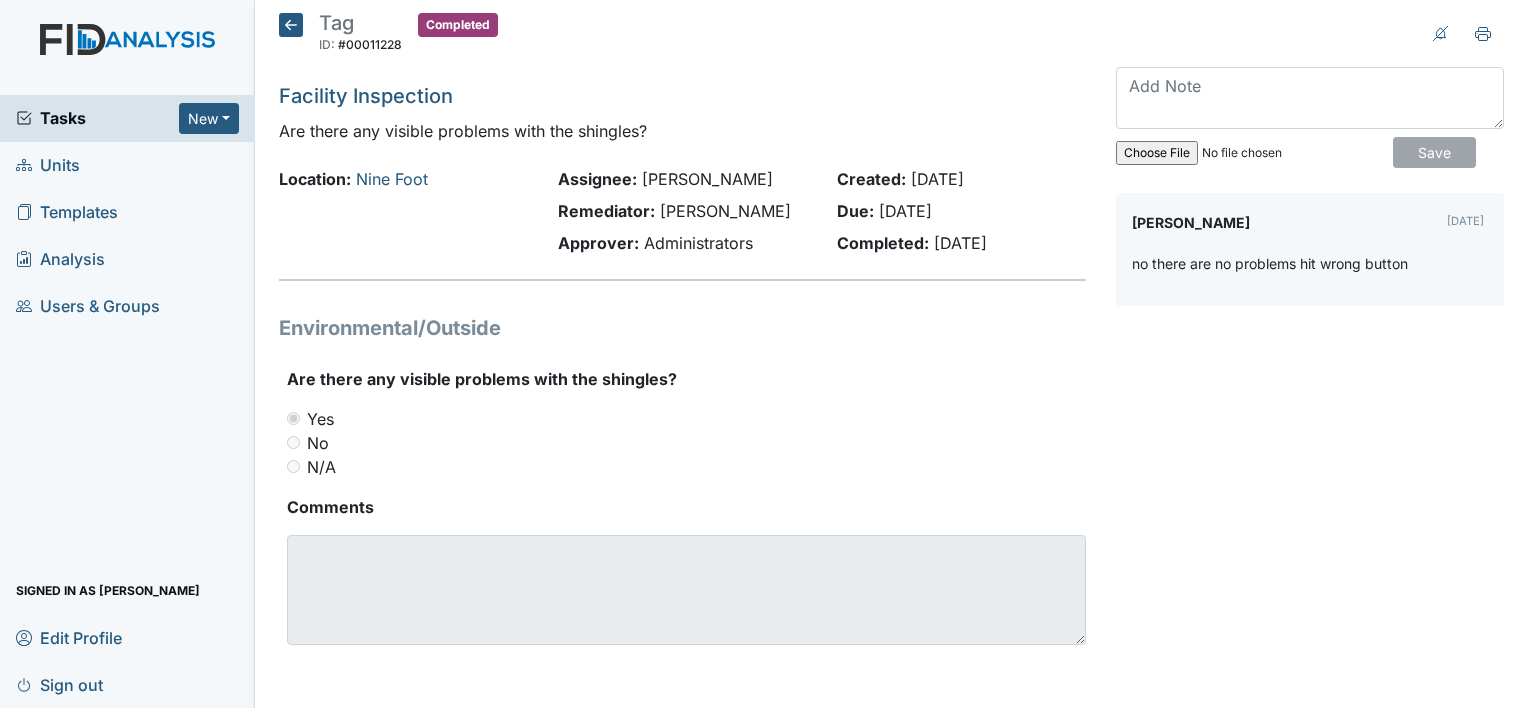 click on "Save" at bounding box center [1434, 152] 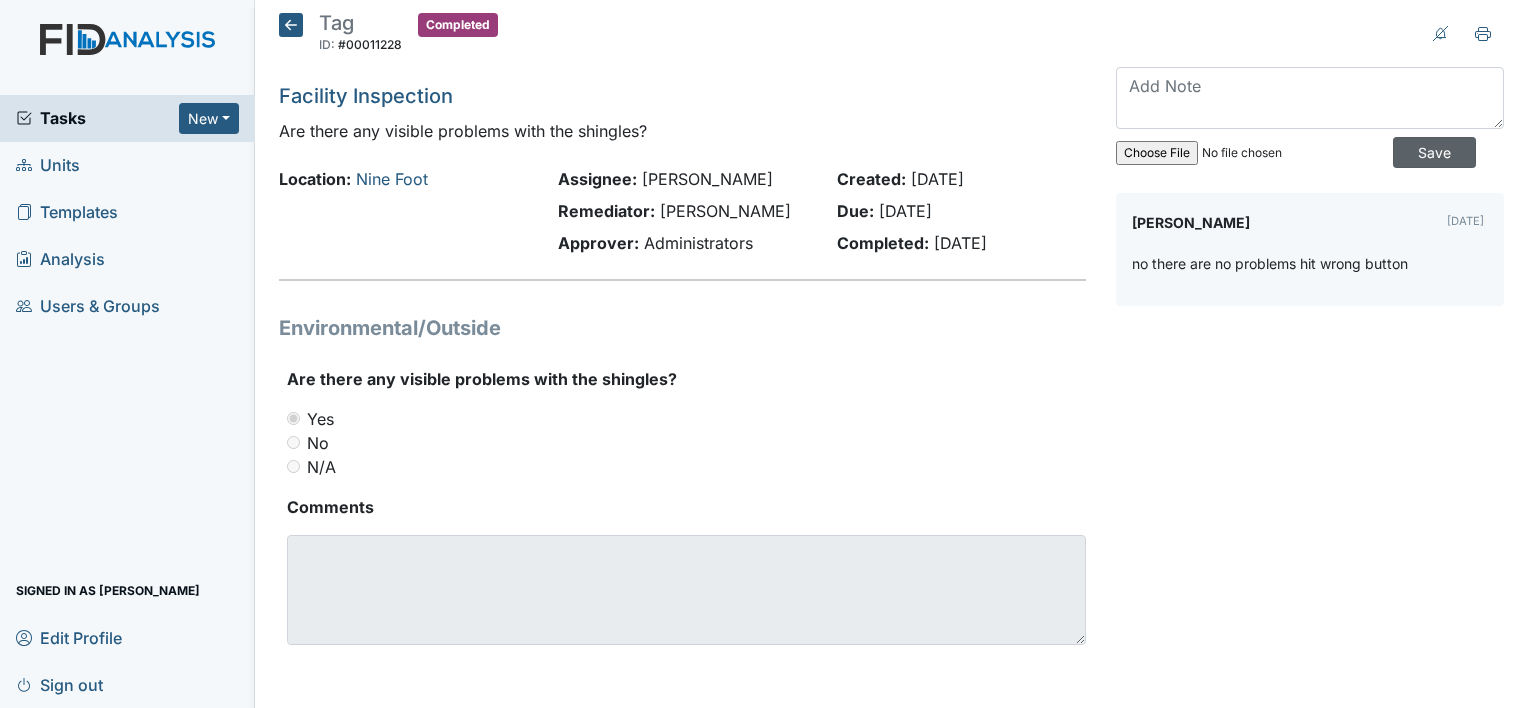 click on "Save" at bounding box center (1434, 152) 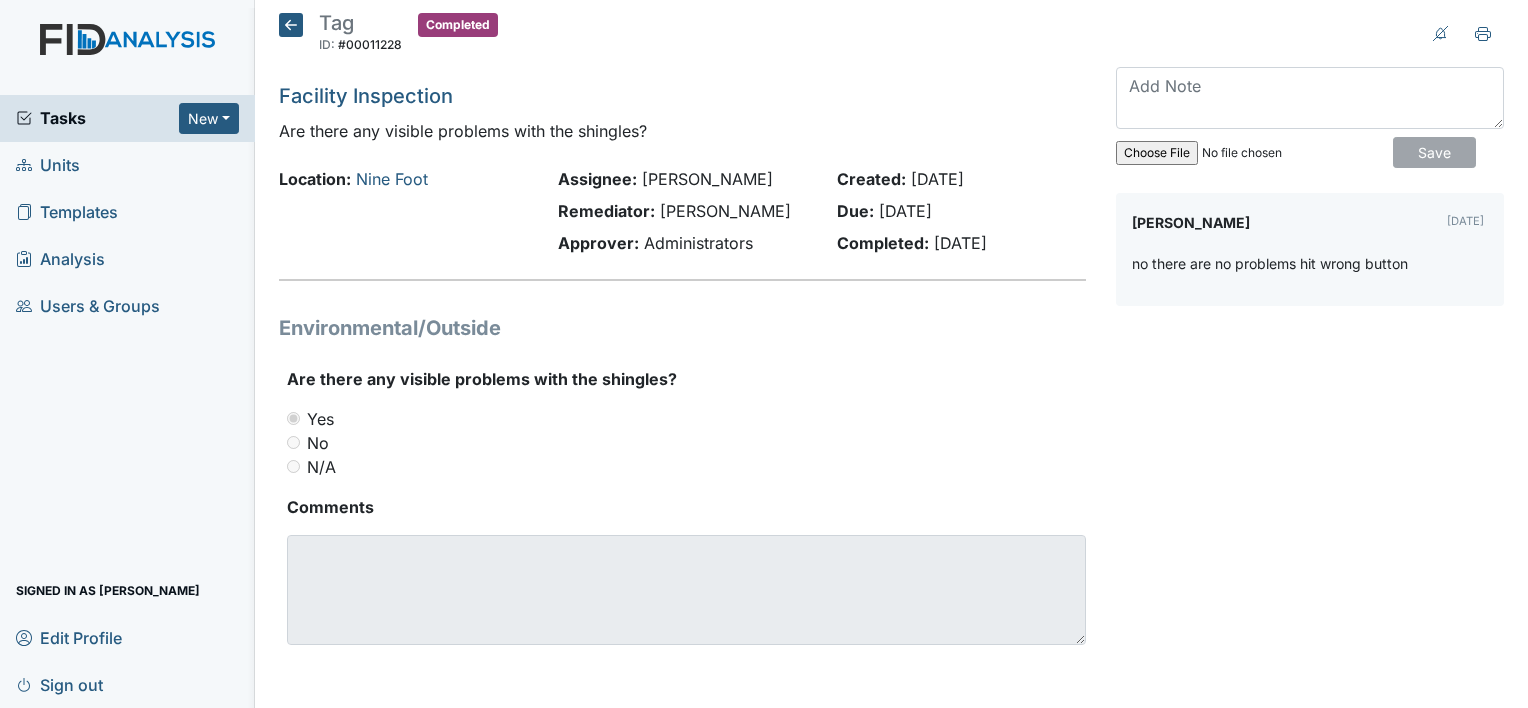 click on "Save" at bounding box center (1434, 152) 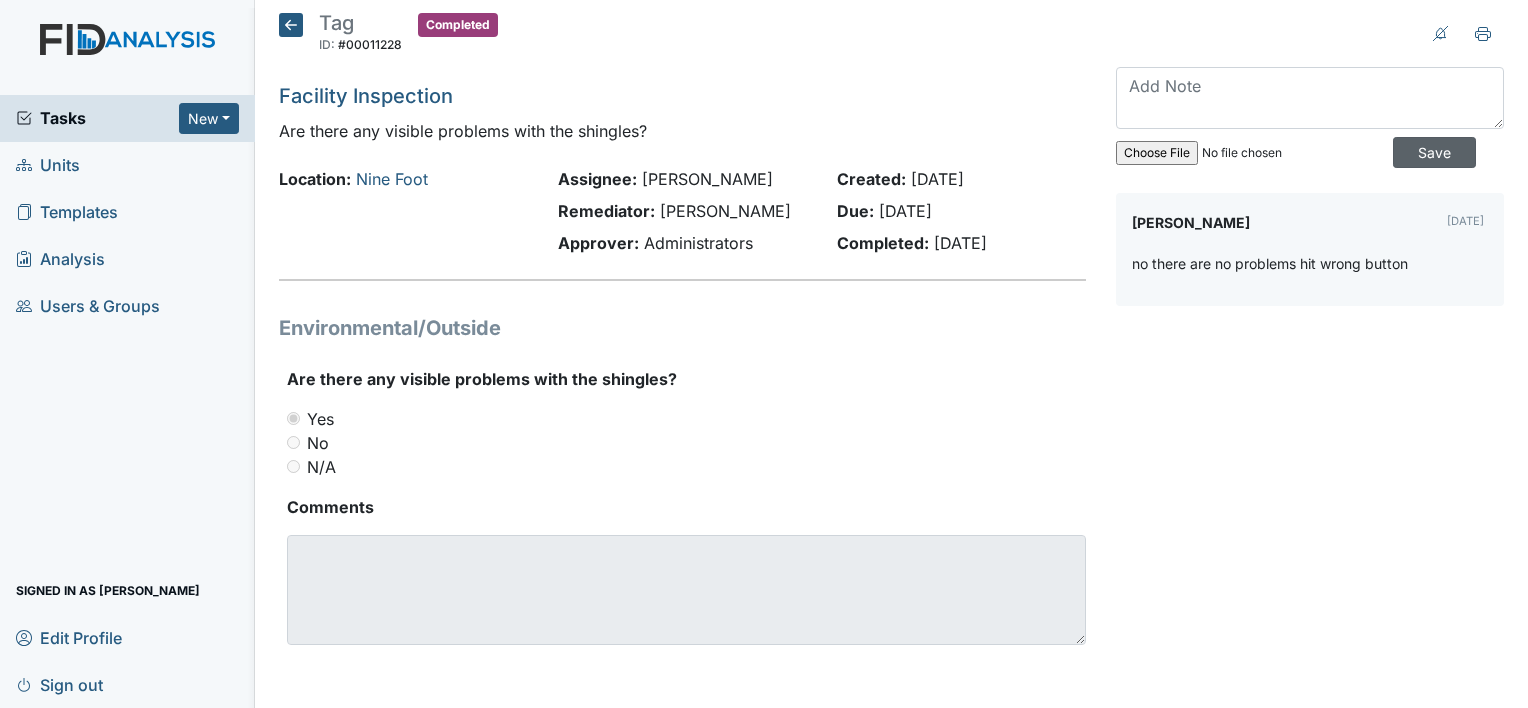 click on "Save" at bounding box center (1434, 152) 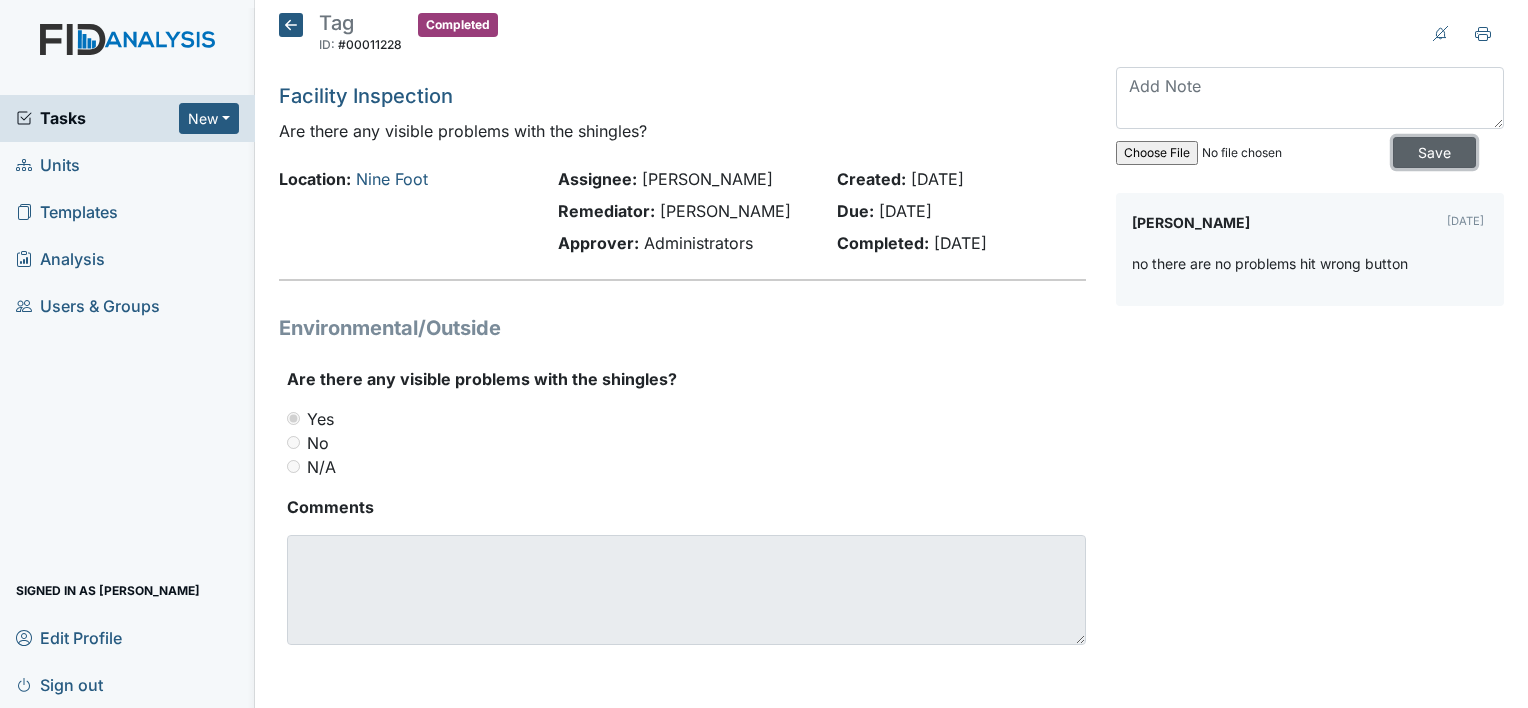 click on "Save" at bounding box center (1434, 152) 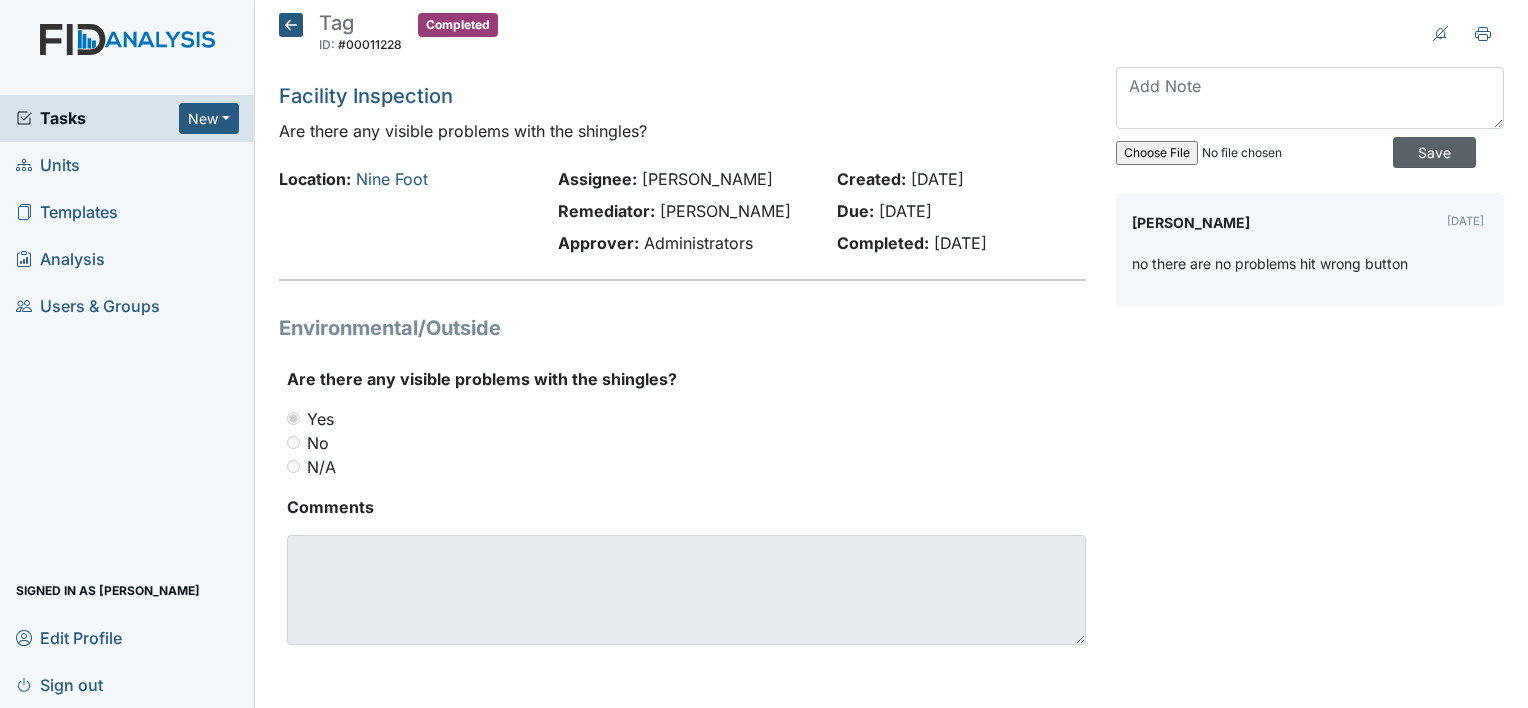 click on "Save" at bounding box center [1434, 152] 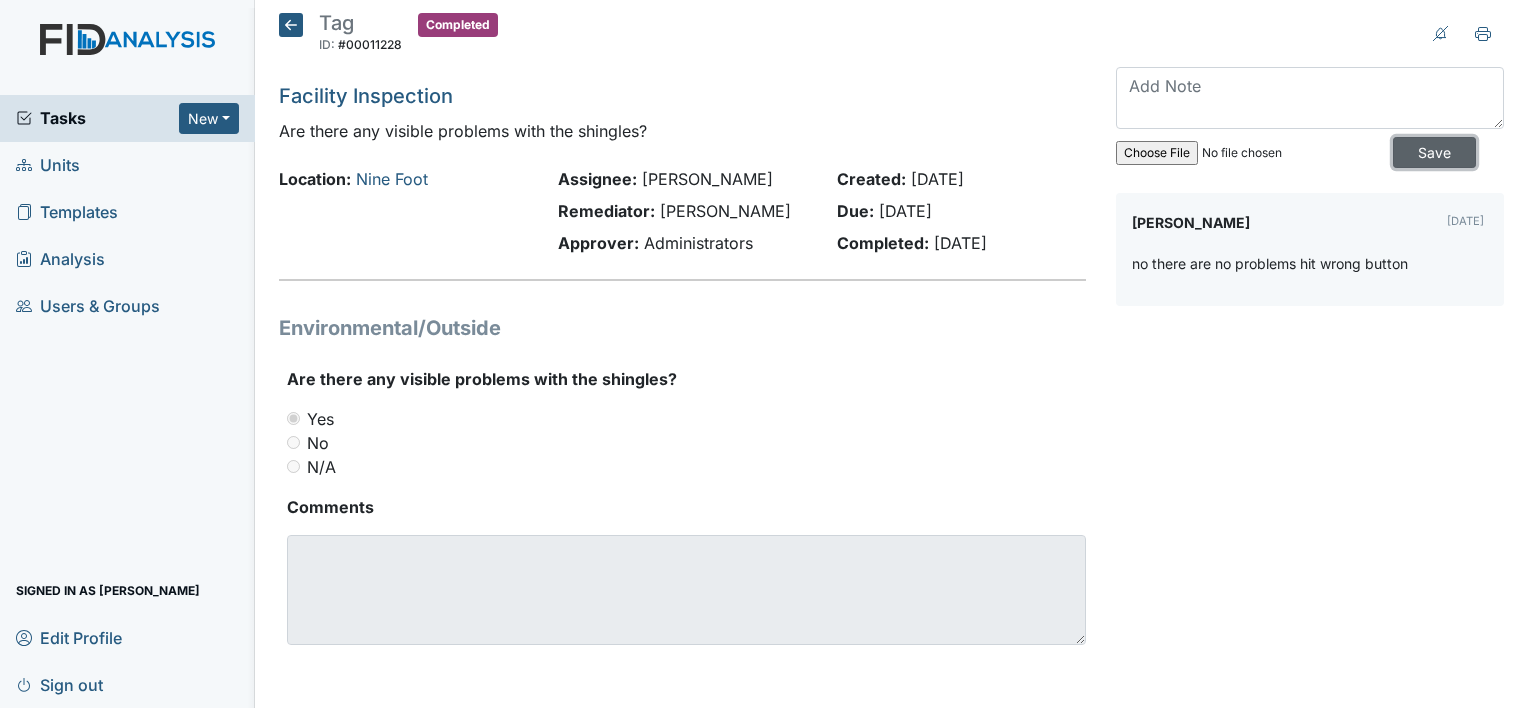 click on "Save" at bounding box center (1434, 152) 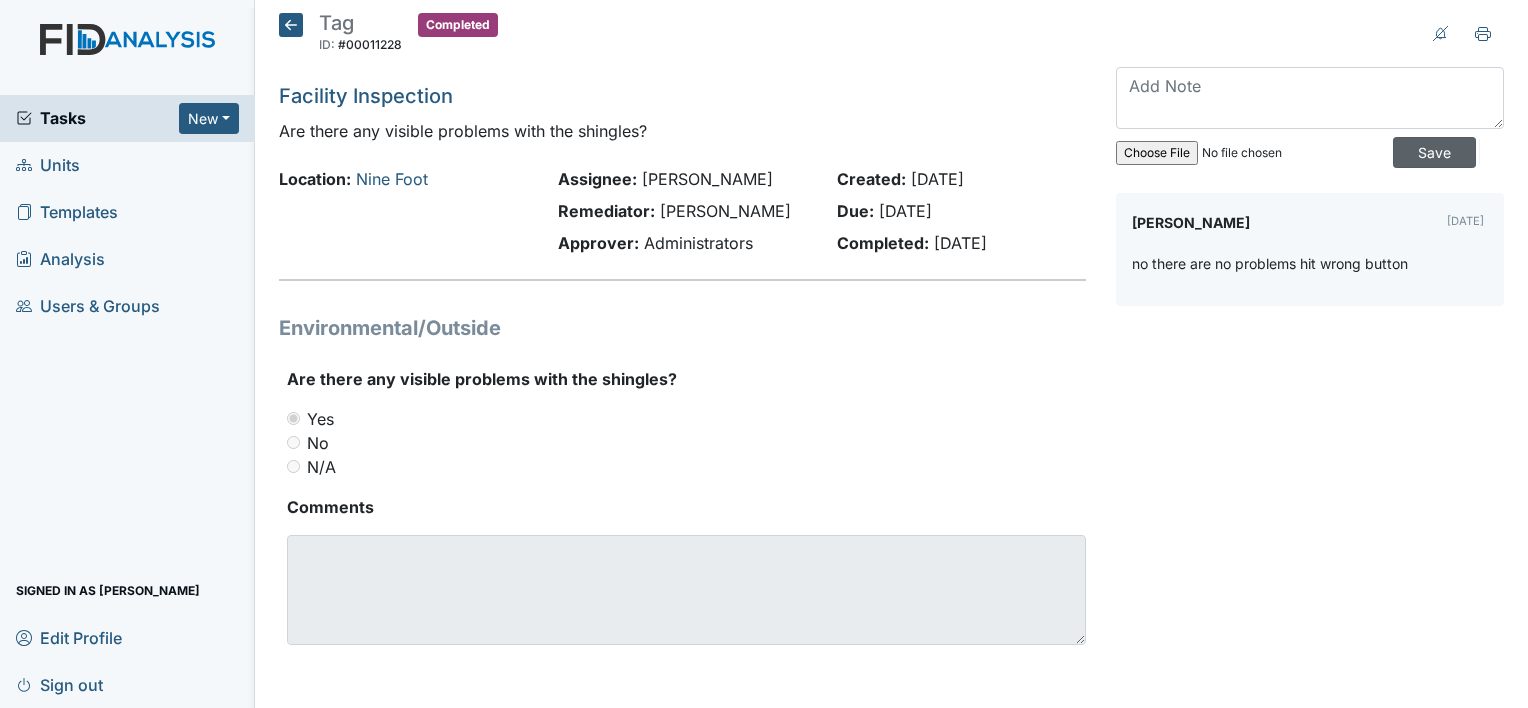 click on "Save" at bounding box center (1434, 152) 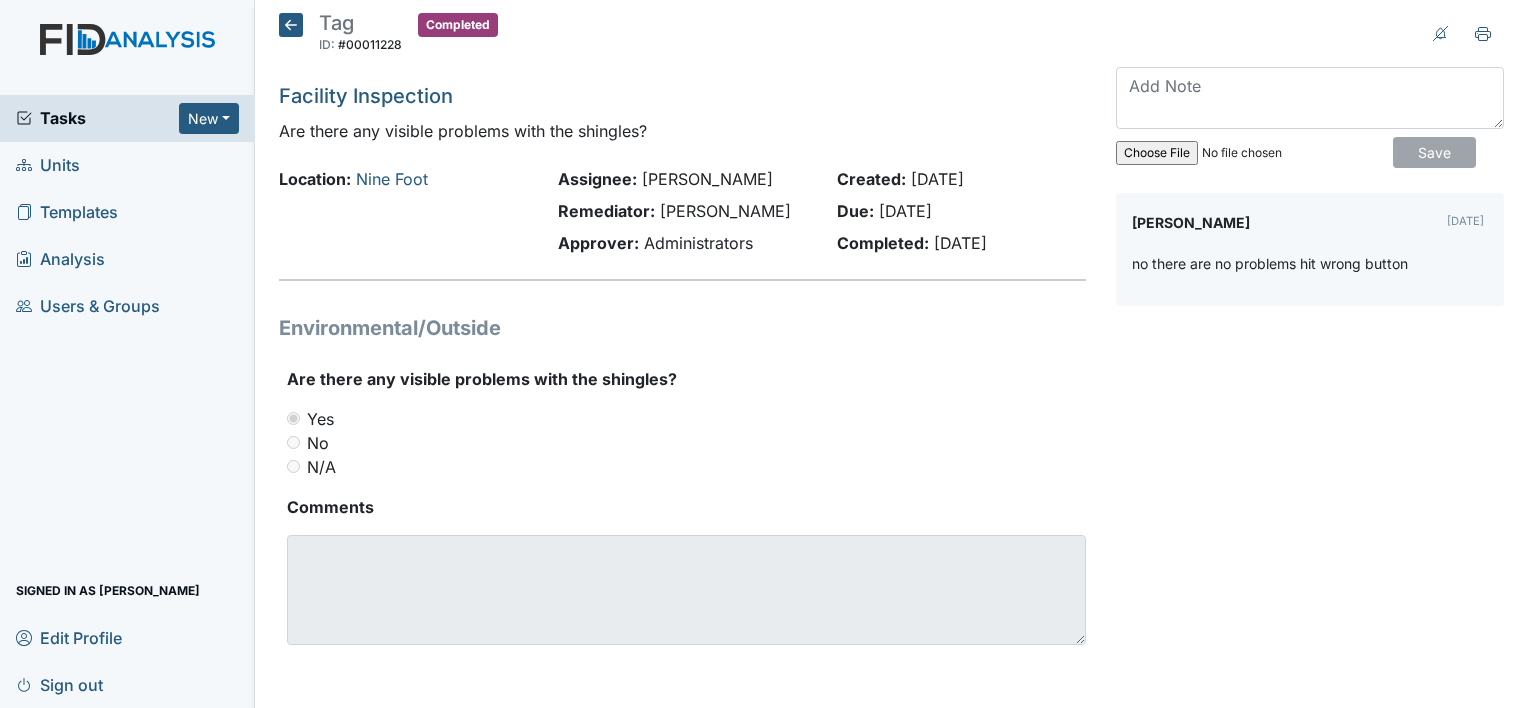 click on "Save" at bounding box center (1434, 152) 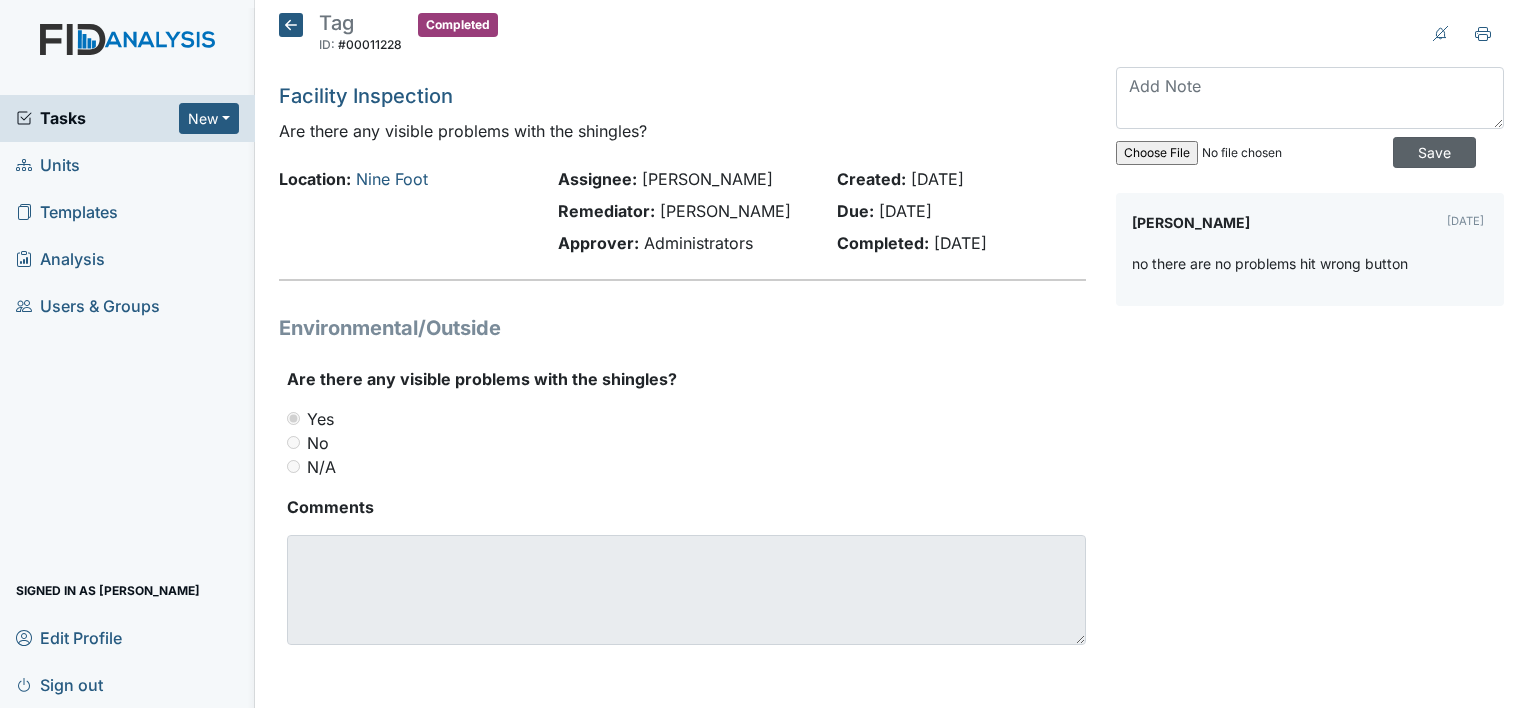 click on "Save" at bounding box center (1434, 152) 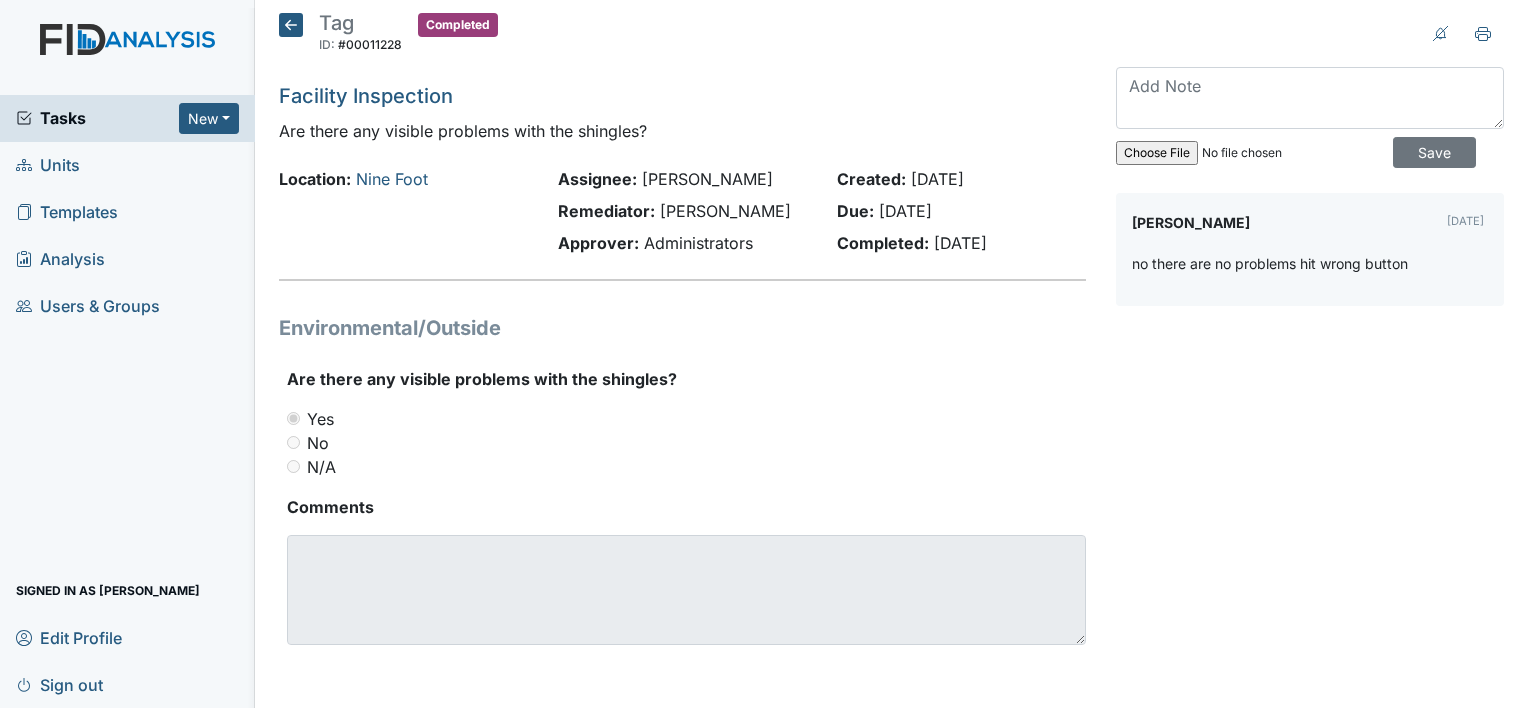 click on "Tasks
New
Form
Inspection
Document
Bundle
Units
Templates
Analysis
Users & Groups
Signed in as Monica Carter
Edit Profile
Sign out" at bounding box center [127, 401] 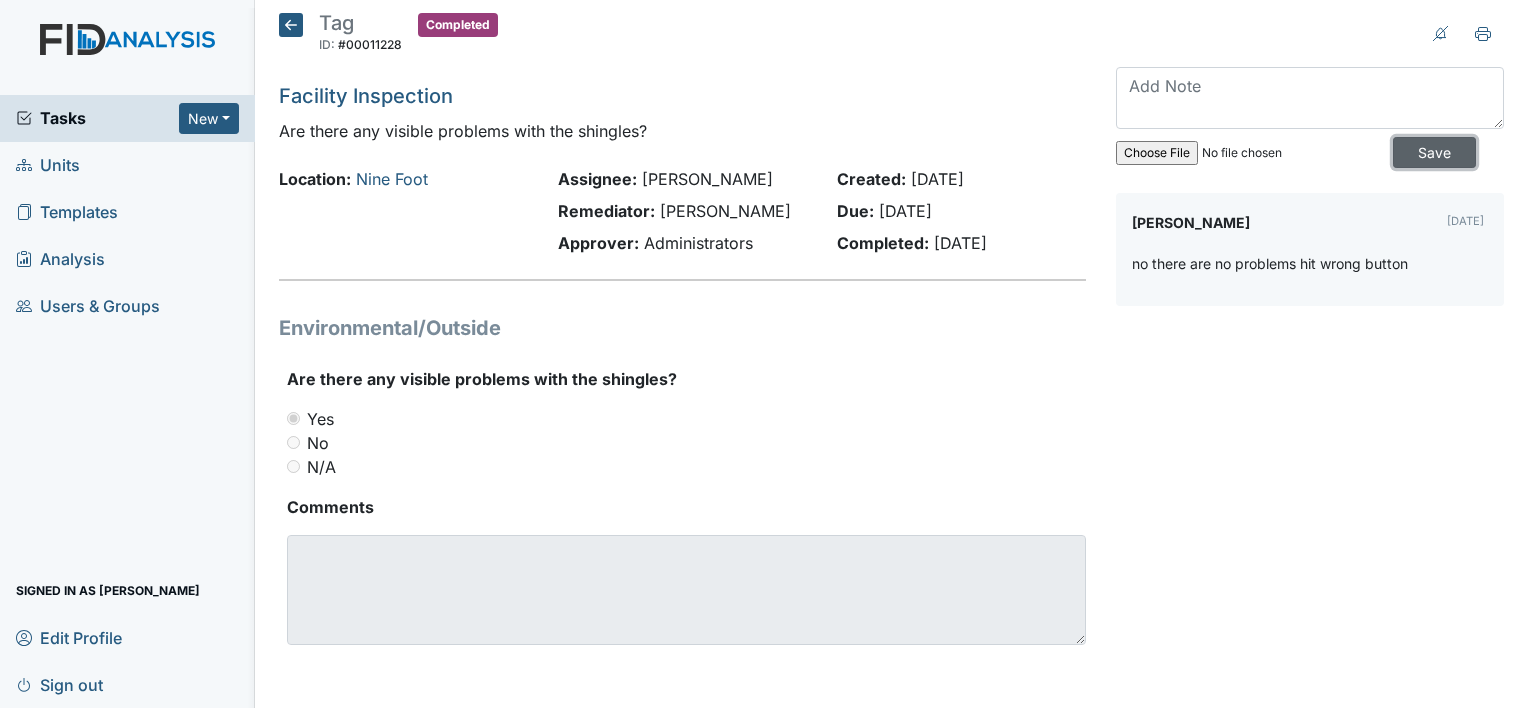 click on "Save" at bounding box center [1434, 152] 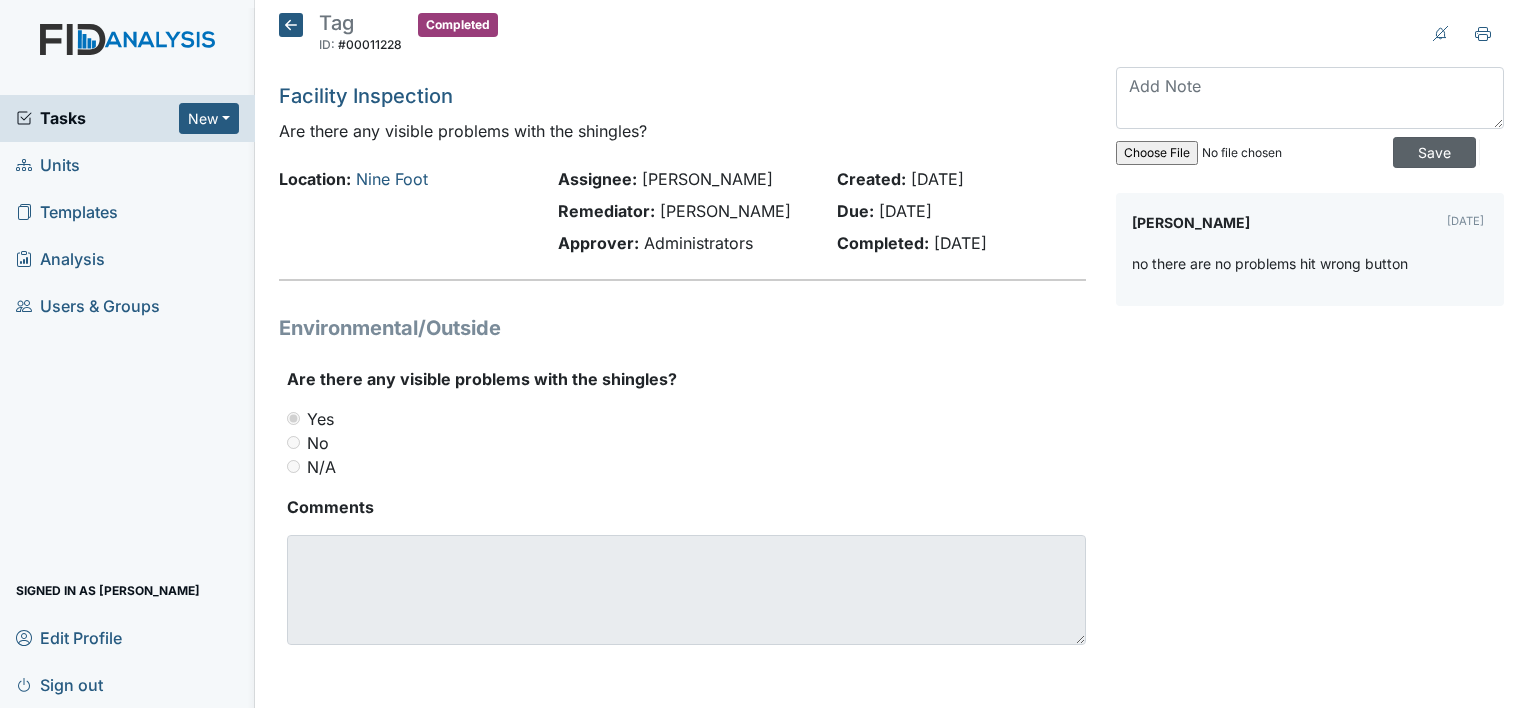 click on "Save" at bounding box center (1434, 152) 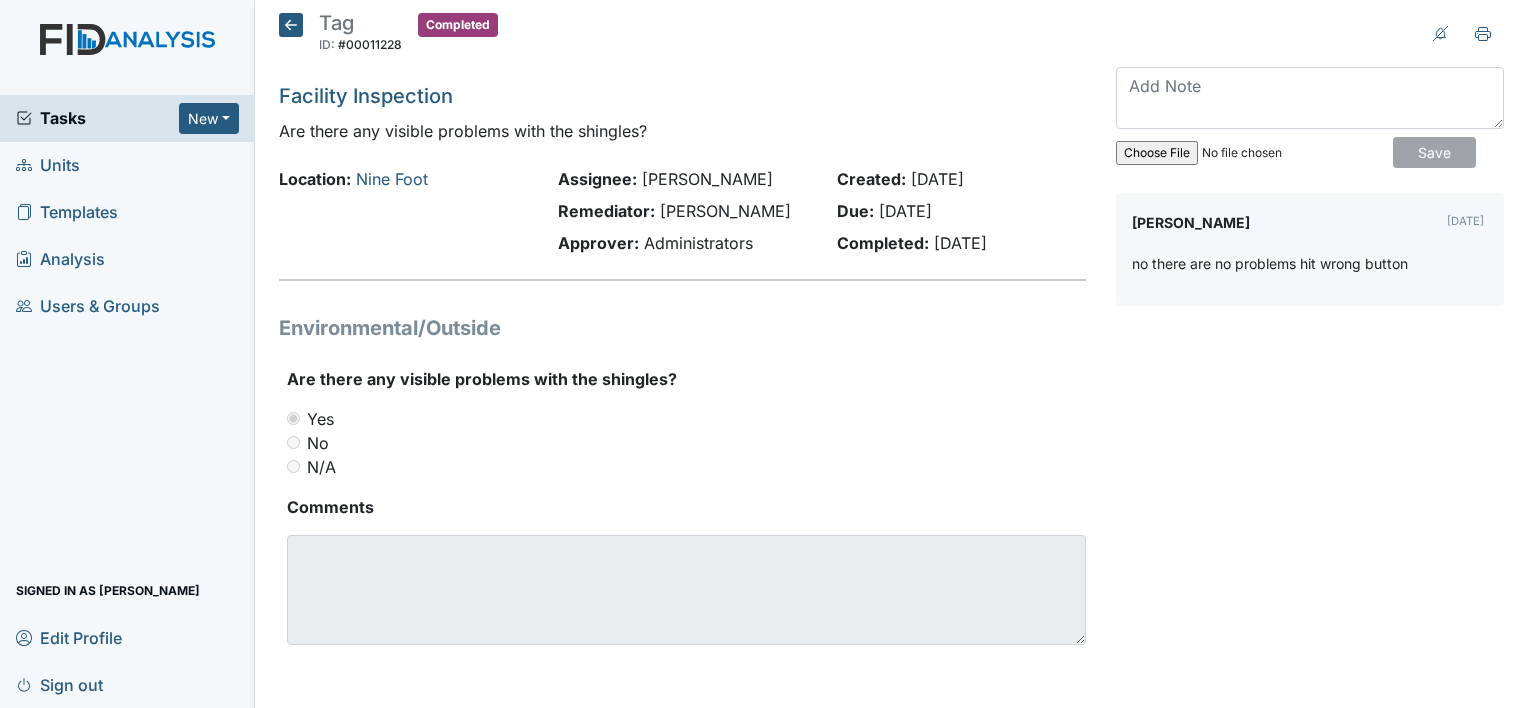 click on "Save" at bounding box center (1434, 152) 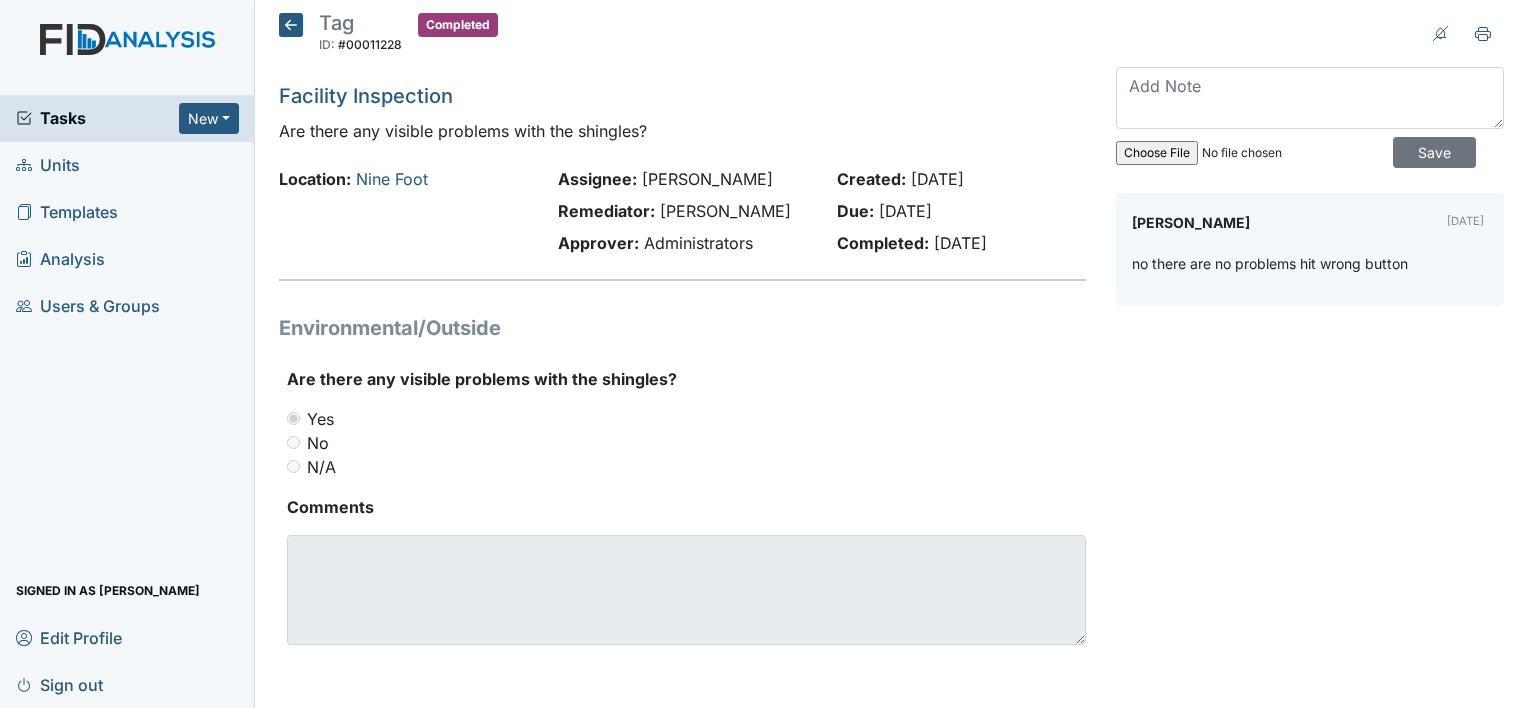 scroll, scrollTop: 0, scrollLeft: 0, axis: both 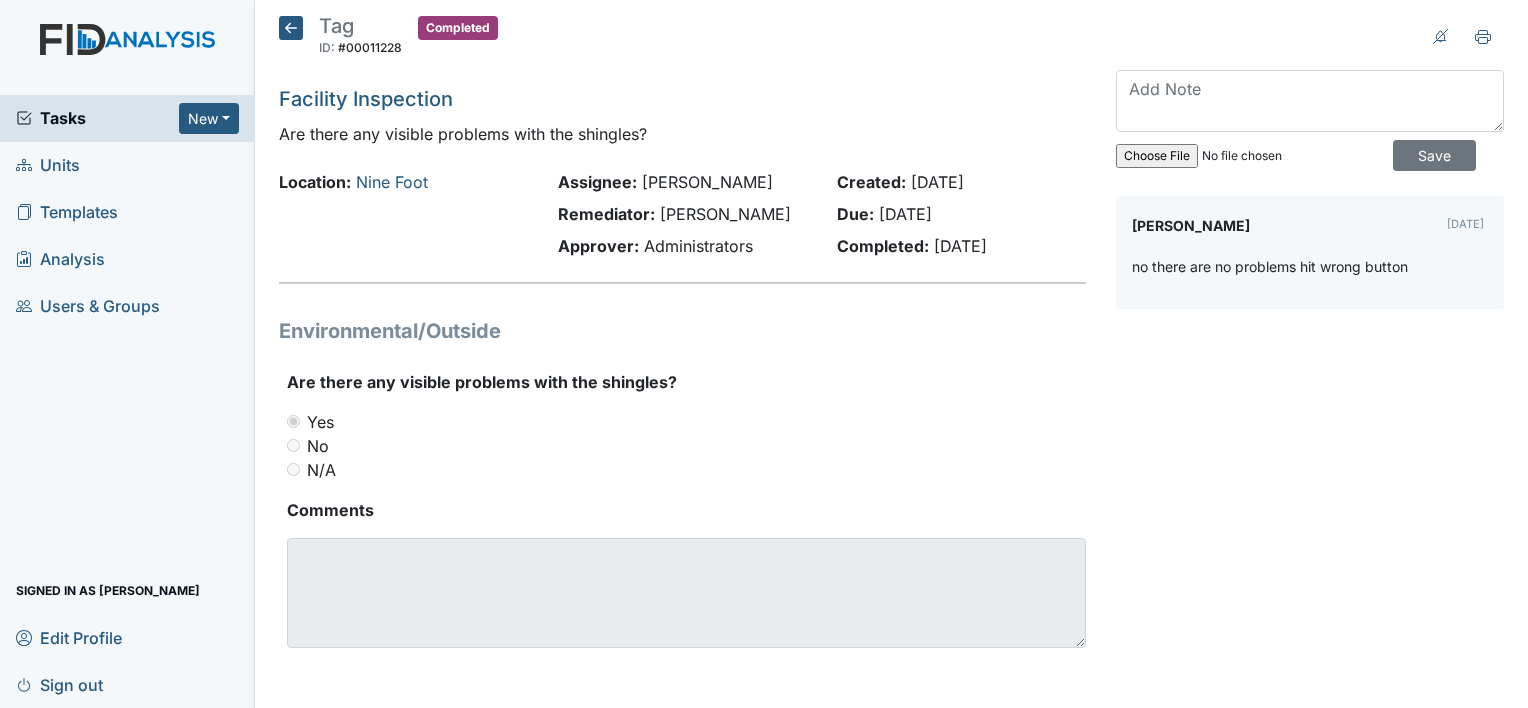 click 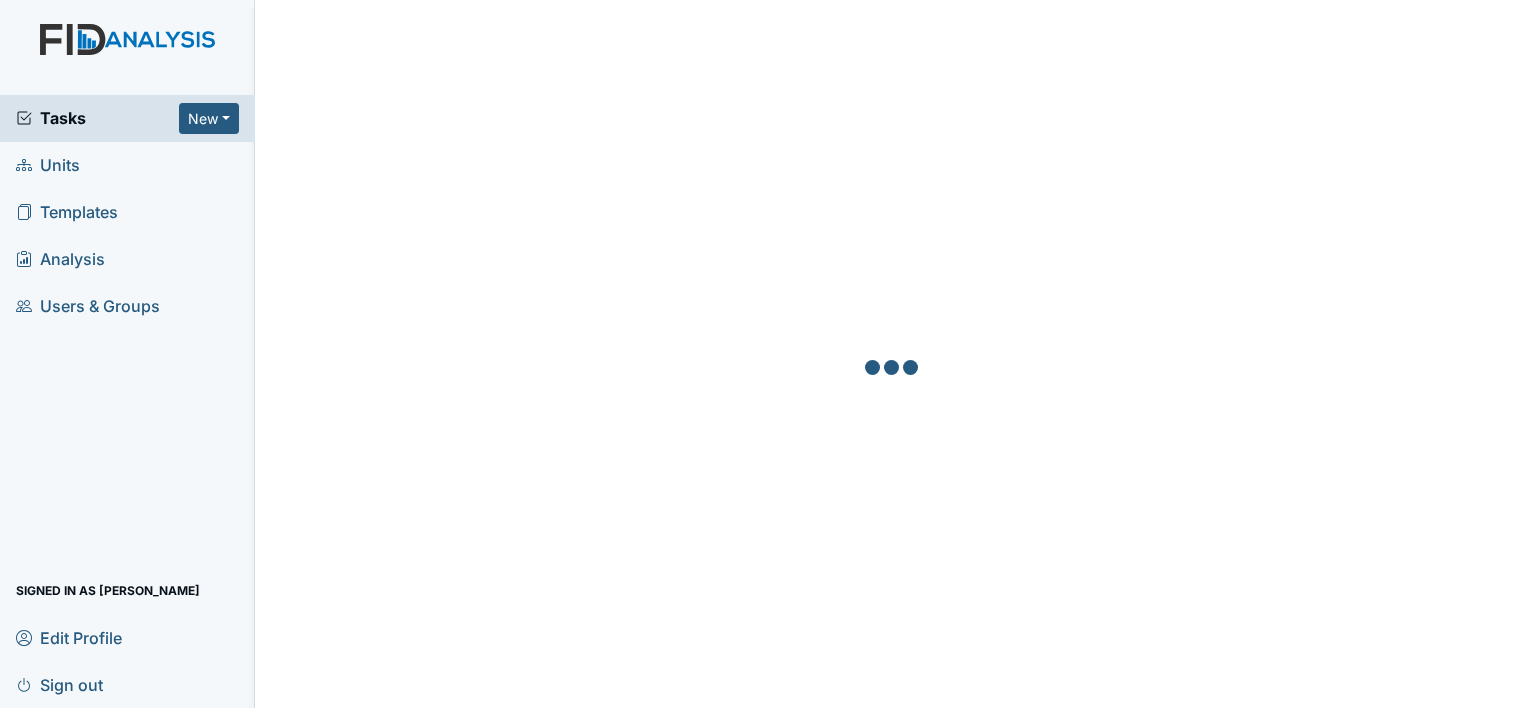 scroll, scrollTop: 0, scrollLeft: 0, axis: both 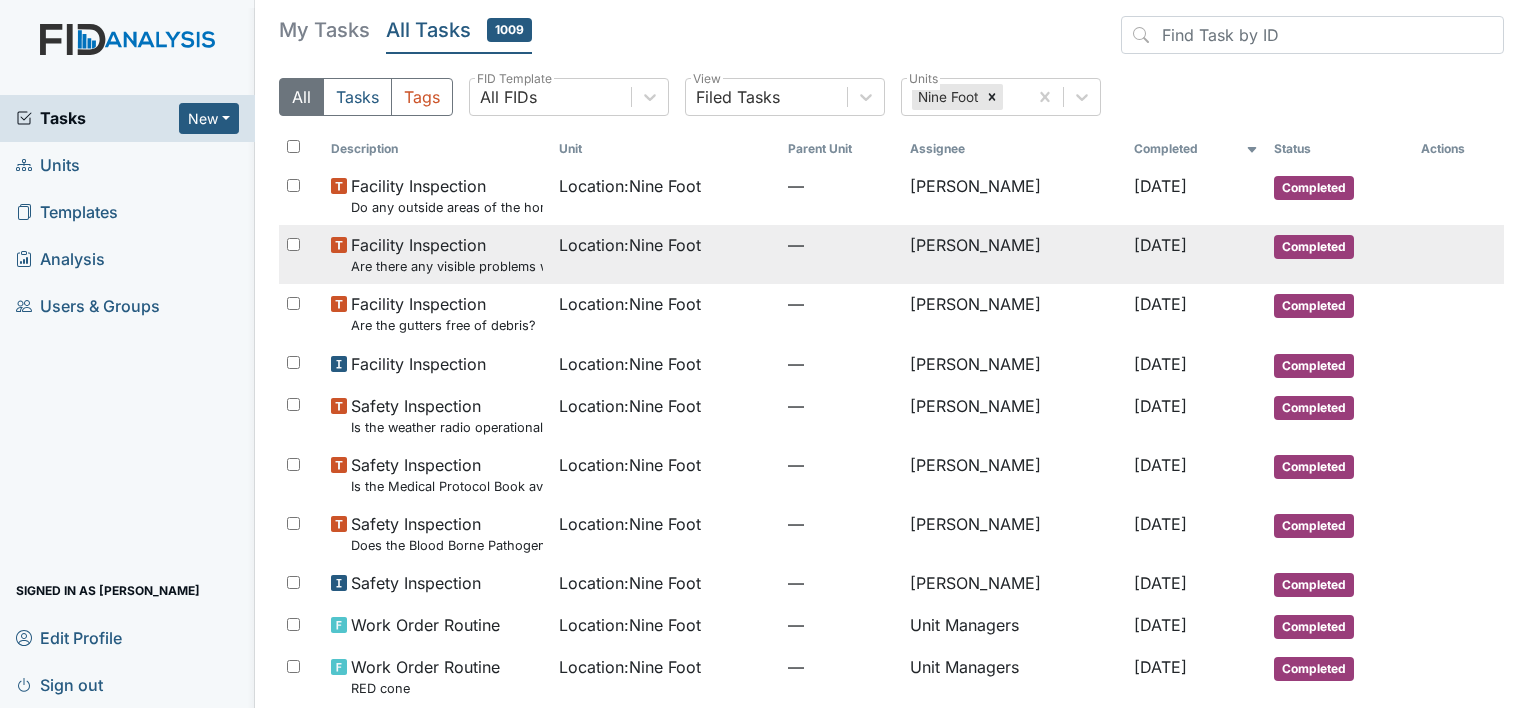 click on "Location :  Nine Foot" at bounding box center [630, 245] 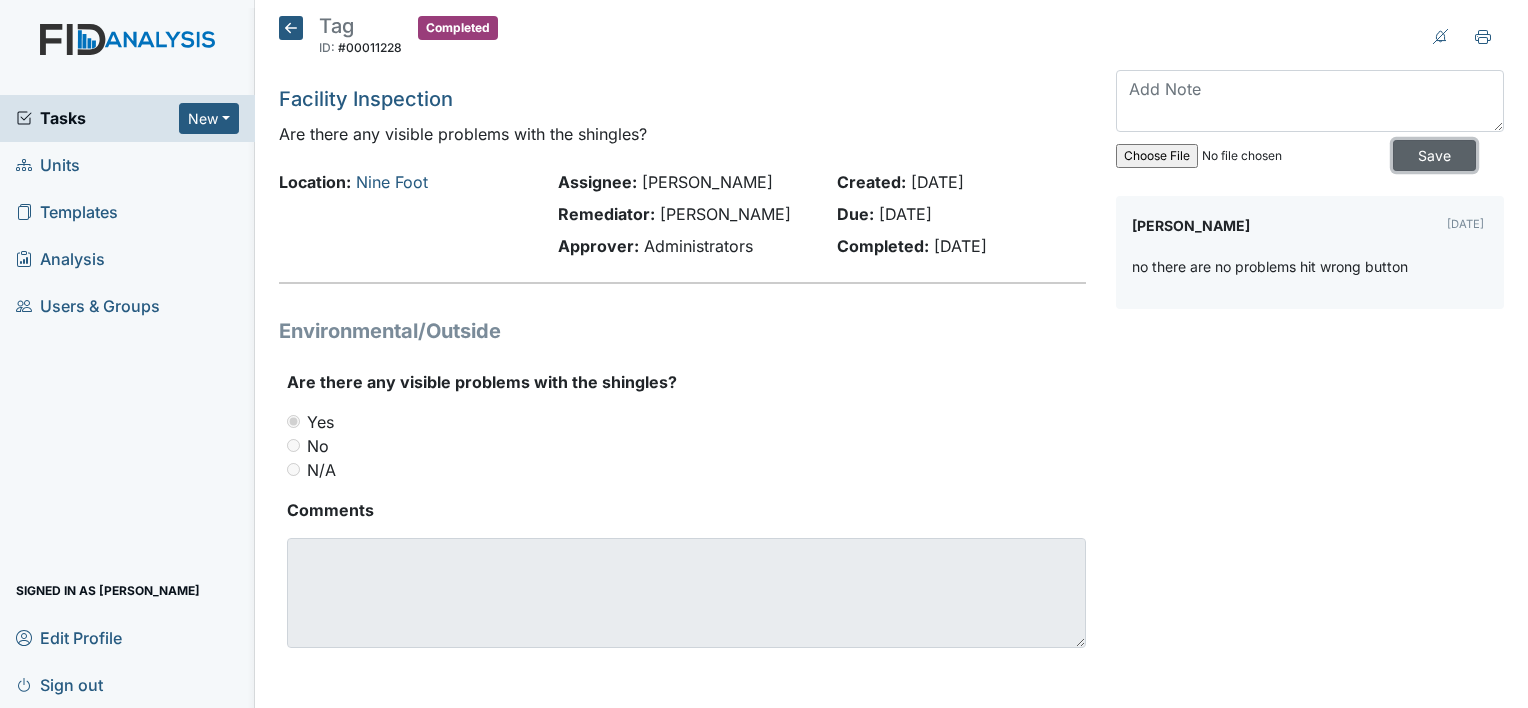 click on "Save" at bounding box center (1434, 155) 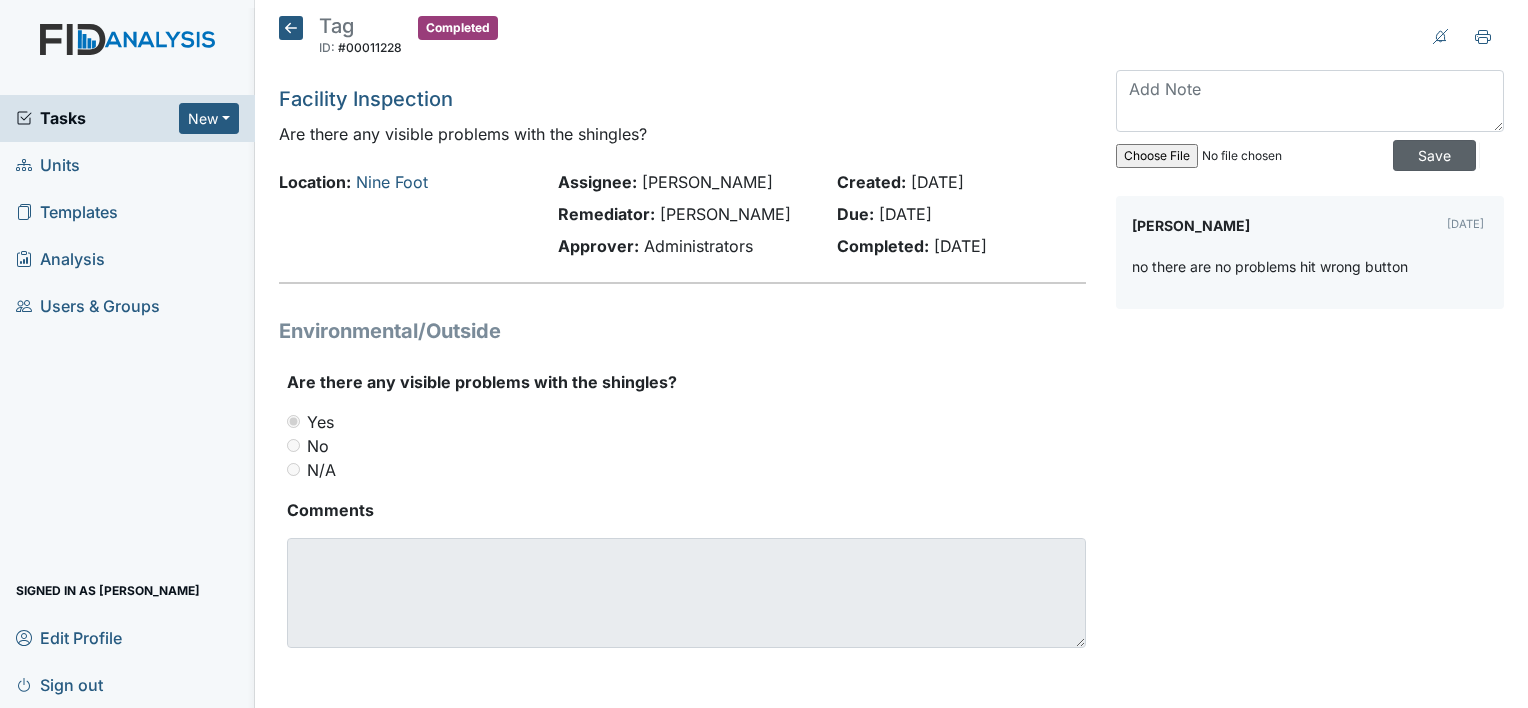 click on "Save" at bounding box center [1434, 155] 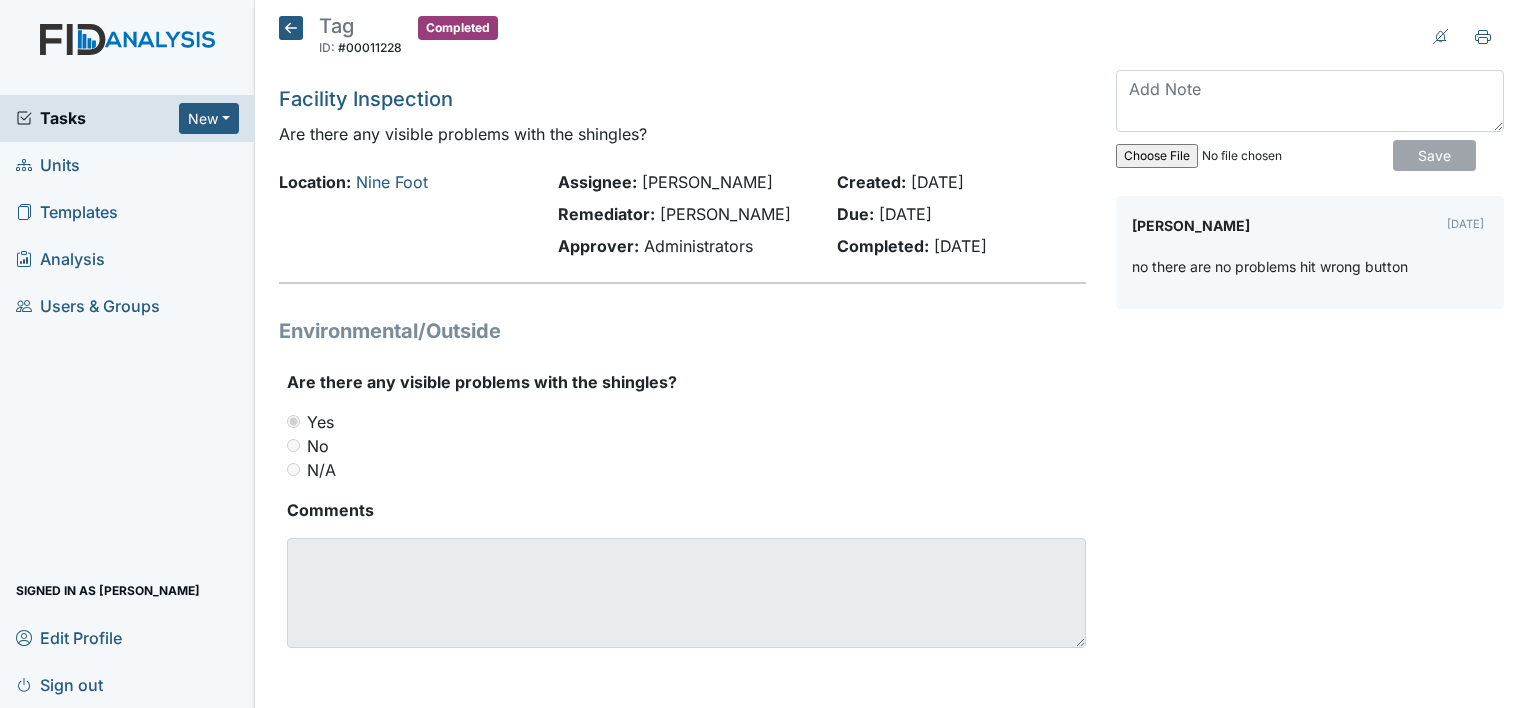 click on "Save" at bounding box center [1434, 155] 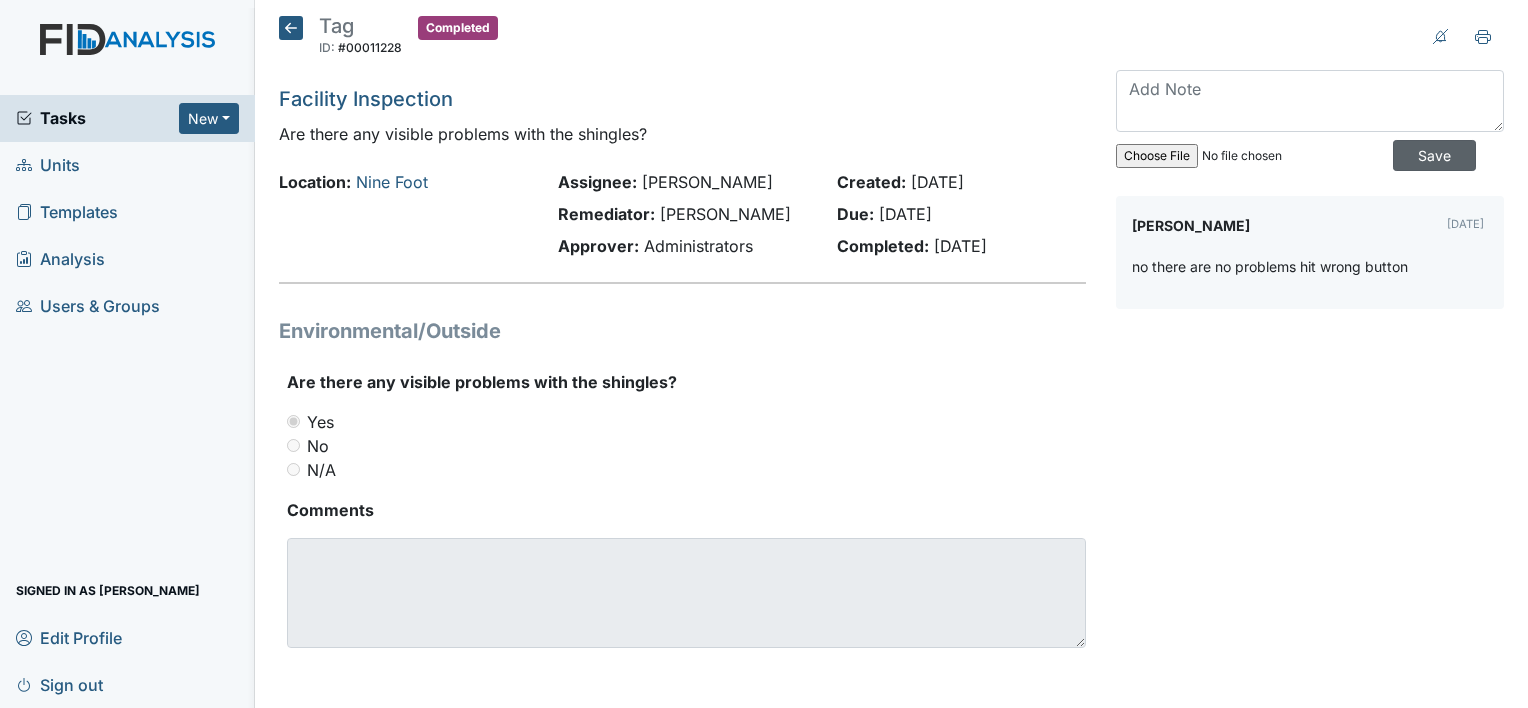 click on "Save" at bounding box center [1434, 155] 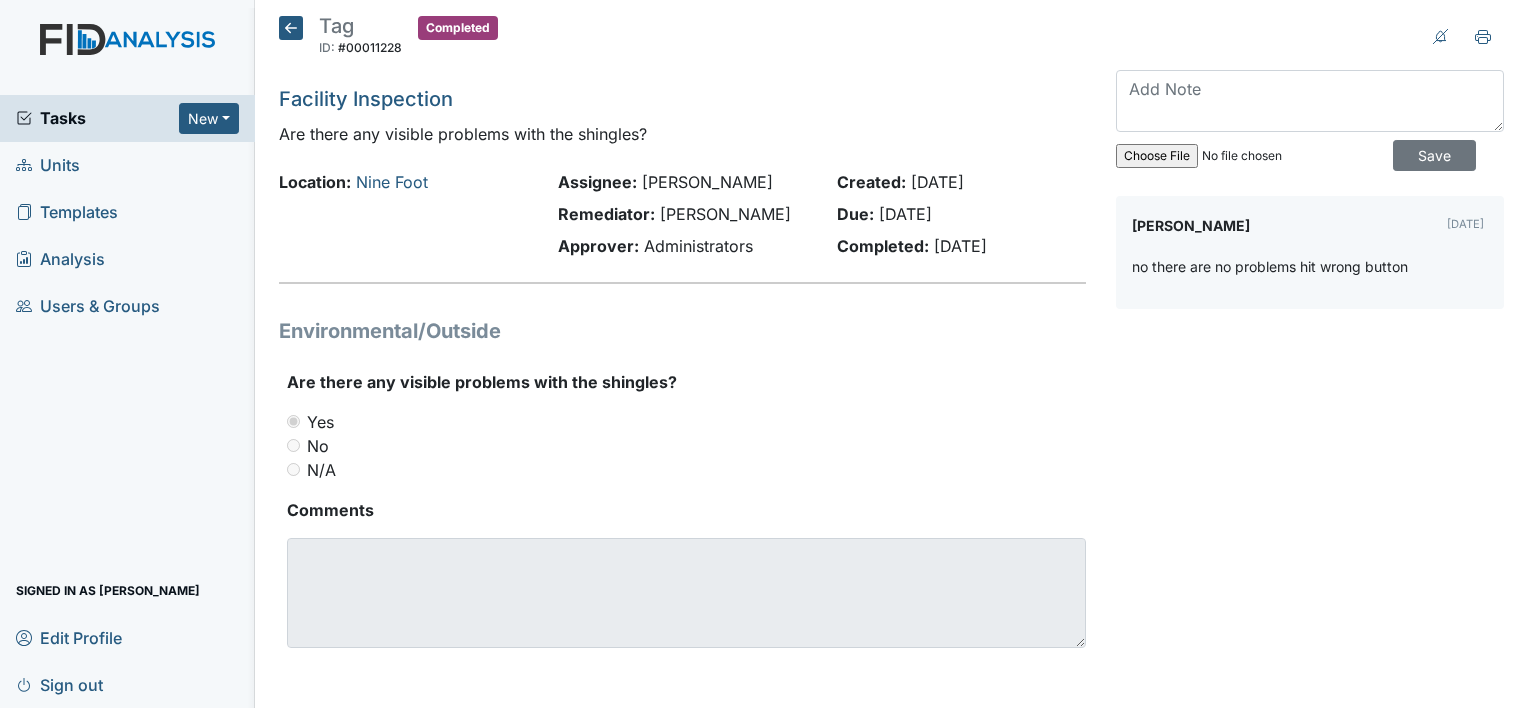 click on "no there are no problems hit wrong button" at bounding box center [1310, 274] 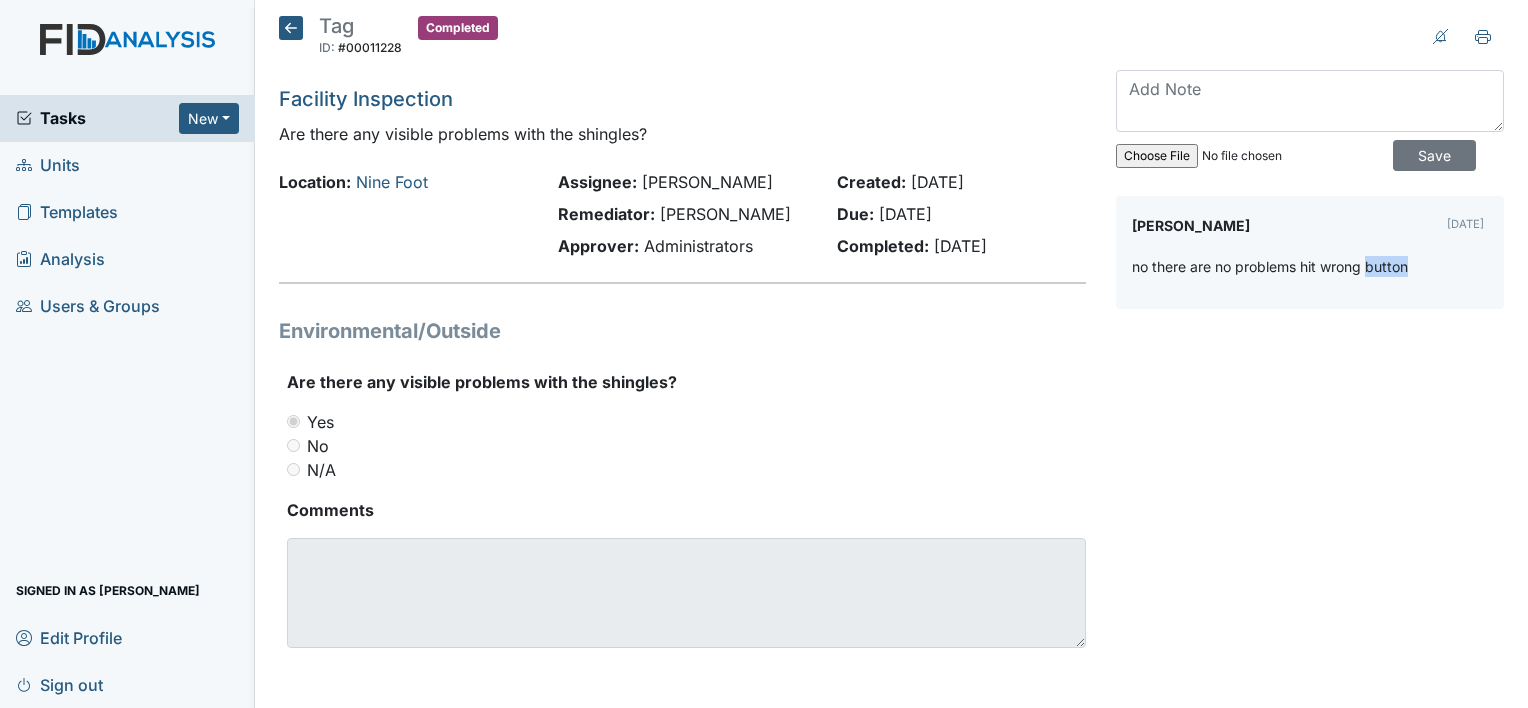 click on "no there are no problems hit wrong button" at bounding box center (1310, 274) 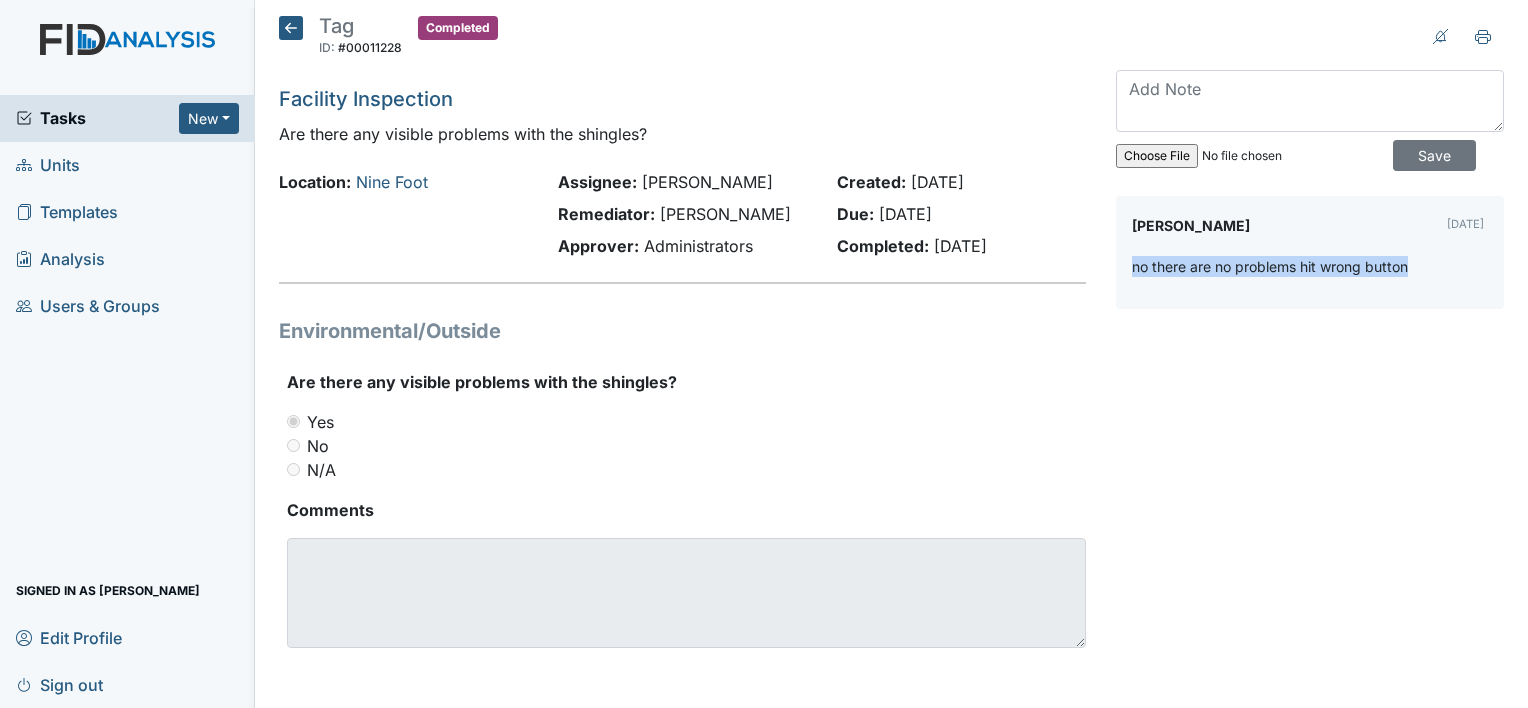 click on "no there are no problems hit wrong button" at bounding box center [1310, 274] 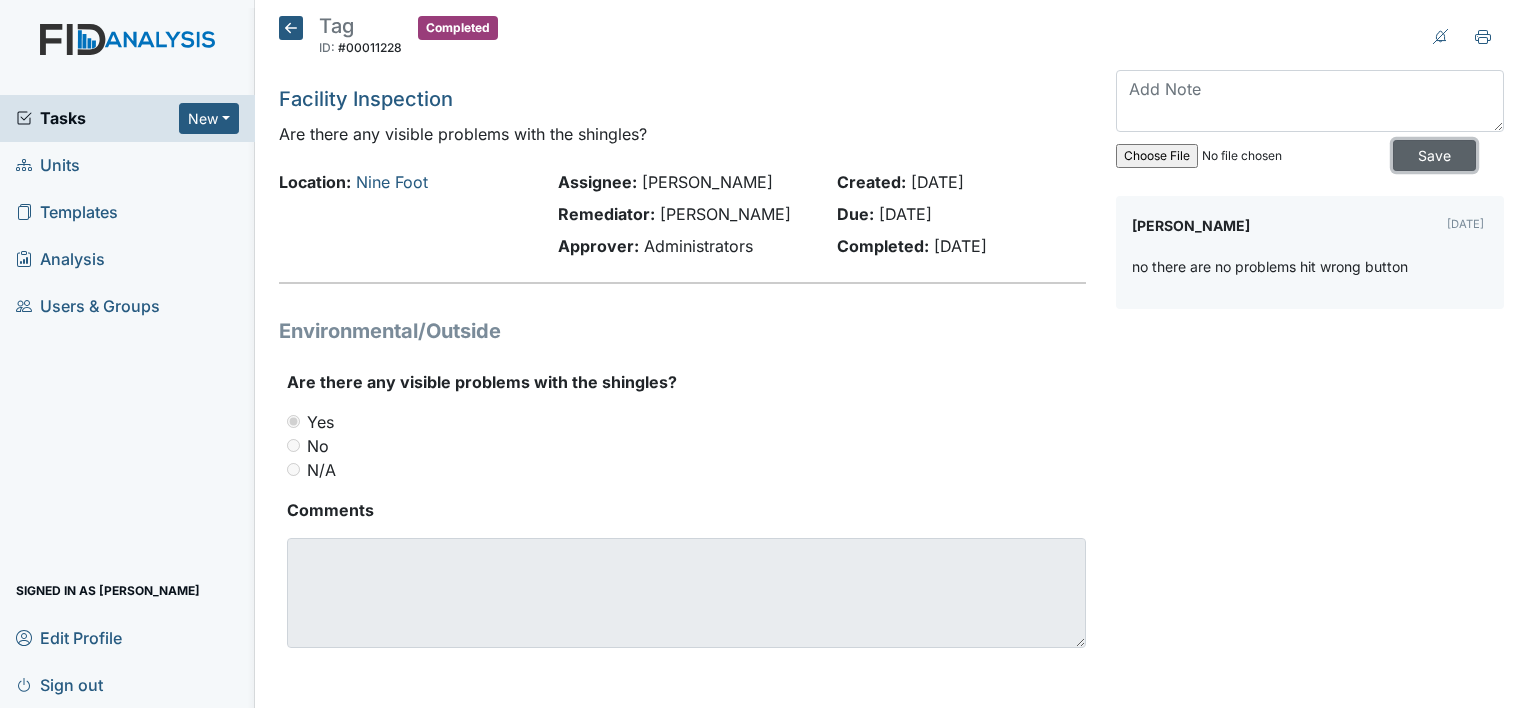 click on "Save" at bounding box center [1434, 155] 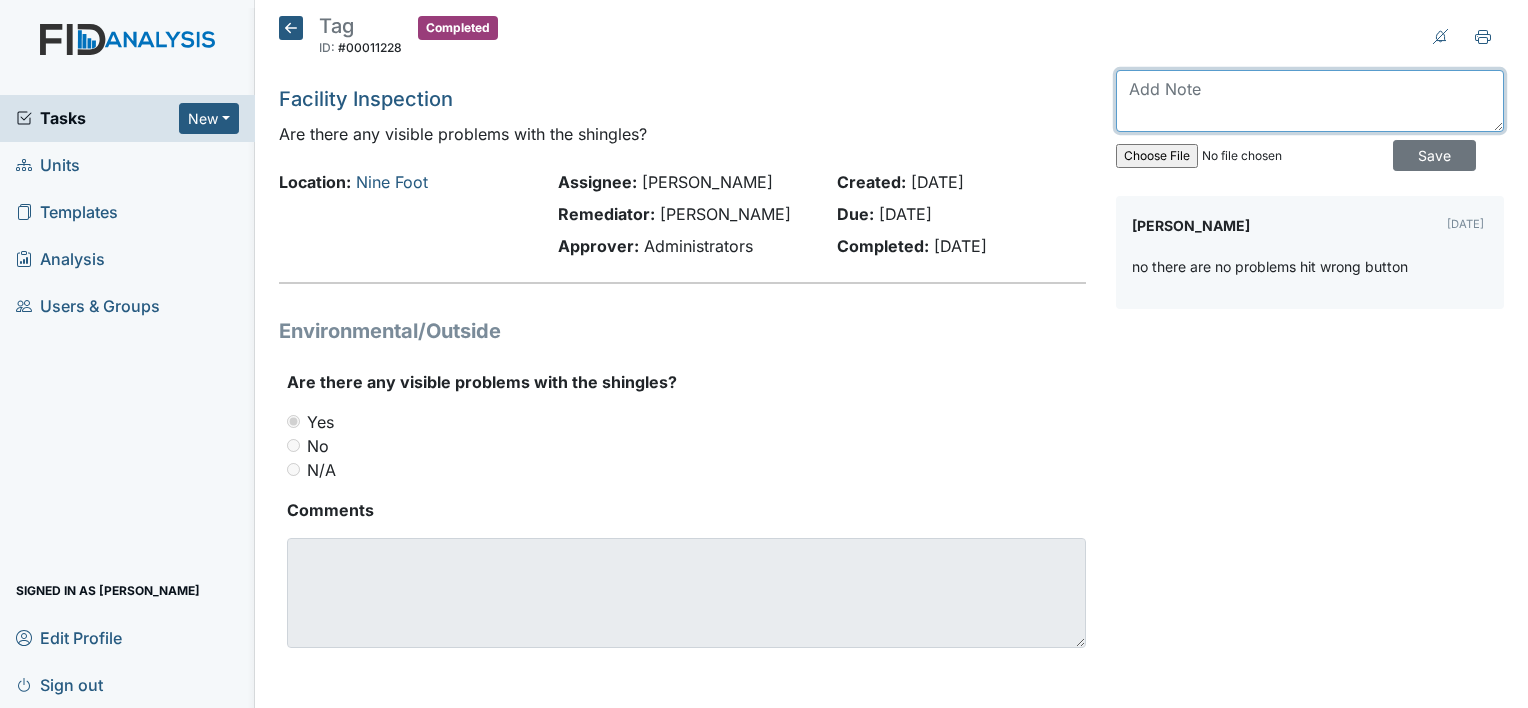 click at bounding box center (1310, 101) 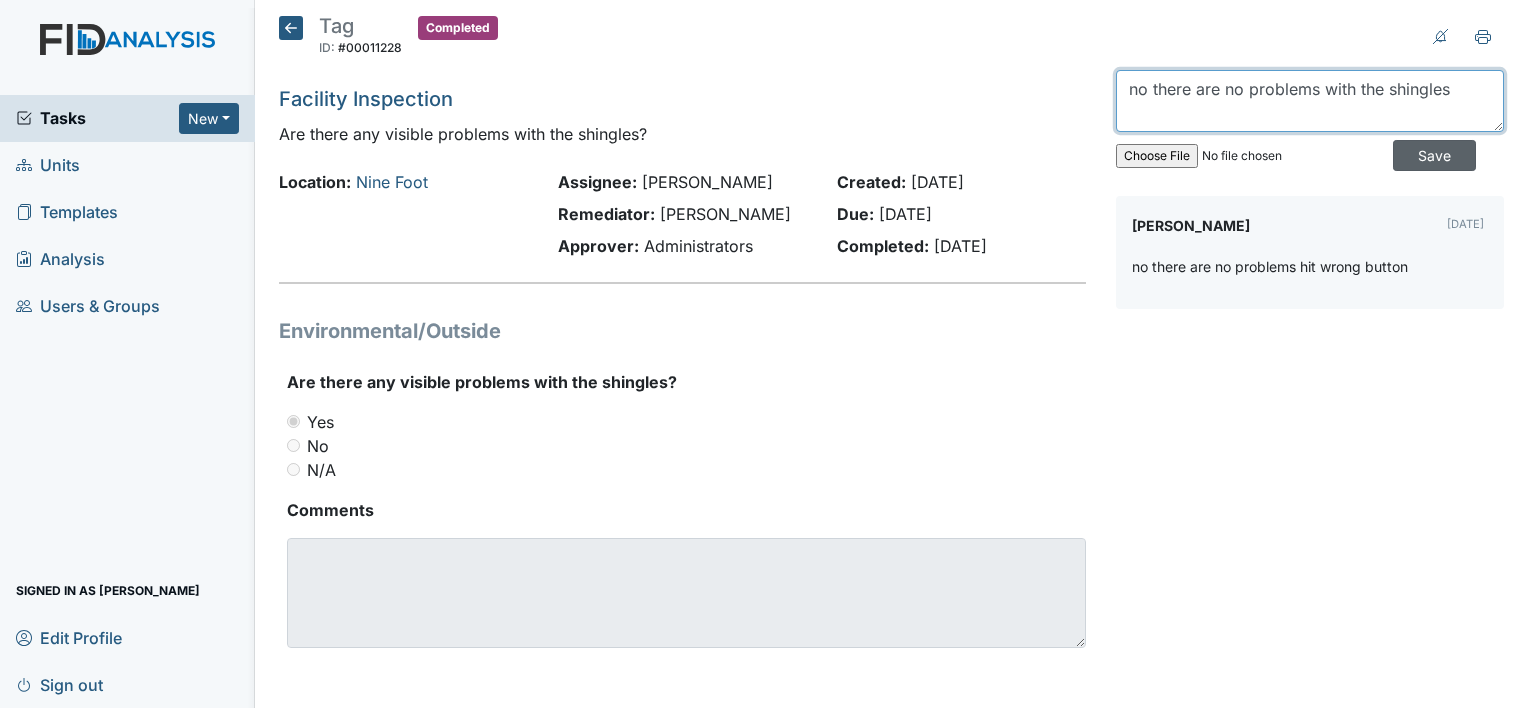 type on "no there are no problems with the shingles" 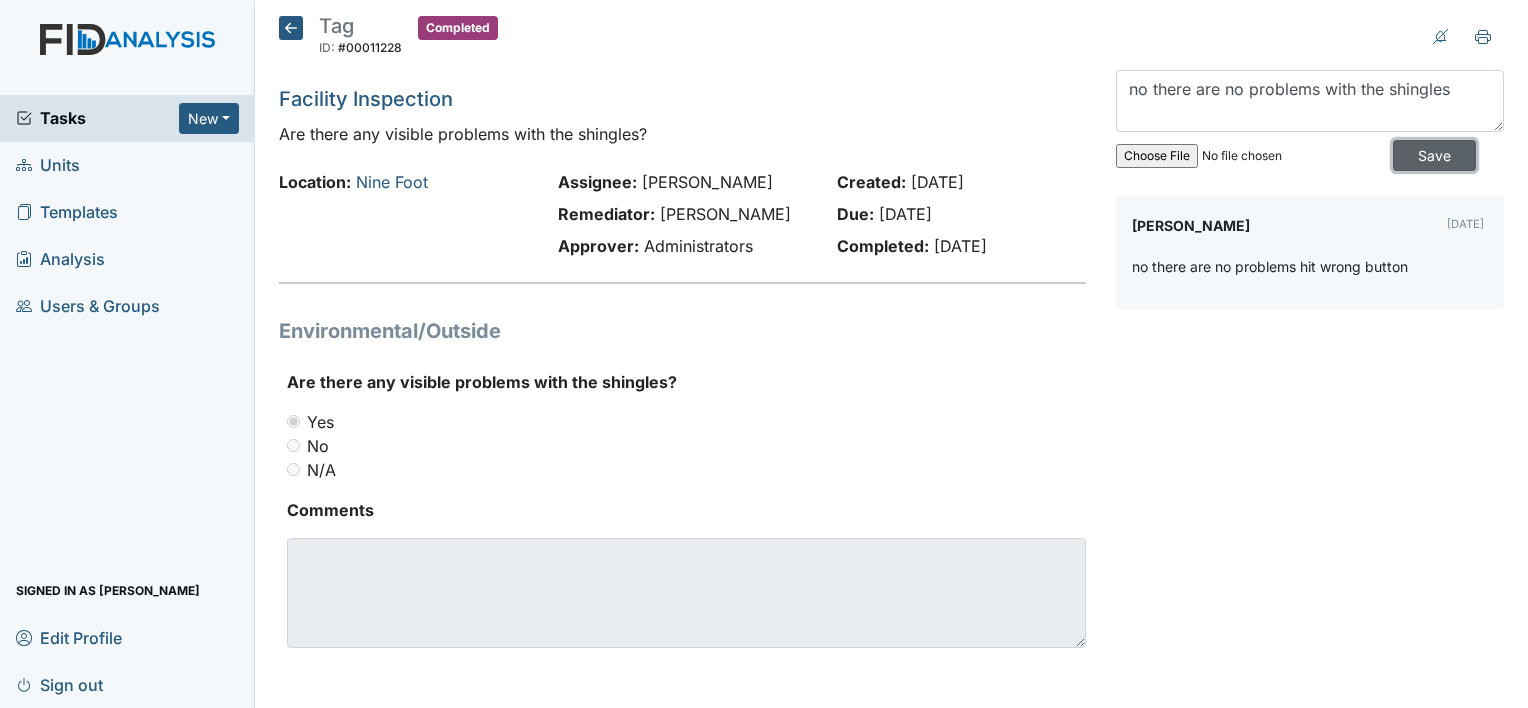 click on "Save" at bounding box center [1434, 155] 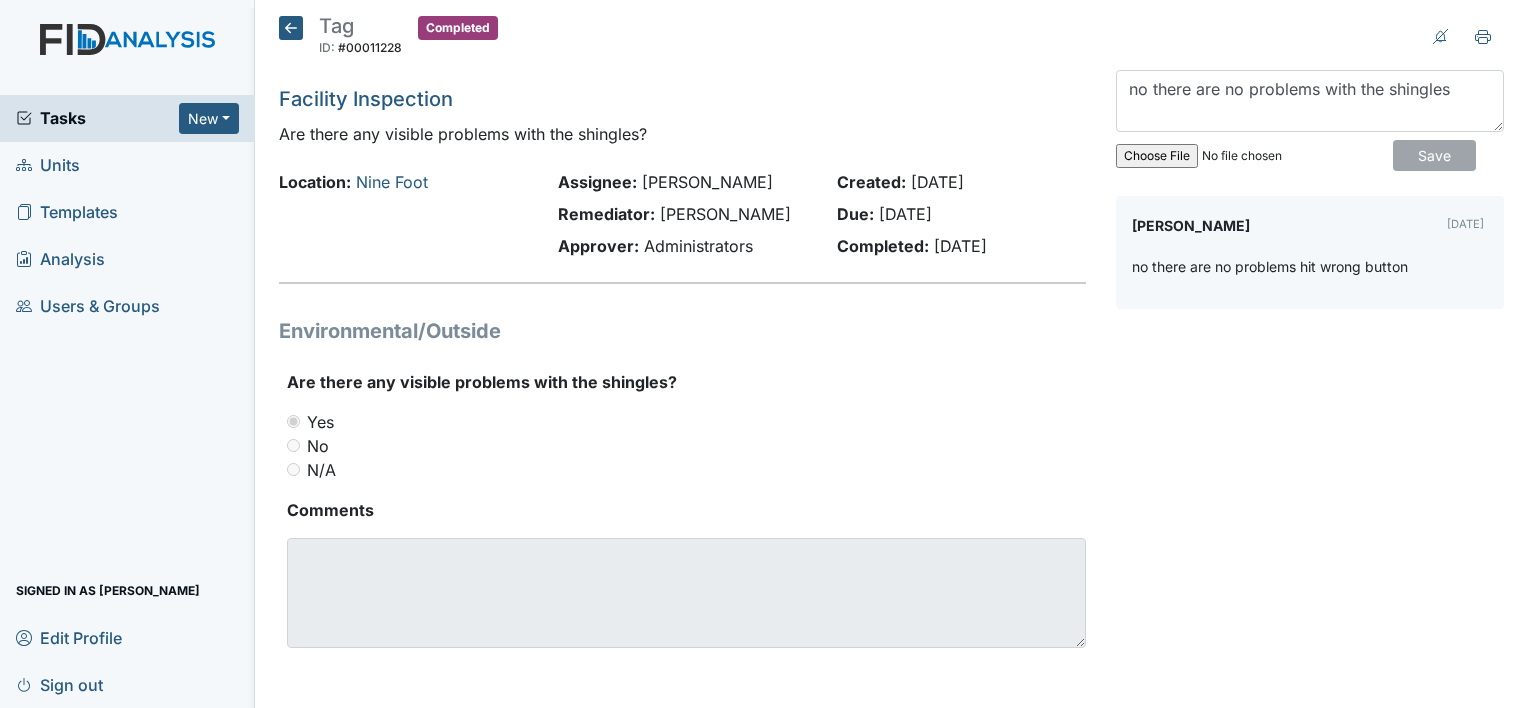 type 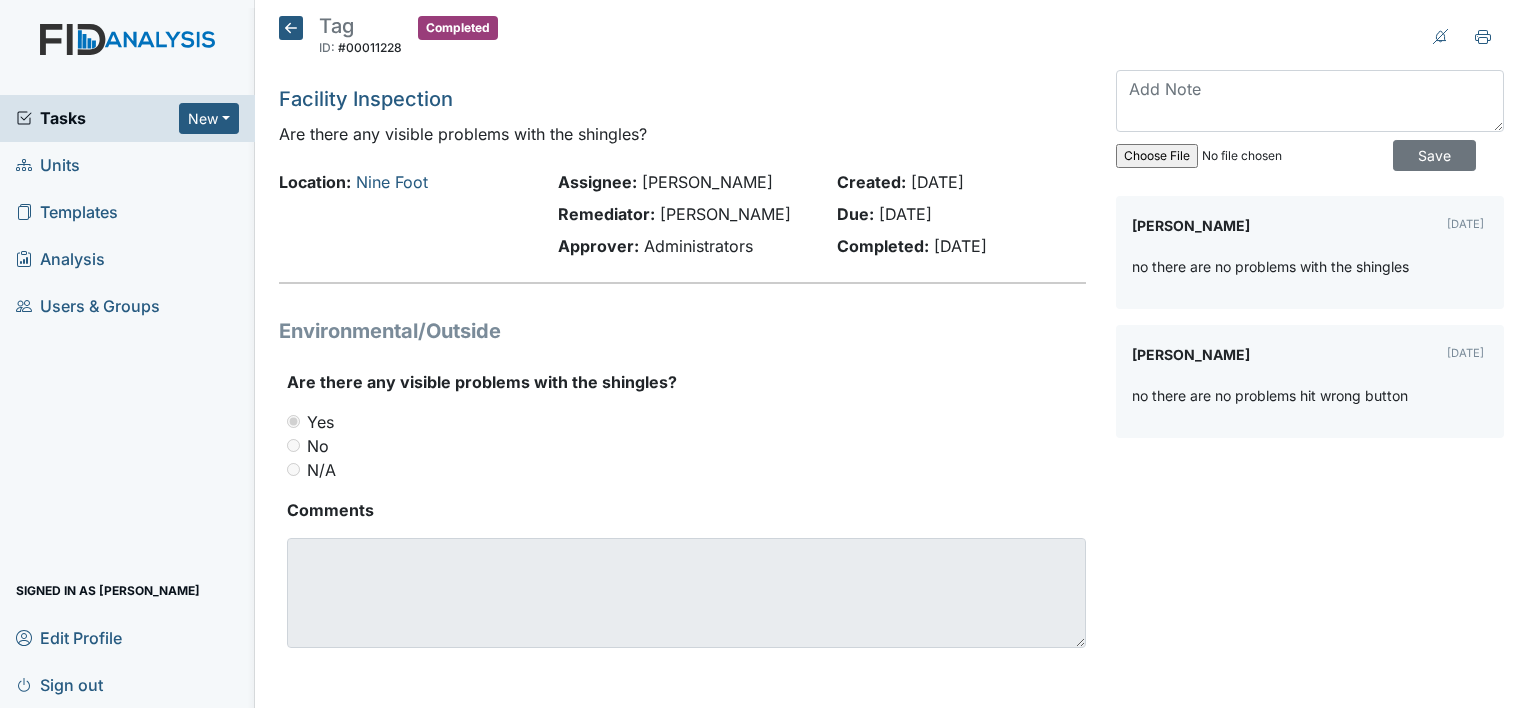 click 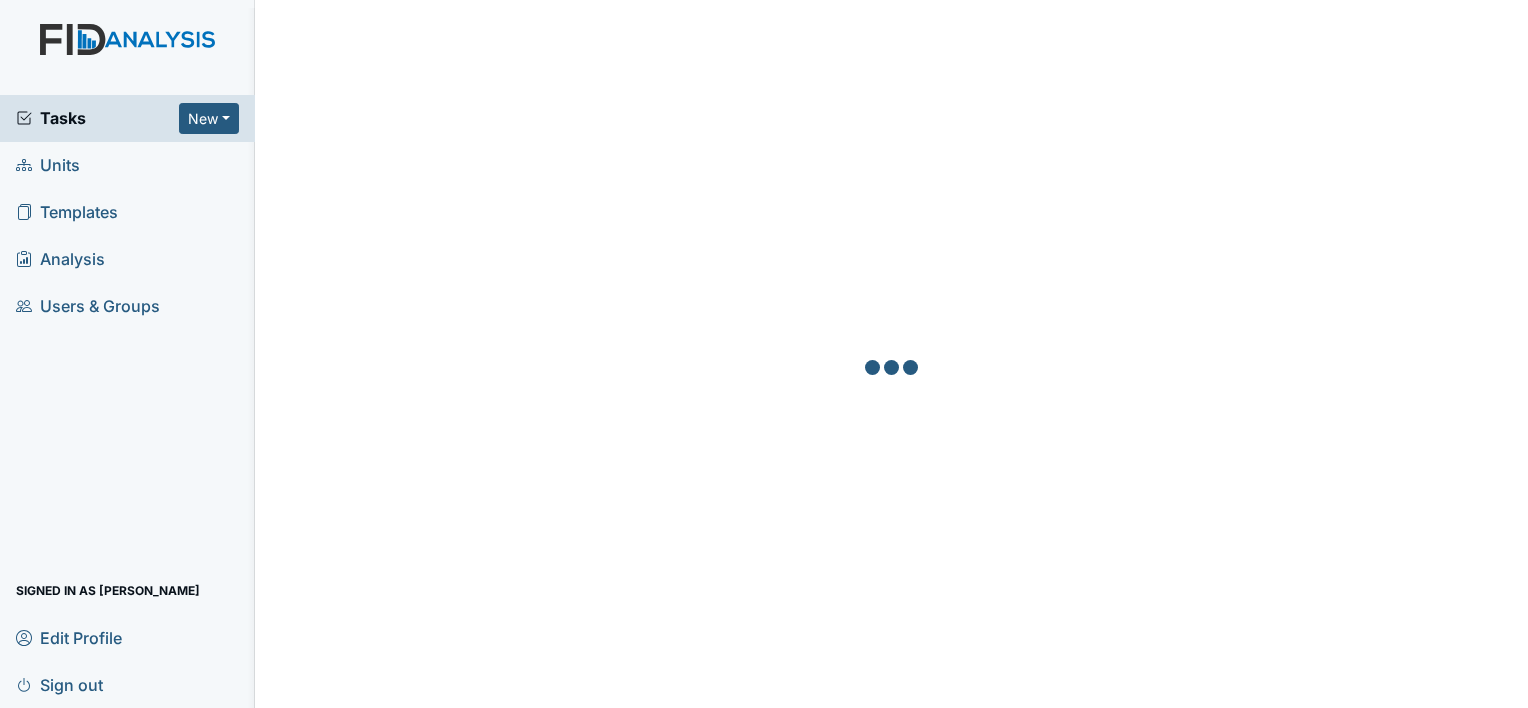 scroll, scrollTop: 0, scrollLeft: 0, axis: both 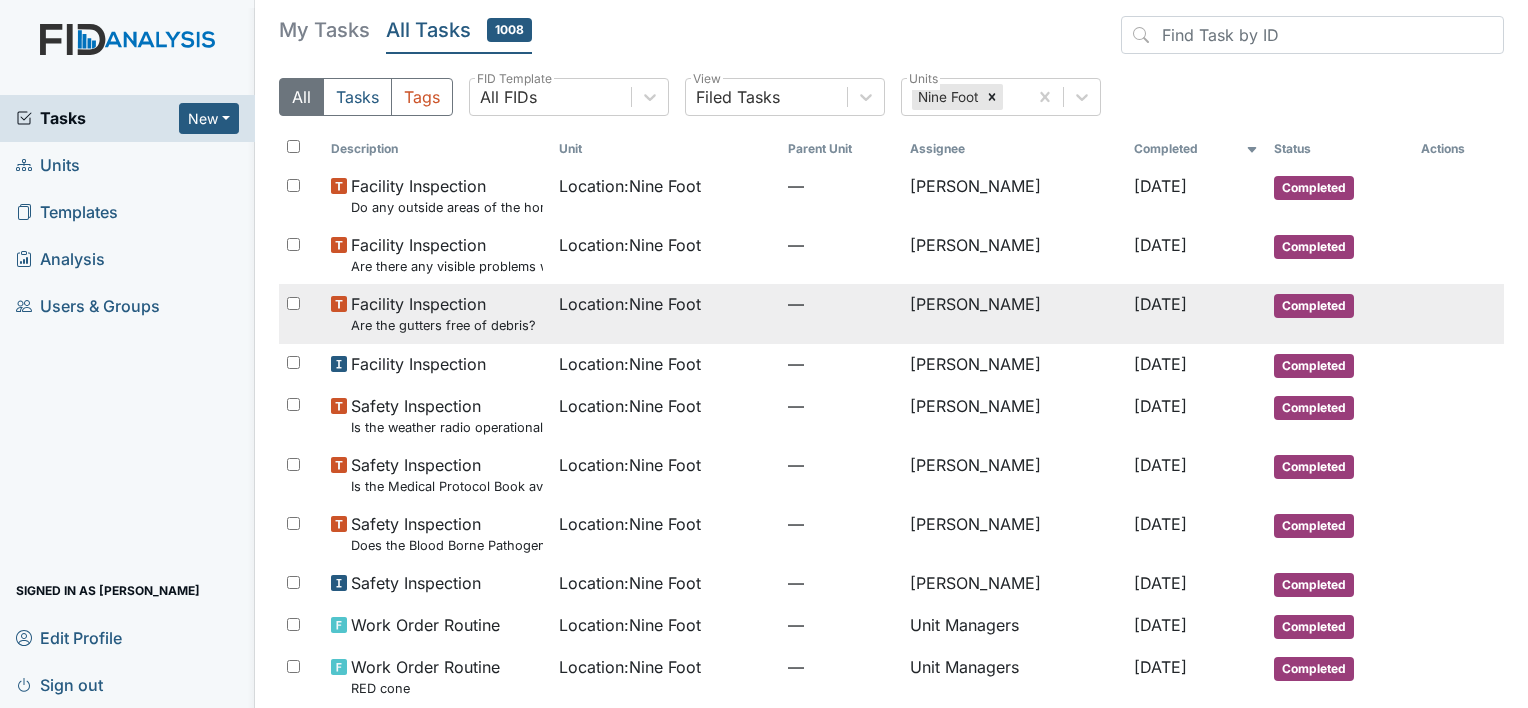 click on "Location :  Nine Foot" at bounding box center [630, 304] 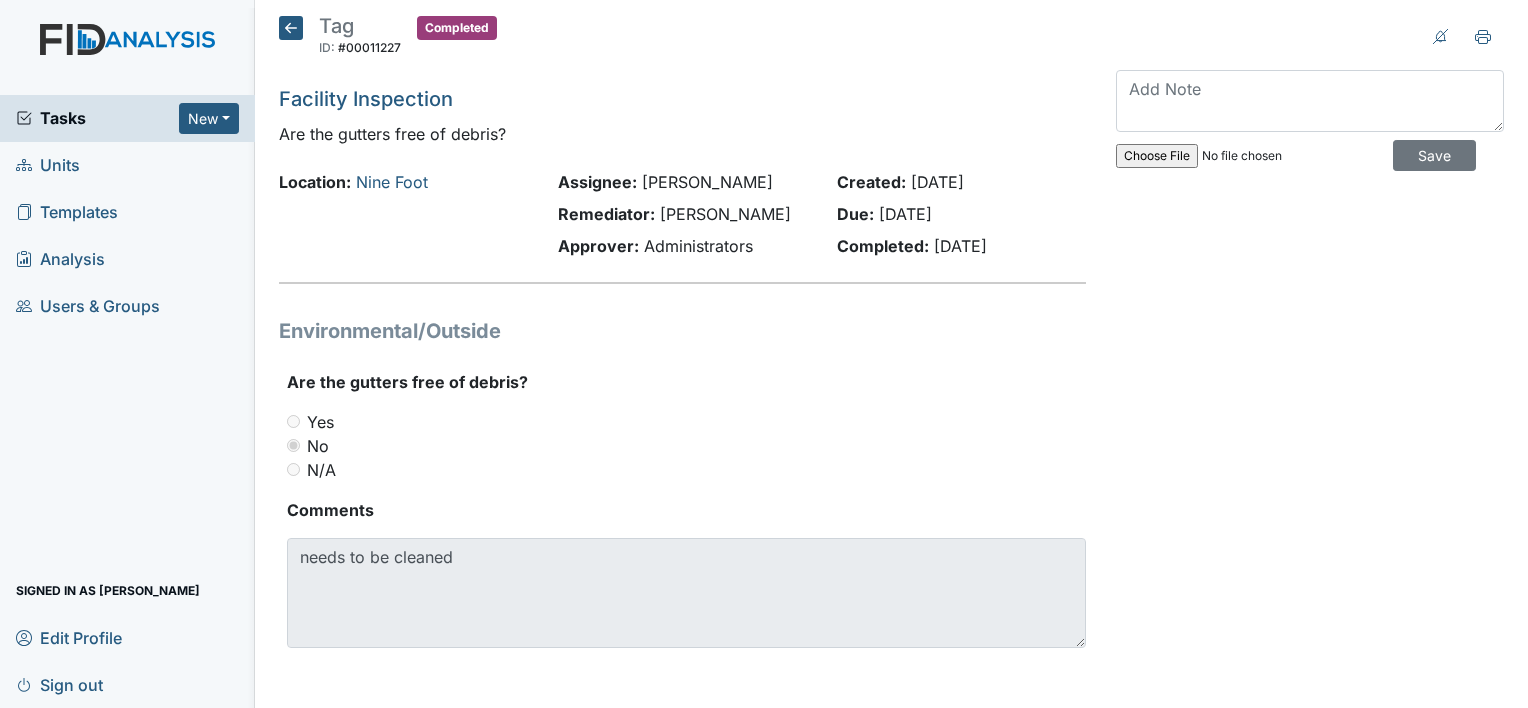 scroll, scrollTop: 0, scrollLeft: 0, axis: both 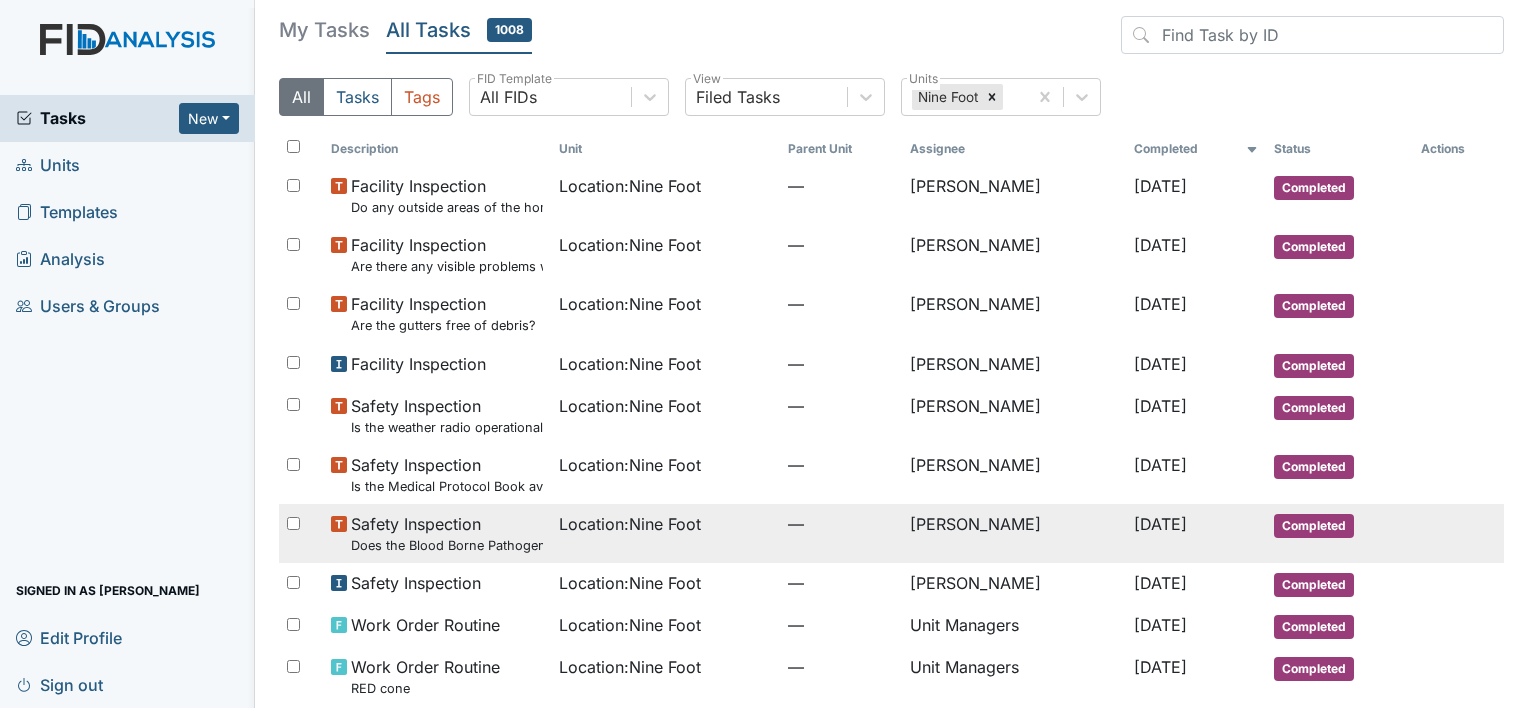 click on "Safety Inspection  Does the Blood Borne Pathogen box contain appropriate equipment?" at bounding box center (447, 533) 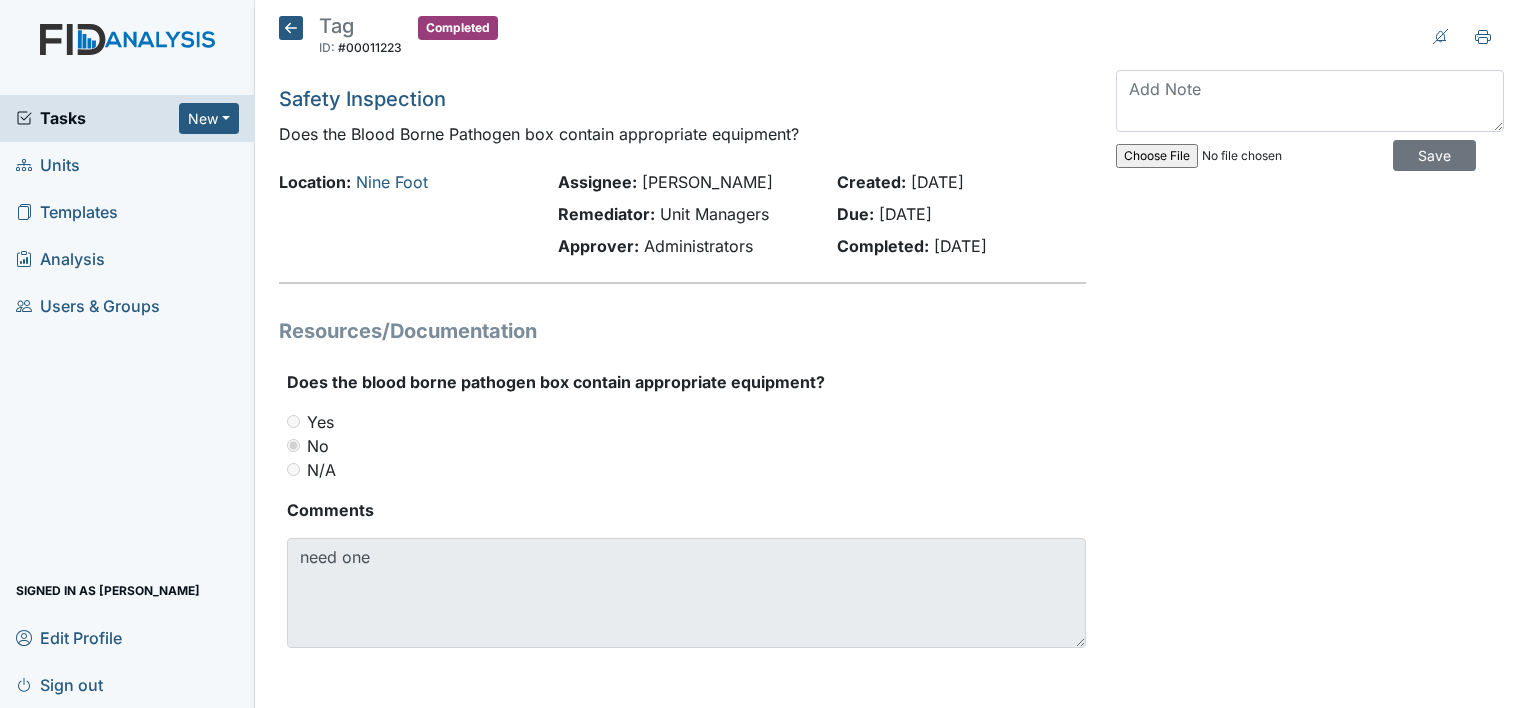 scroll, scrollTop: 0, scrollLeft: 0, axis: both 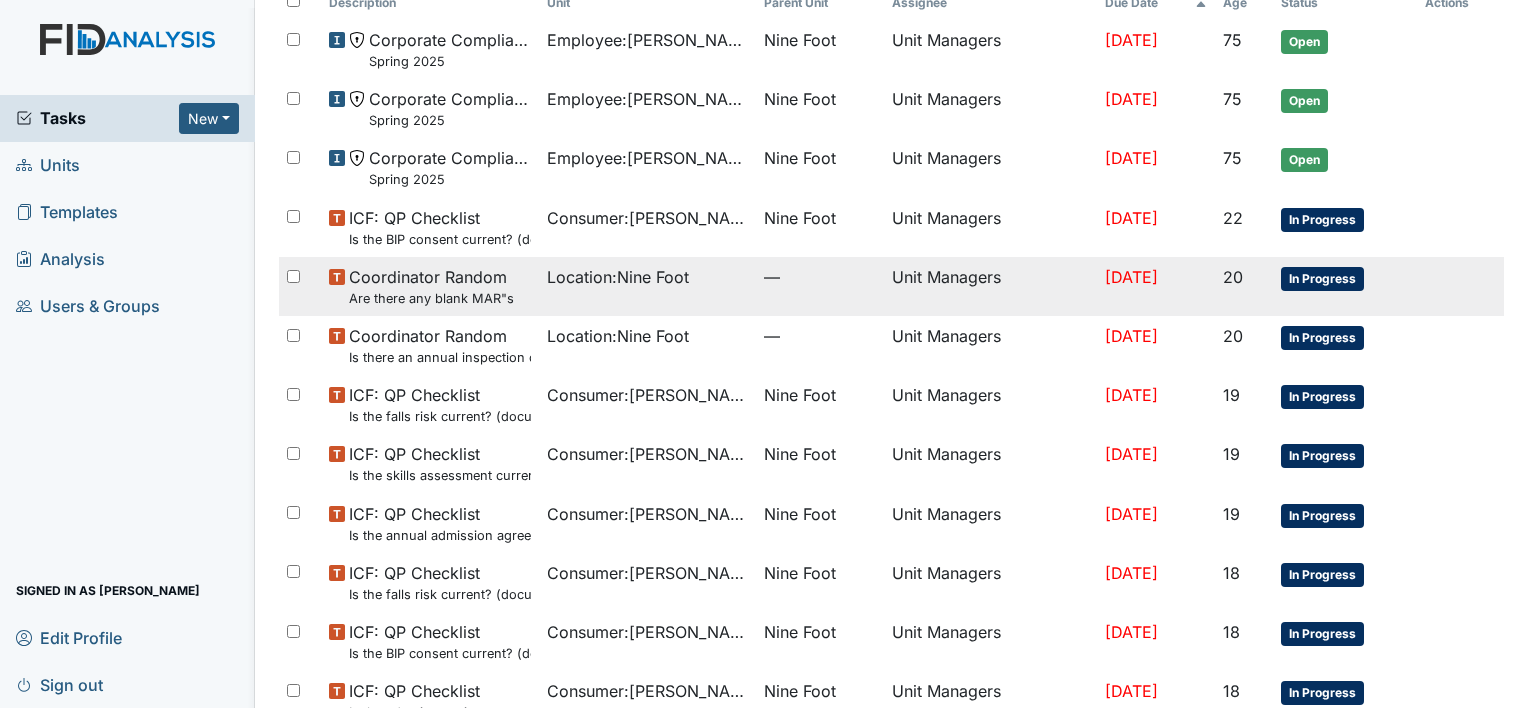 click on "Unit Managers" at bounding box center [990, 286] 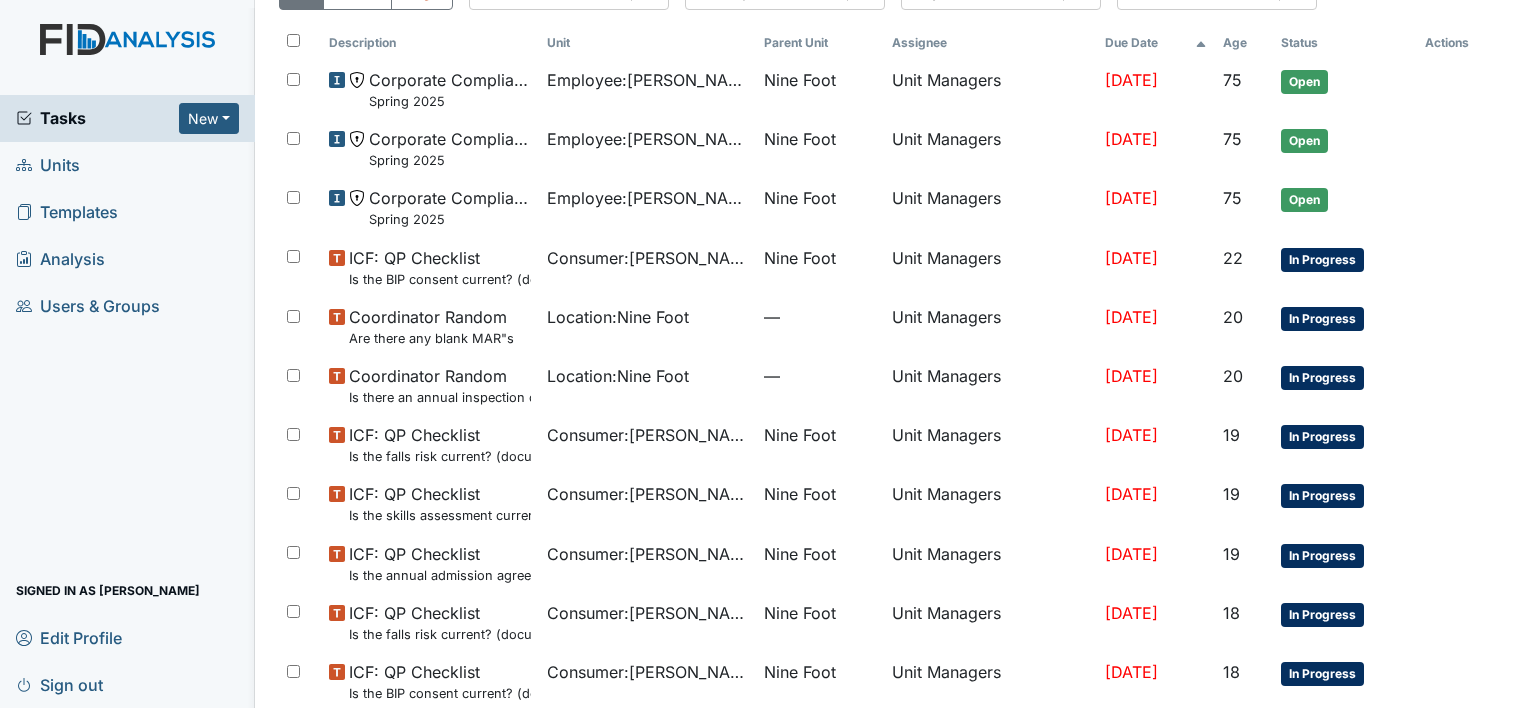 scroll, scrollTop: 40, scrollLeft: 0, axis: vertical 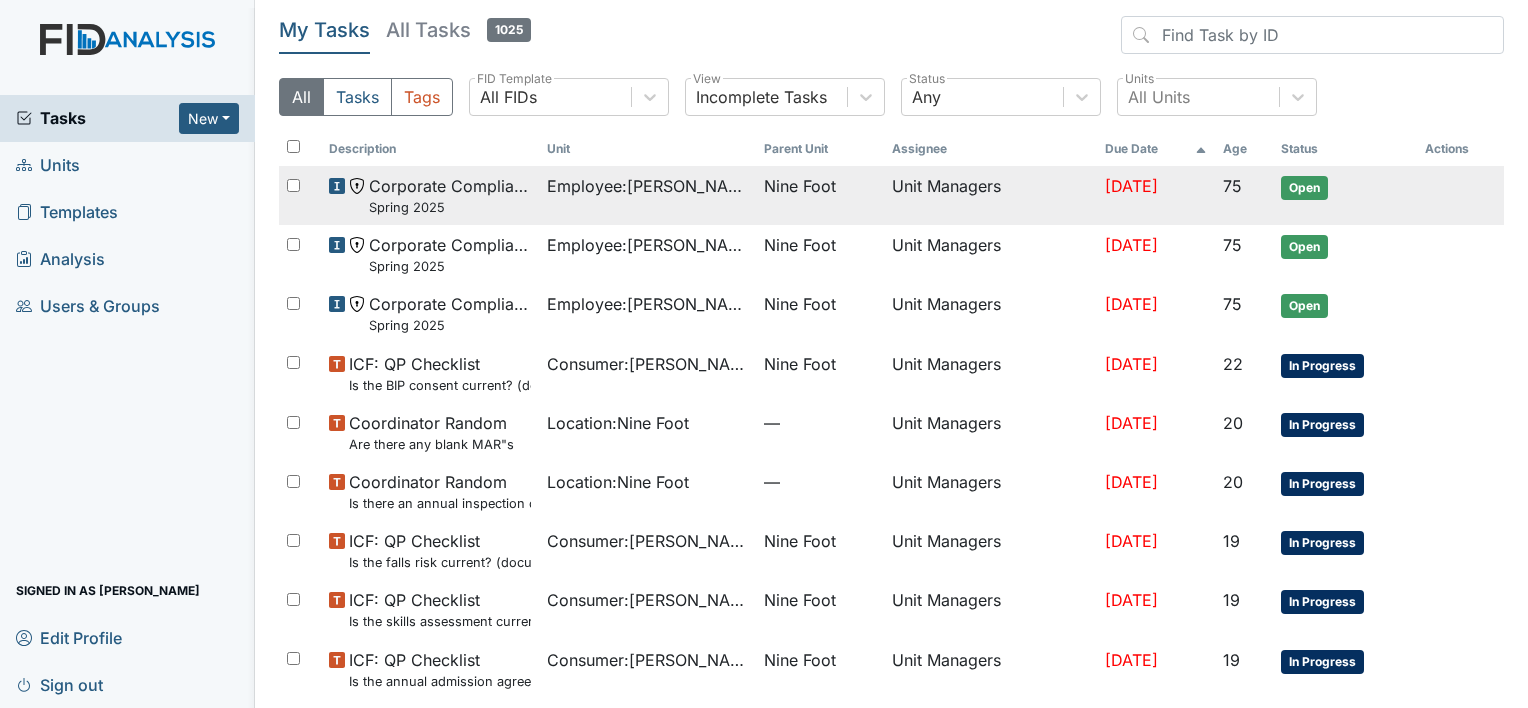 click on "Employee :  Jones, Latonya" at bounding box center [648, 186] 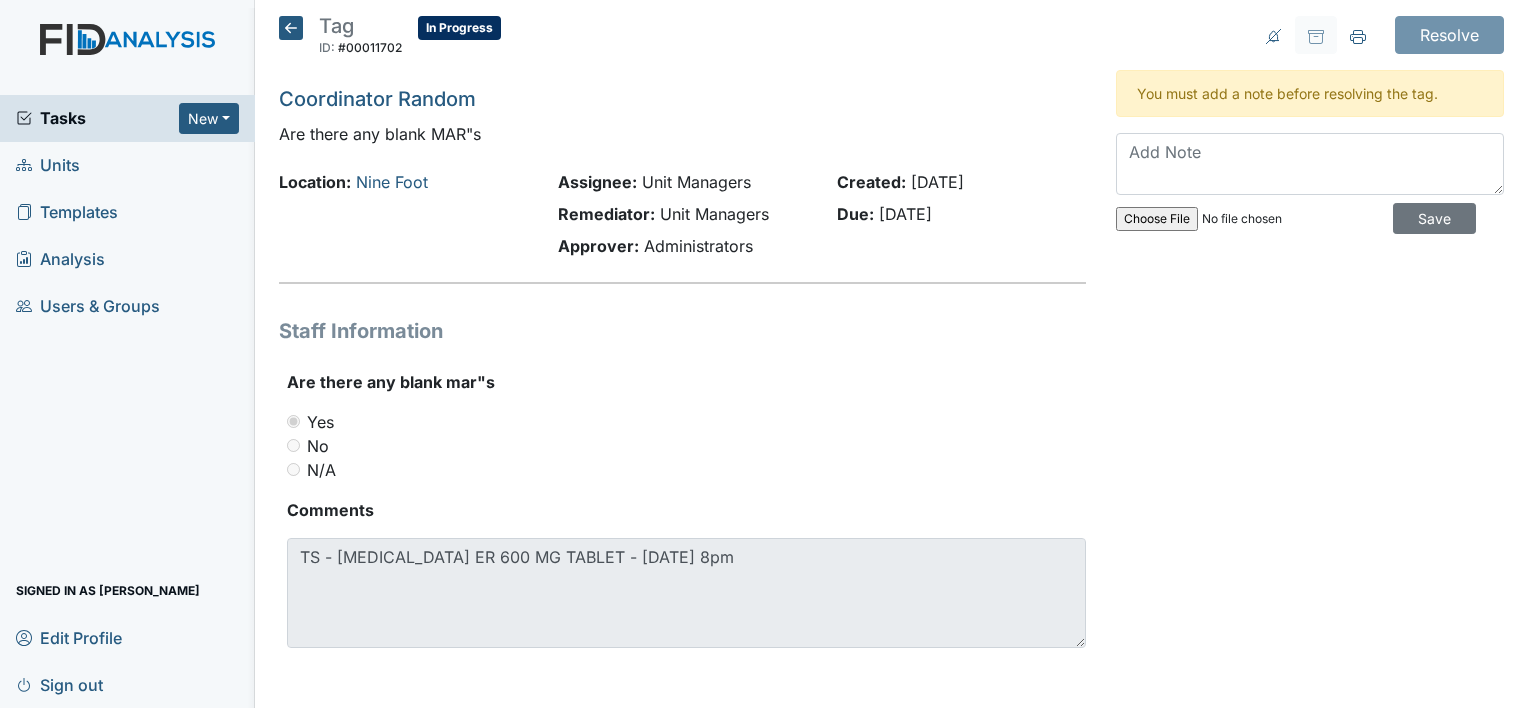 scroll, scrollTop: 0, scrollLeft: 0, axis: both 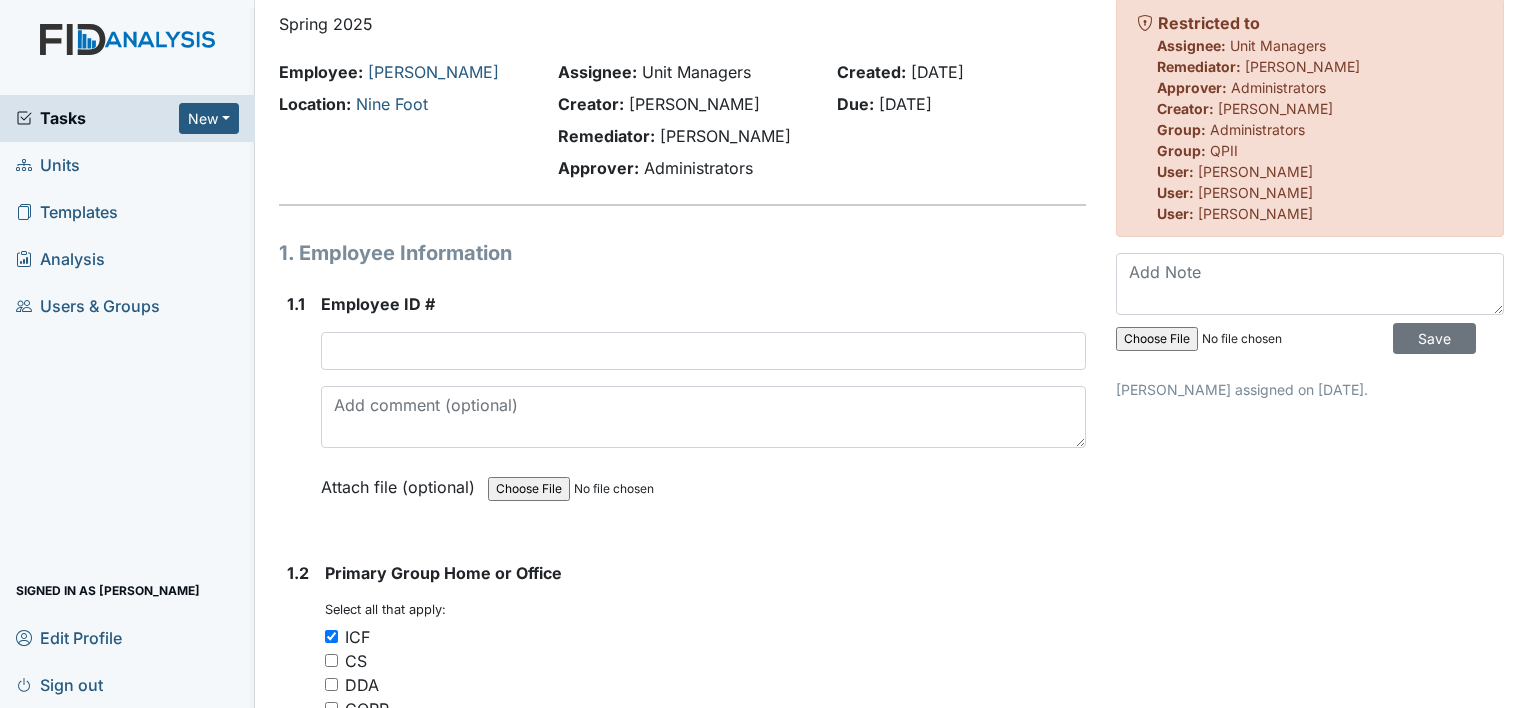 click on "Tasks
New
Form
Inspection
Document
Bundle
Units
Templates
Analysis
Users & Groups
Signed in as Monica Carter
Edit Profile
Sign out
Assign Form
Assign Inspection
Assign Document
Assign Bundle
Inspection:
Corporate Compliance
ID:
#00011500
Open
Autosaving...
Spring 2025
Employee:
Jones, Latonya
Location:
Nine Foot
Assignee:
Unit Managers
Creator:
Wilson Raynor
Remediator:
Catherine Price
Approver:
Administrators
Created:
May 1, 2025
Due:
Jun 29, 2025
1. Employee Information
1.1
Employee ID #
This field is required.
Attach file (optional)
You can upload .pdf, .txt, .jpg, .jpeg, .png, .csv, .xls, or .doc files under 100MB." at bounding box center (764, 354) 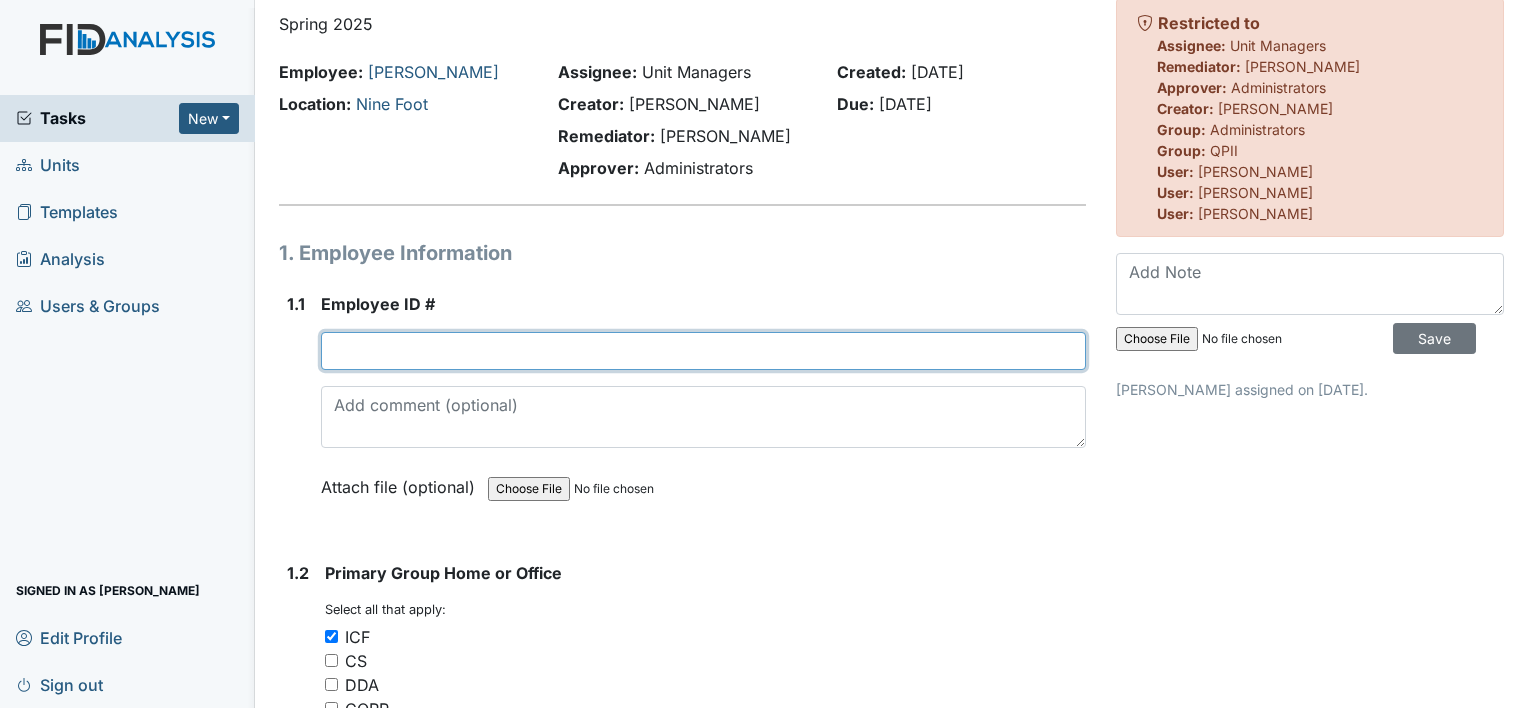 click at bounding box center [703, 351] 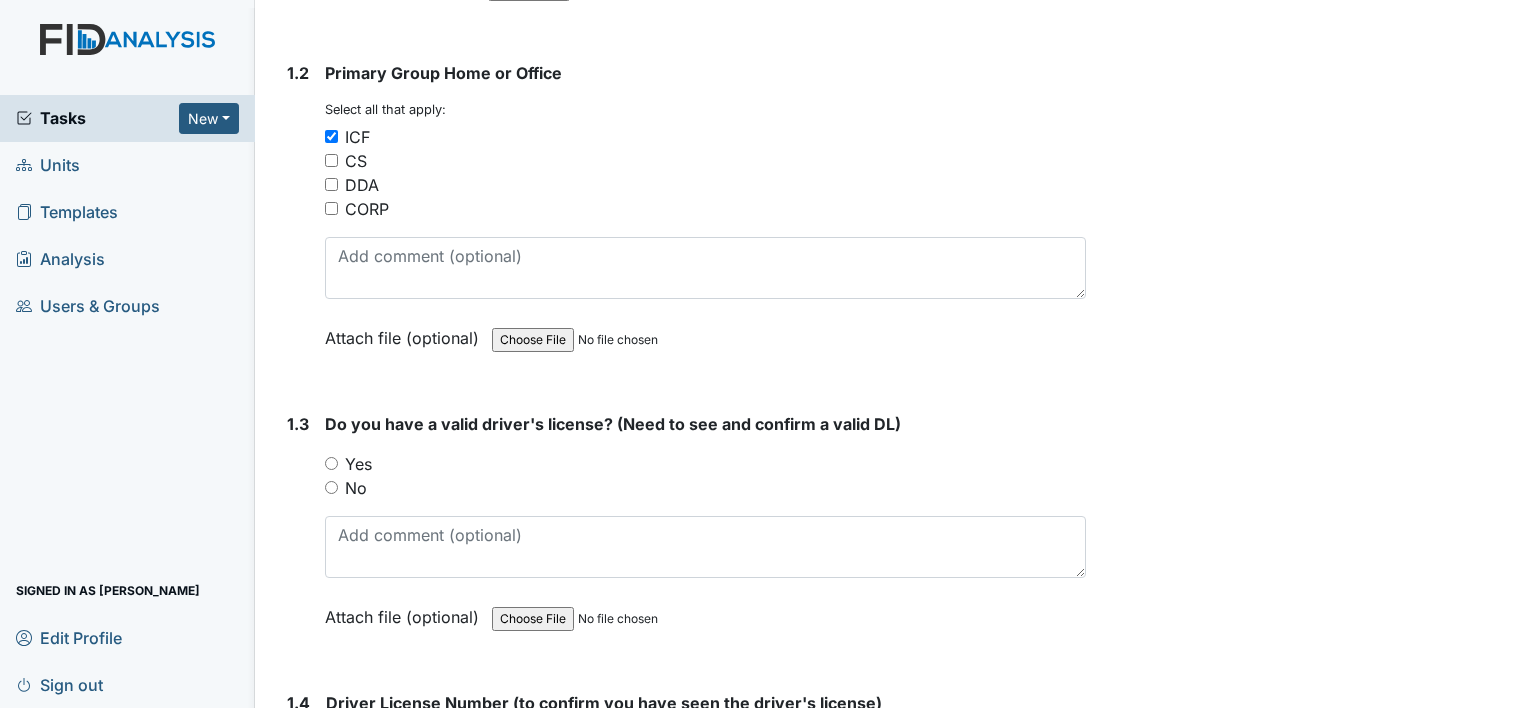 scroll, scrollTop: 672, scrollLeft: 0, axis: vertical 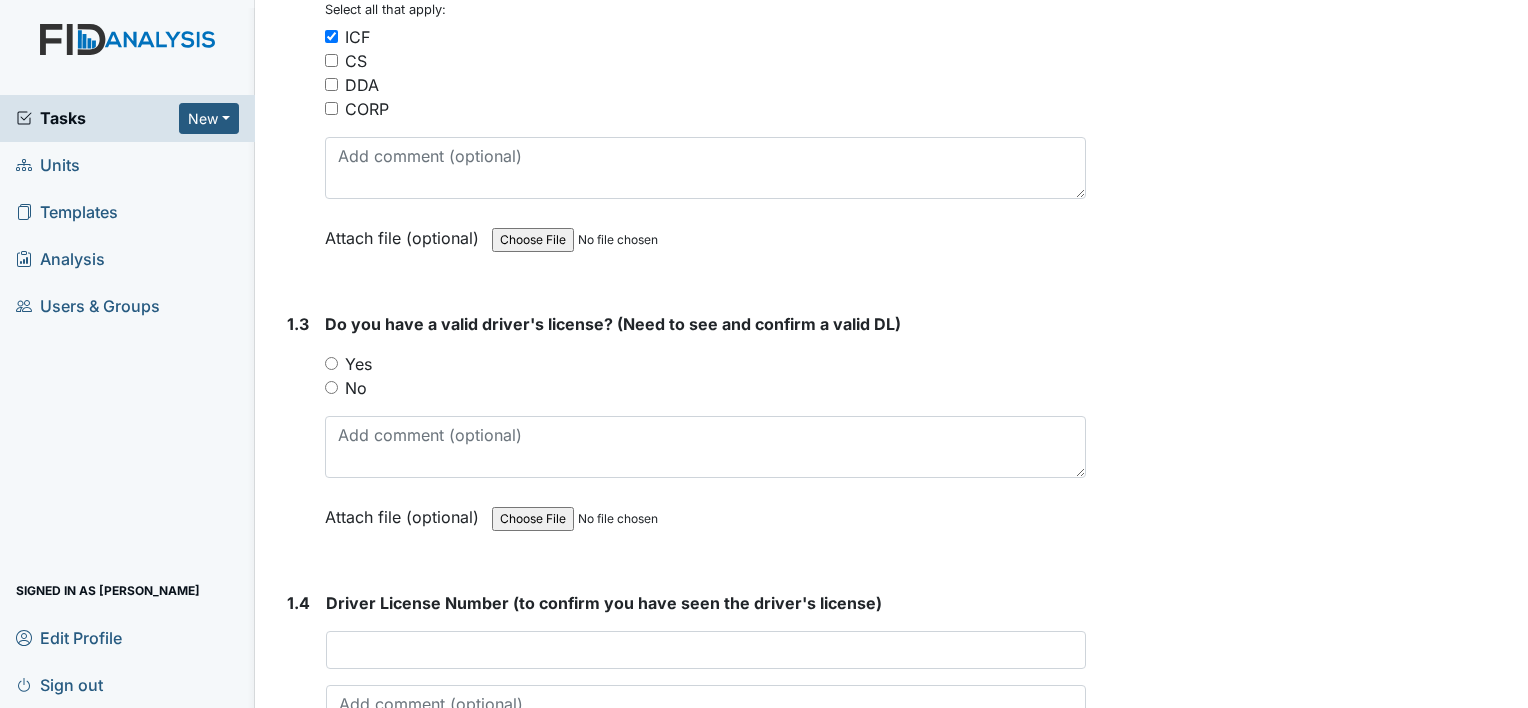 type on "13184" 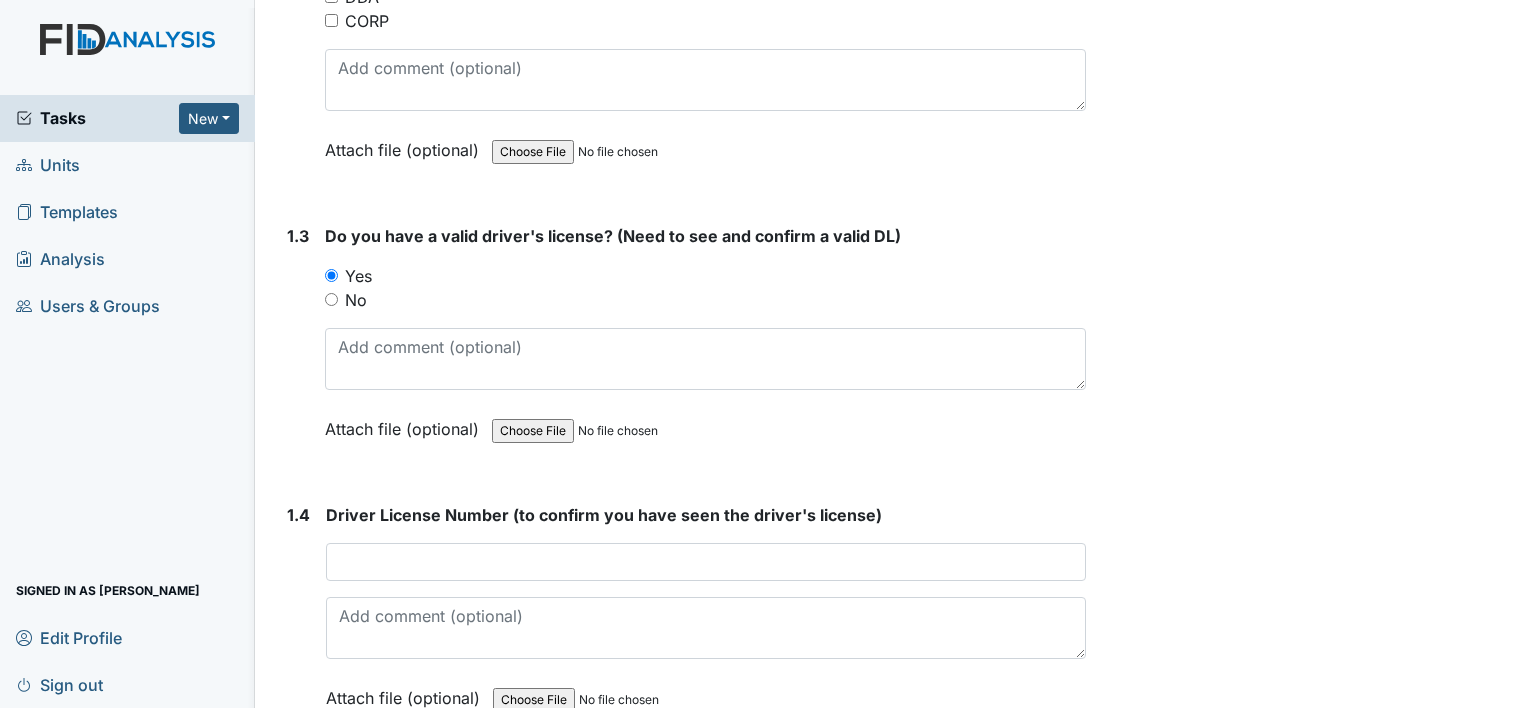 scroll, scrollTop: 772, scrollLeft: 0, axis: vertical 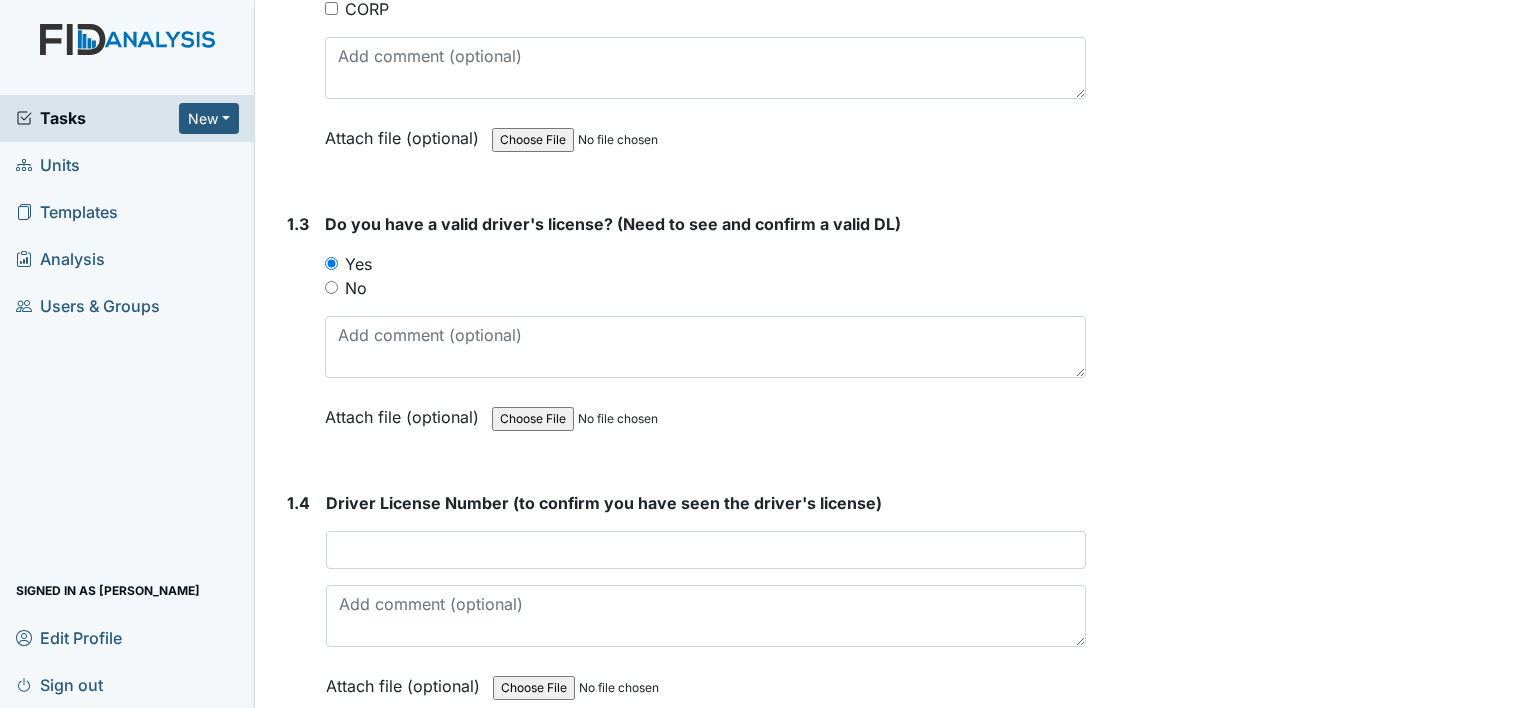 click on "Do you have a valid driver's license? (Need to see and confirm a valid DL)
You must select one of the below options.
Yes
No
Attach file (optional)
You can upload .pdf, .txt, .jpg, .jpeg, .png, .csv, .xls, or .doc files under 100MB." at bounding box center [705, 327] 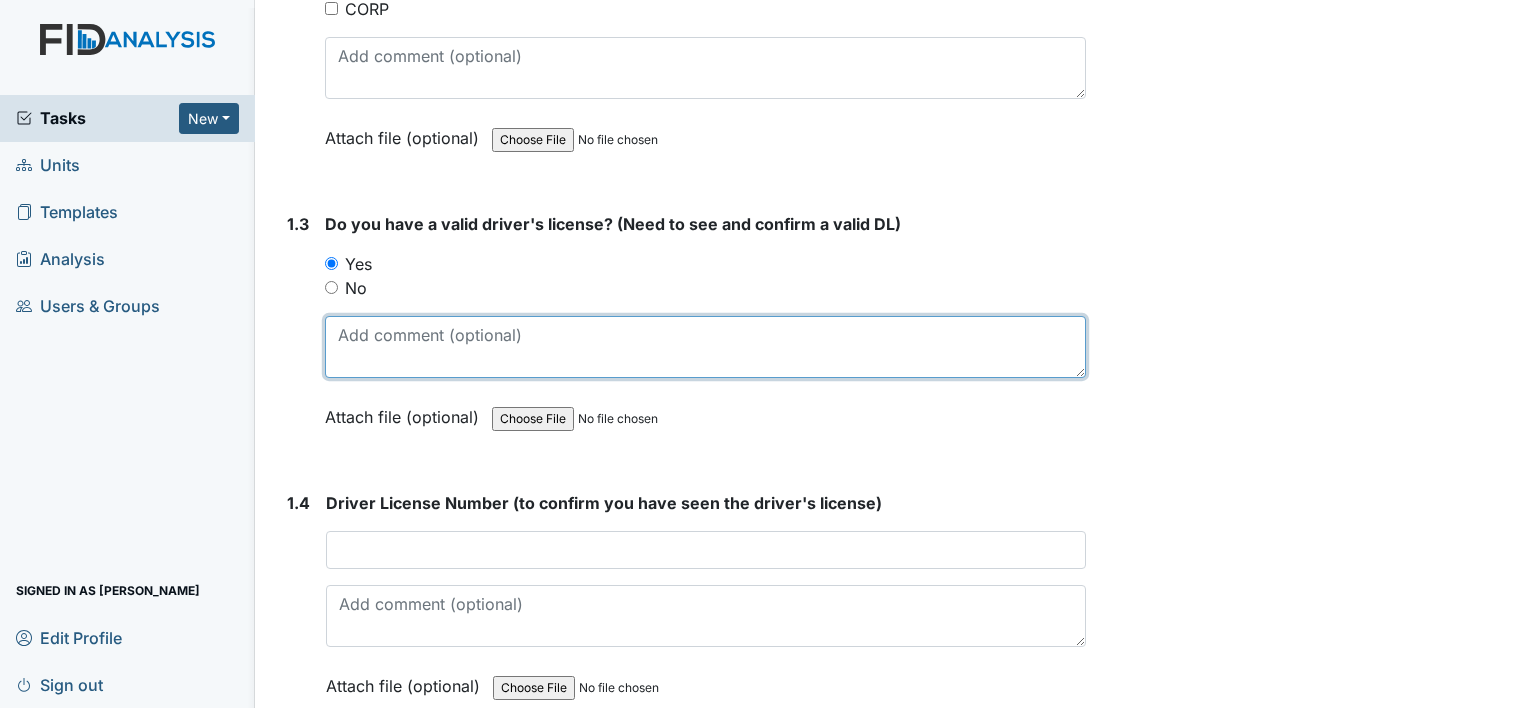 click at bounding box center (705, 347) 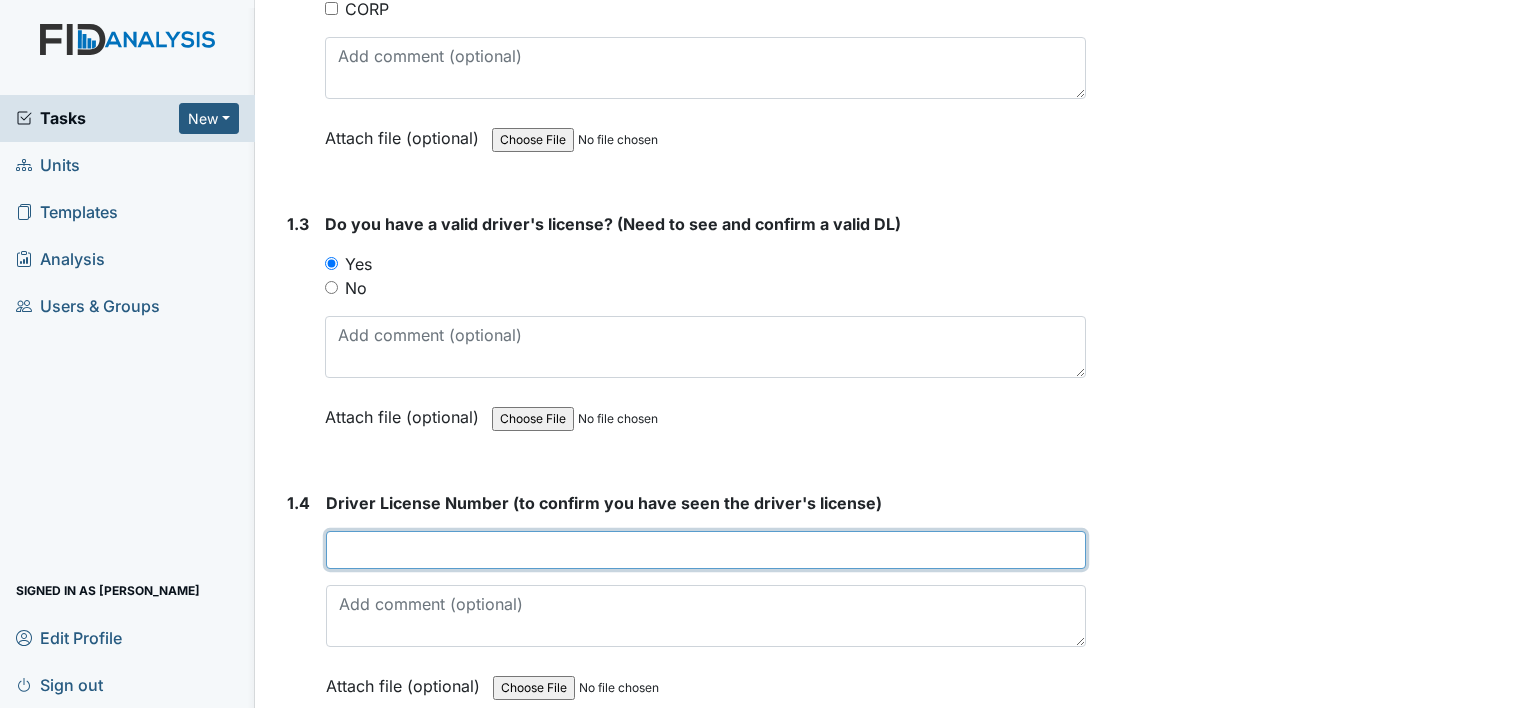 click at bounding box center (706, 550) 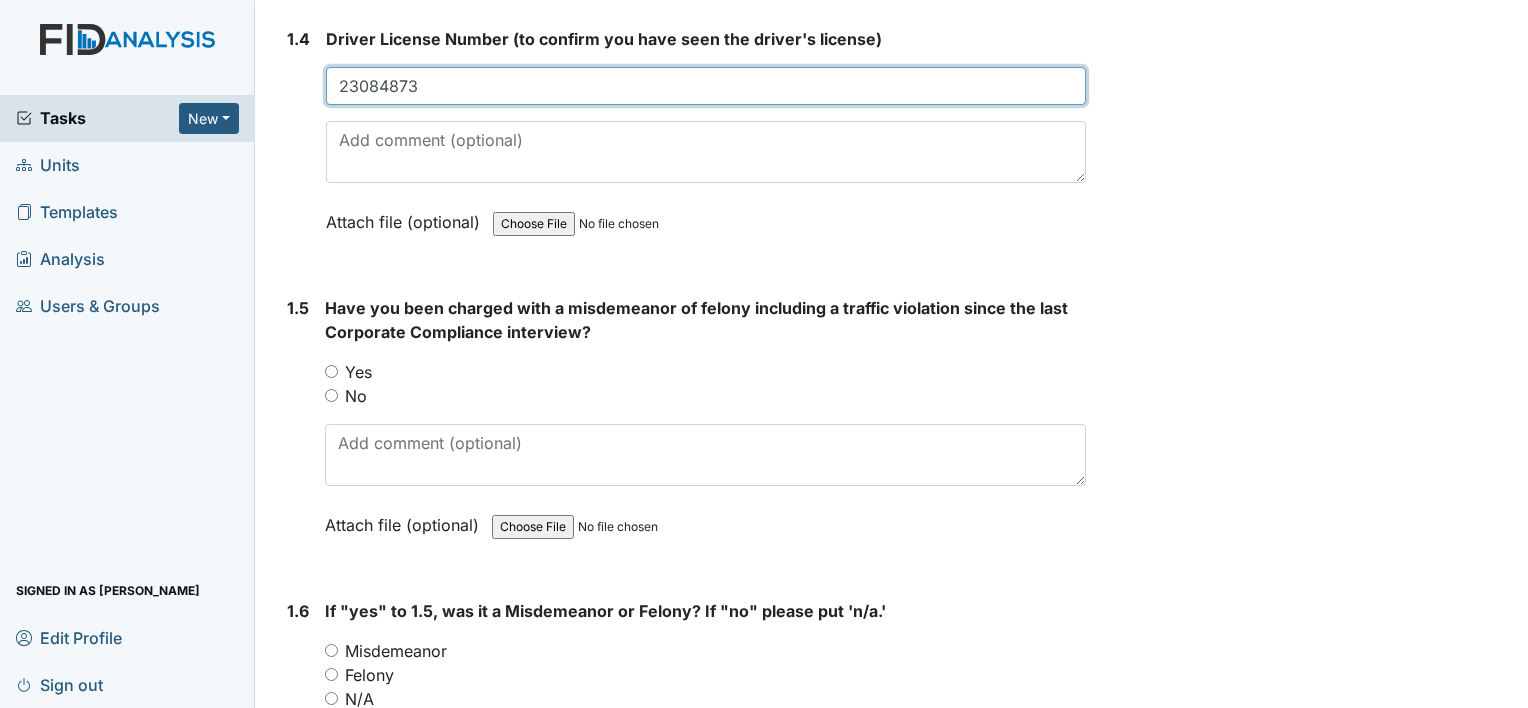 scroll, scrollTop: 1272, scrollLeft: 0, axis: vertical 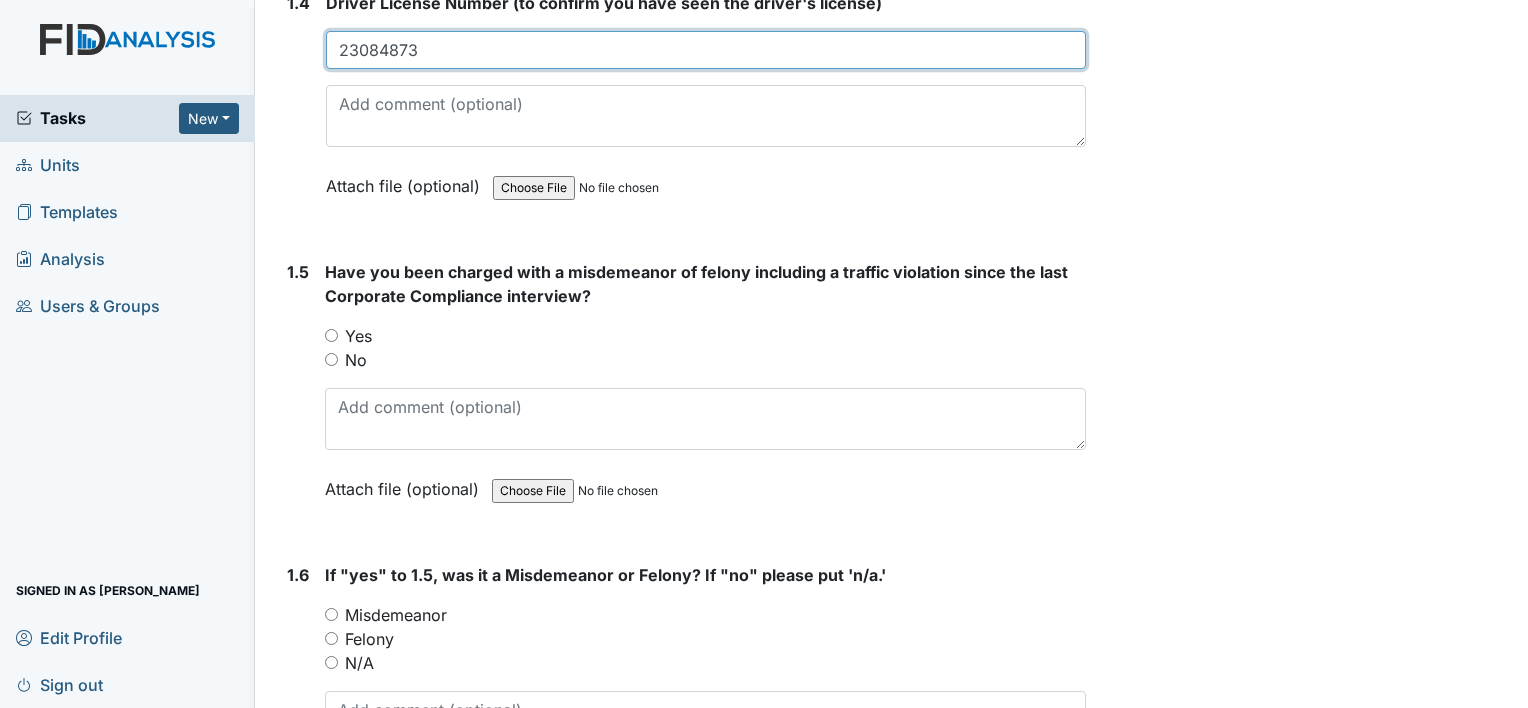 type on "23084873" 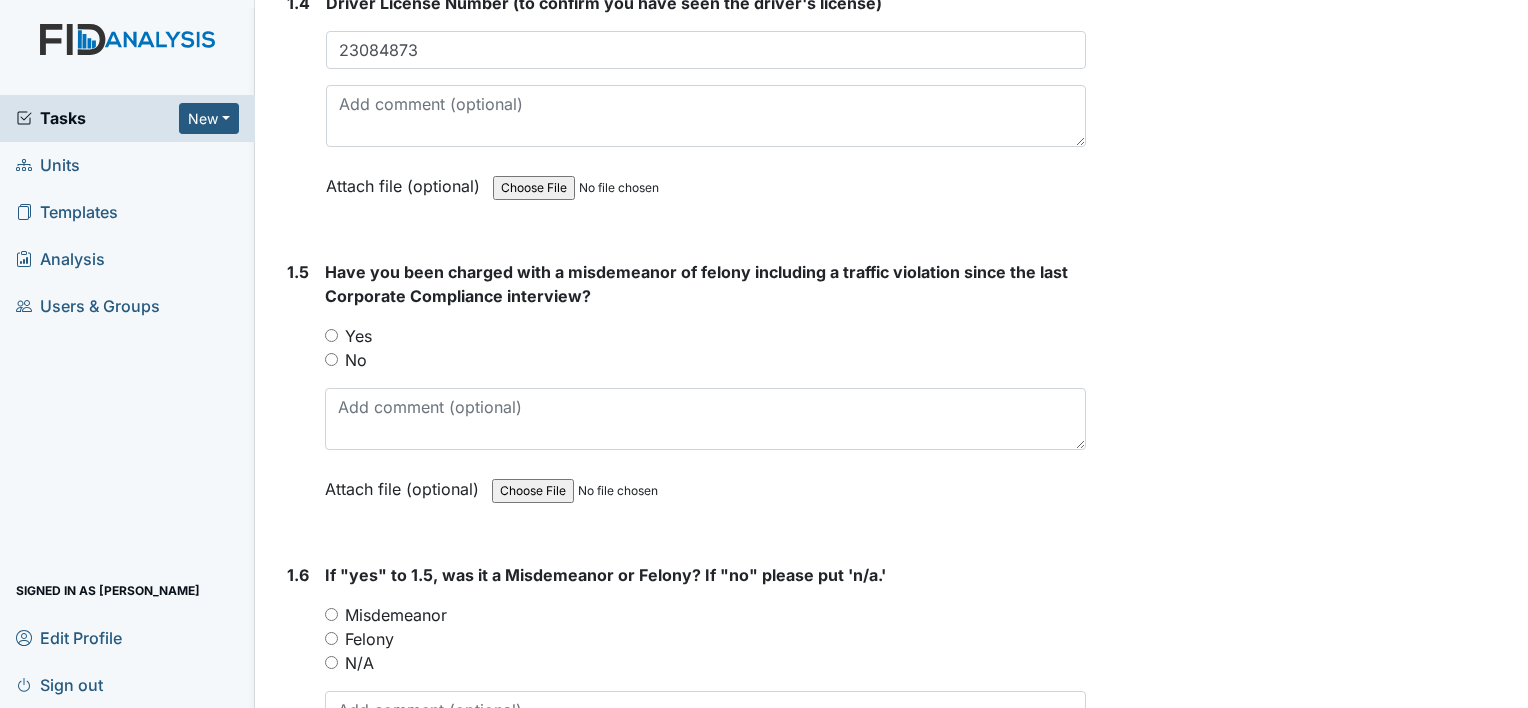click on "No" at bounding box center [331, 359] 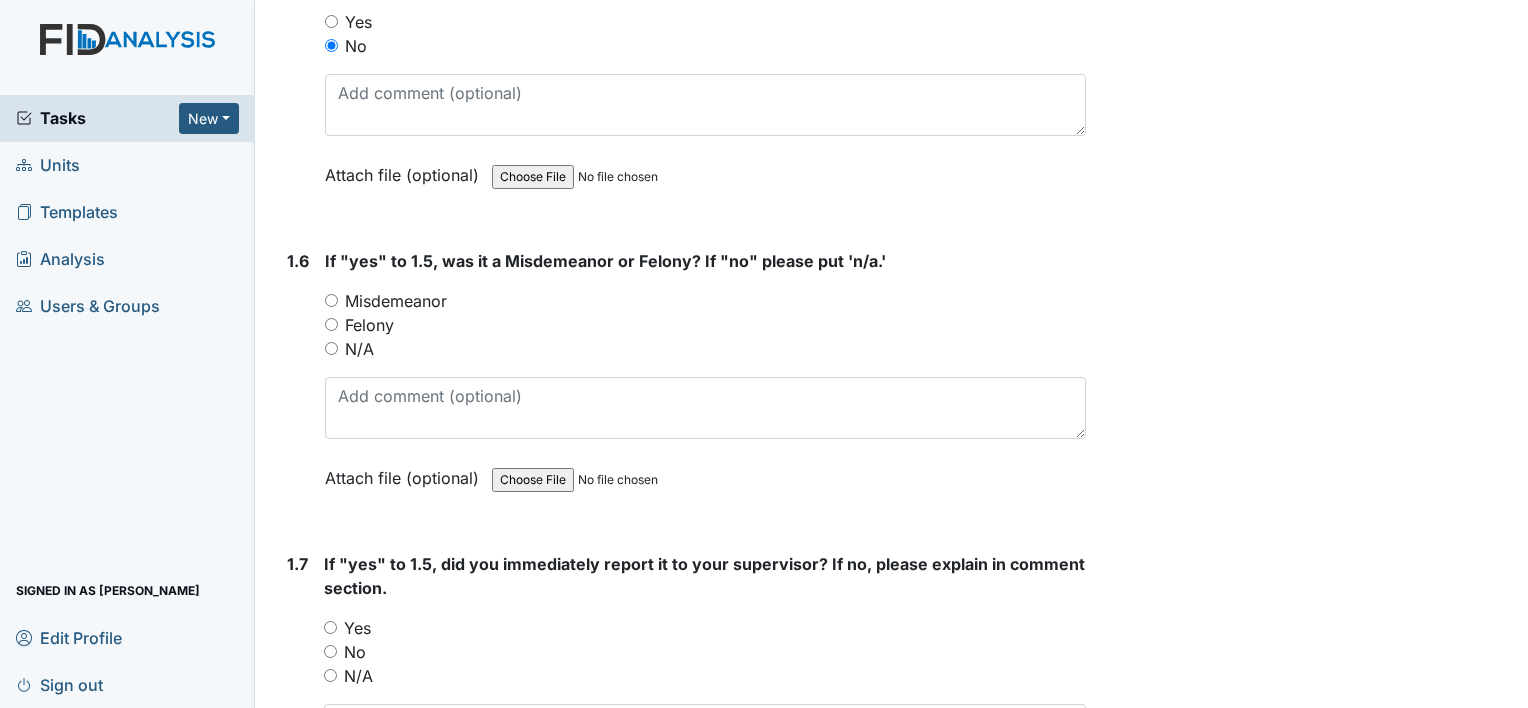 scroll, scrollTop: 1672, scrollLeft: 0, axis: vertical 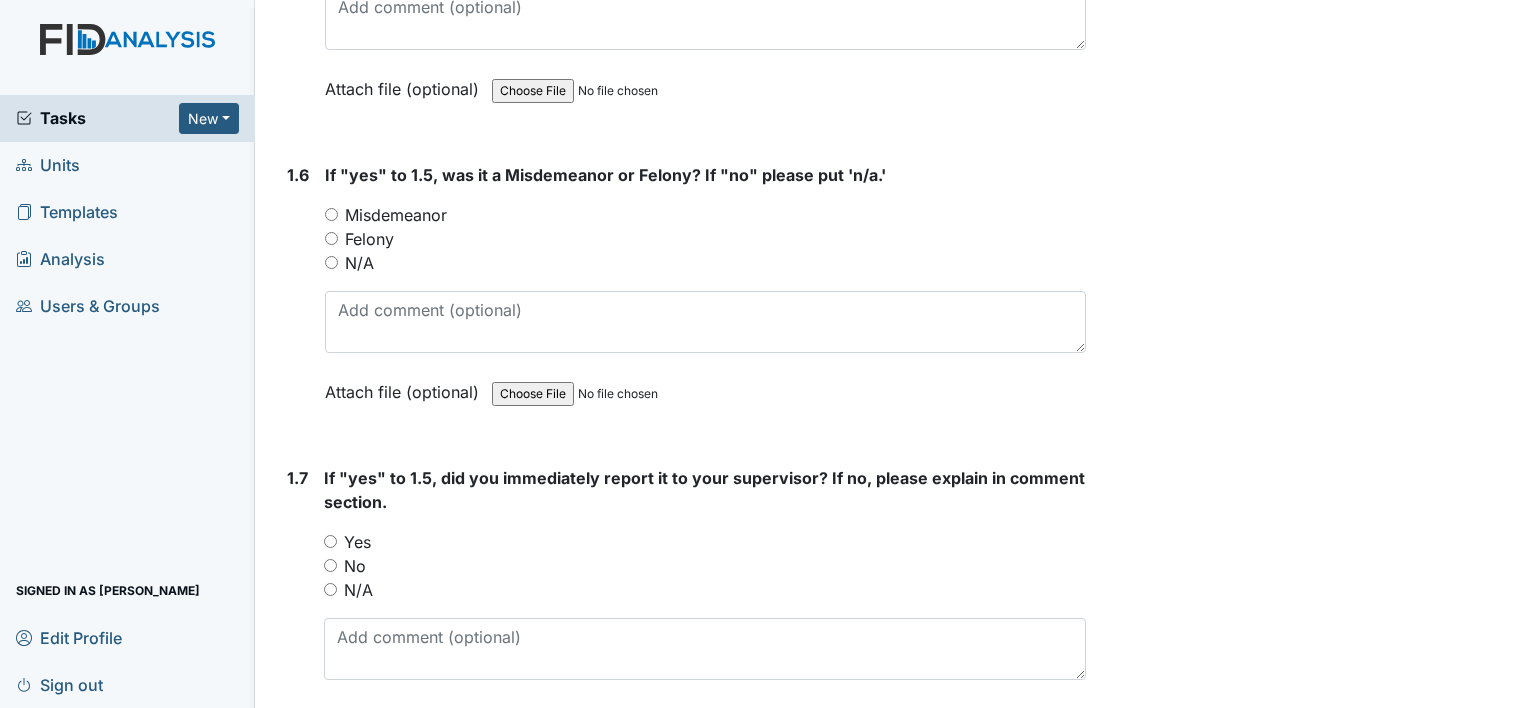 click on "N/A" at bounding box center [331, 262] 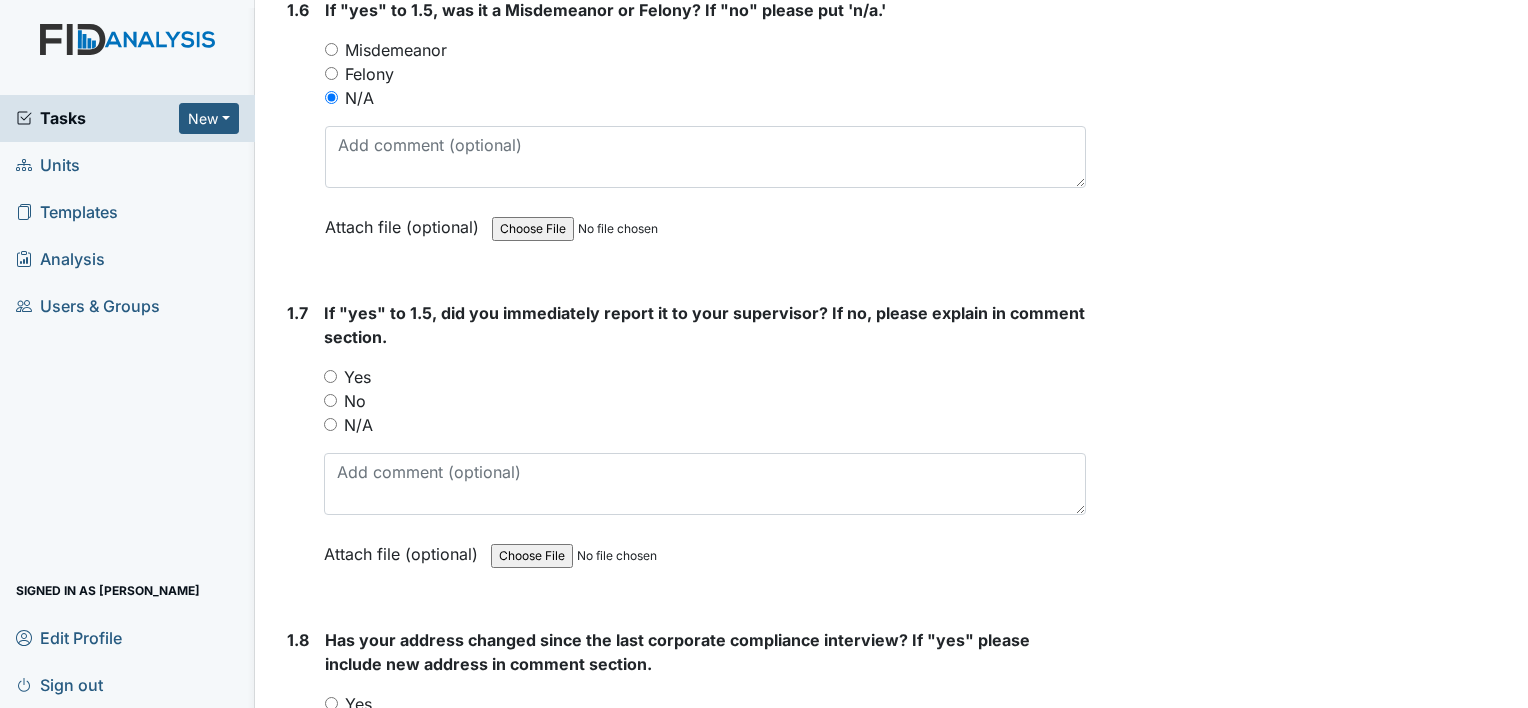 scroll, scrollTop: 1872, scrollLeft: 0, axis: vertical 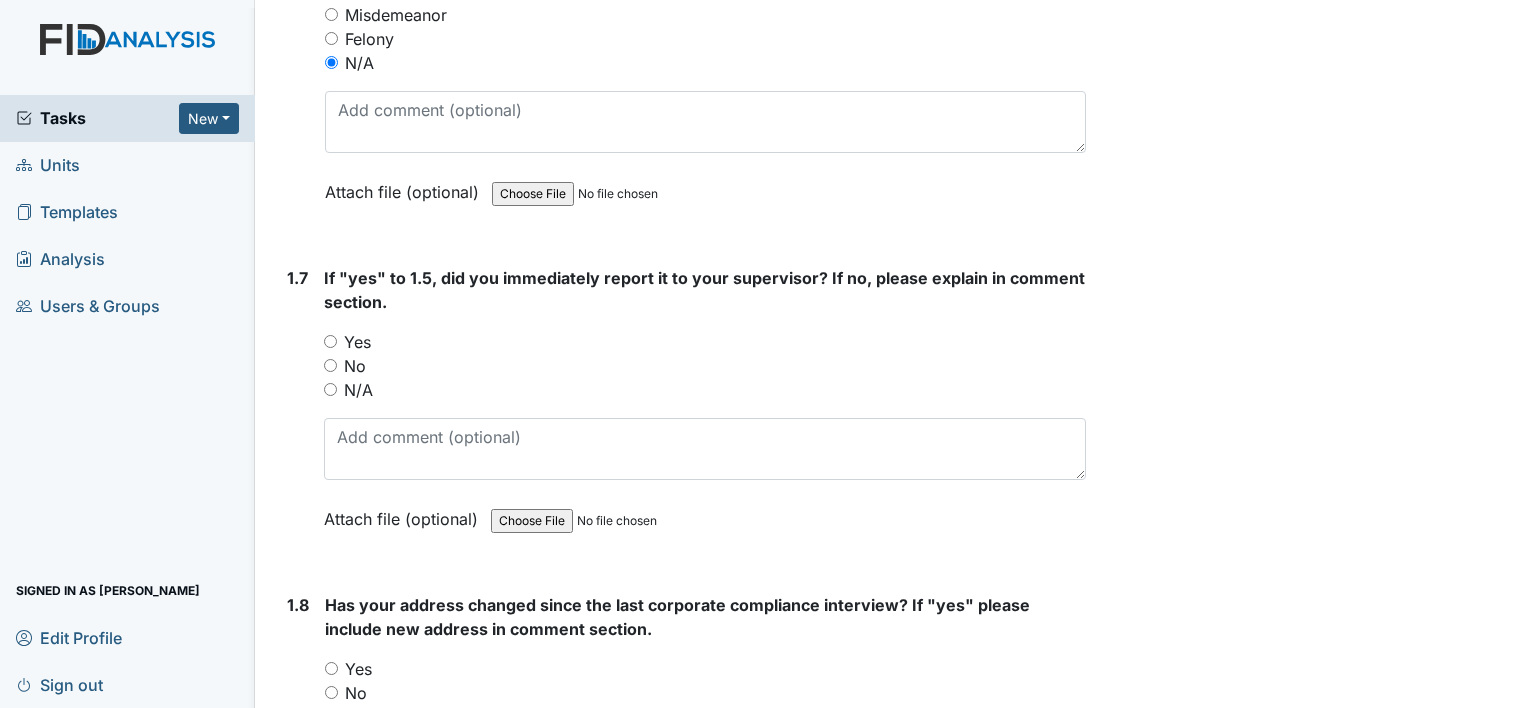 click on "N/A" at bounding box center [330, 389] 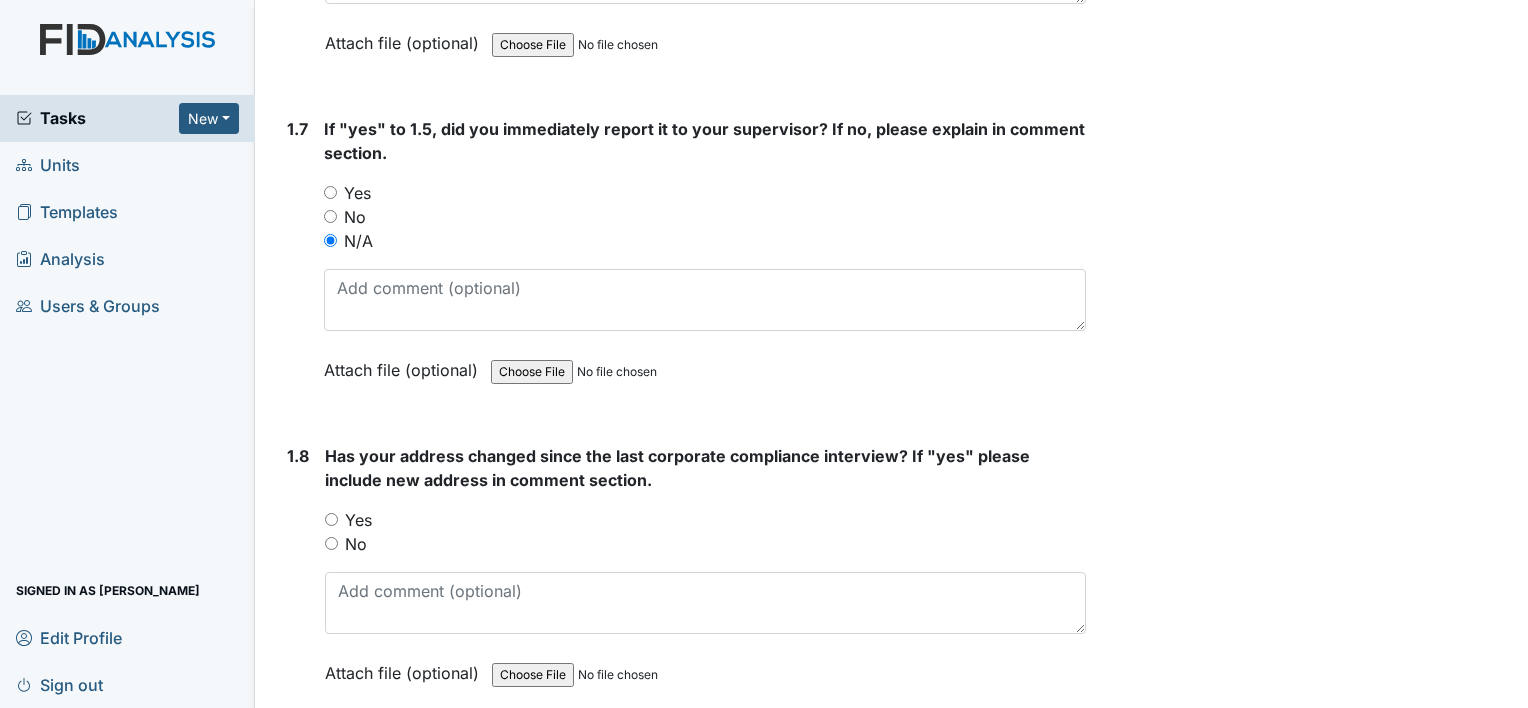 scroll, scrollTop: 2072, scrollLeft: 0, axis: vertical 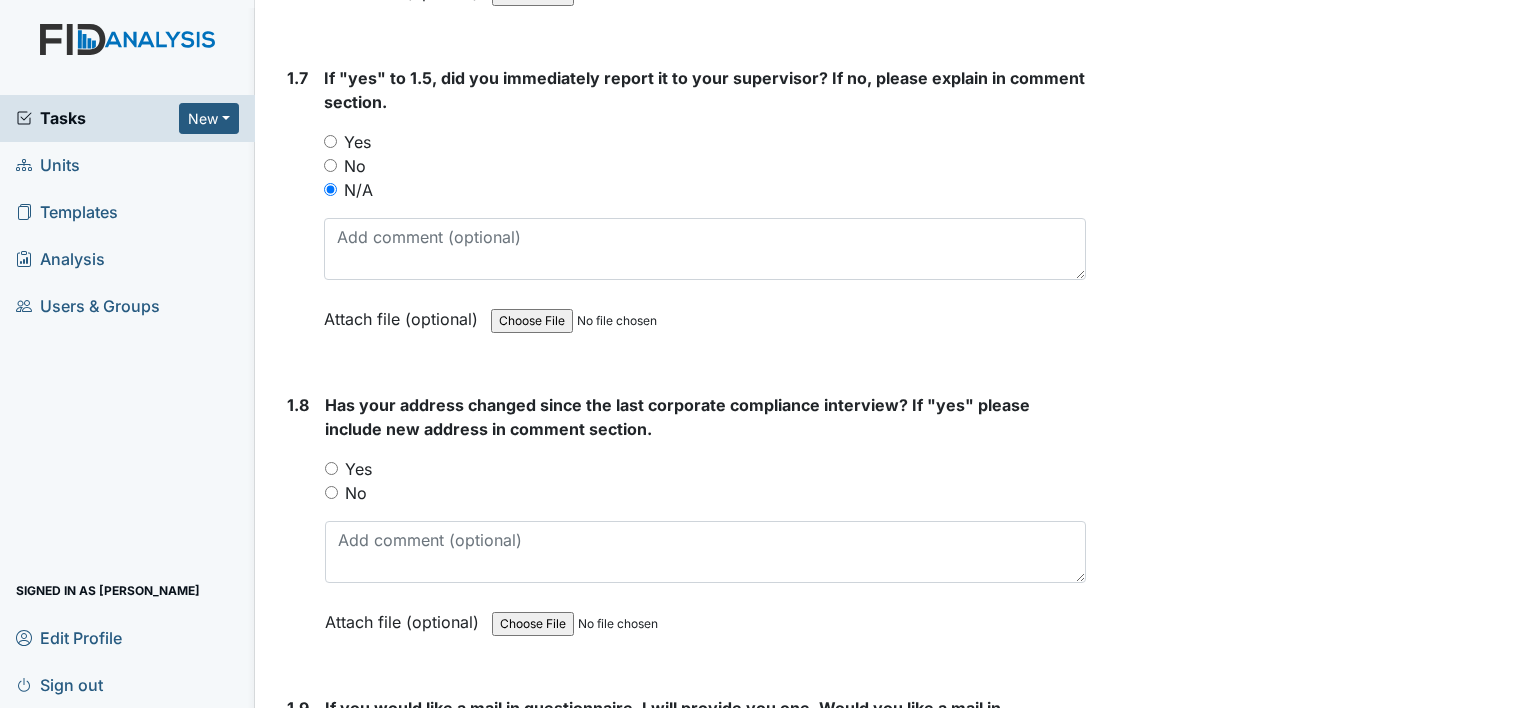 click on "No" at bounding box center (331, 492) 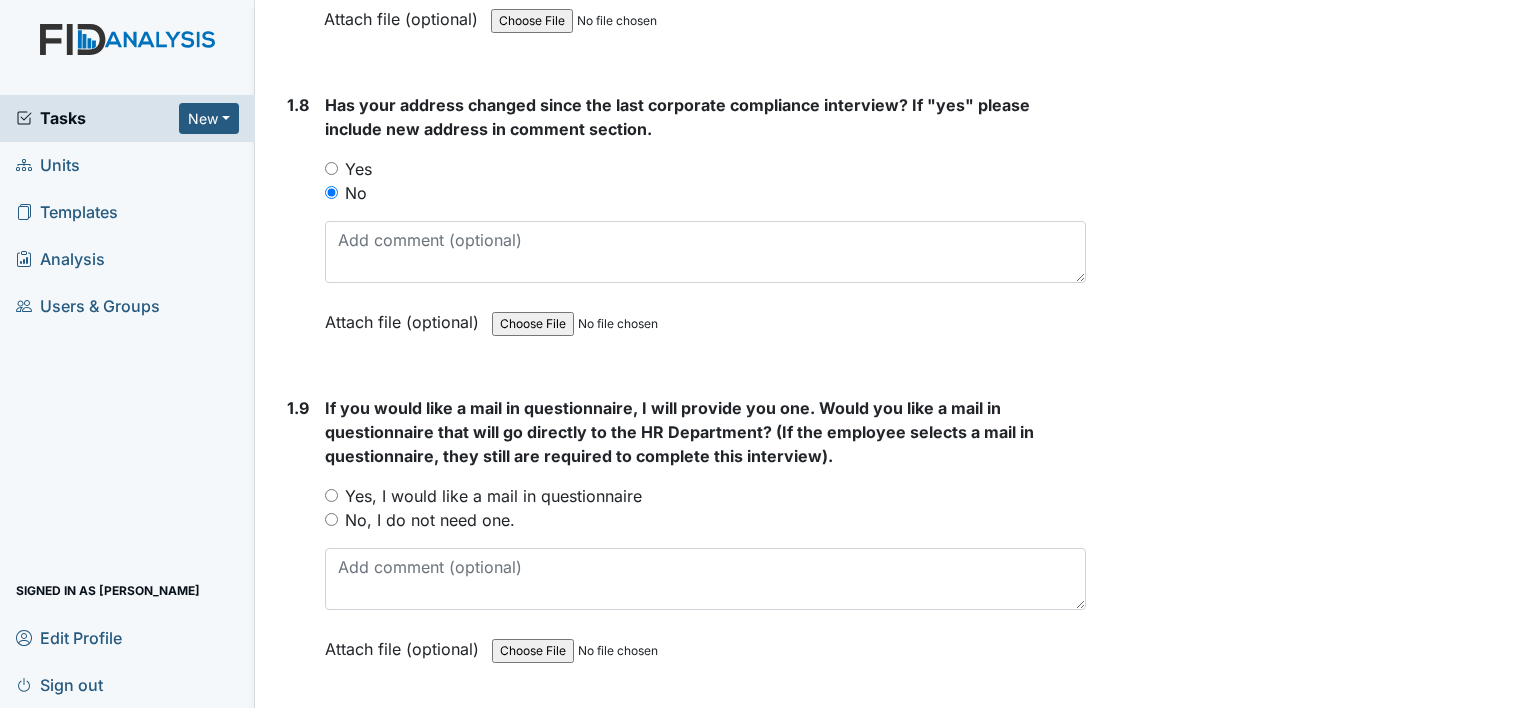 scroll, scrollTop: 2472, scrollLeft: 0, axis: vertical 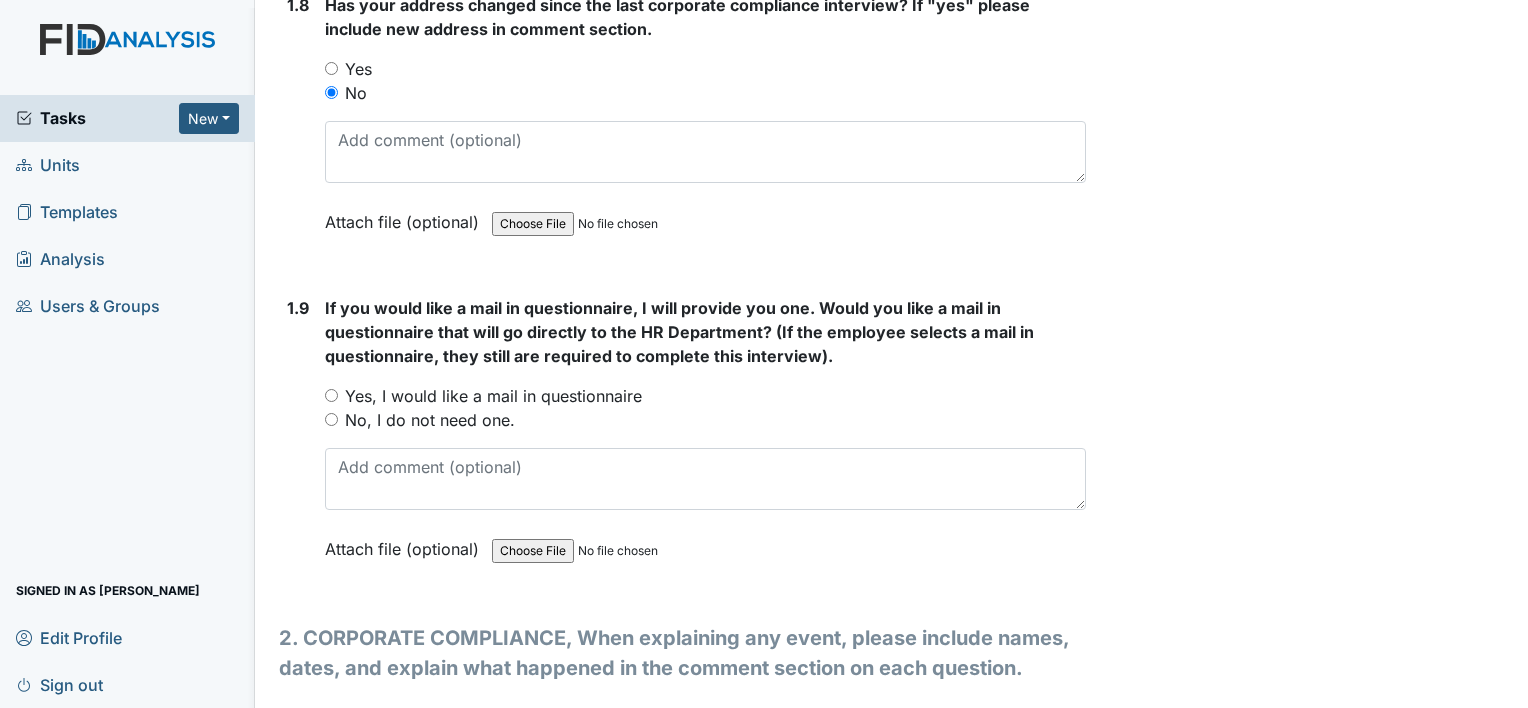 click on "No, I do not need one." at bounding box center [430, 420] 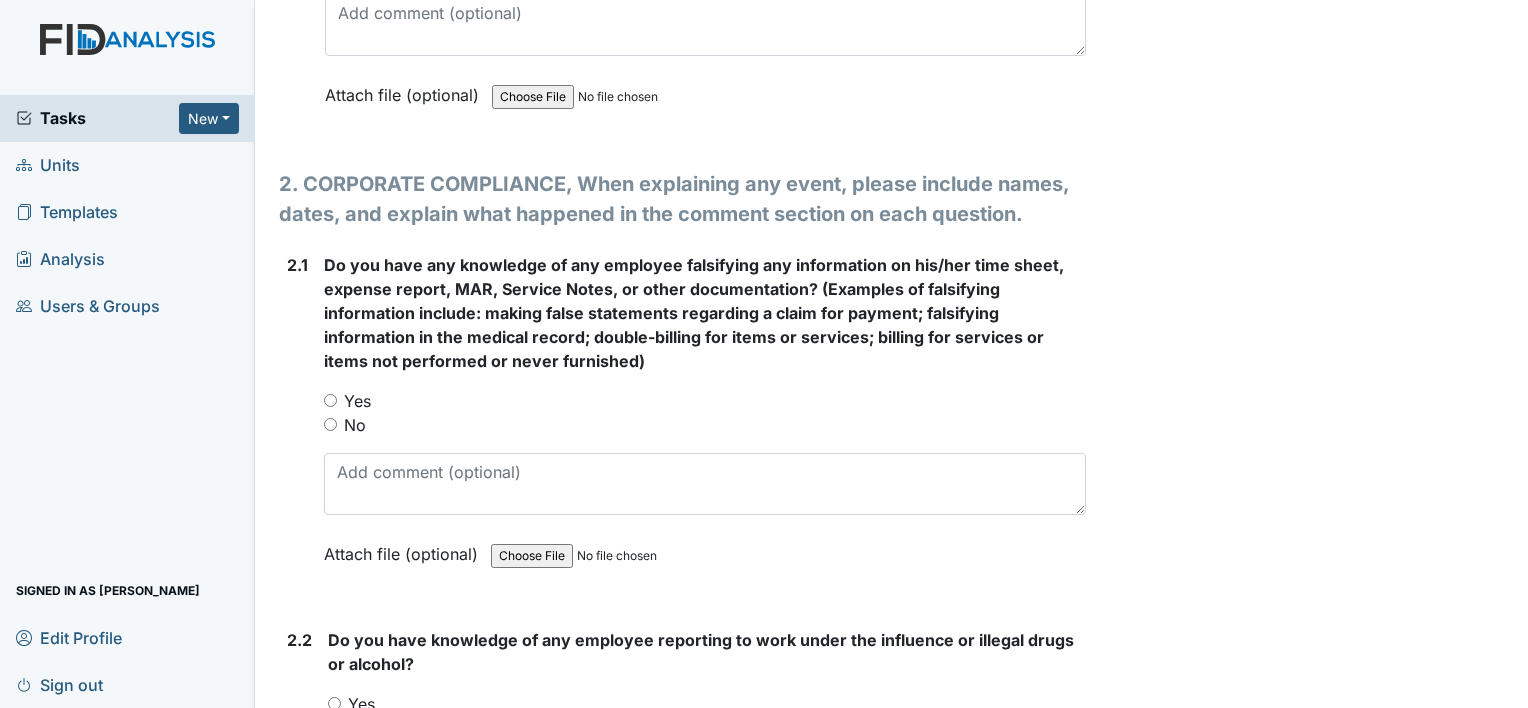scroll, scrollTop: 2972, scrollLeft: 0, axis: vertical 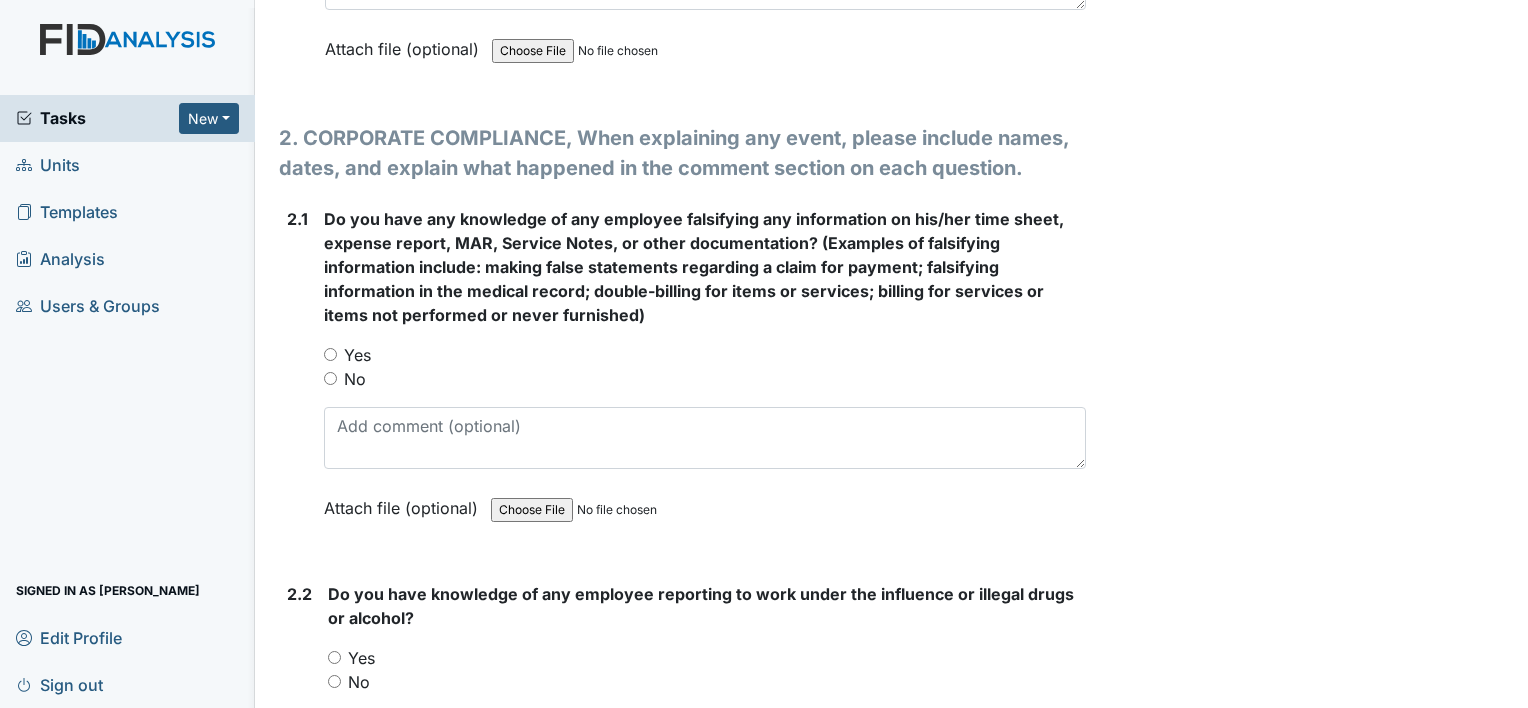click on "No" at bounding box center [705, 379] 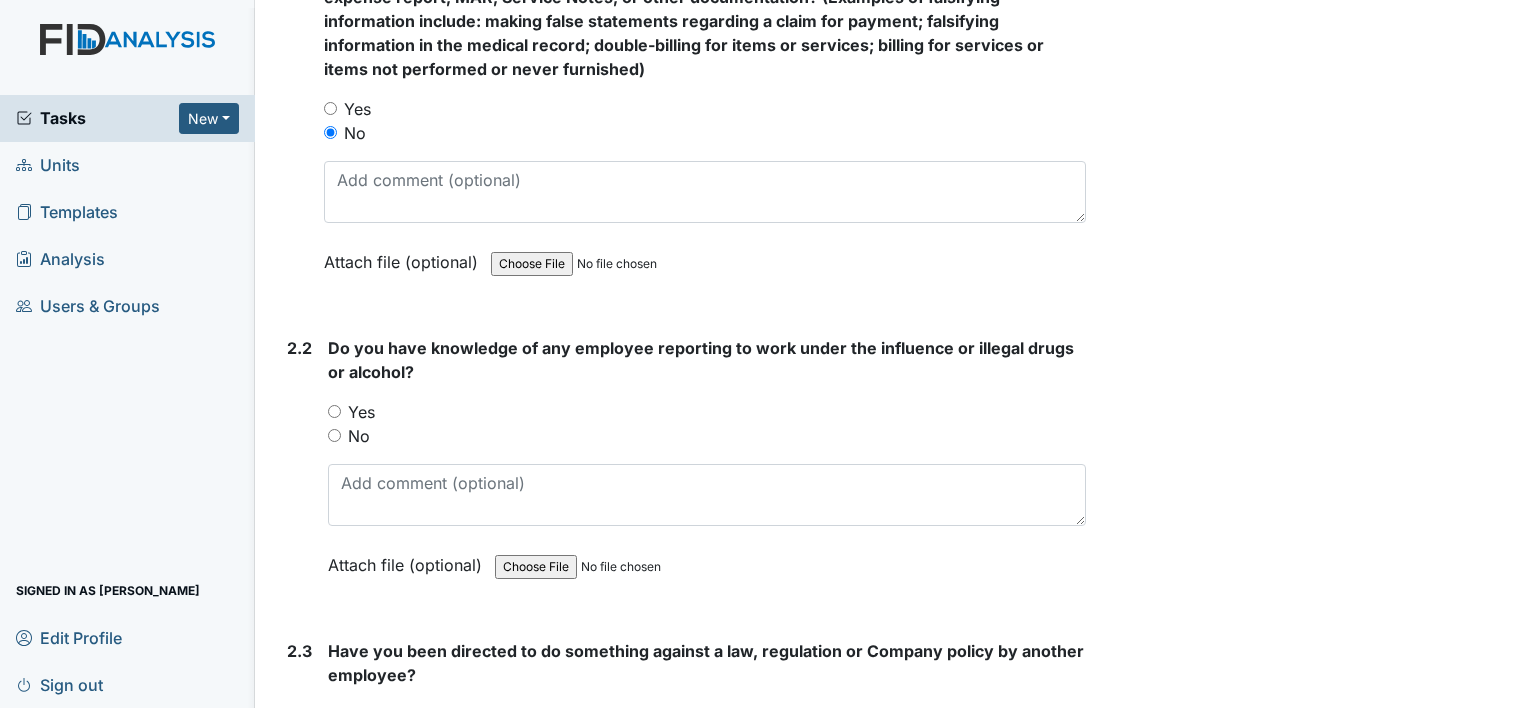 scroll, scrollTop: 3272, scrollLeft: 0, axis: vertical 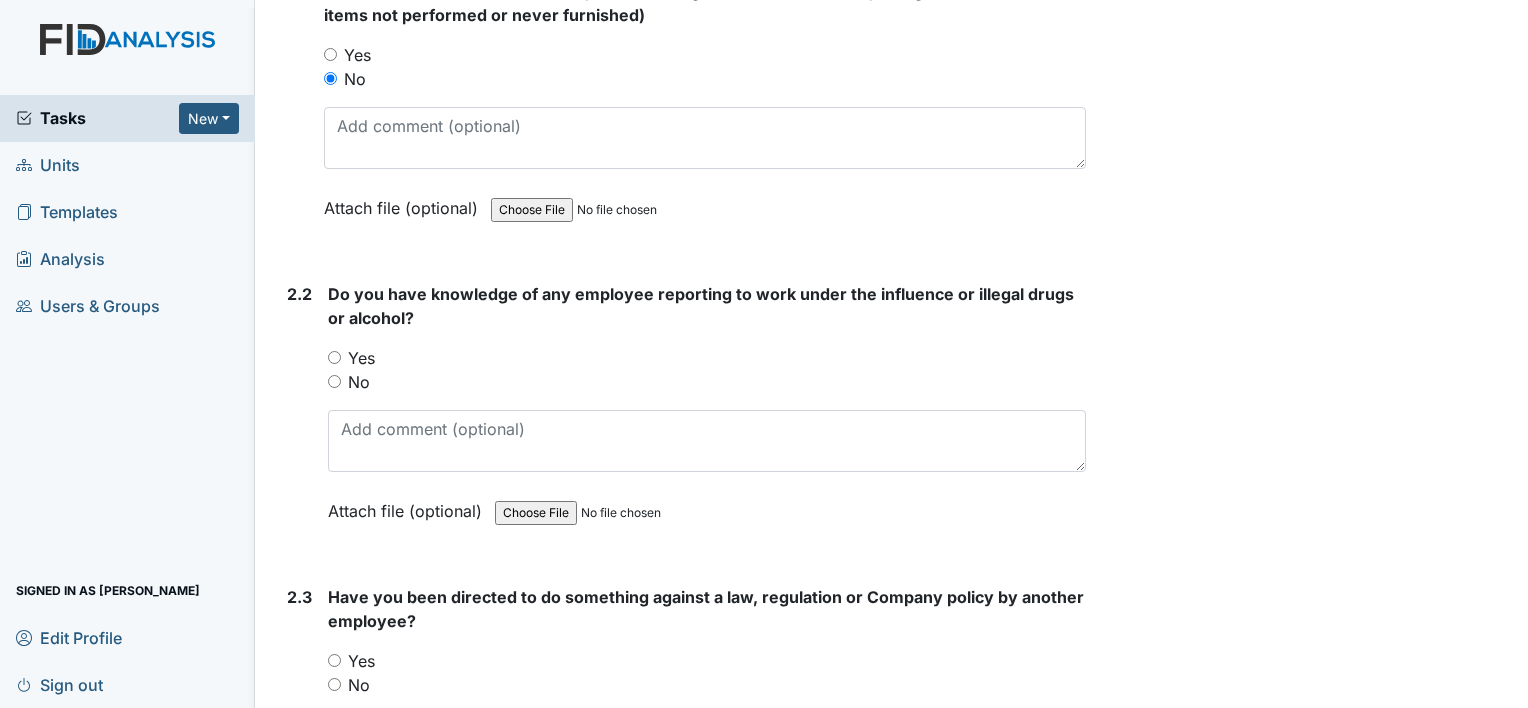 click on "No" at bounding box center [359, 382] 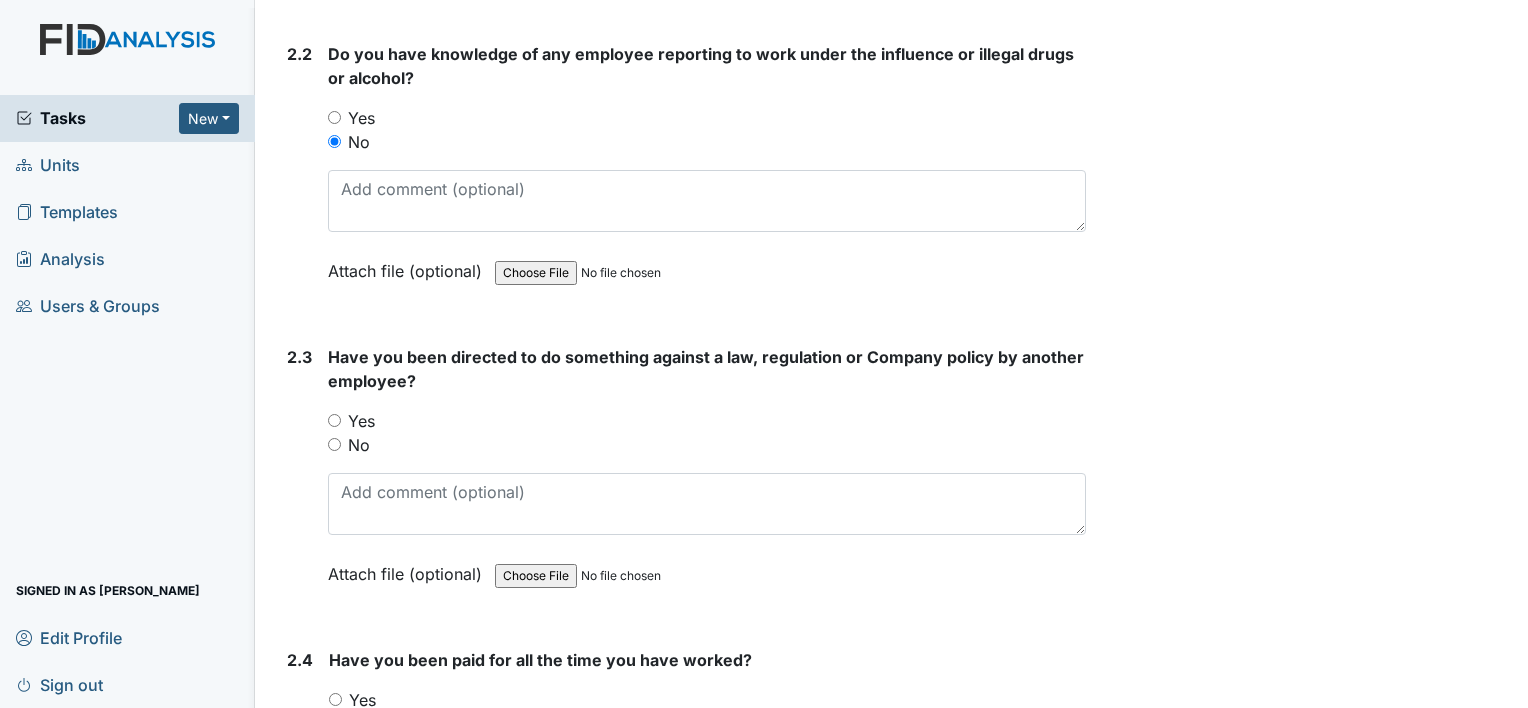 scroll, scrollTop: 3572, scrollLeft: 0, axis: vertical 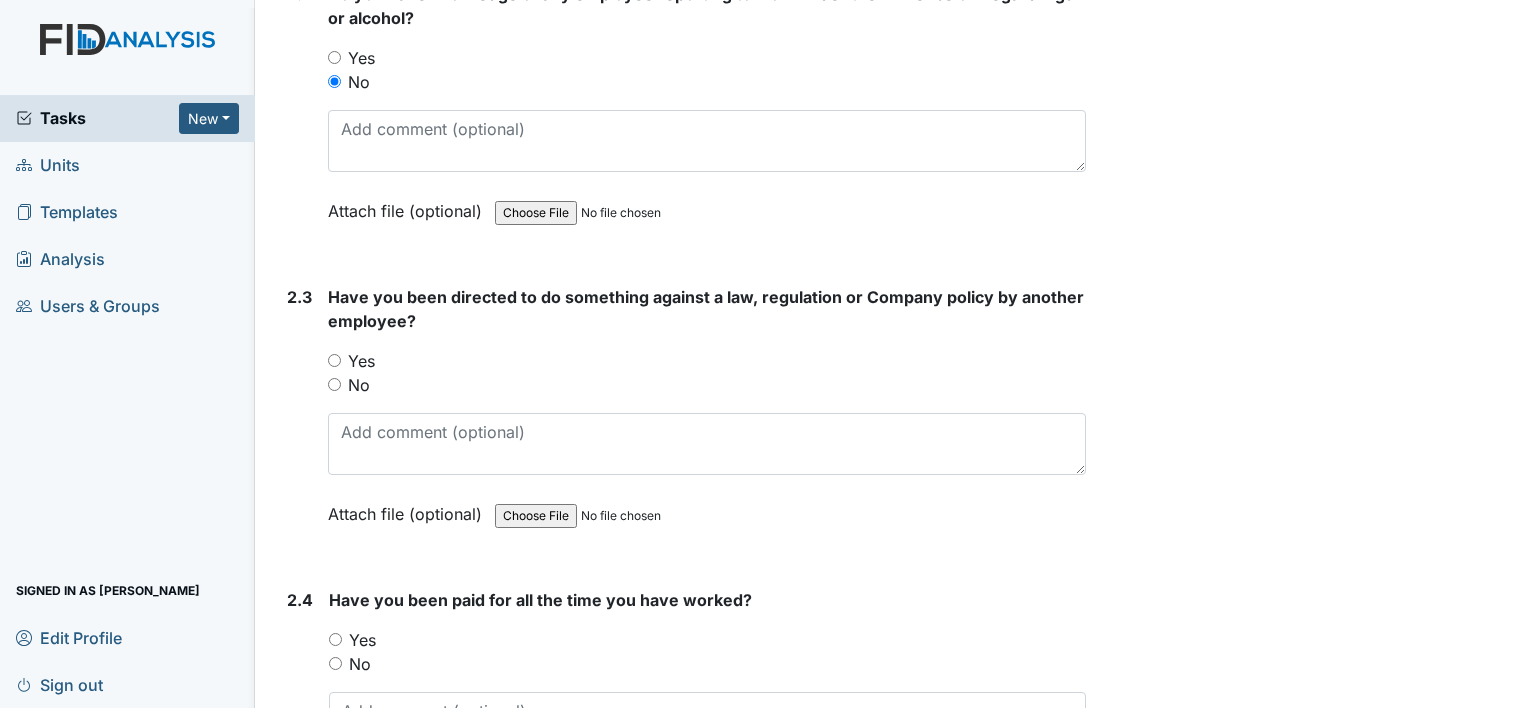 click on "No" at bounding box center (359, 385) 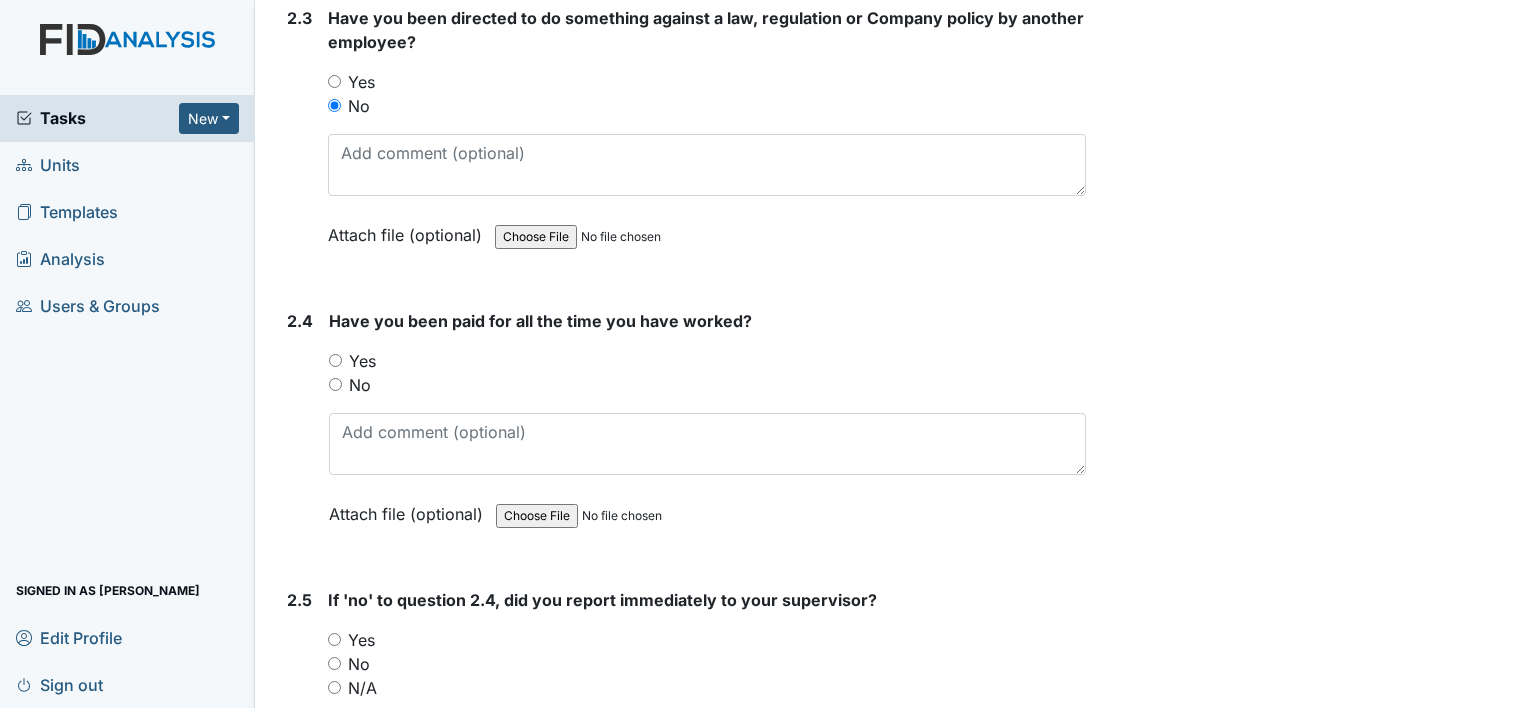 scroll, scrollTop: 3872, scrollLeft: 0, axis: vertical 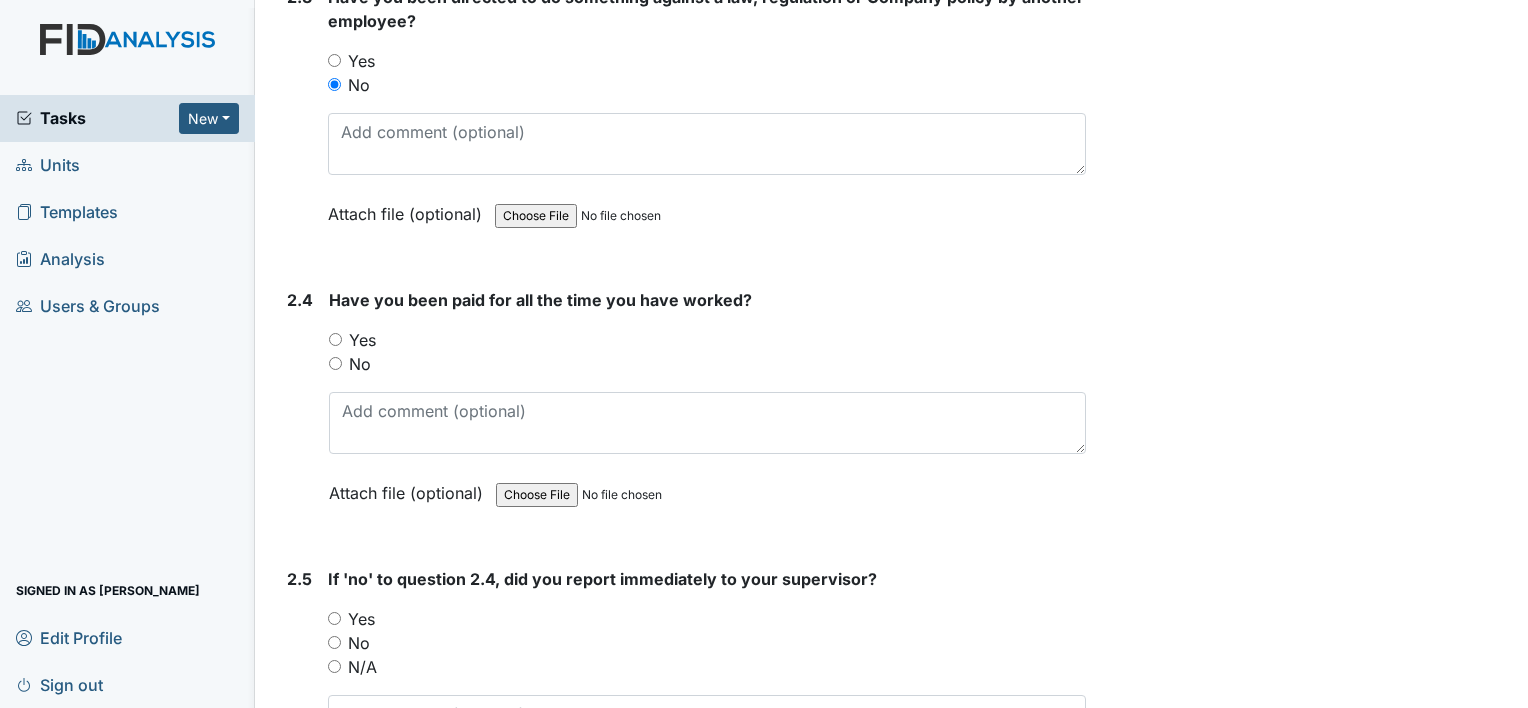 click on "Yes" at bounding box center [362, 340] 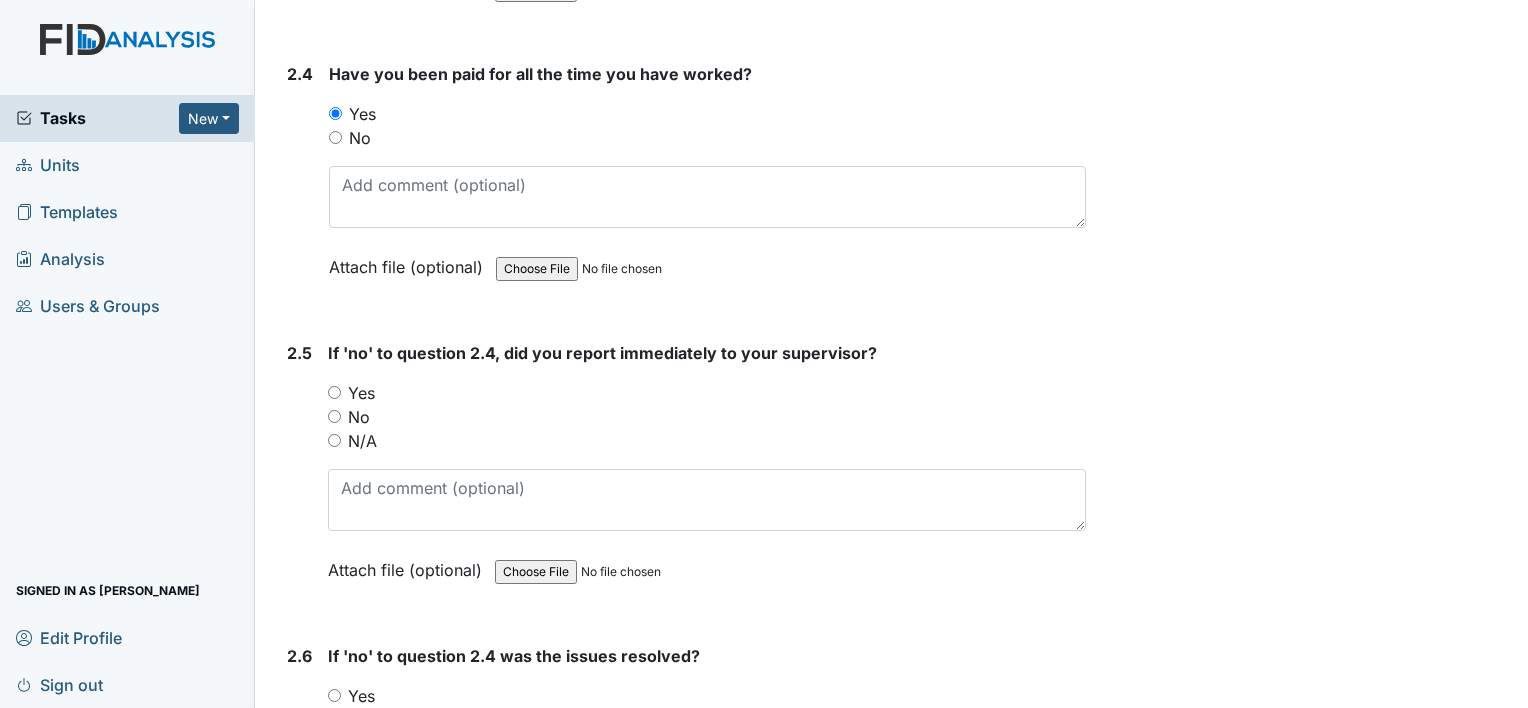 scroll, scrollTop: 4172, scrollLeft: 0, axis: vertical 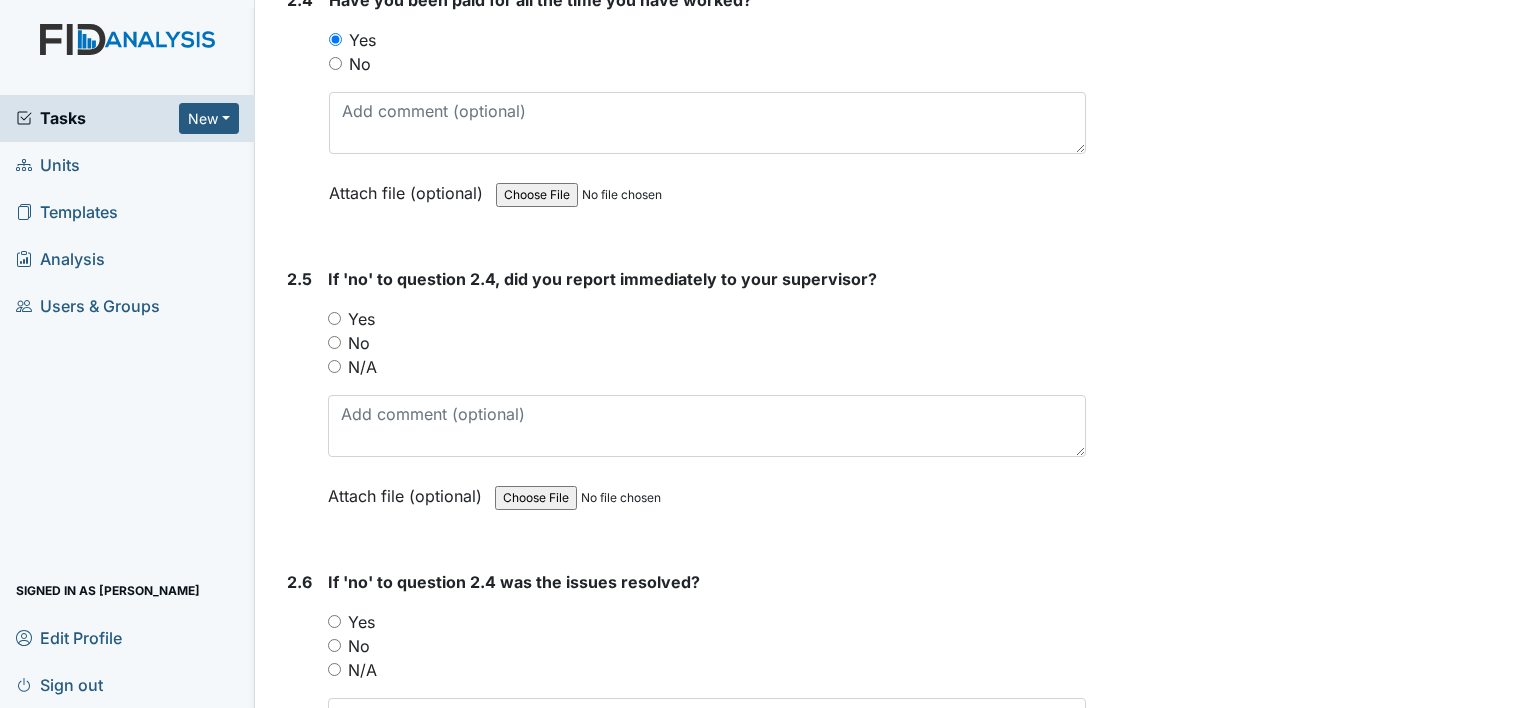 click on "N/A" at bounding box center (362, 367) 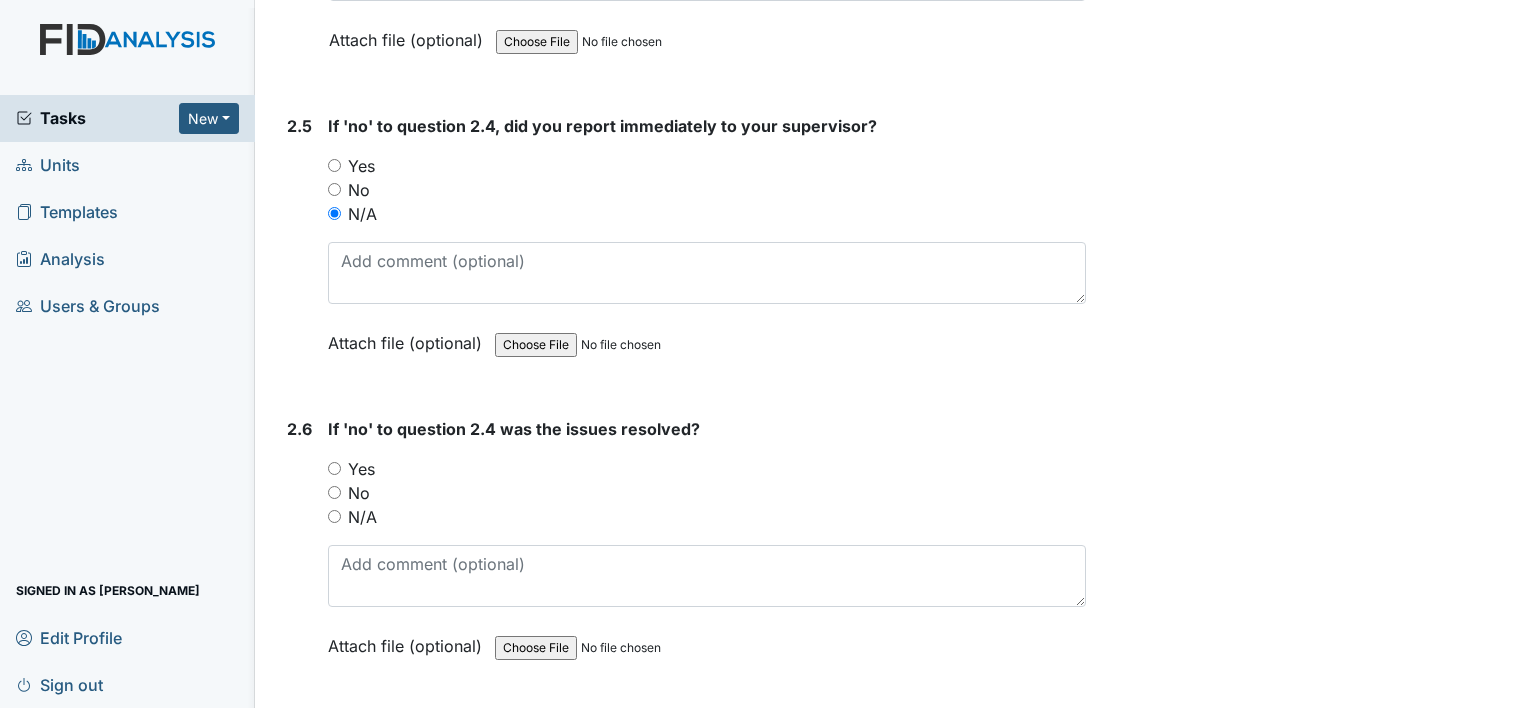 scroll, scrollTop: 4372, scrollLeft: 0, axis: vertical 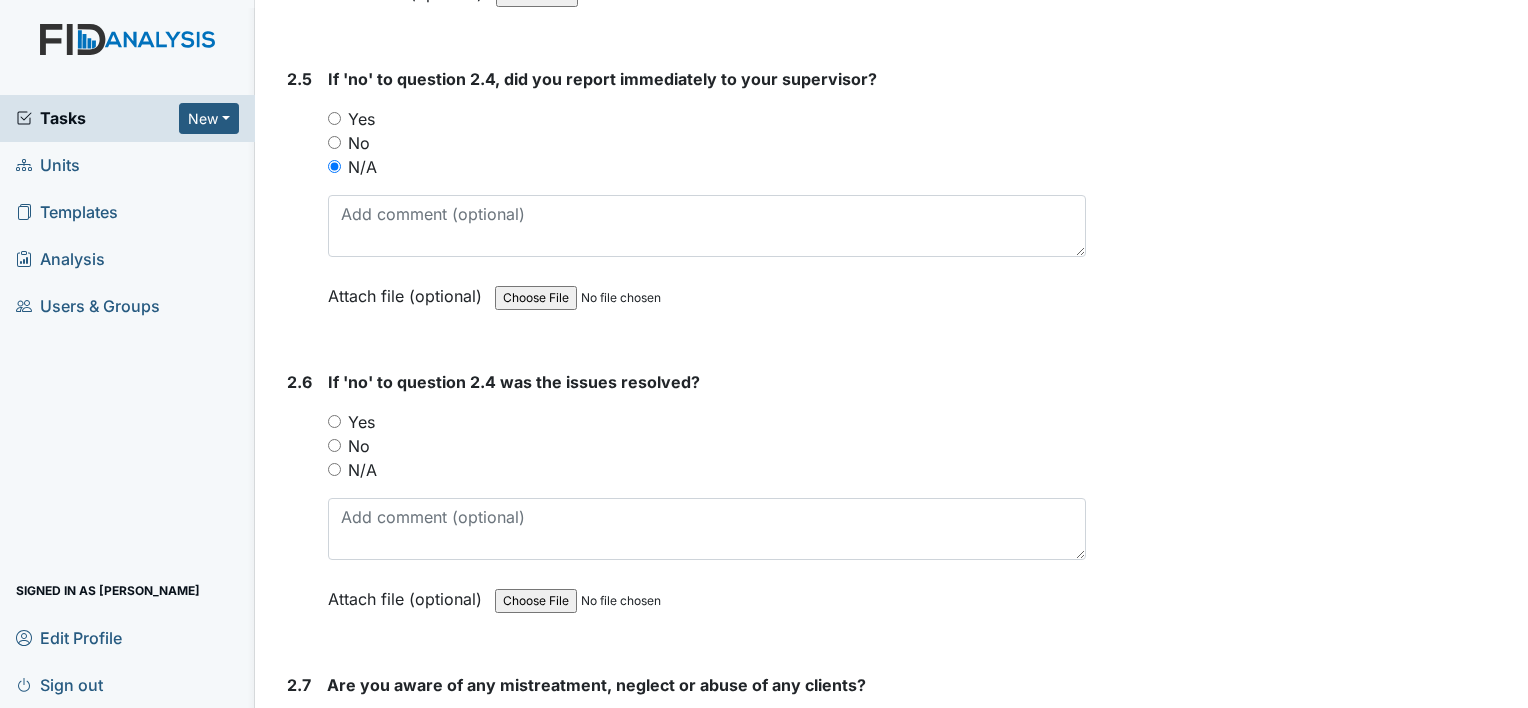 click on "N/A" at bounding box center (362, 470) 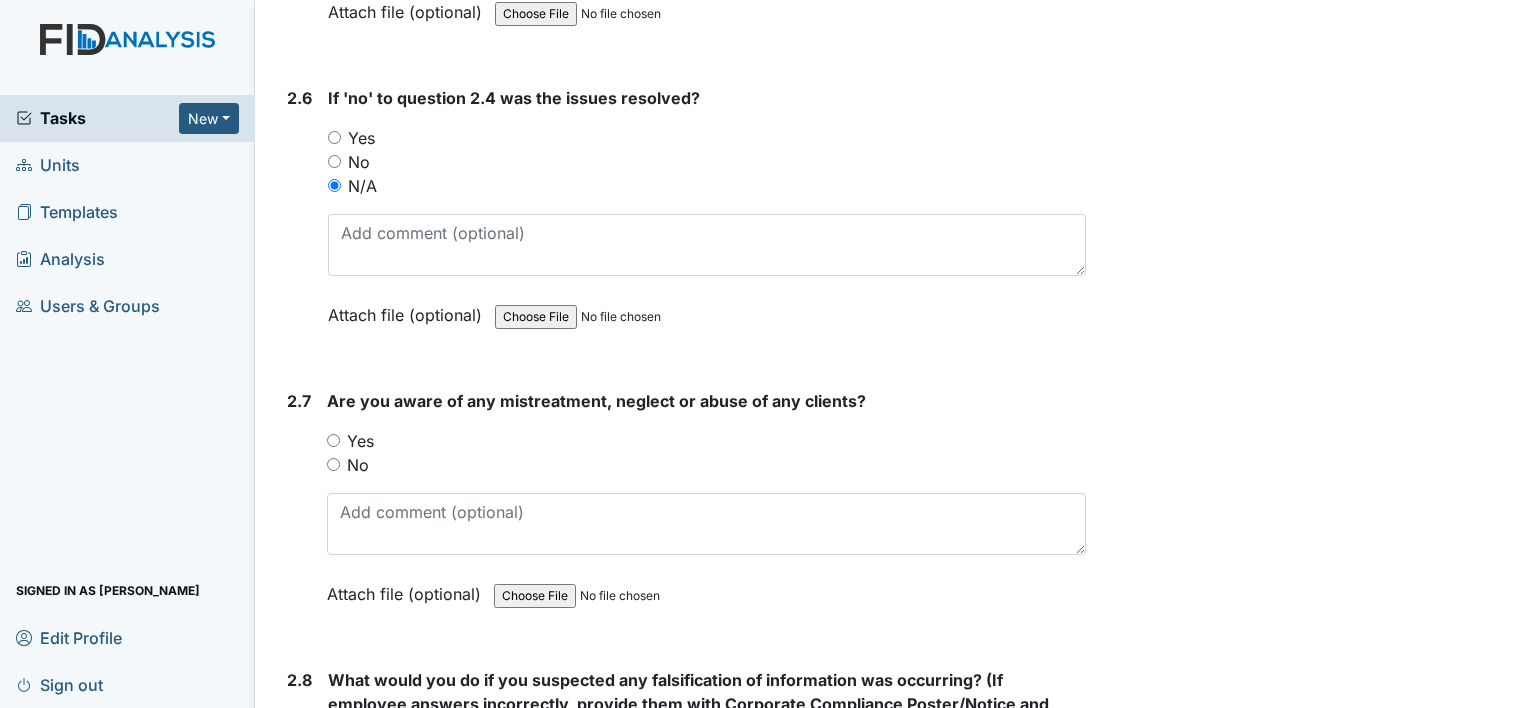 scroll, scrollTop: 4672, scrollLeft: 0, axis: vertical 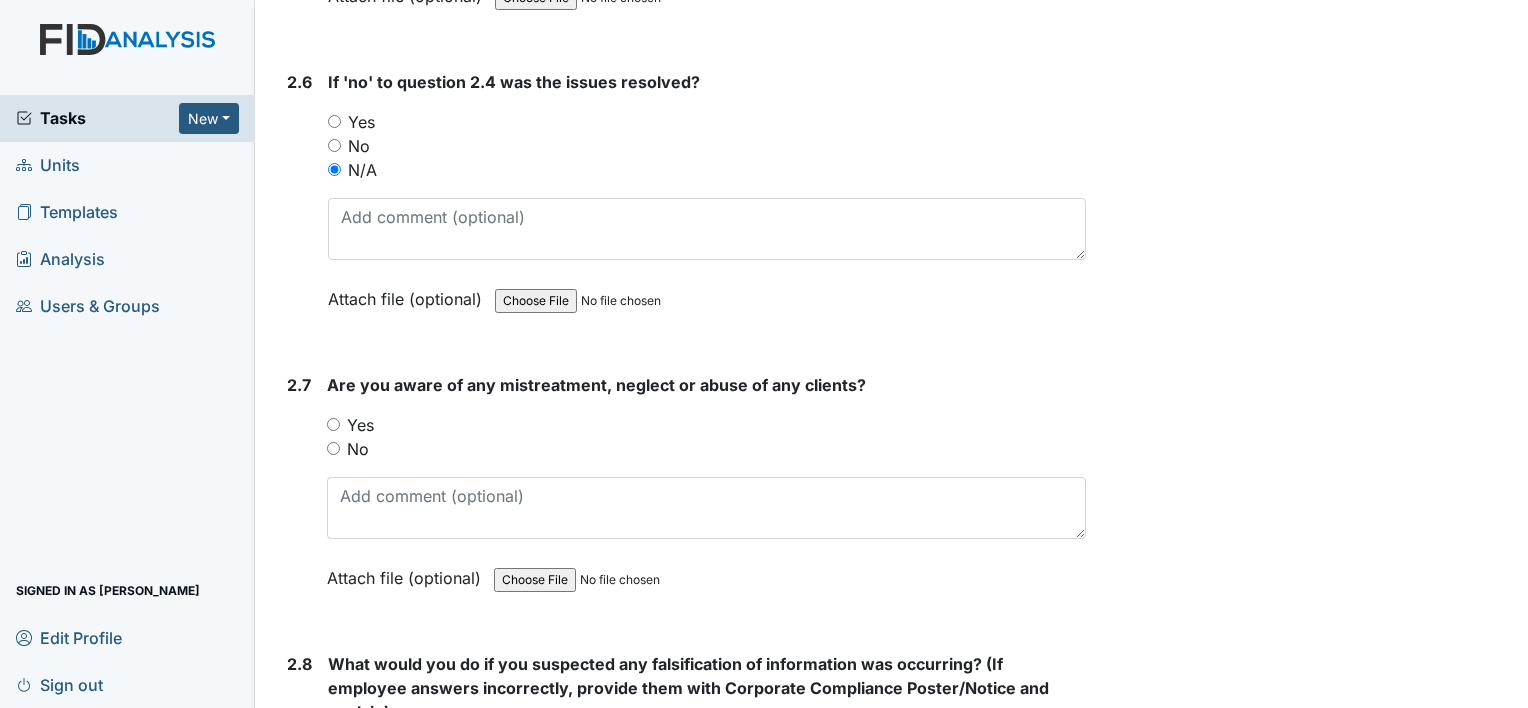 click on "No" at bounding box center (358, 449) 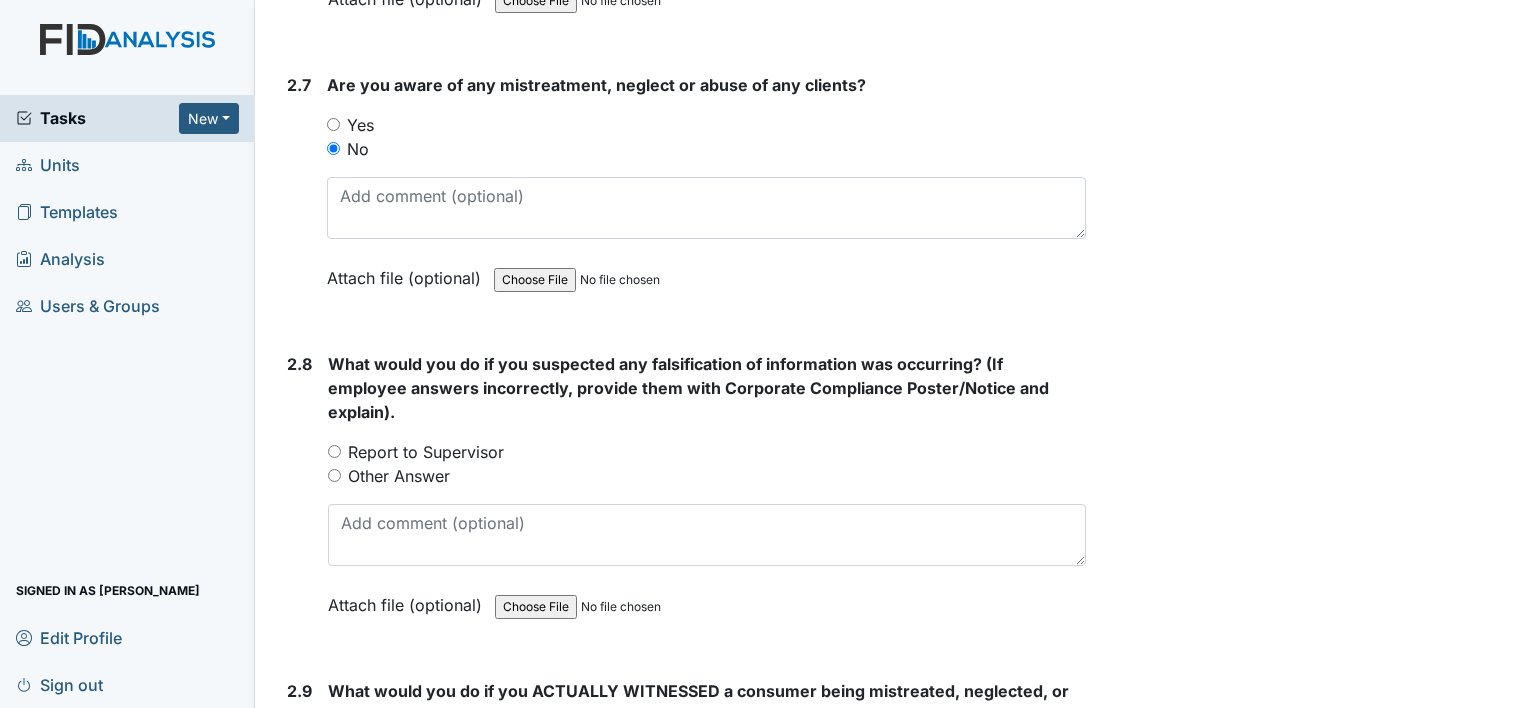 scroll, scrollTop: 5072, scrollLeft: 0, axis: vertical 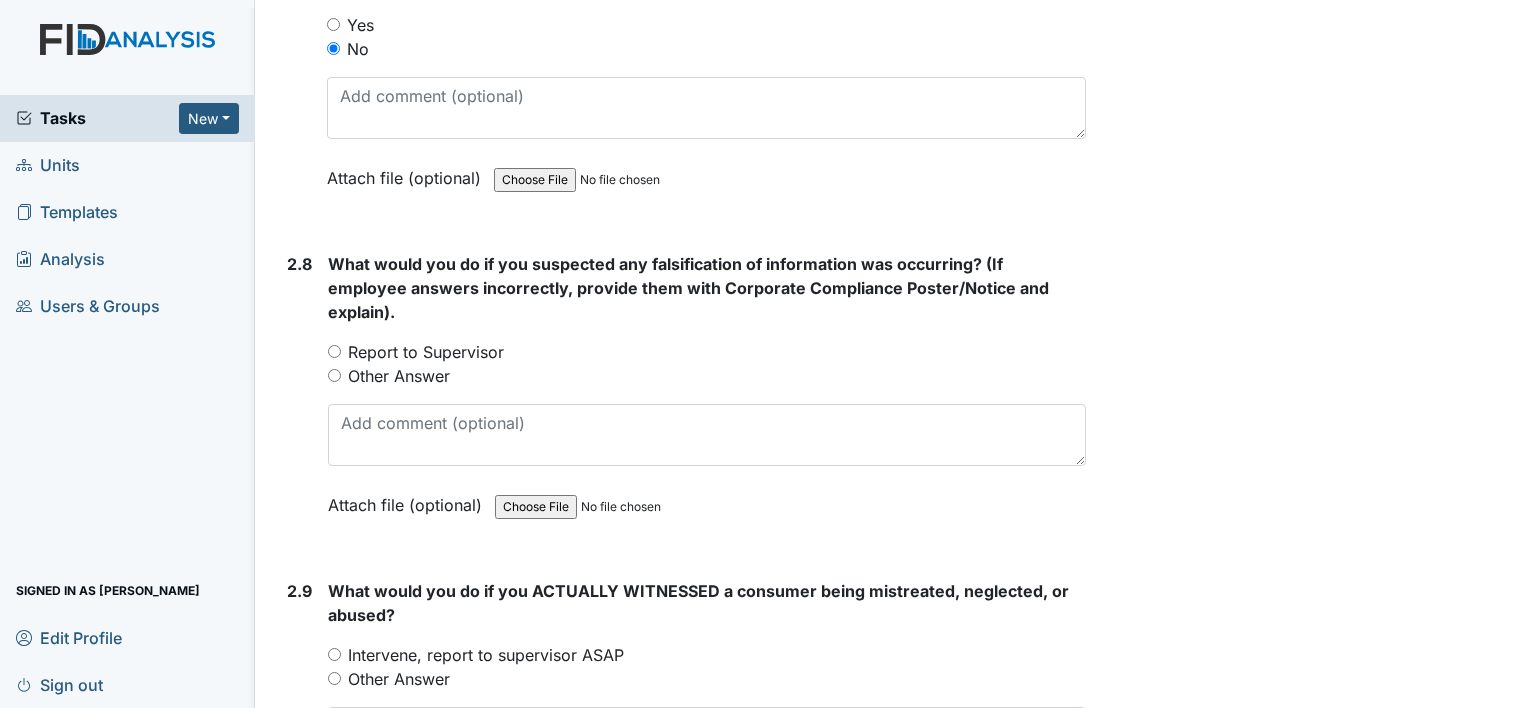 click on "Report to Supervisor" at bounding box center (426, 352) 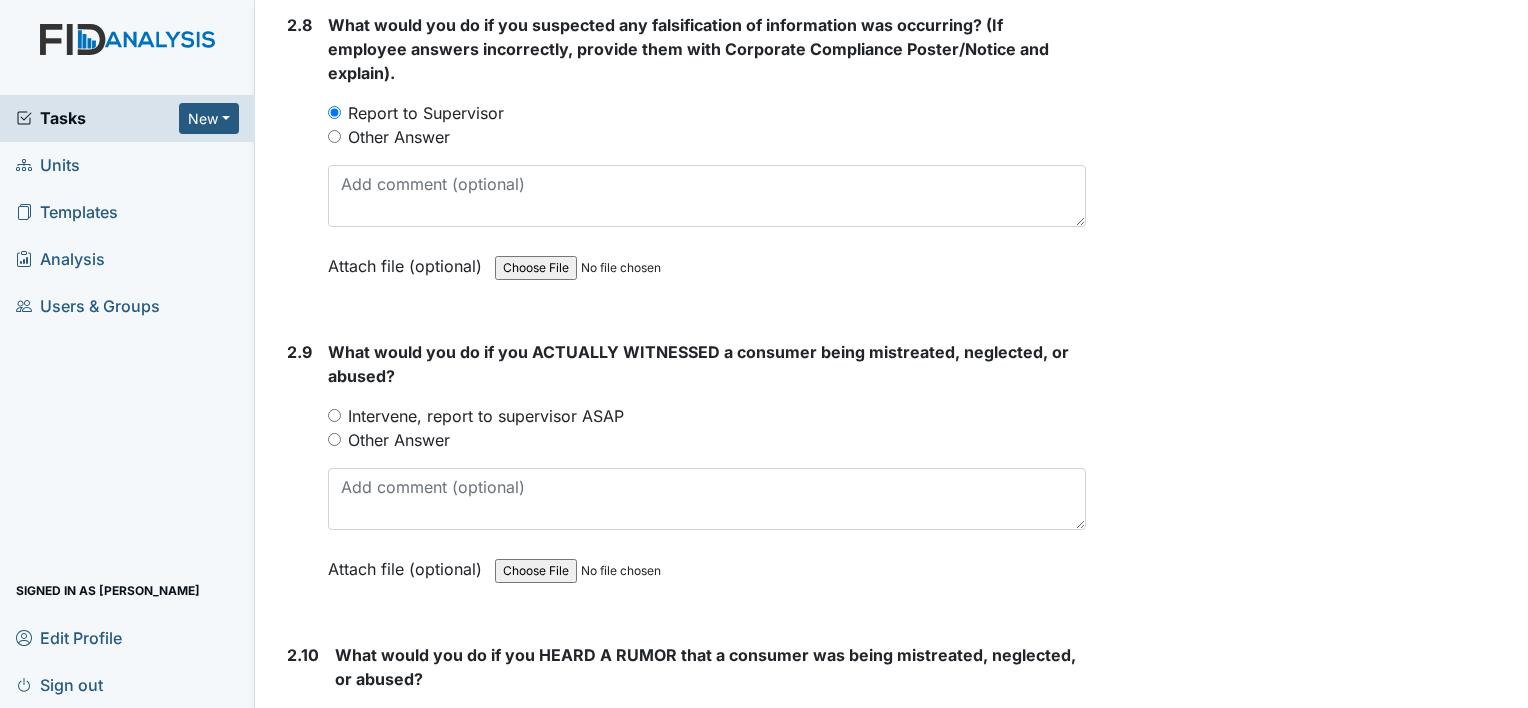 scroll, scrollTop: 5372, scrollLeft: 0, axis: vertical 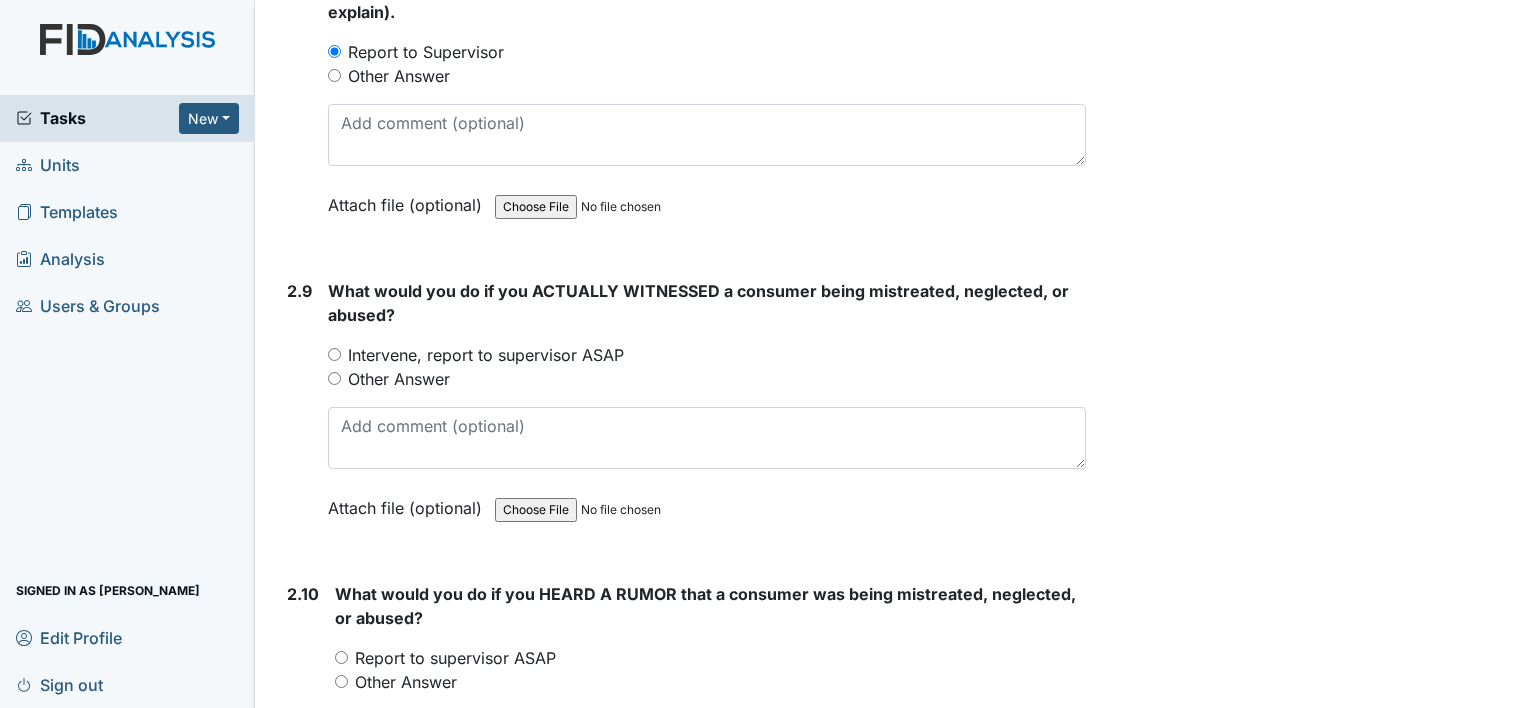 click on "Intervene, report to supervisor ASAP" at bounding box center [486, 355] 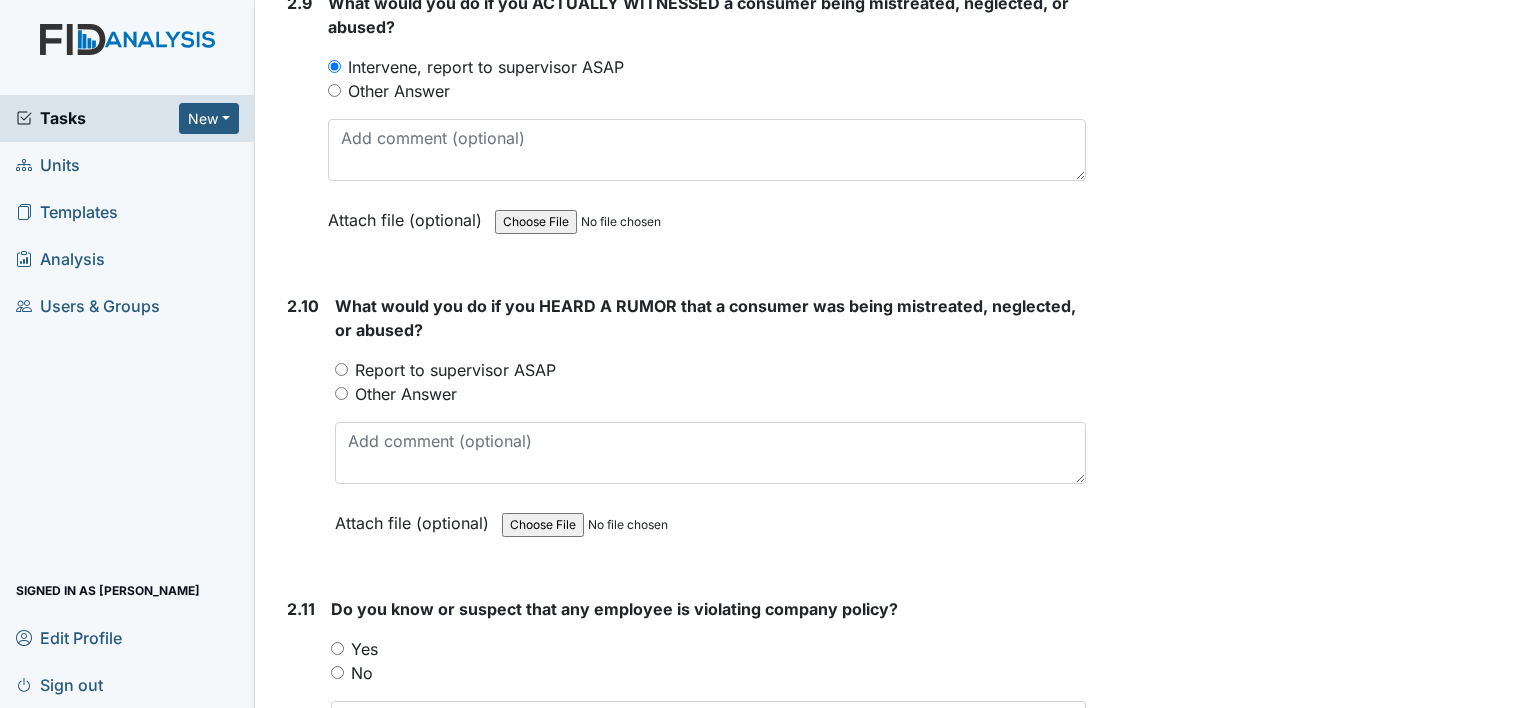 scroll, scrollTop: 5672, scrollLeft: 0, axis: vertical 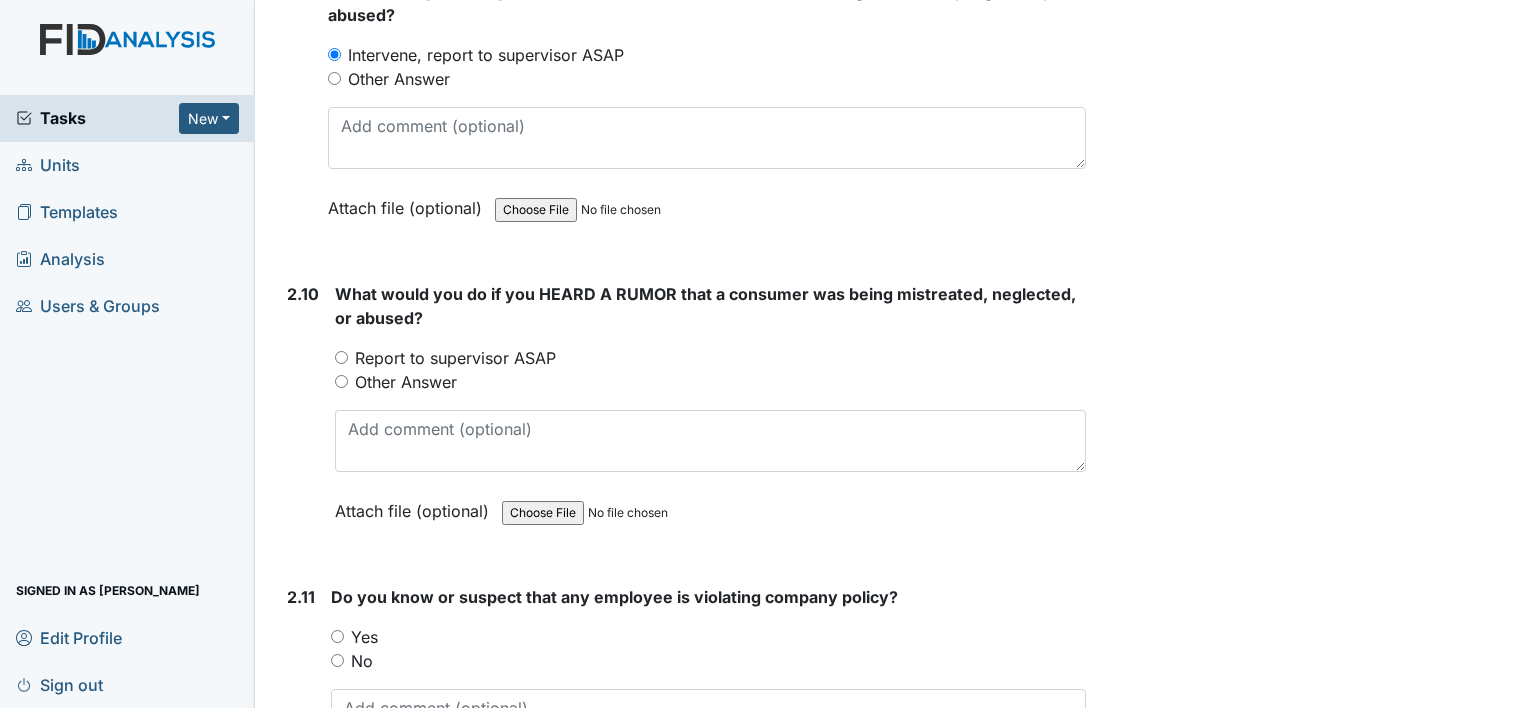 click on "Report to supervisor ASAP" at bounding box center (455, 358) 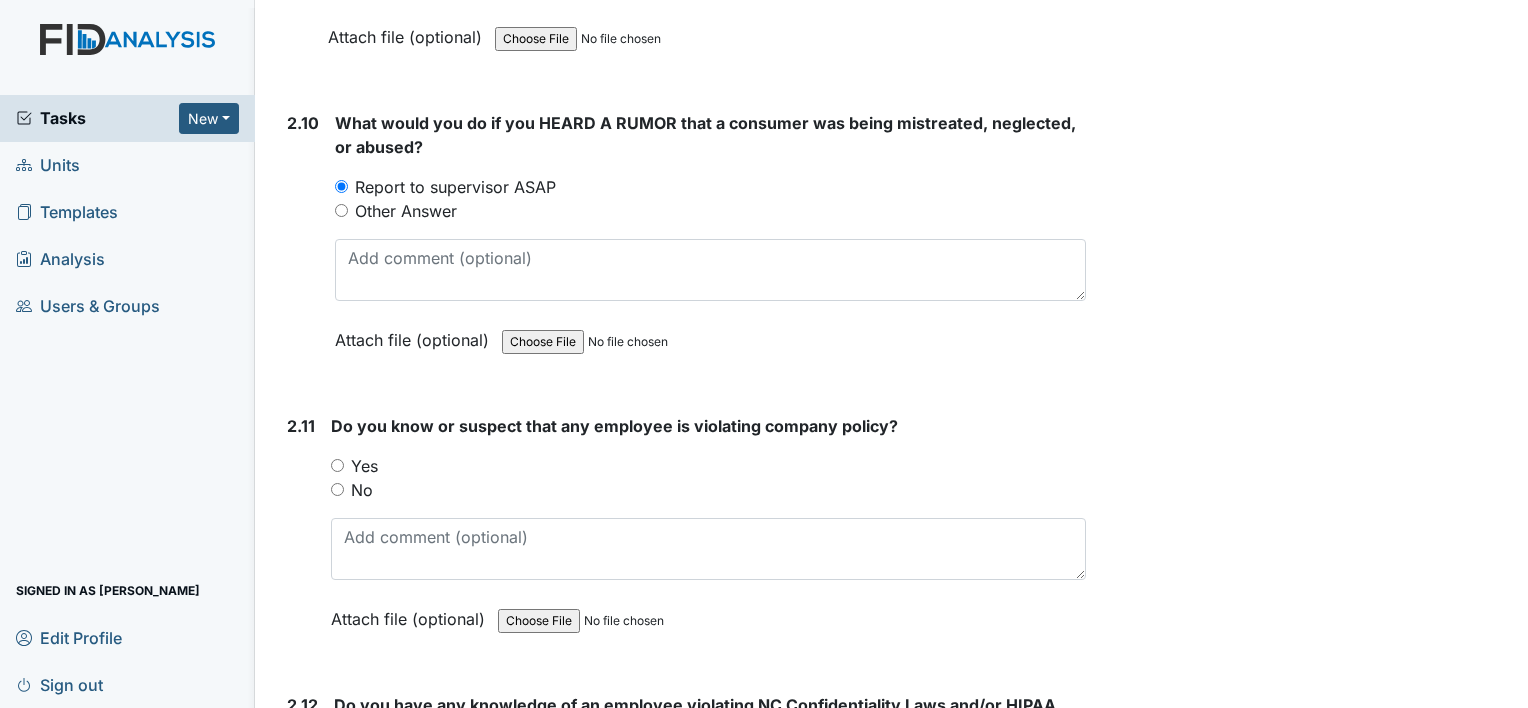 scroll, scrollTop: 5872, scrollLeft: 0, axis: vertical 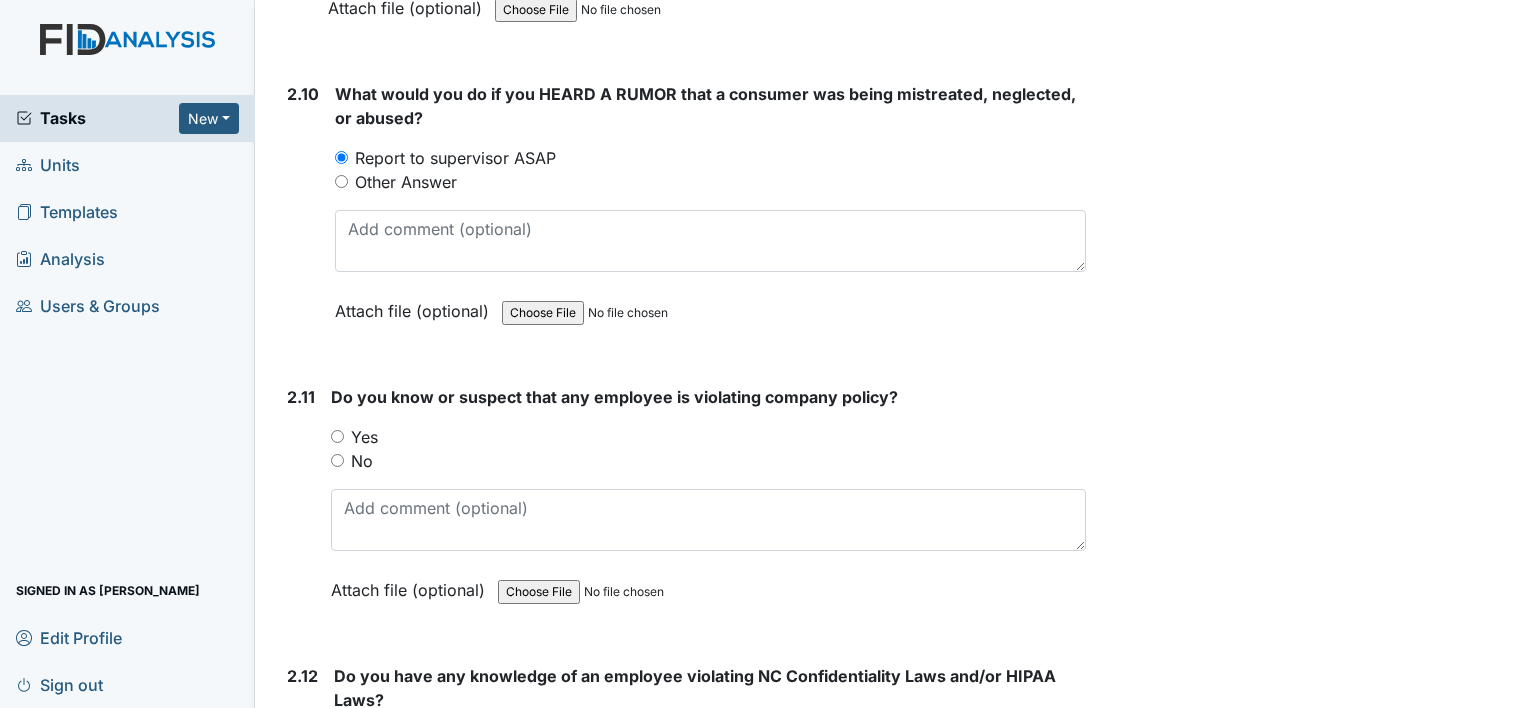 click on "No" at bounding box center (362, 461) 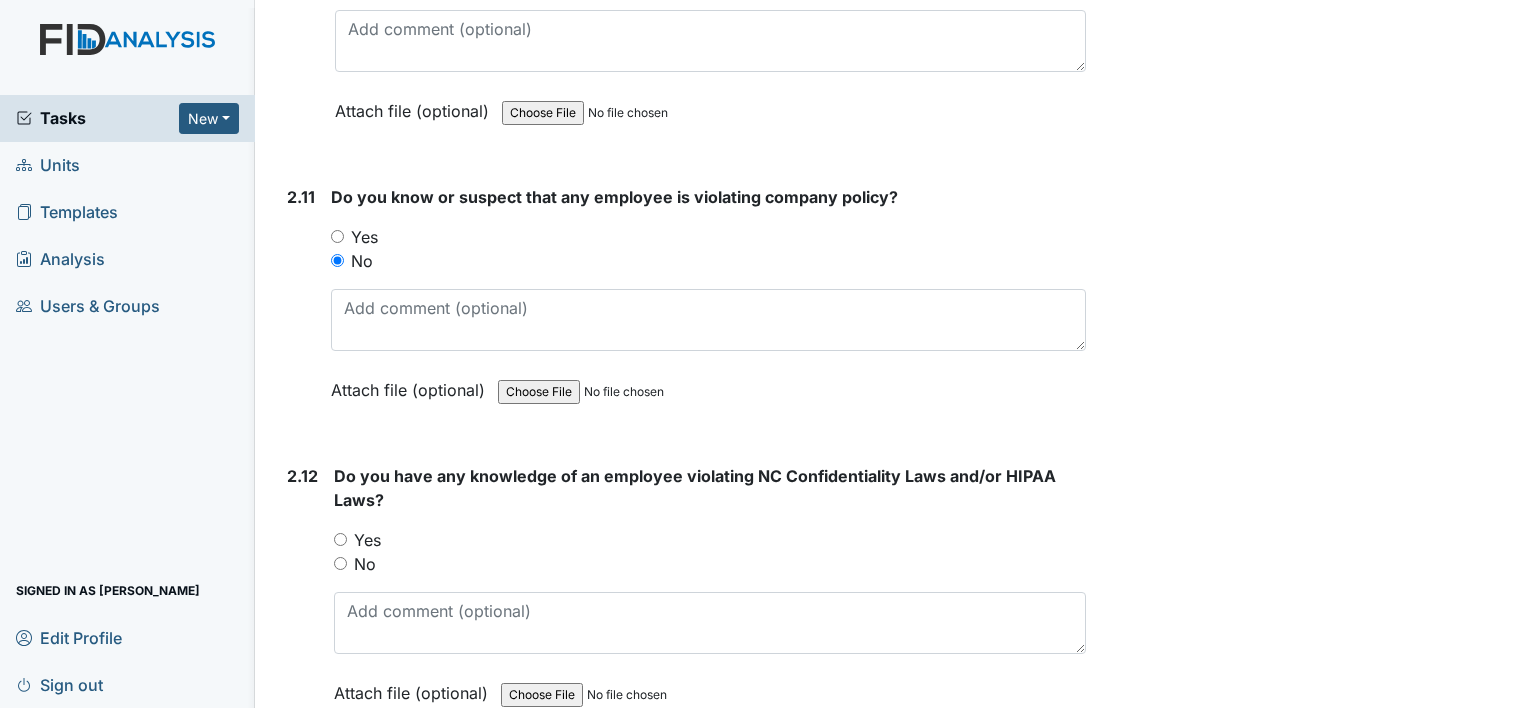 scroll, scrollTop: 6172, scrollLeft: 0, axis: vertical 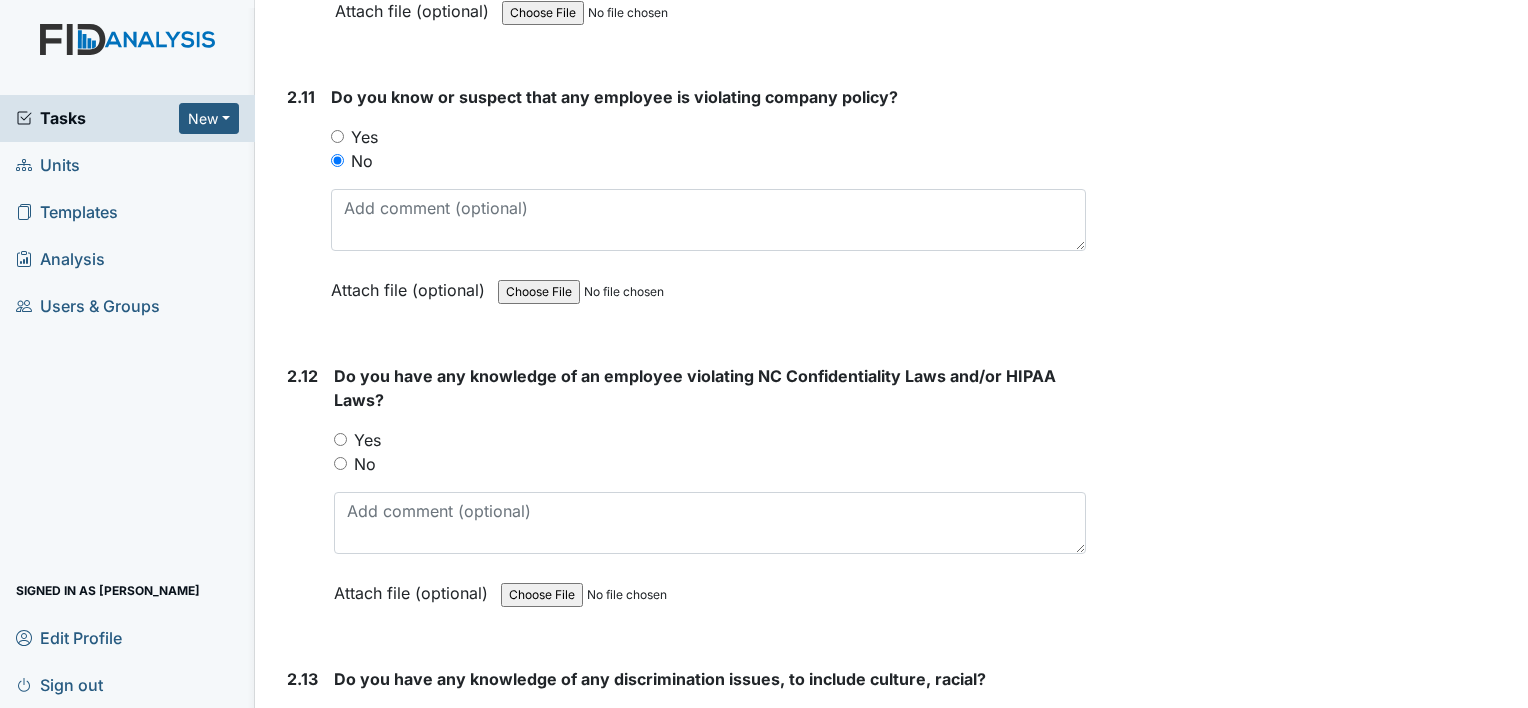 click on "No" at bounding box center (365, 464) 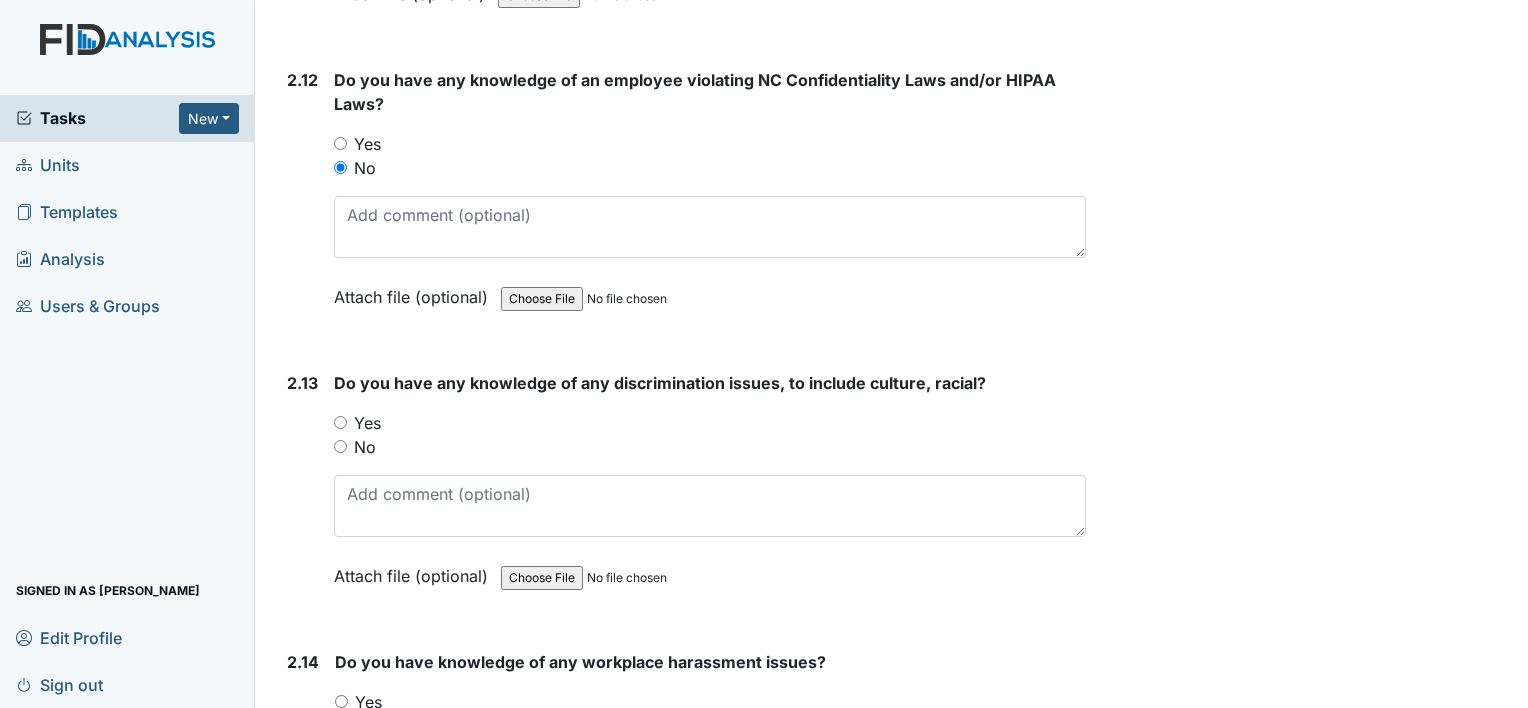 scroll, scrollTop: 6472, scrollLeft: 0, axis: vertical 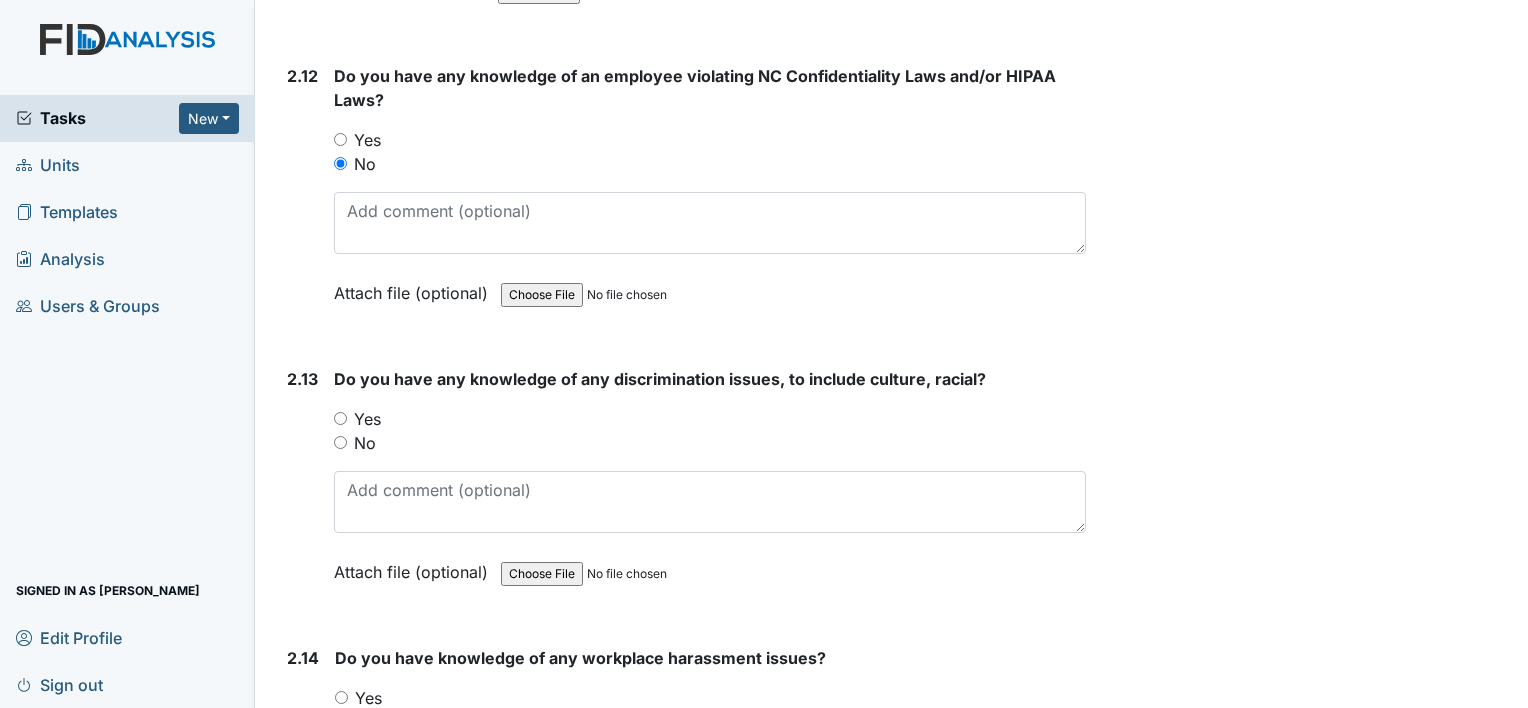 click on "No" at bounding box center [365, 443] 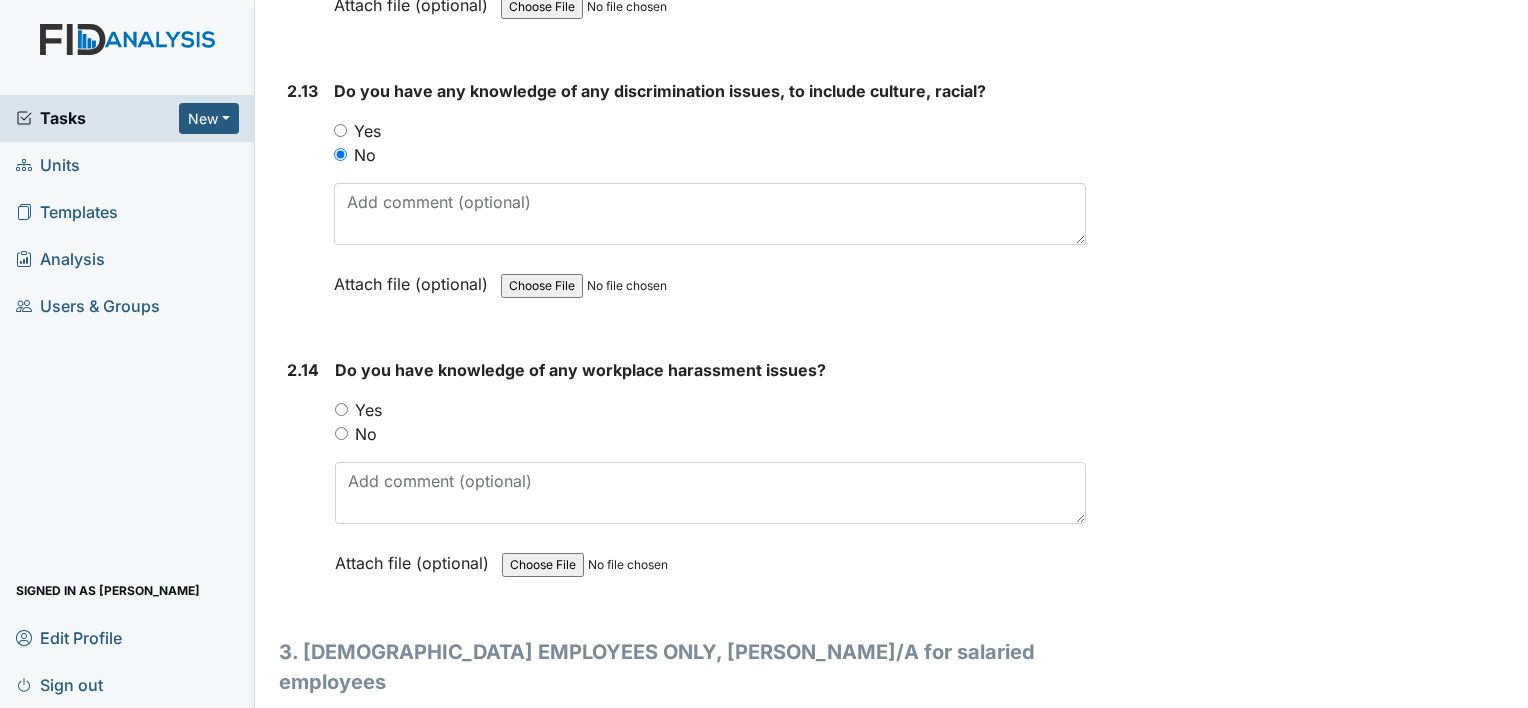 scroll, scrollTop: 6772, scrollLeft: 0, axis: vertical 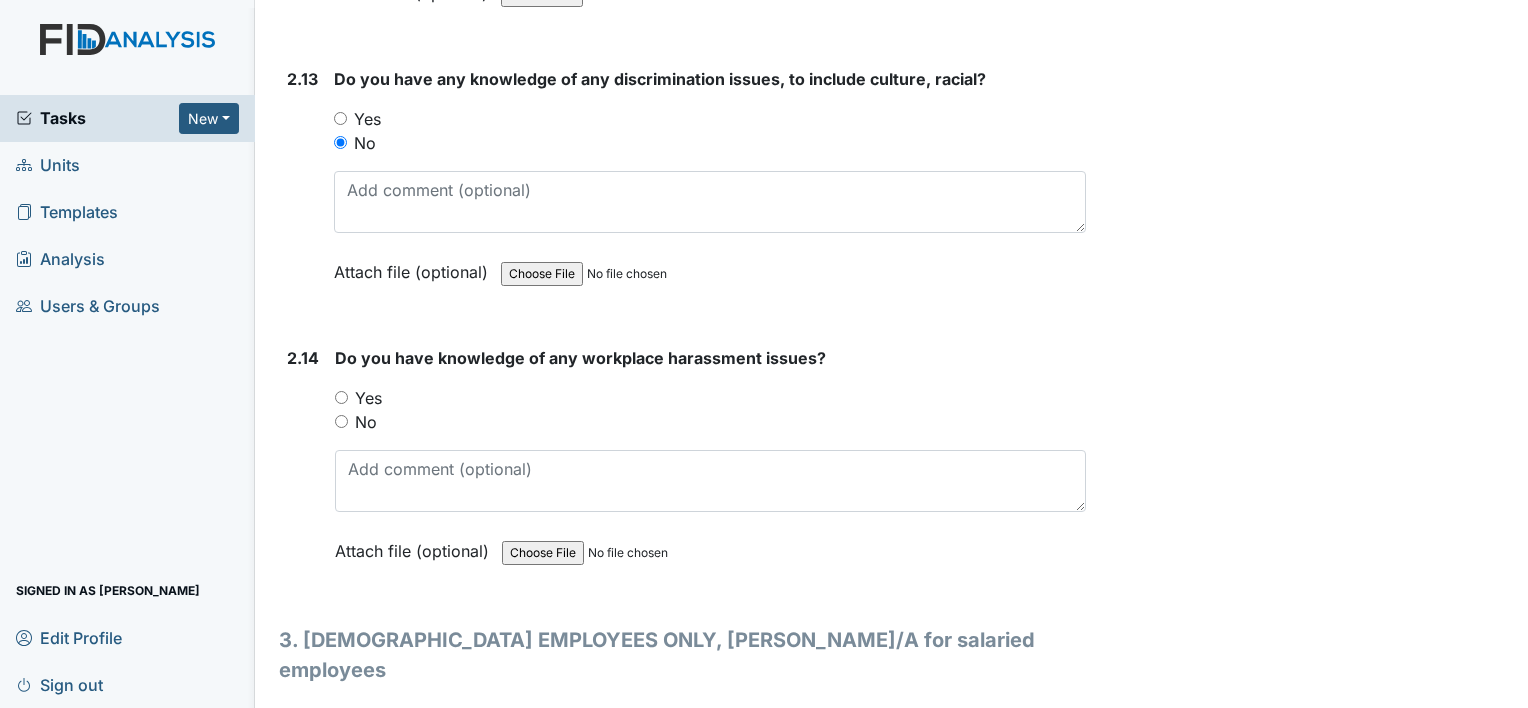 click on "No" at bounding box center (366, 422) 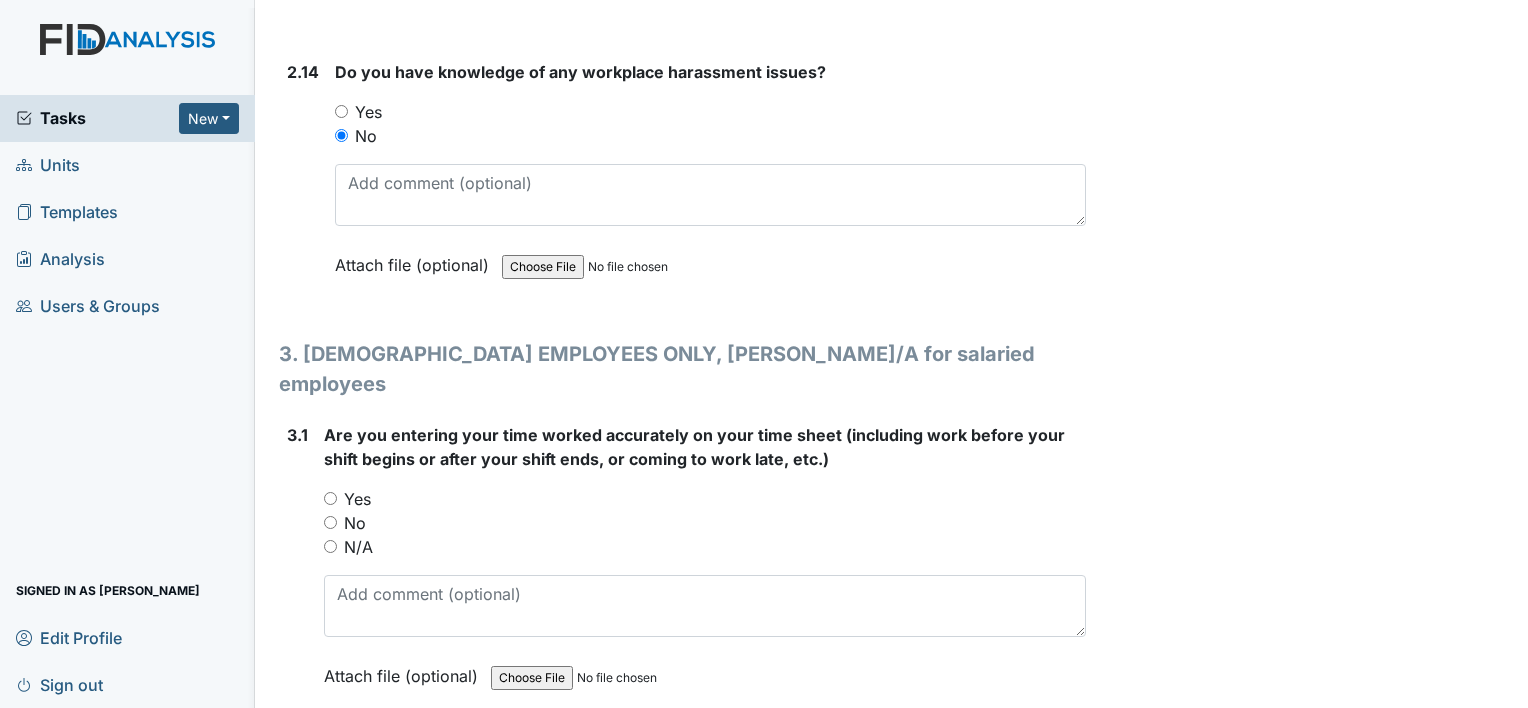 scroll, scrollTop: 7072, scrollLeft: 0, axis: vertical 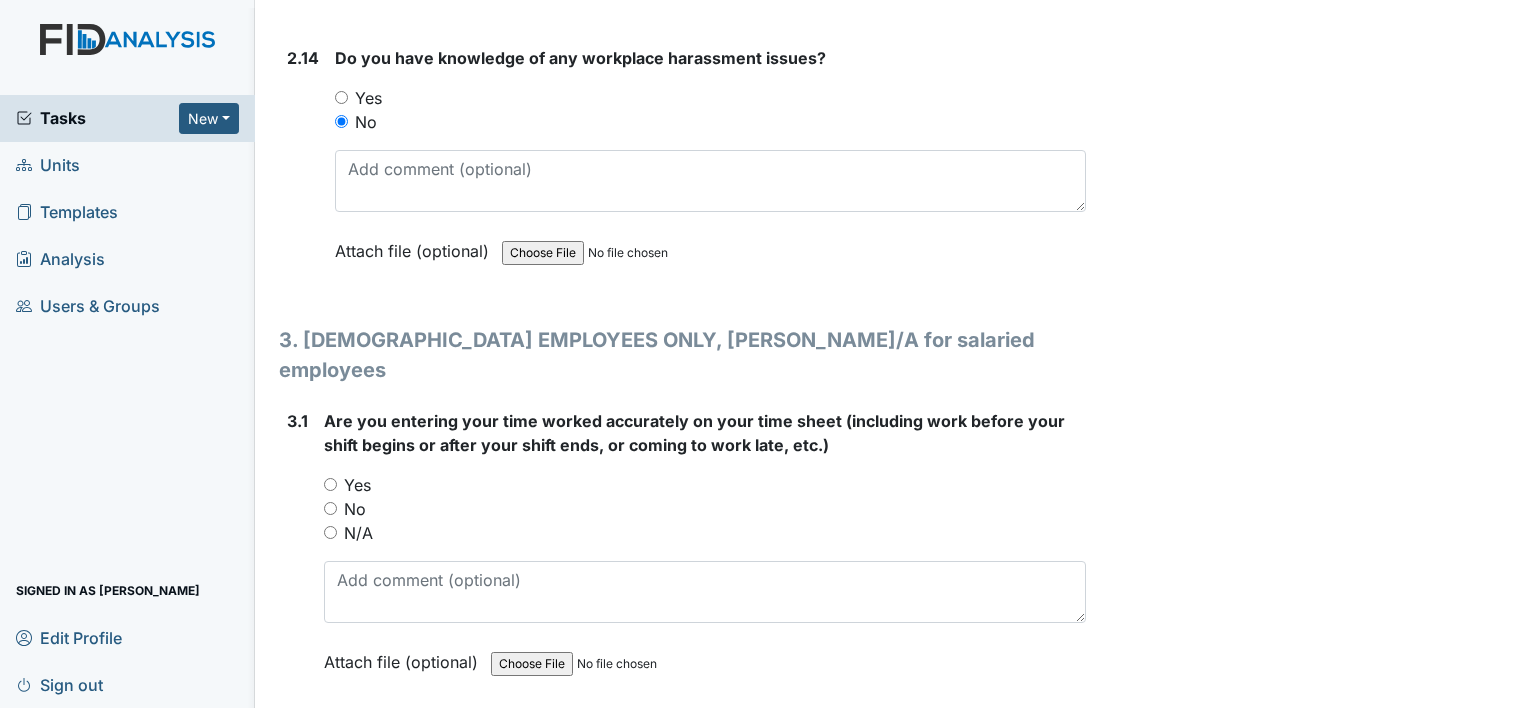 click on "Yes" at bounding box center [357, 485] 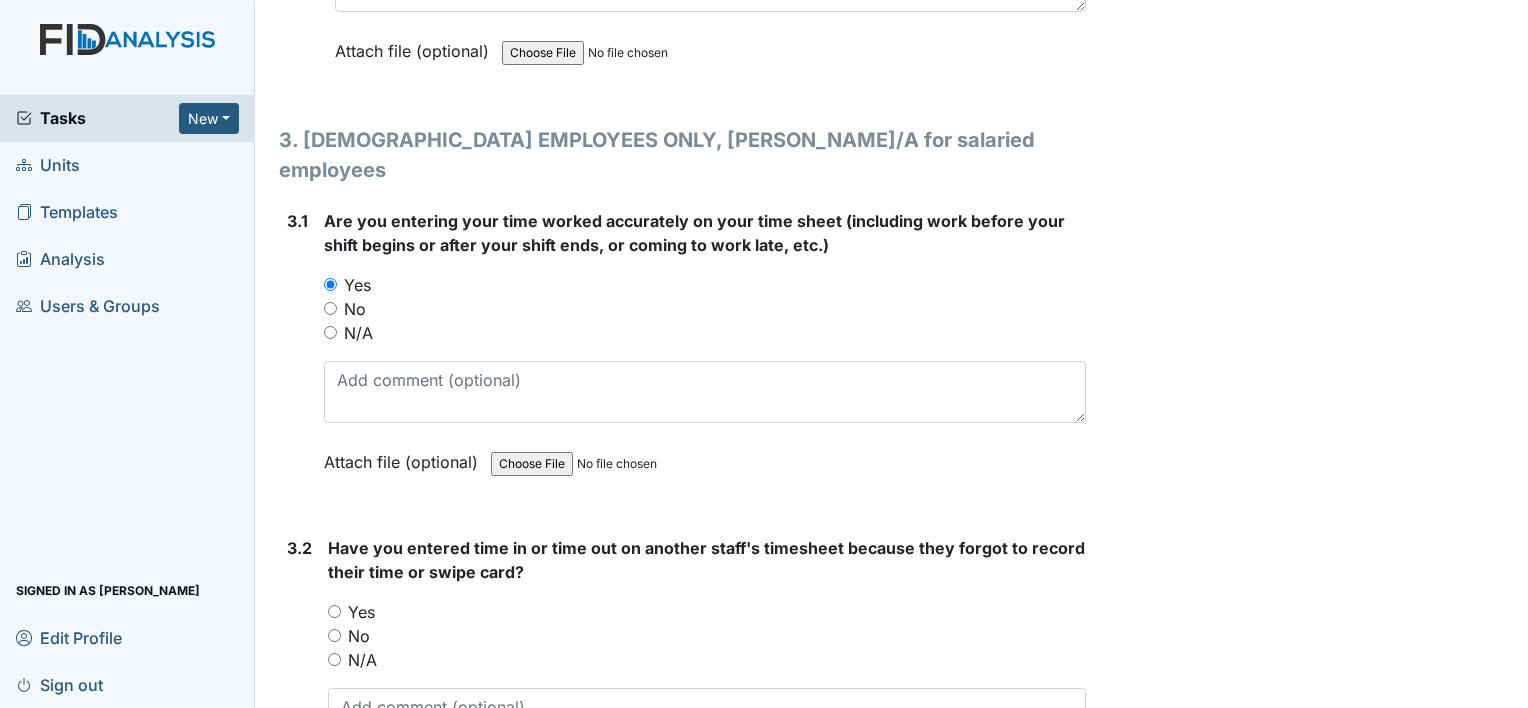 scroll, scrollTop: 7372, scrollLeft: 0, axis: vertical 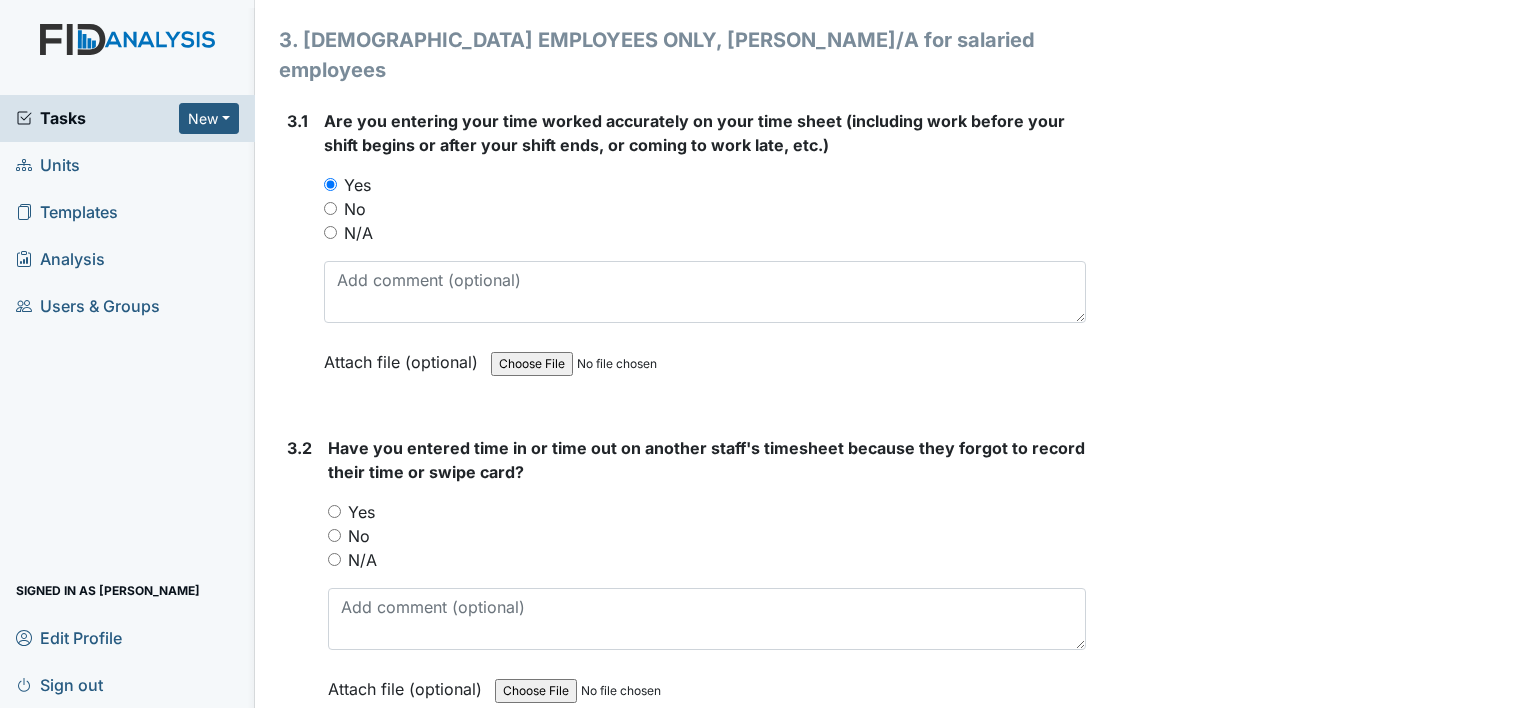 click on "No" at bounding box center (359, 536) 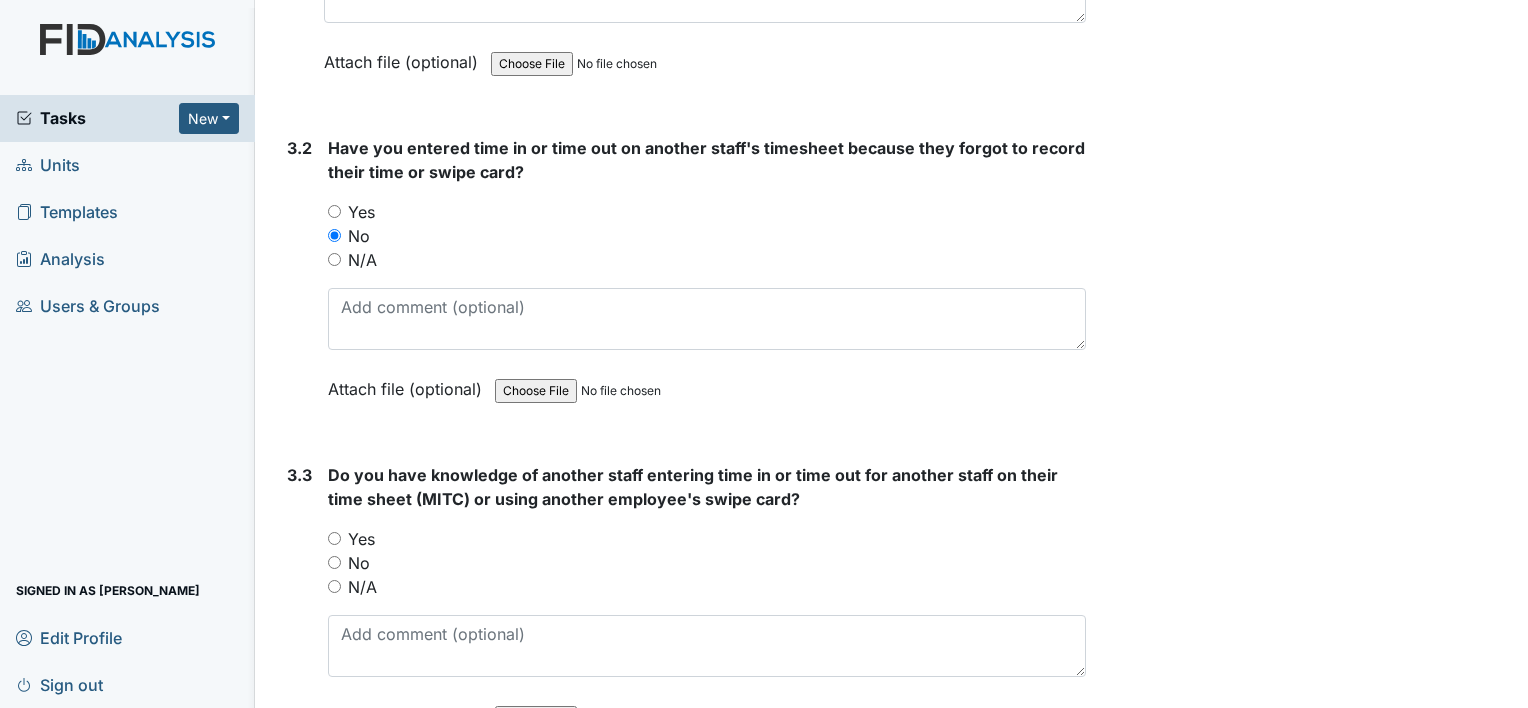 scroll, scrollTop: 7772, scrollLeft: 0, axis: vertical 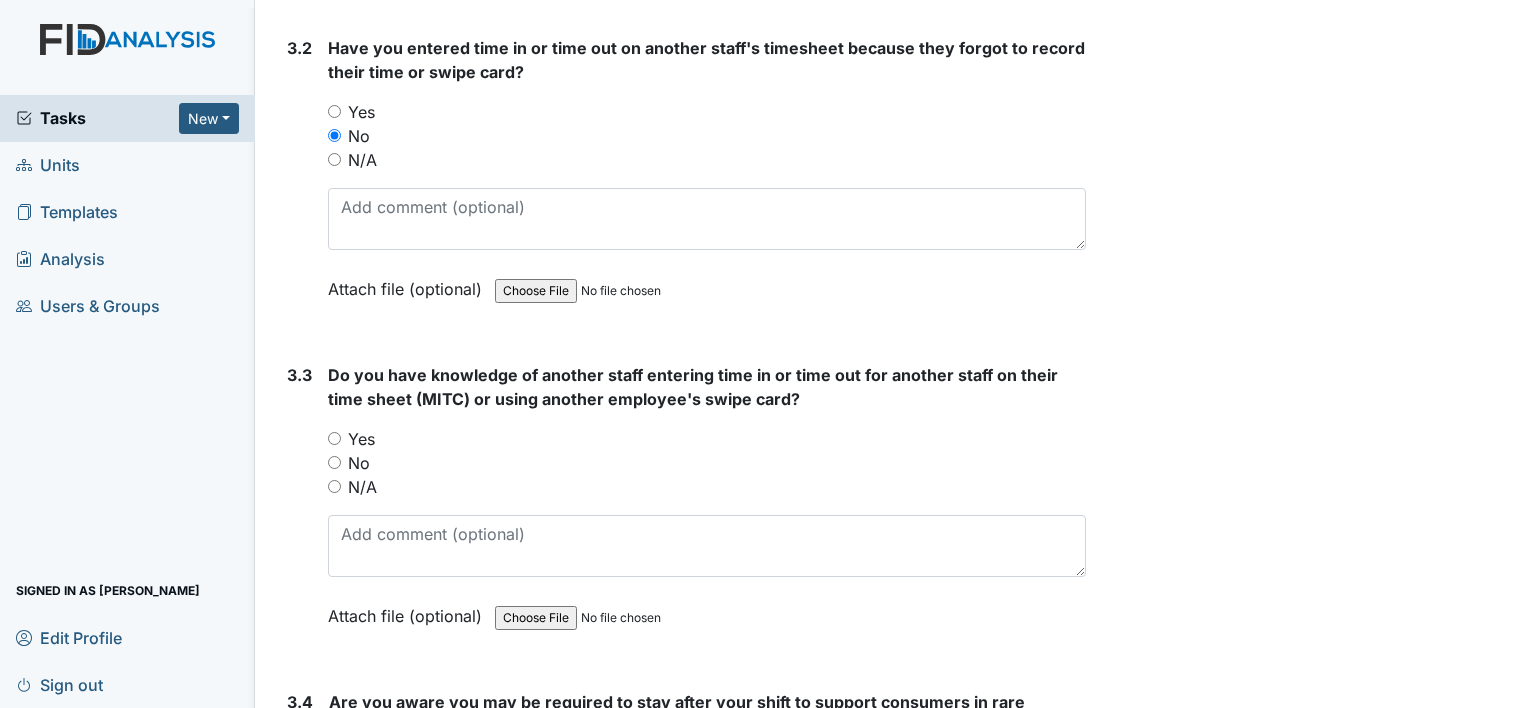 click on "No" at bounding box center [359, 463] 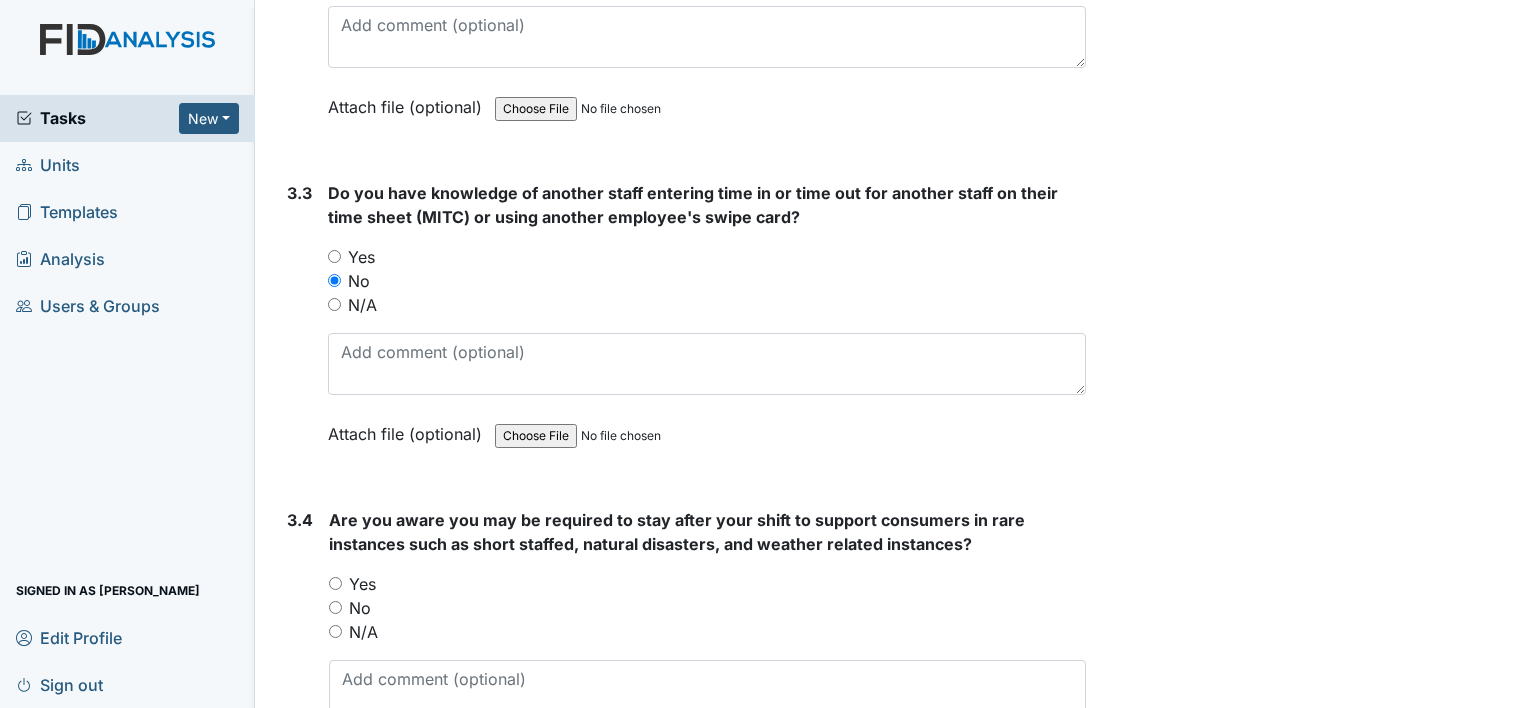 scroll, scrollTop: 8072, scrollLeft: 0, axis: vertical 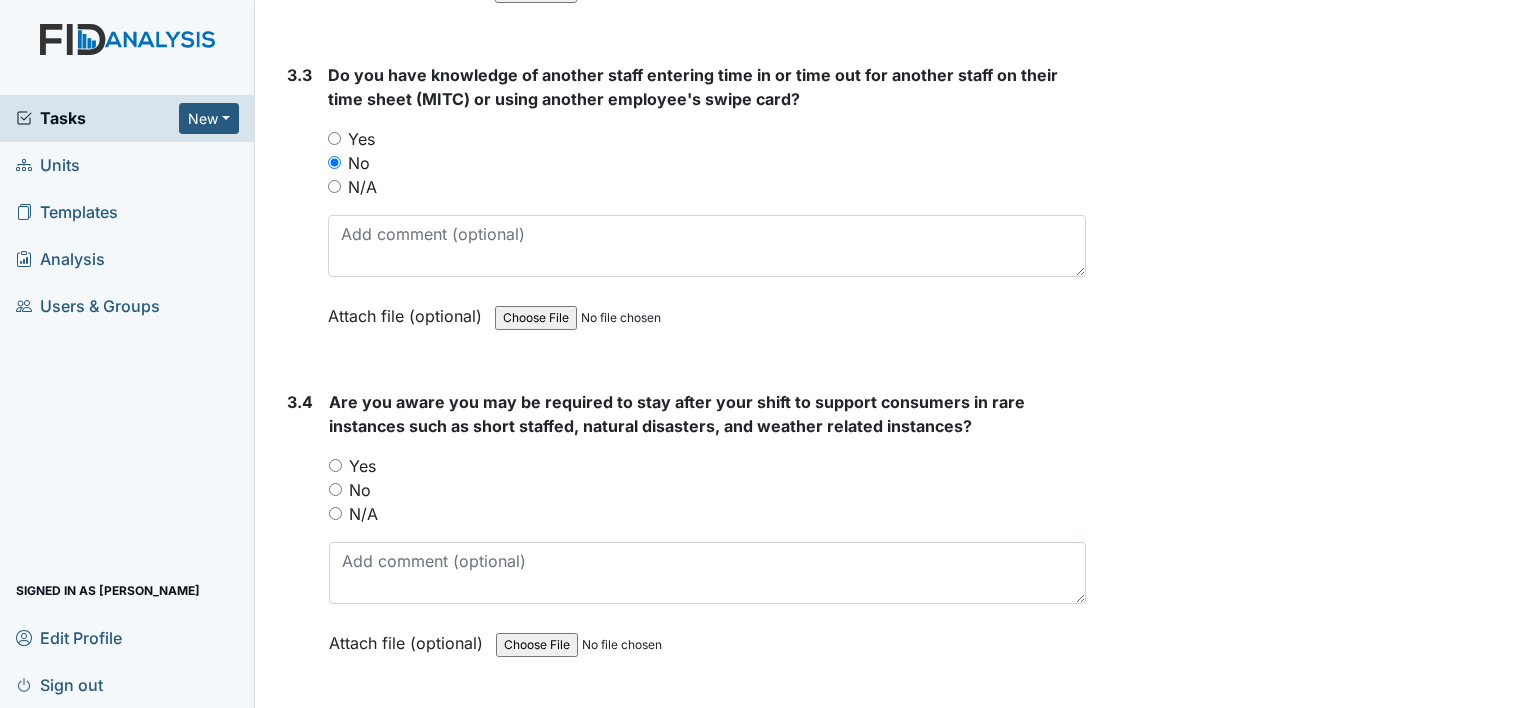 click on "Yes" at bounding box center (362, 466) 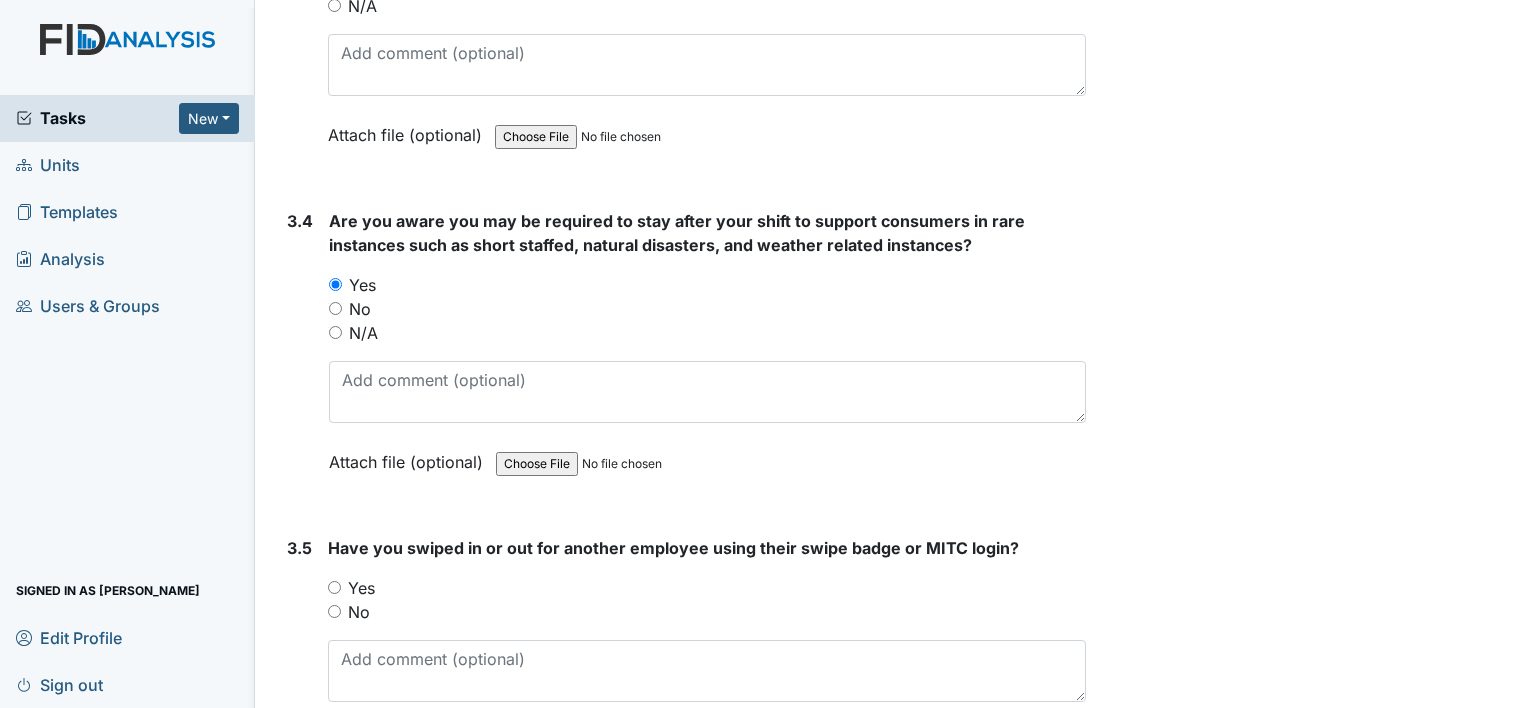 scroll, scrollTop: 8372, scrollLeft: 0, axis: vertical 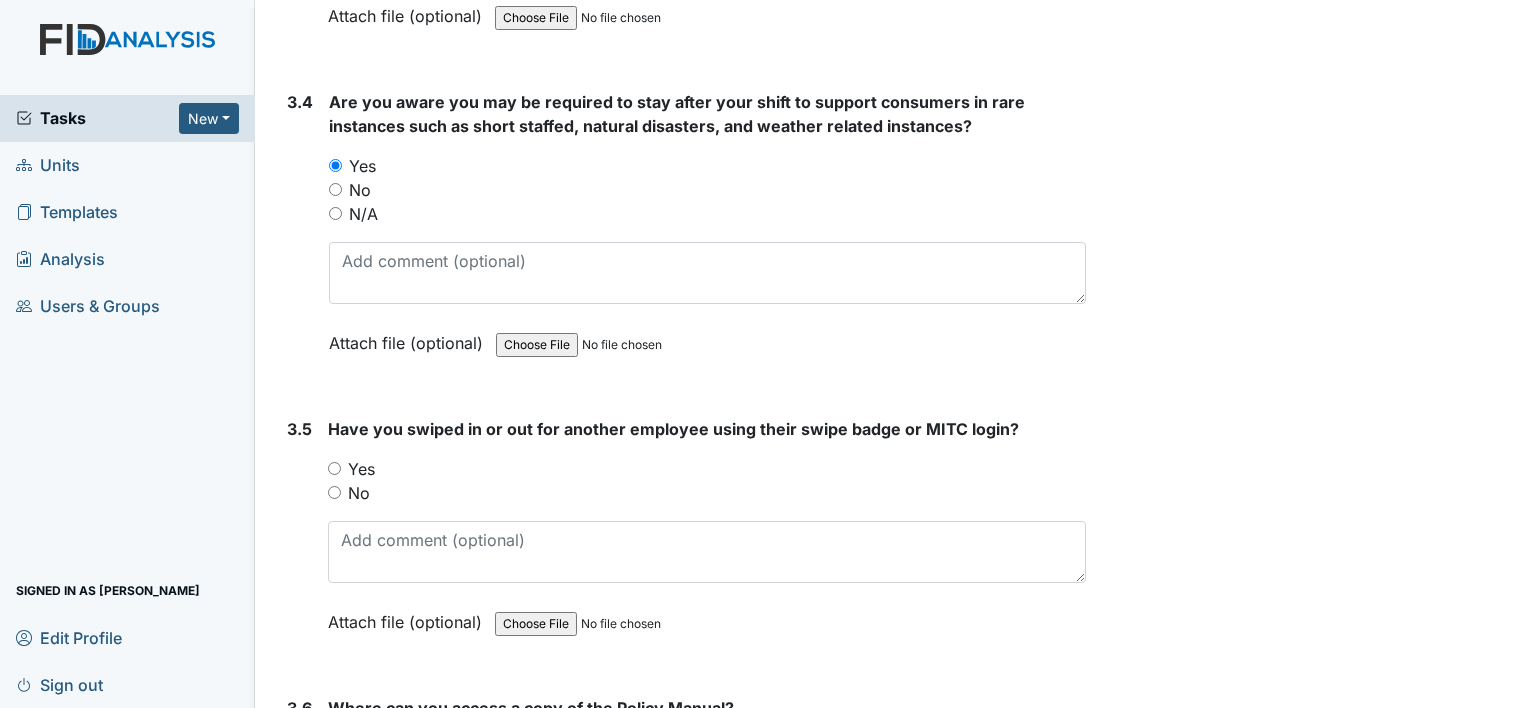 click on "No" at bounding box center (359, 493) 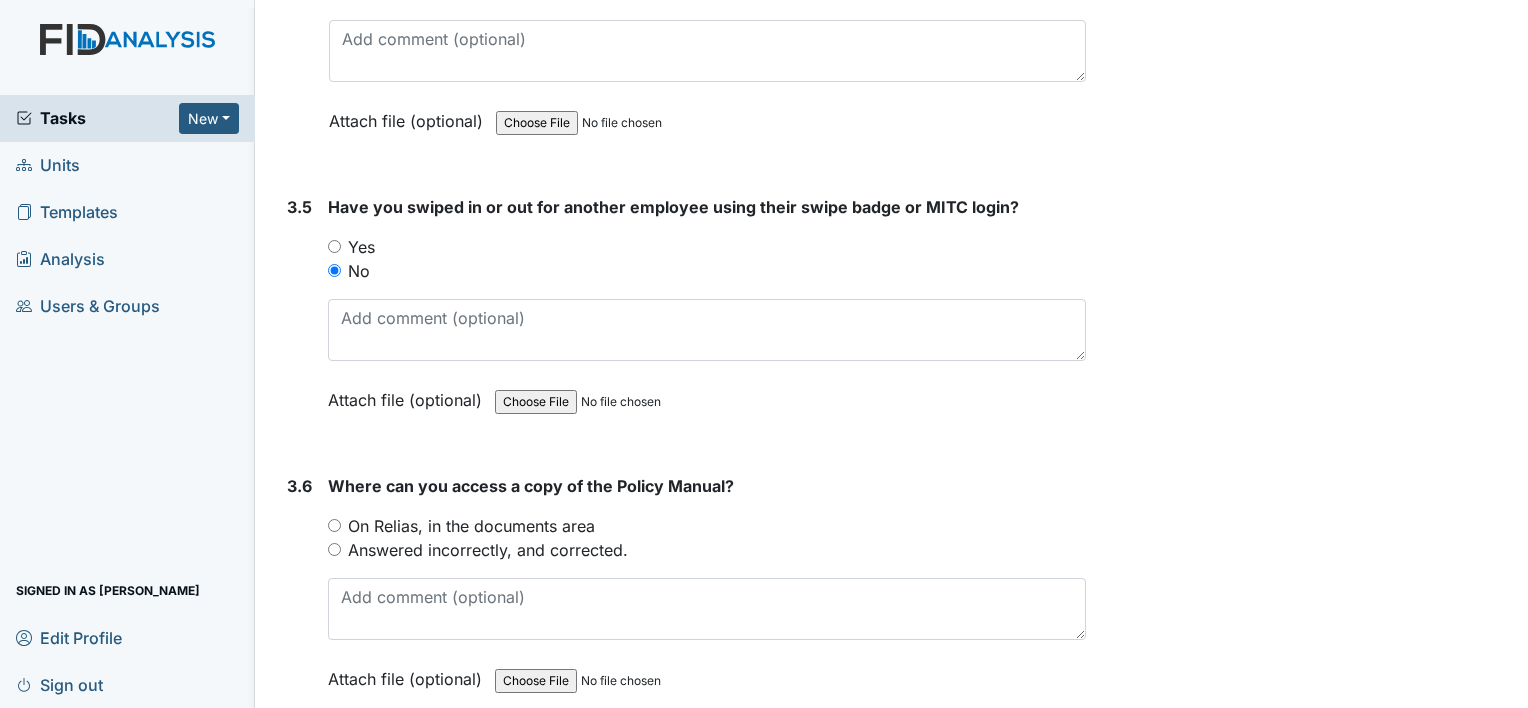 scroll, scrollTop: 8672, scrollLeft: 0, axis: vertical 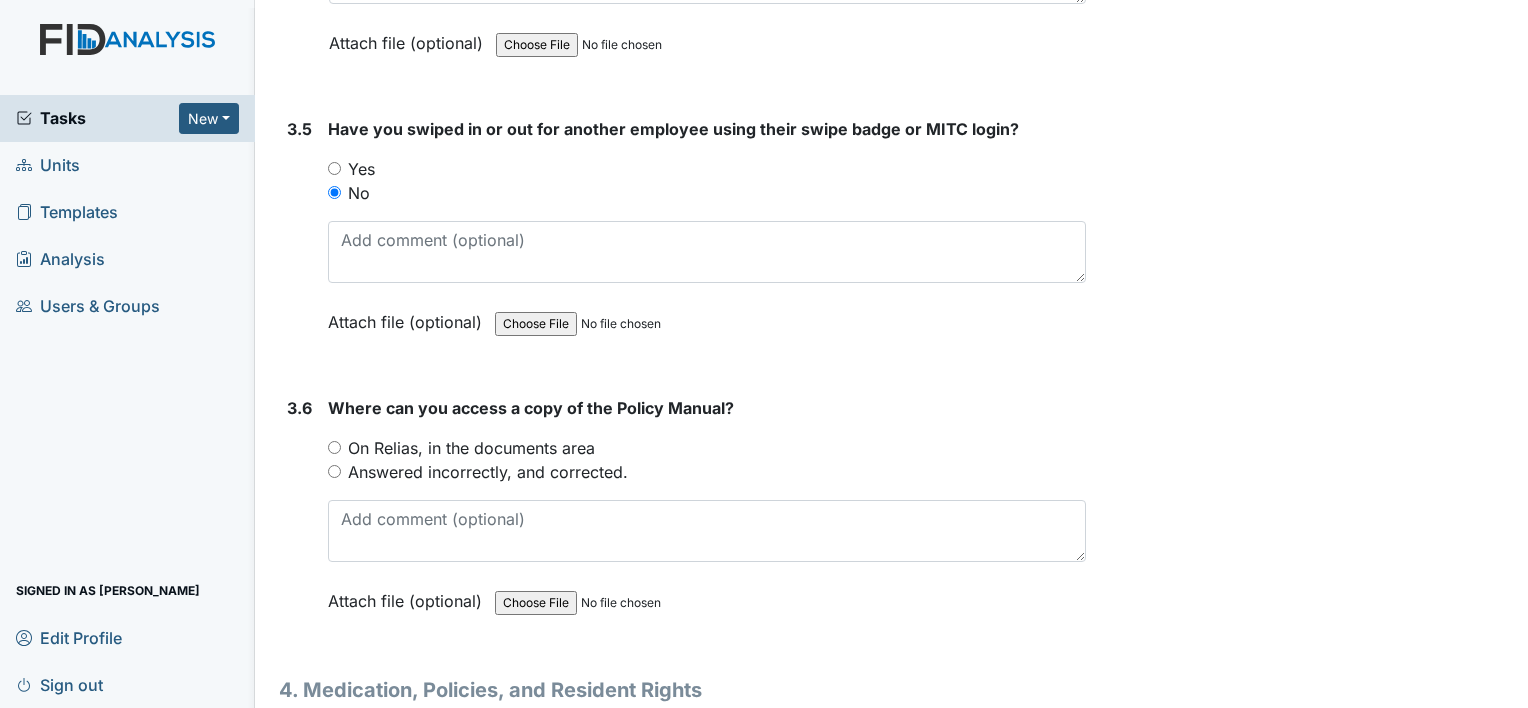 click on "On Relias, in the documents area" at bounding box center (471, 448) 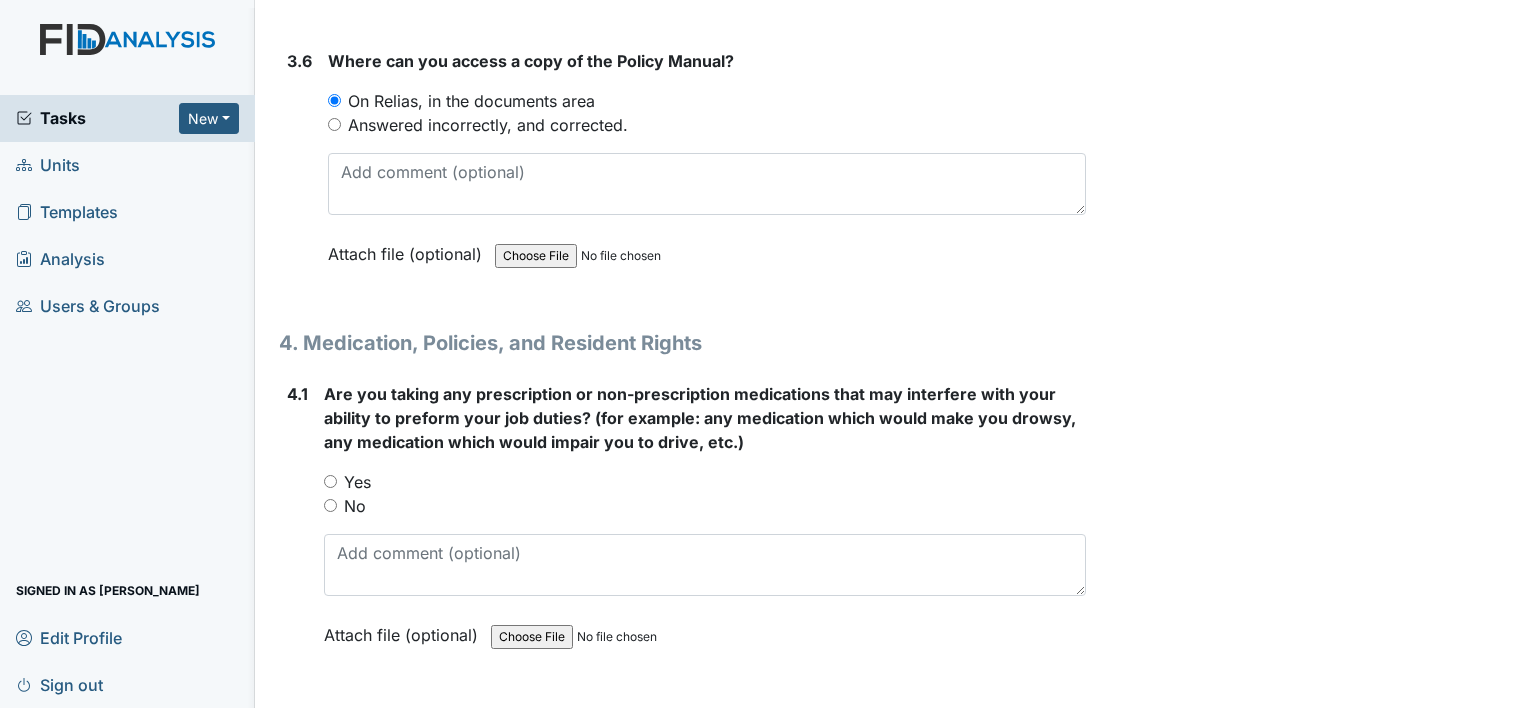 scroll, scrollTop: 9072, scrollLeft: 0, axis: vertical 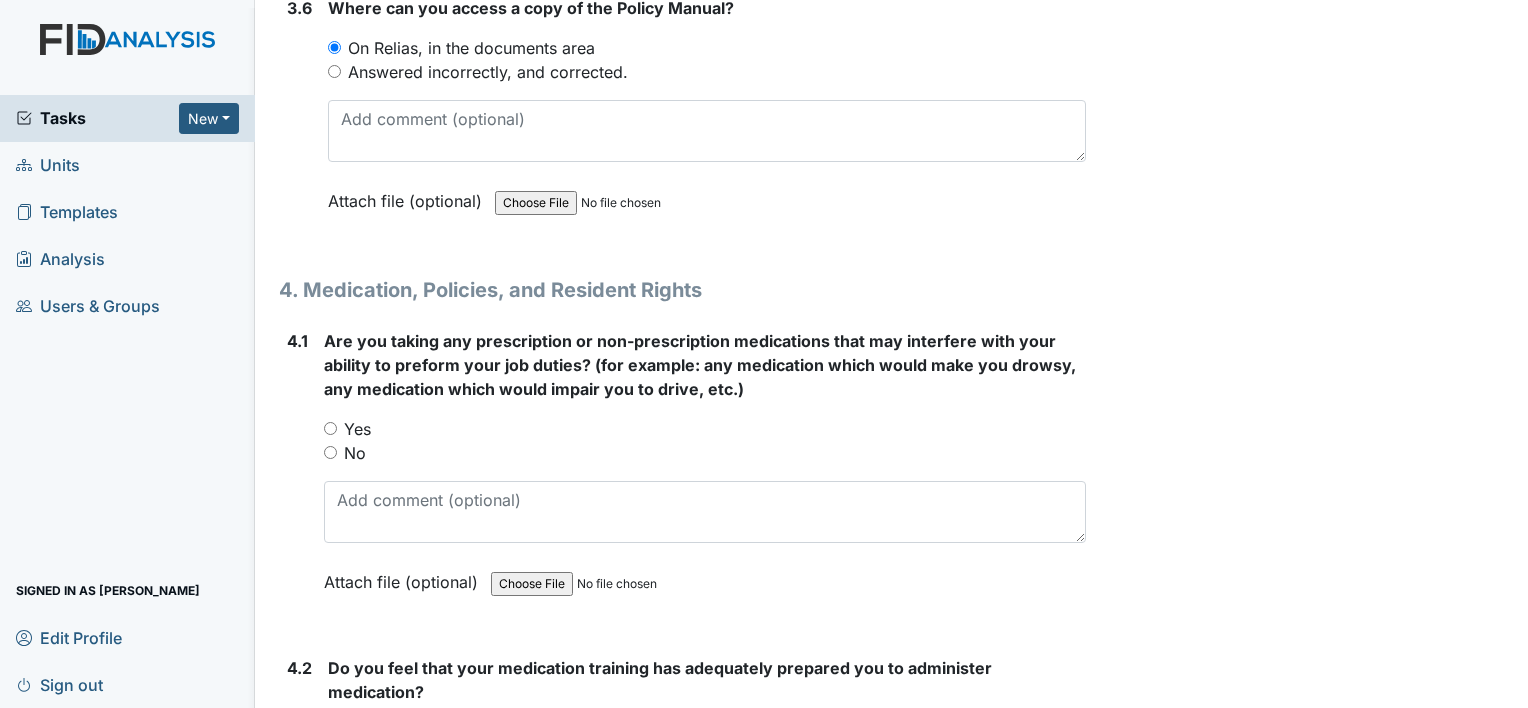 click on "No" at bounding box center (705, 453) 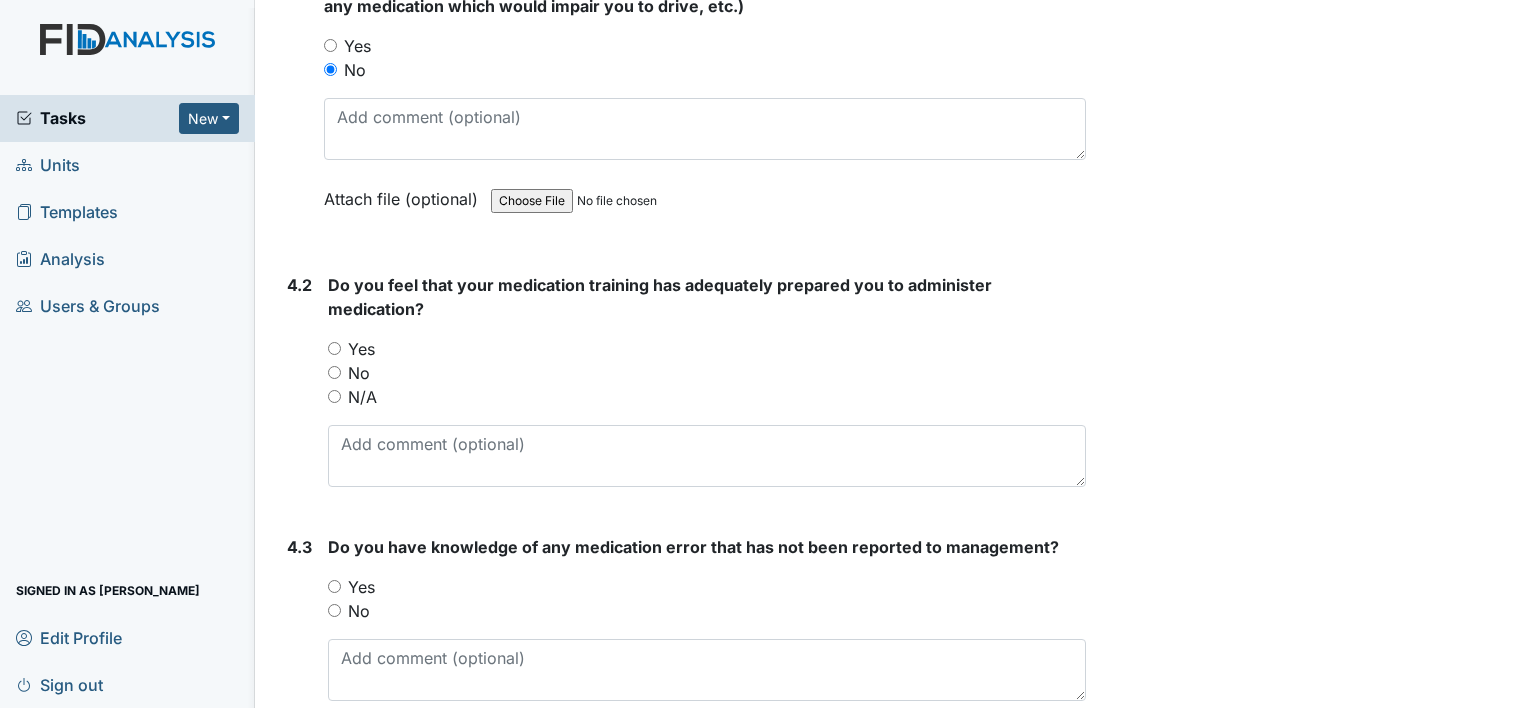 scroll, scrollTop: 9472, scrollLeft: 0, axis: vertical 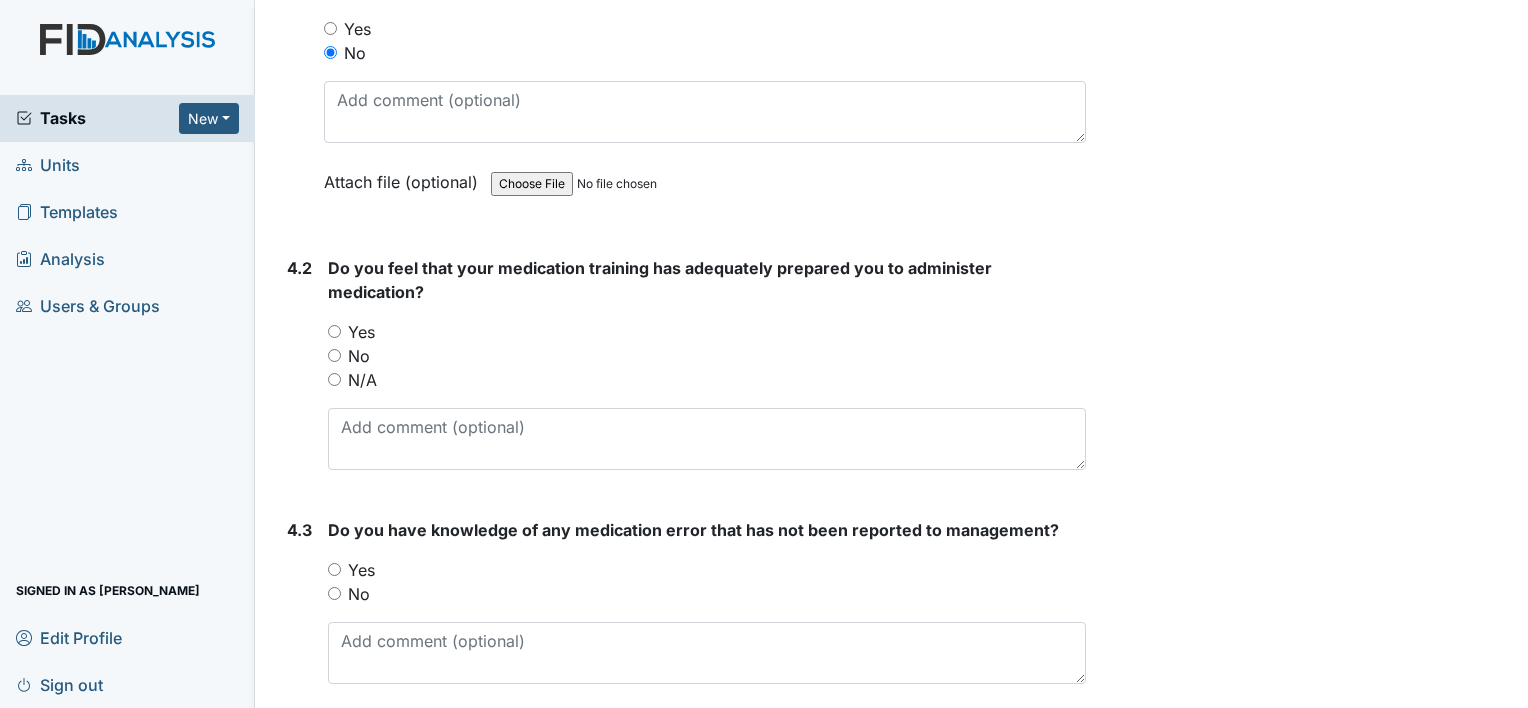 click on "Yes" at bounding box center [361, 332] 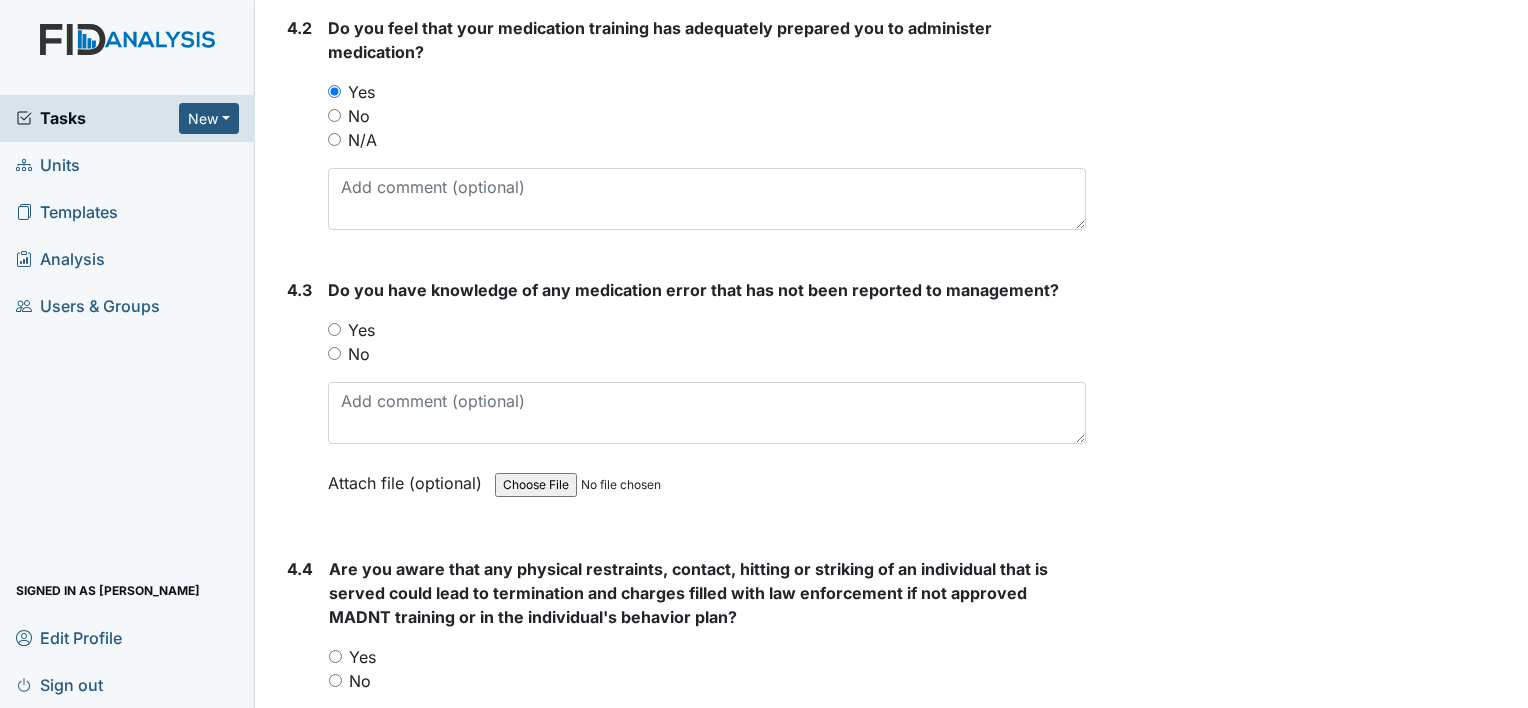 scroll, scrollTop: 9772, scrollLeft: 0, axis: vertical 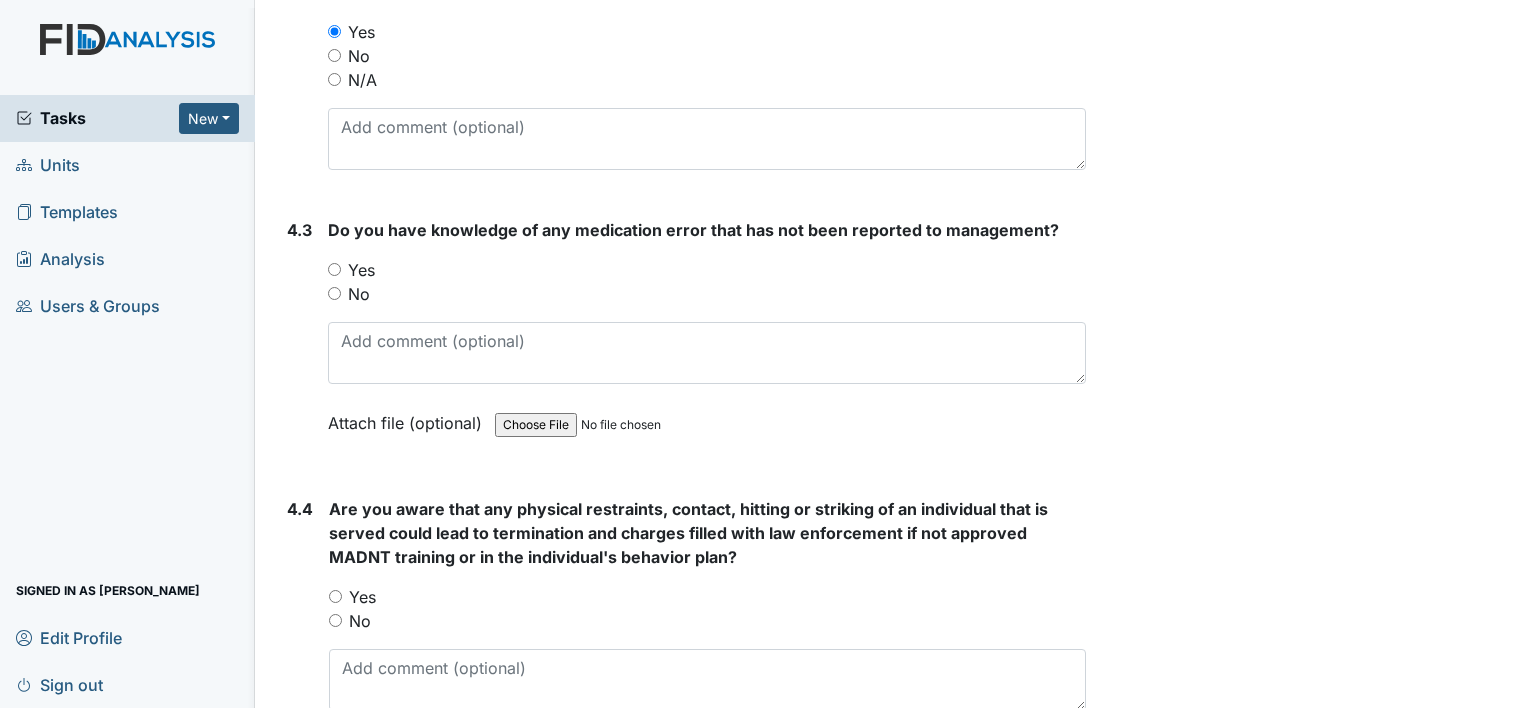 click on "No" at bounding box center (334, 293) 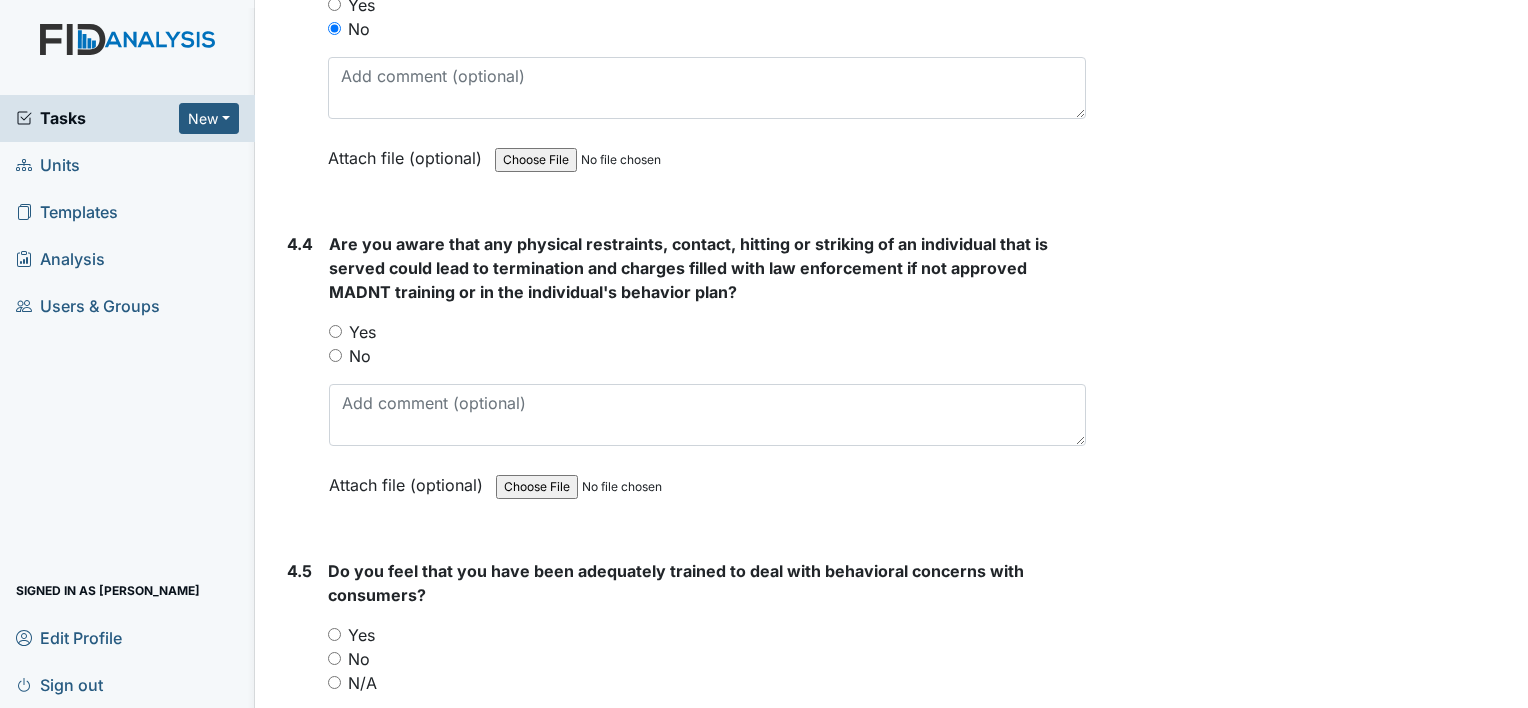 scroll, scrollTop: 10072, scrollLeft: 0, axis: vertical 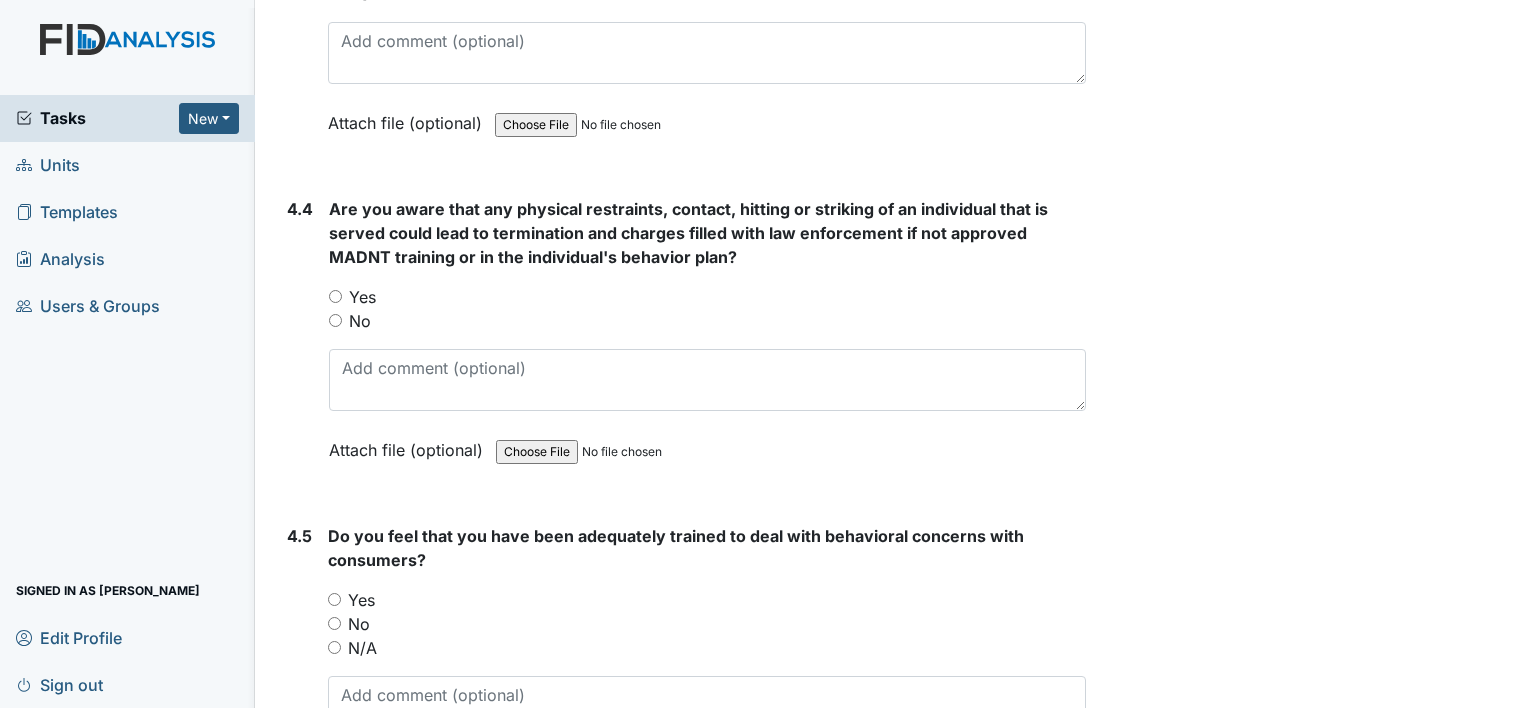 click on "Yes" at bounding box center (362, 297) 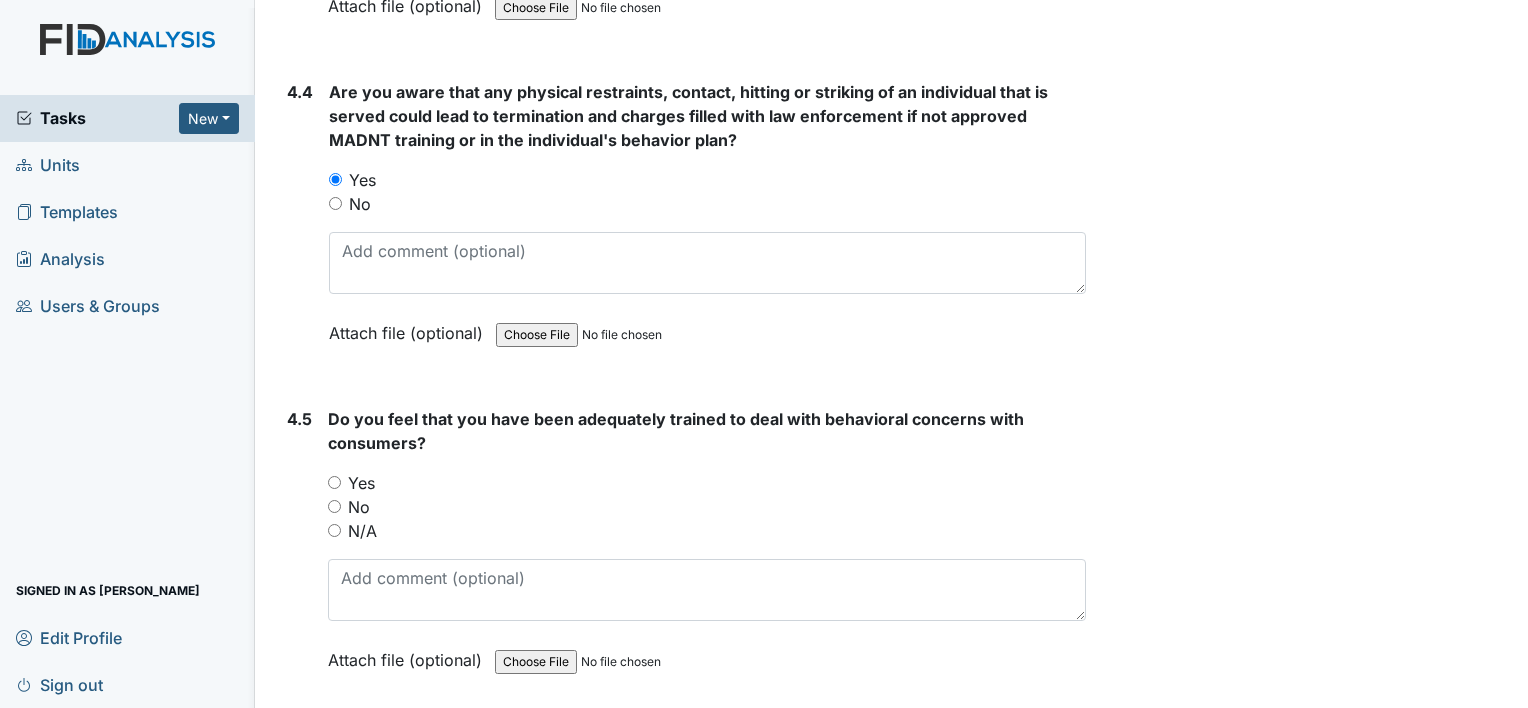 scroll, scrollTop: 10272, scrollLeft: 0, axis: vertical 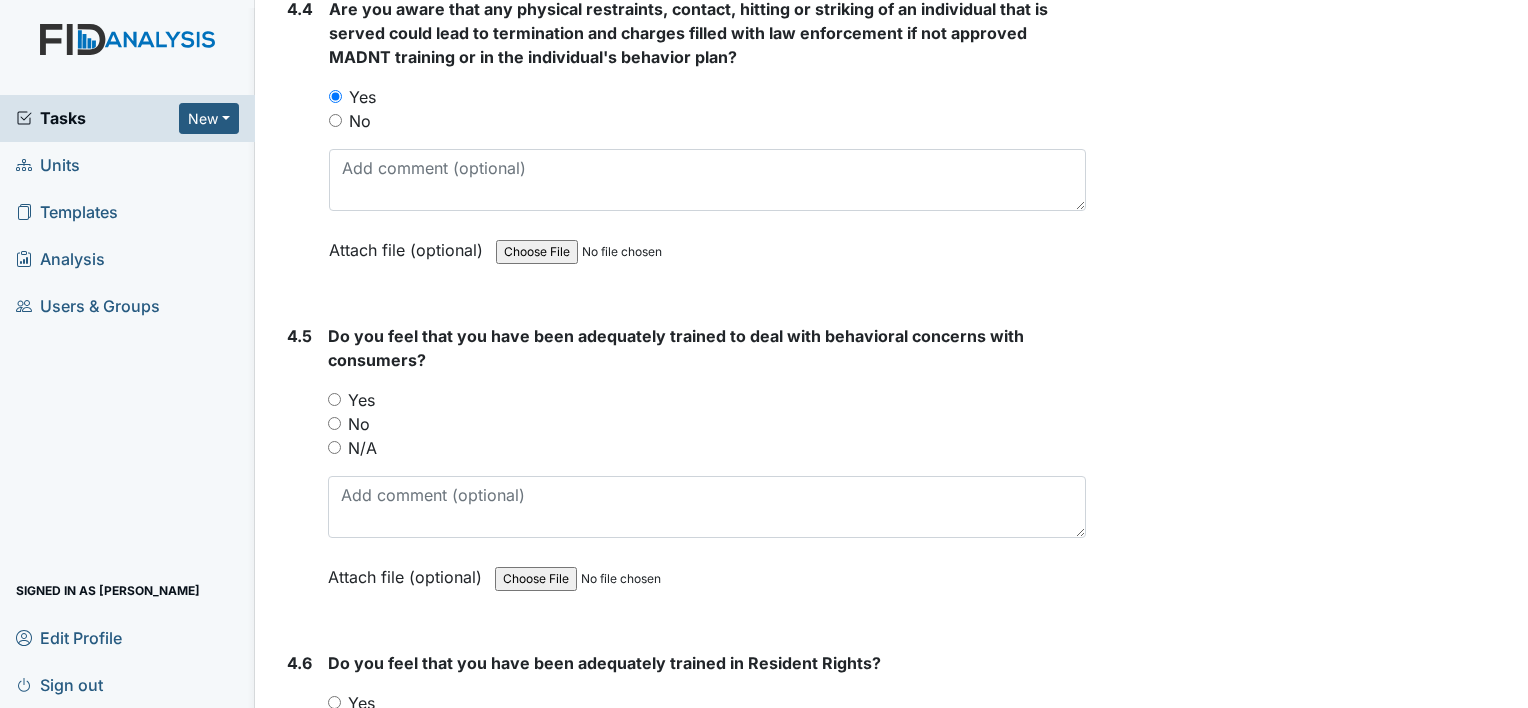 click on "Yes" at bounding box center (707, 400) 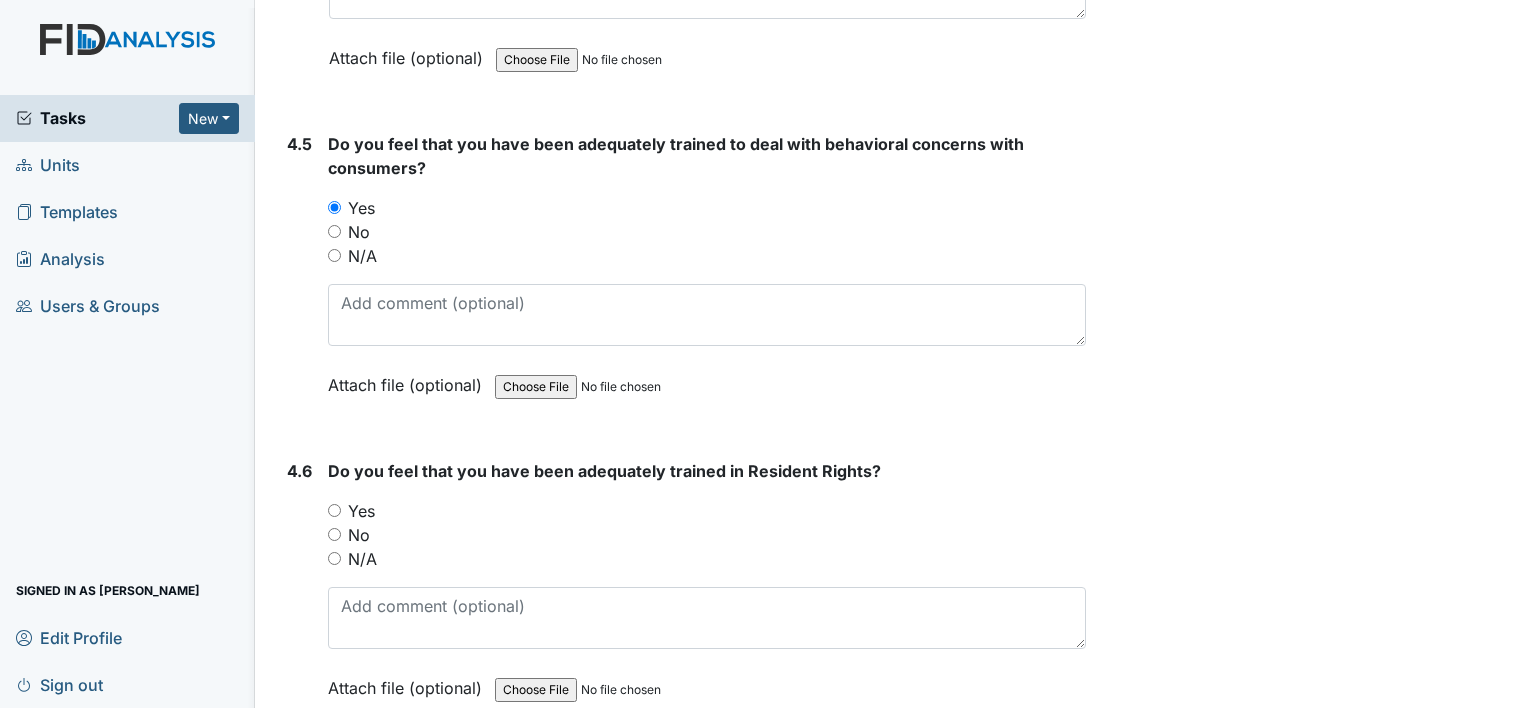 scroll, scrollTop: 10472, scrollLeft: 0, axis: vertical 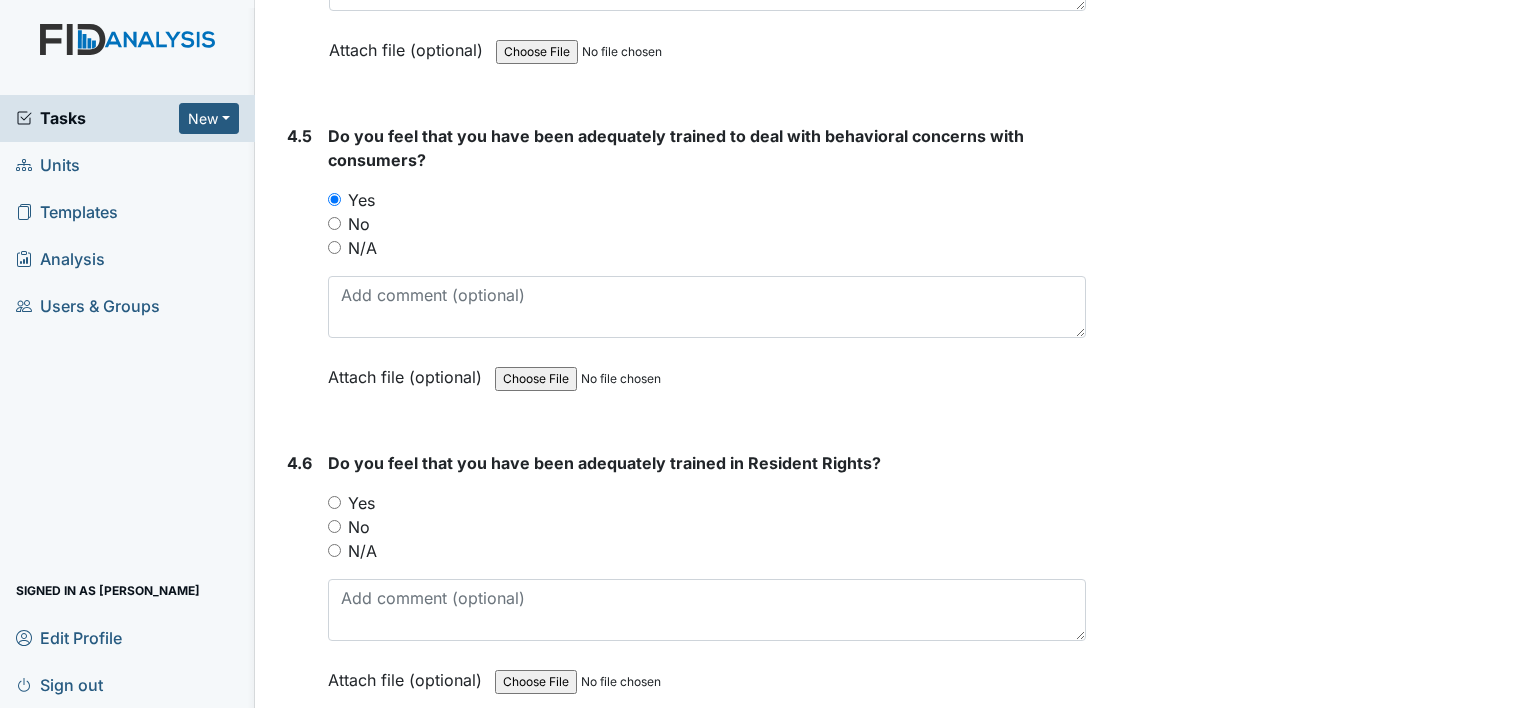 click on "Yes" at bounding box center [361, 503] 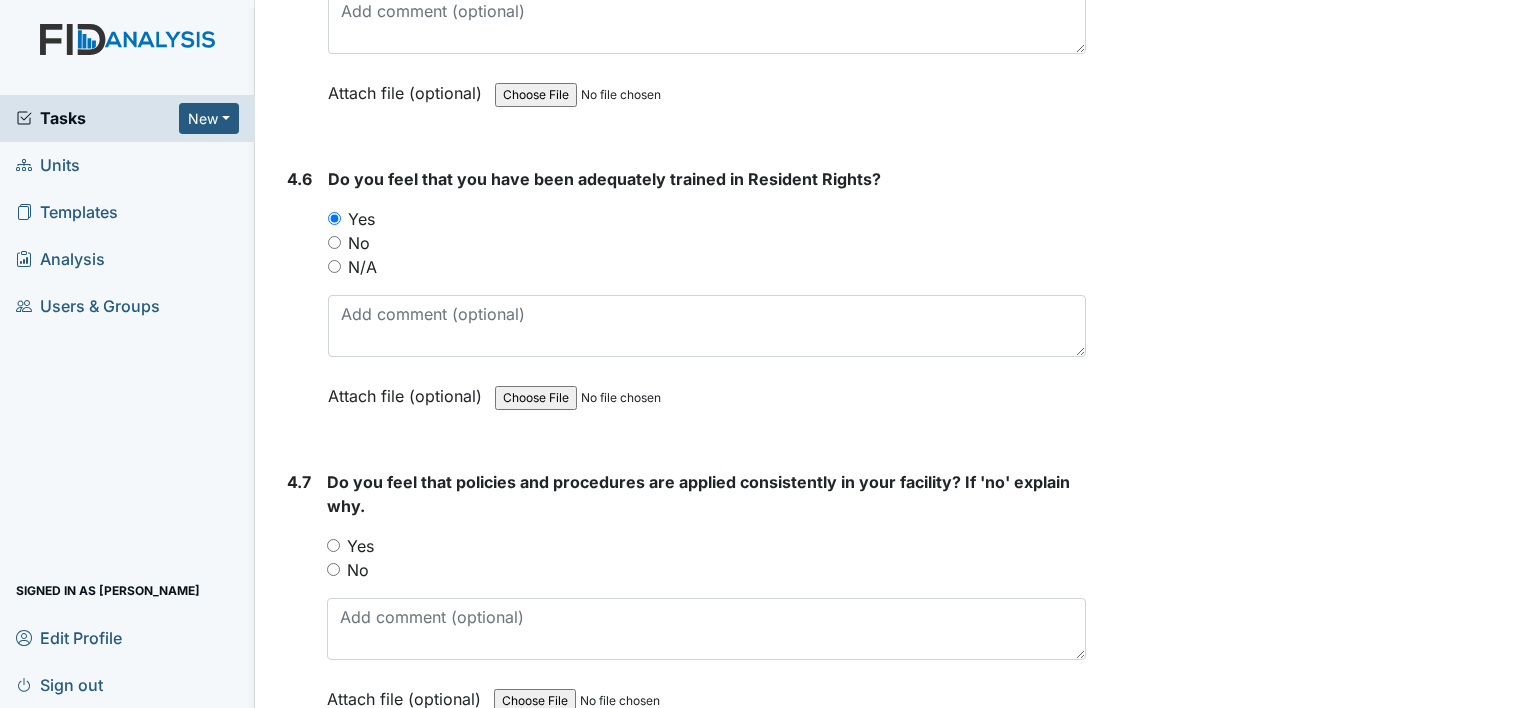 scroll, scrollTop: 10772, scrollLeft: 0, axis: vertical 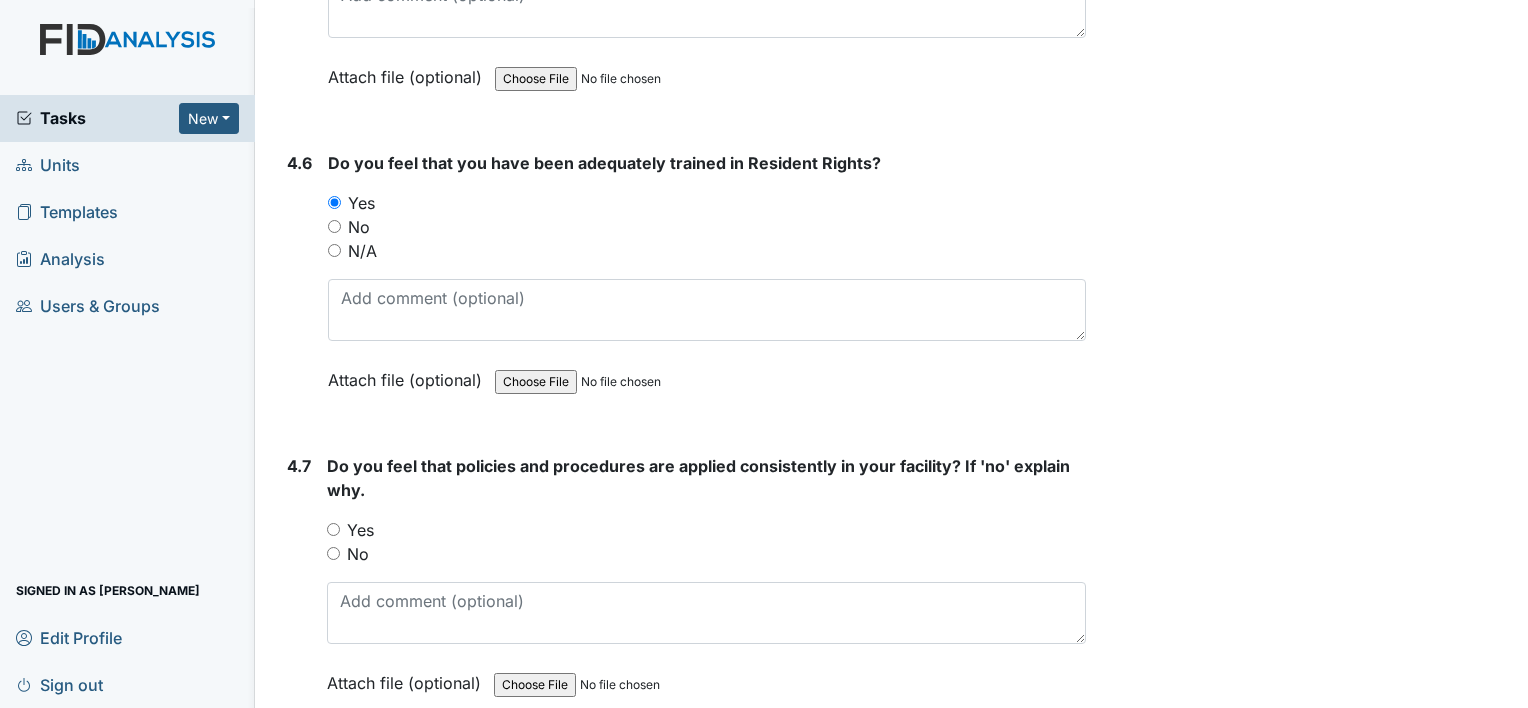 click on "Yes" at bounding box center (360, 530) 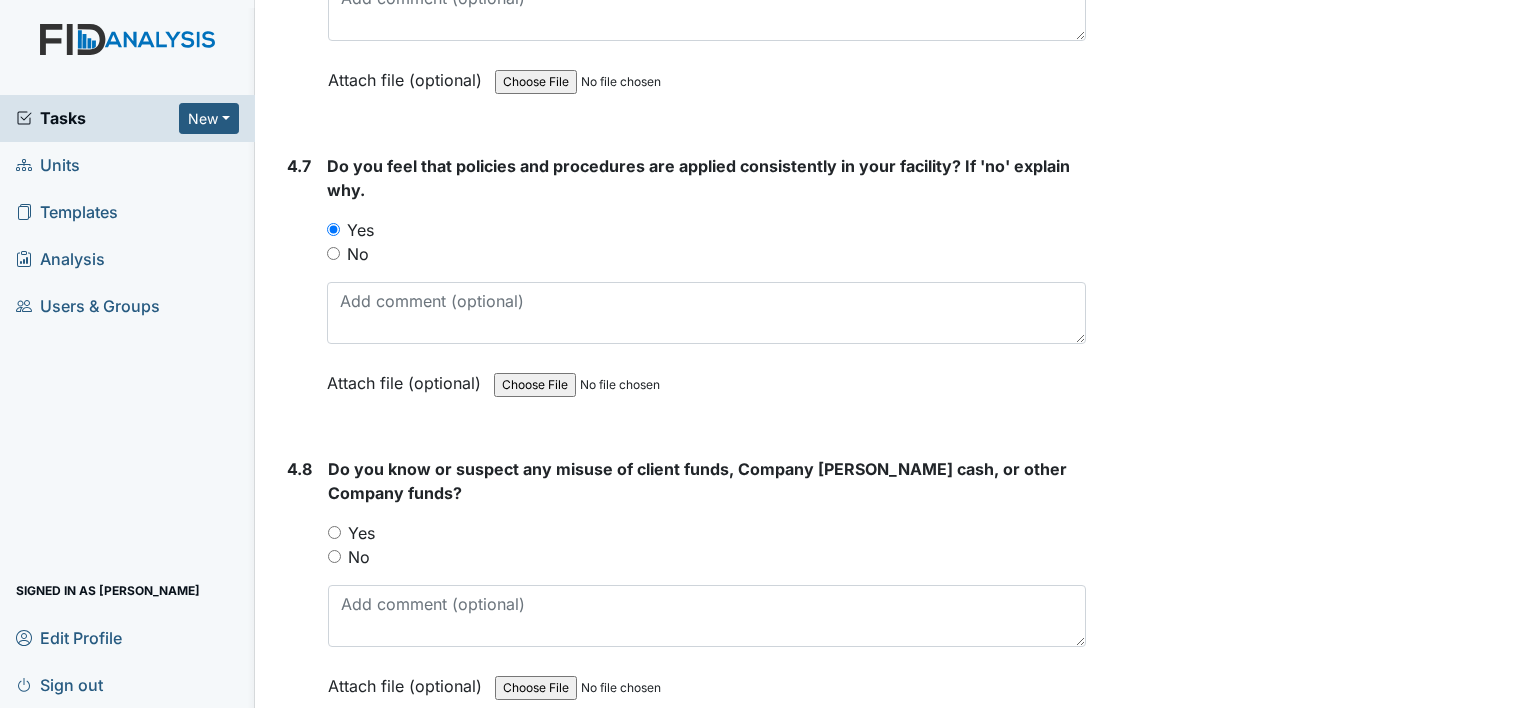 scroll, scrollTop: 11172, scrollLeft: 0, axis: vertical 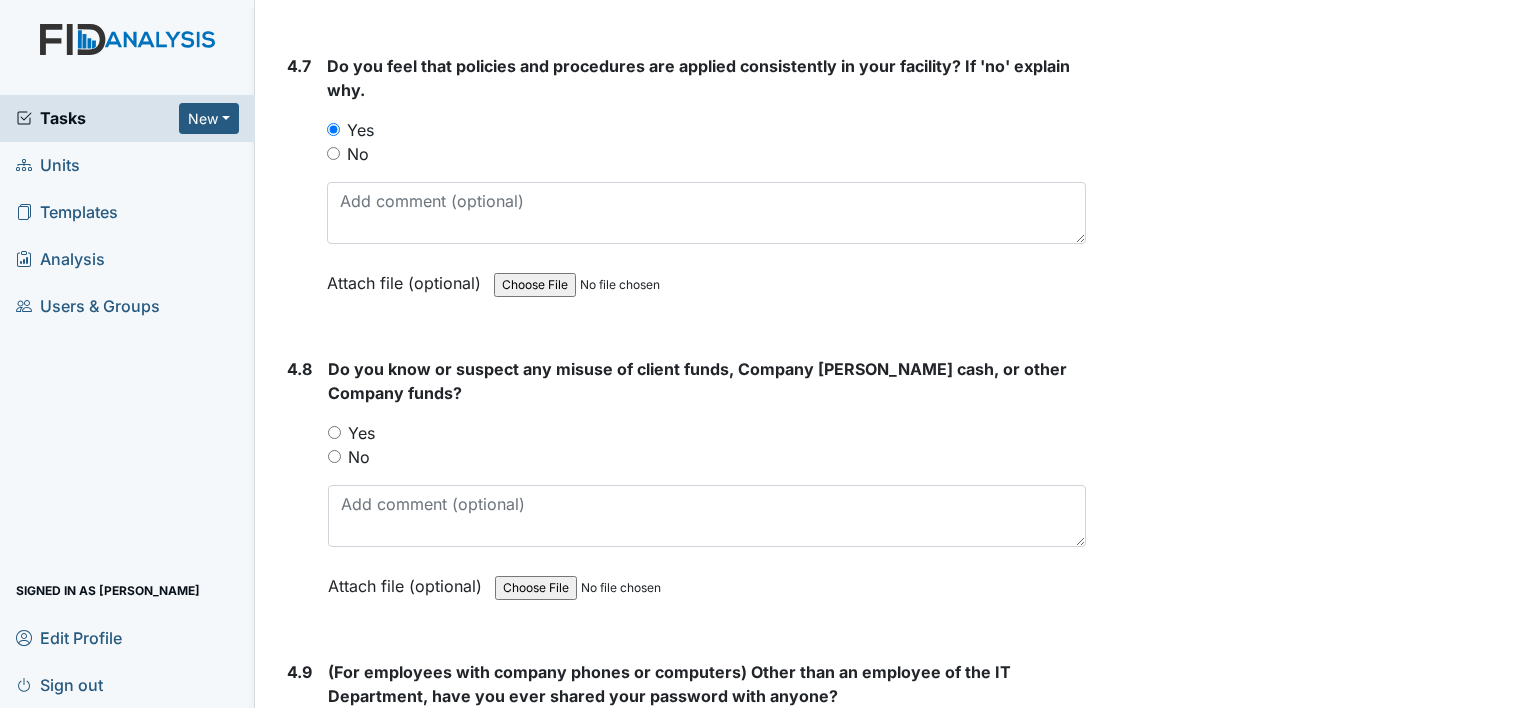 click on "No" at bounding box center (707, 457) 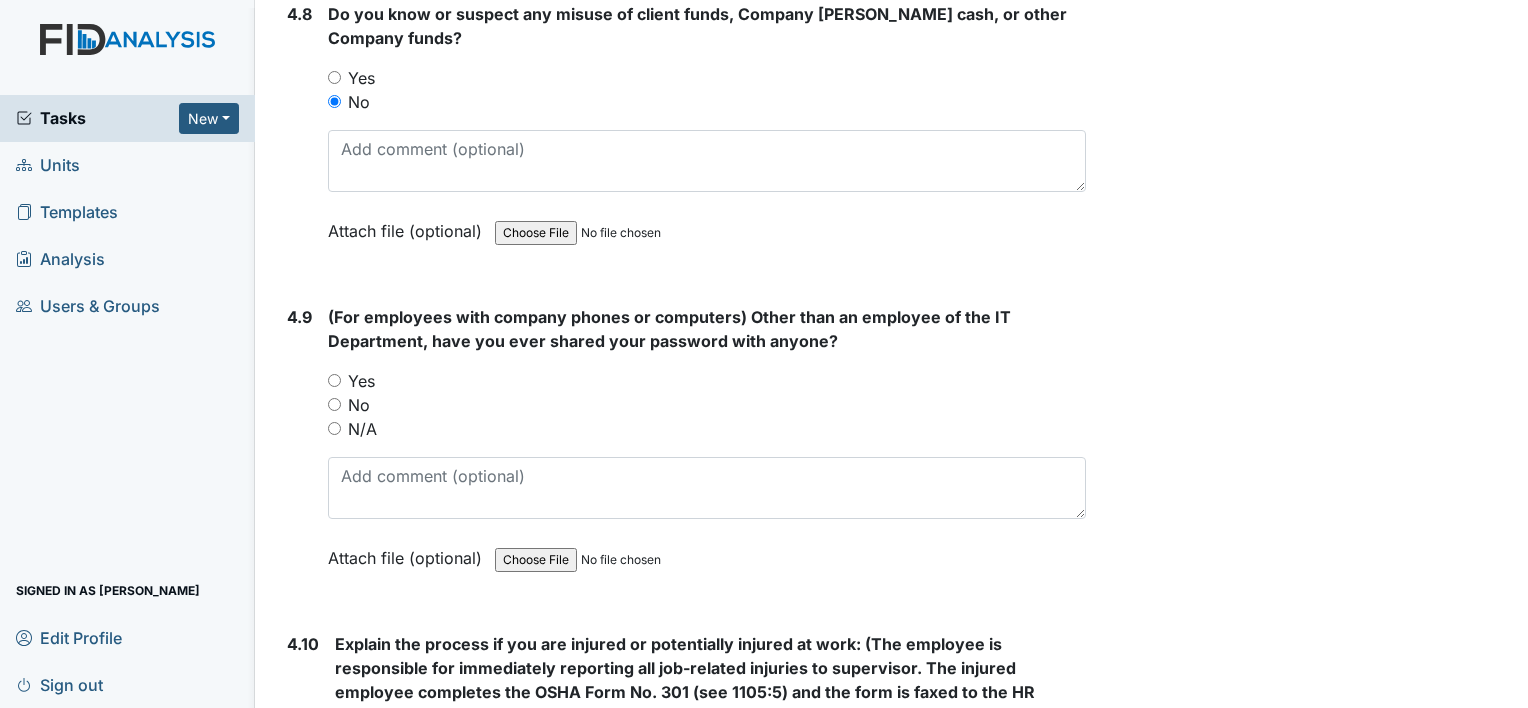 scroll, scrollTop: 11572, scrollLeft: 0, axis: vertical 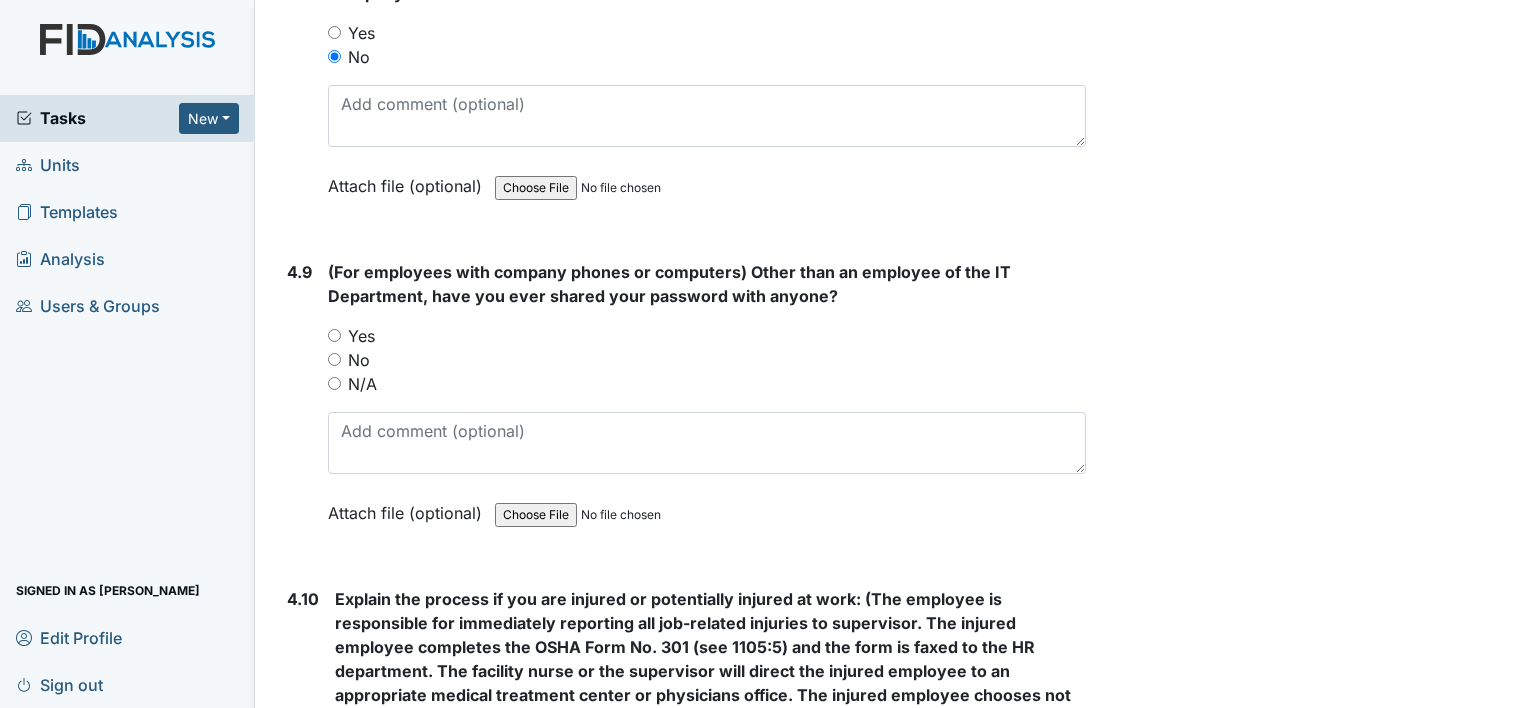 click on "No" at bounding box center (359, 360) 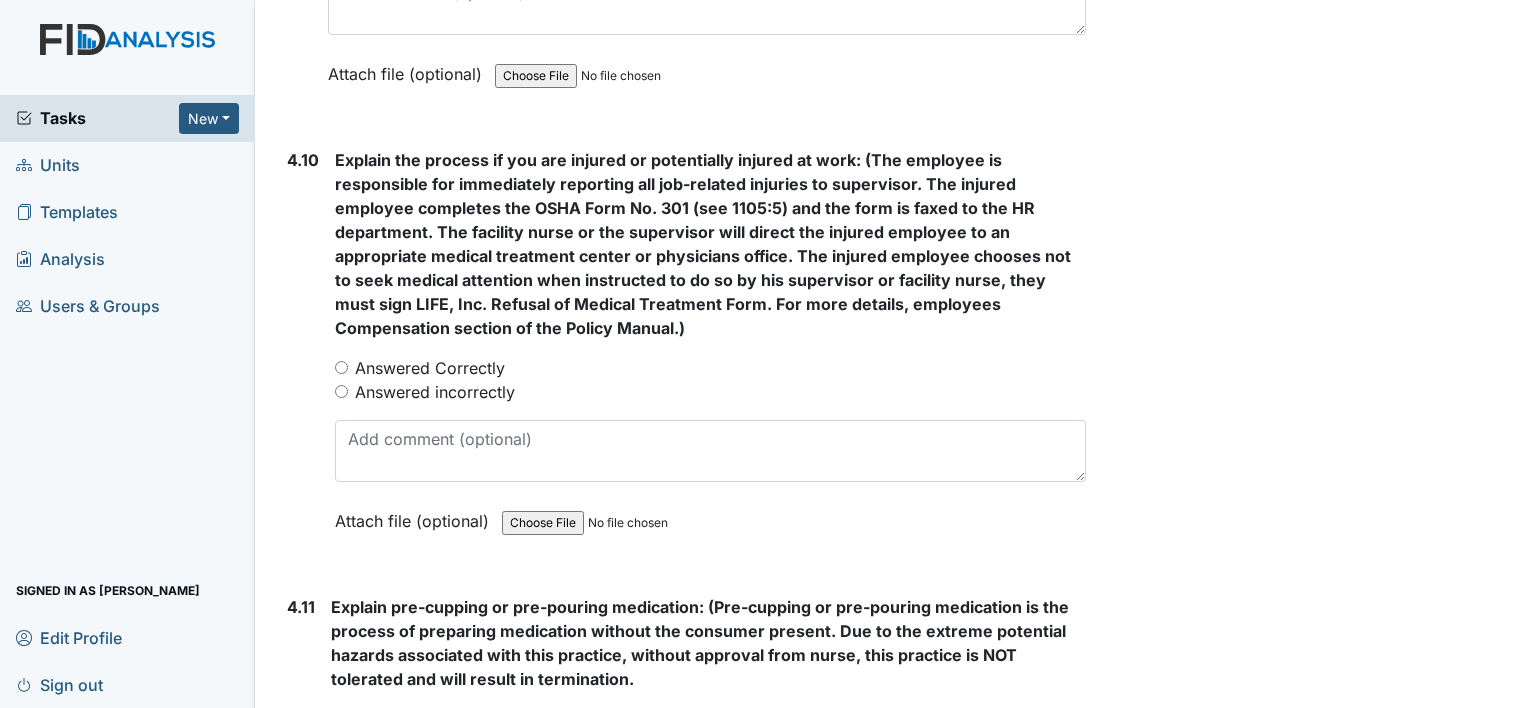 scroll, scrollTop: 12072, scrollLeft: 0, axis: vertical 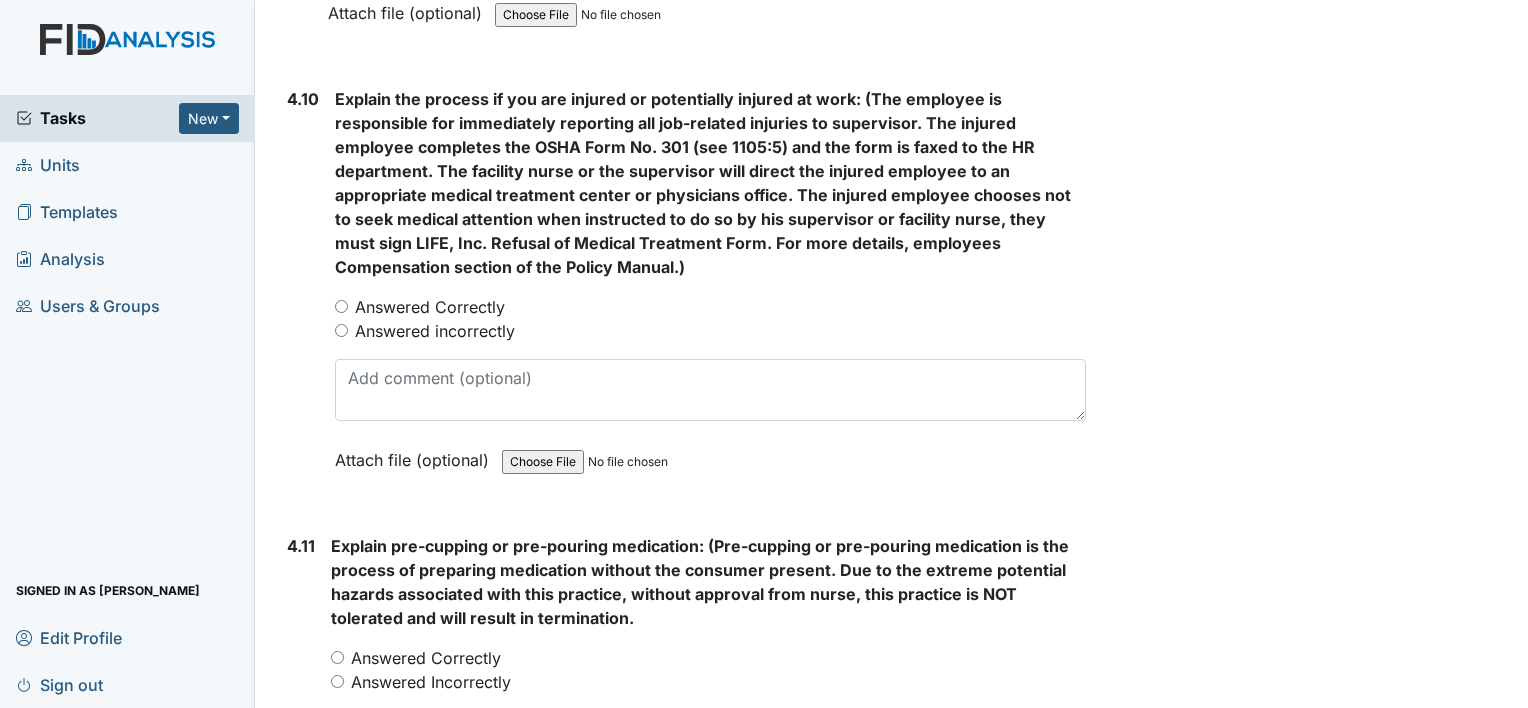 click on "Answered Correctly" at bounding box center (430, 307) 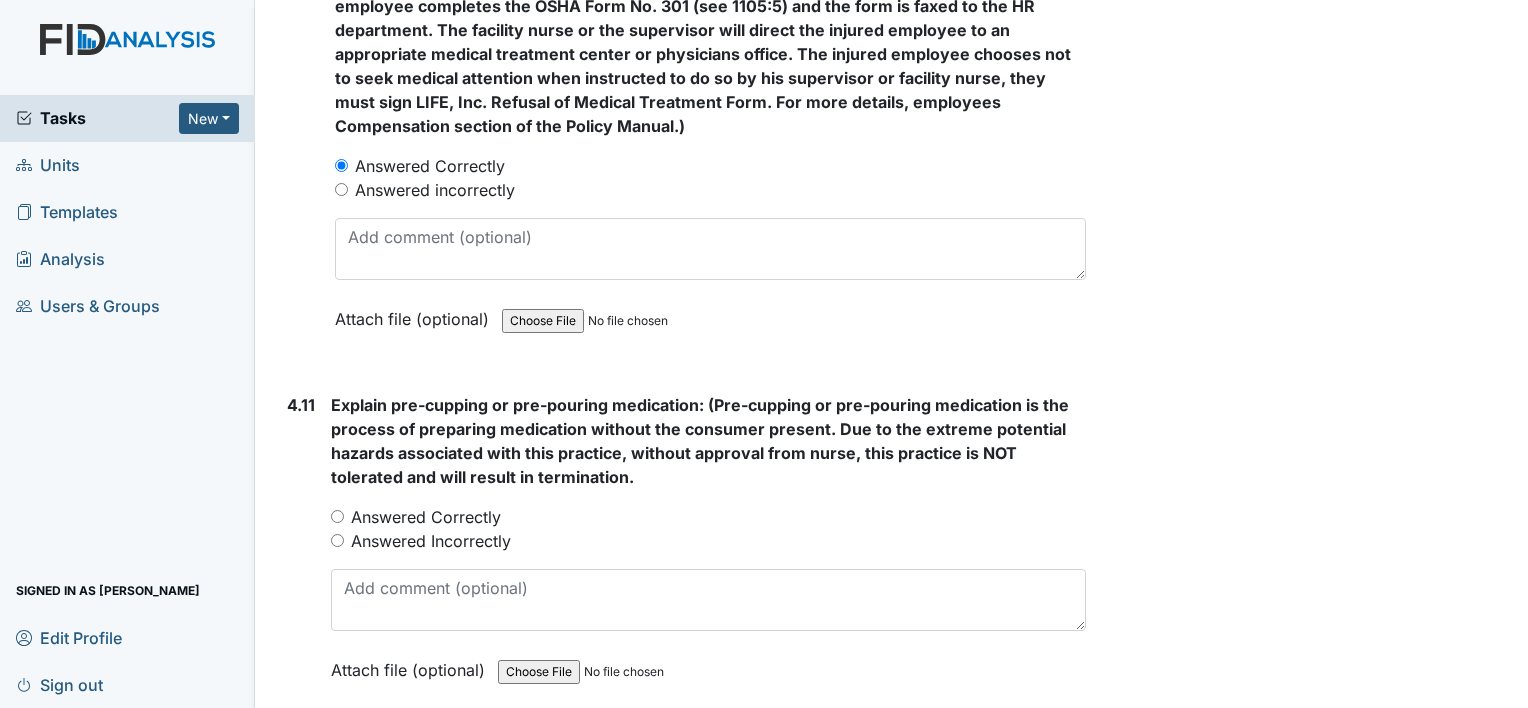 scroll, scrollTop: 12272, scrollLeft: 0, axis: vertical 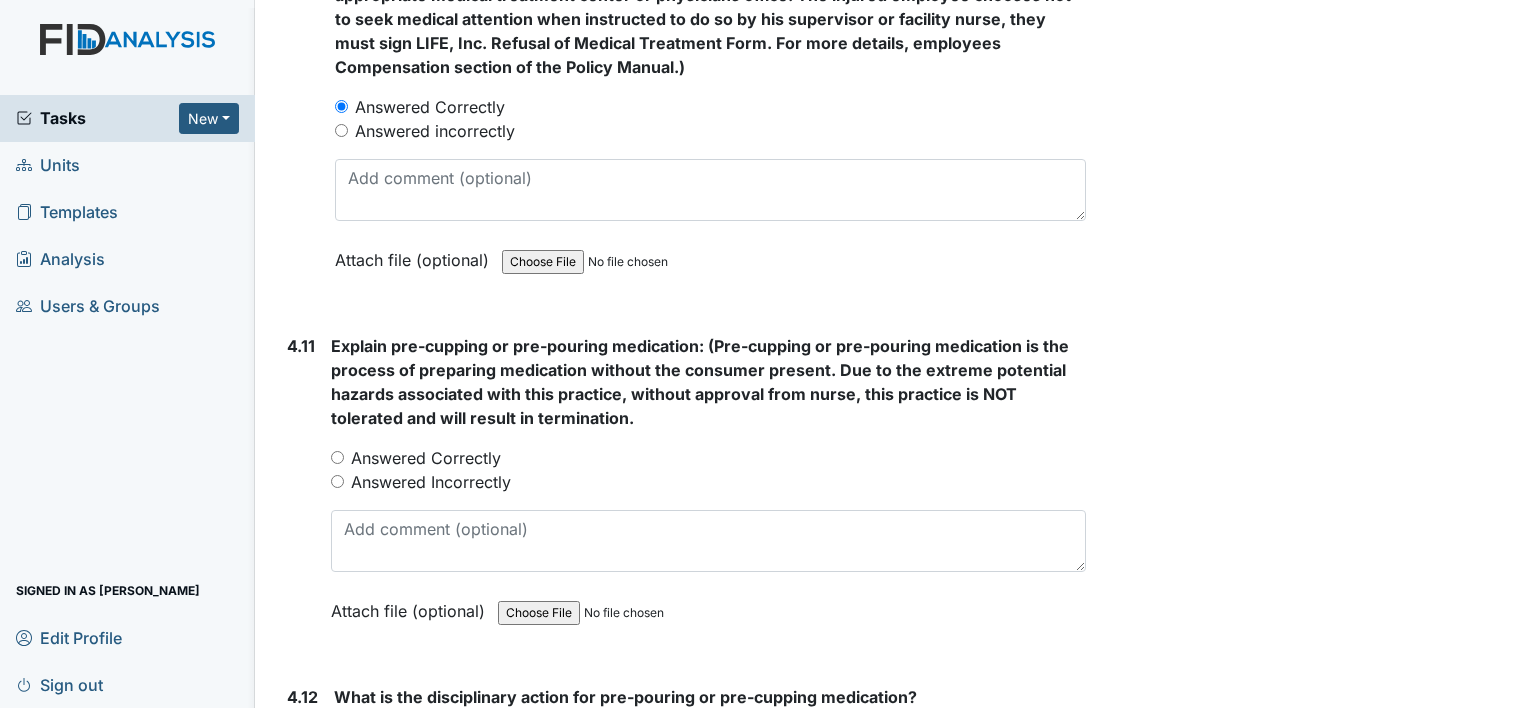 click on "Answered Correctly" at bounding box center [426, 458] 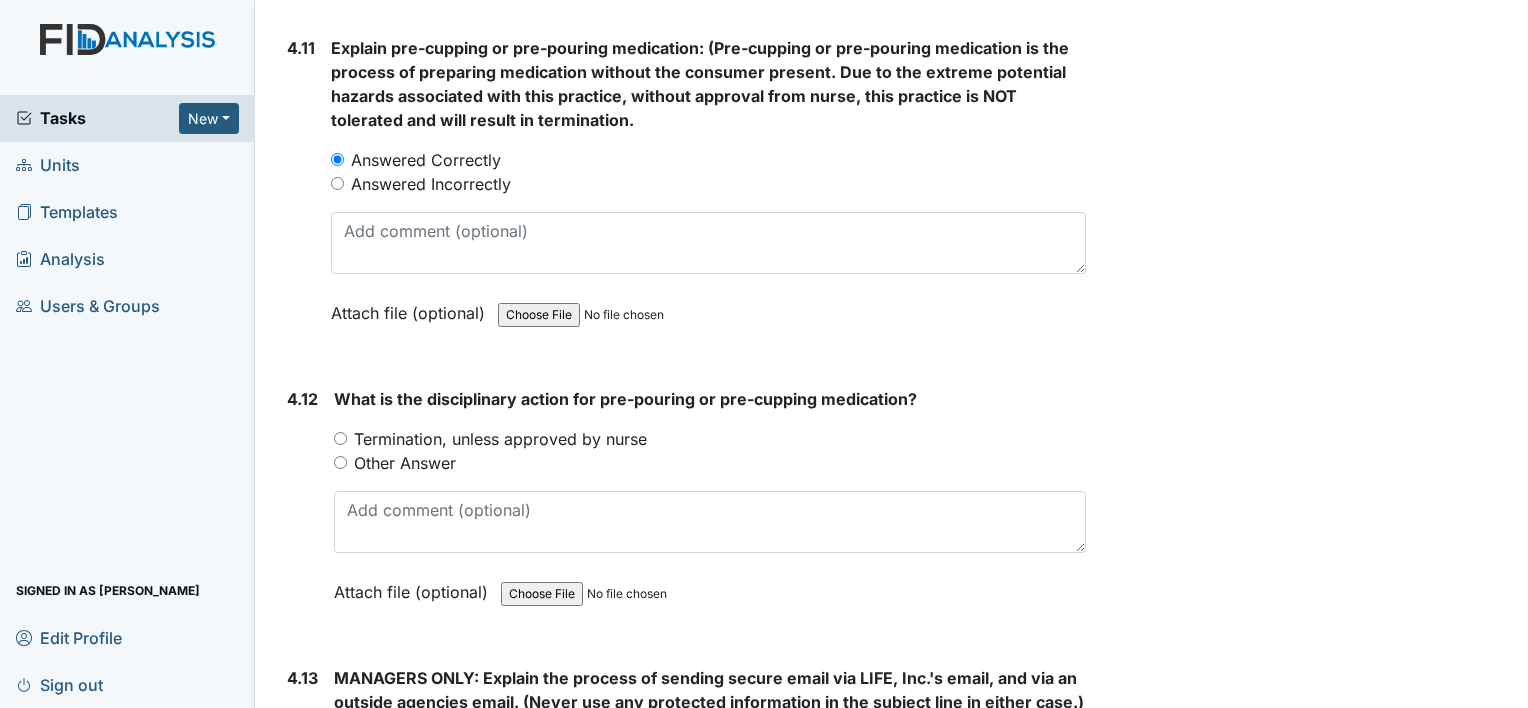 scroll, scrollTop: 12572, scrollLeft: 0, axis: vertical 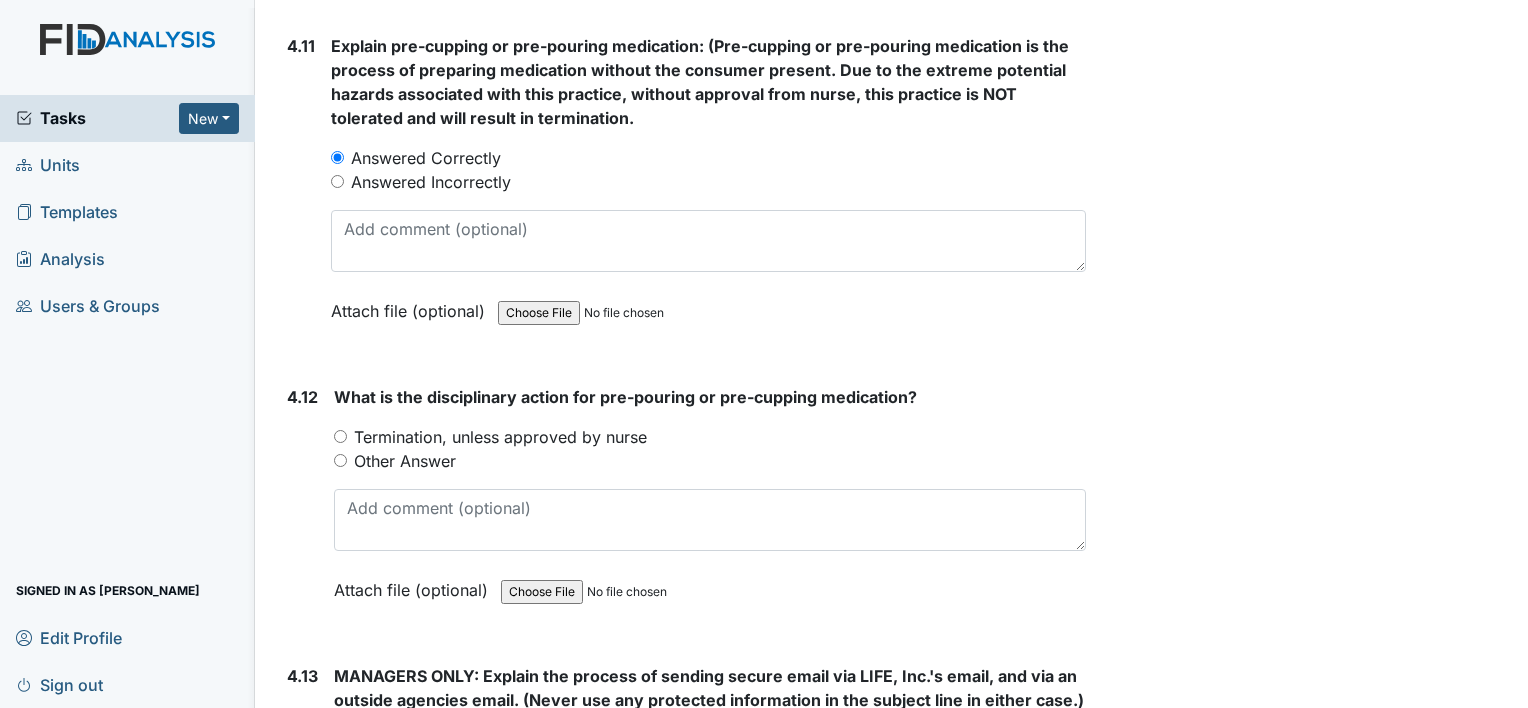 click on "Termination, unless approved by nurse" at bounding box center [500, 437] 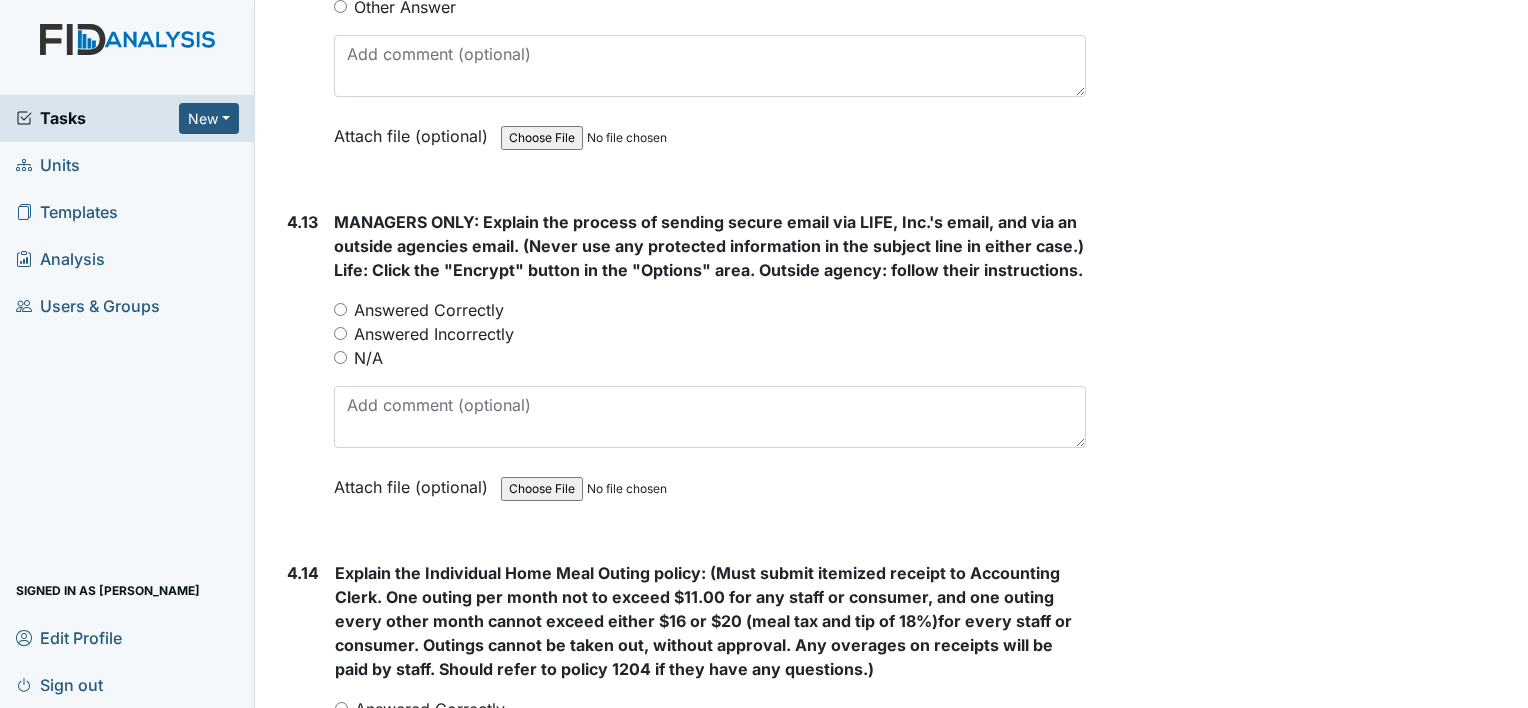scroll, scrollTop: 13072, scrollLeft: 0, axis: vertical 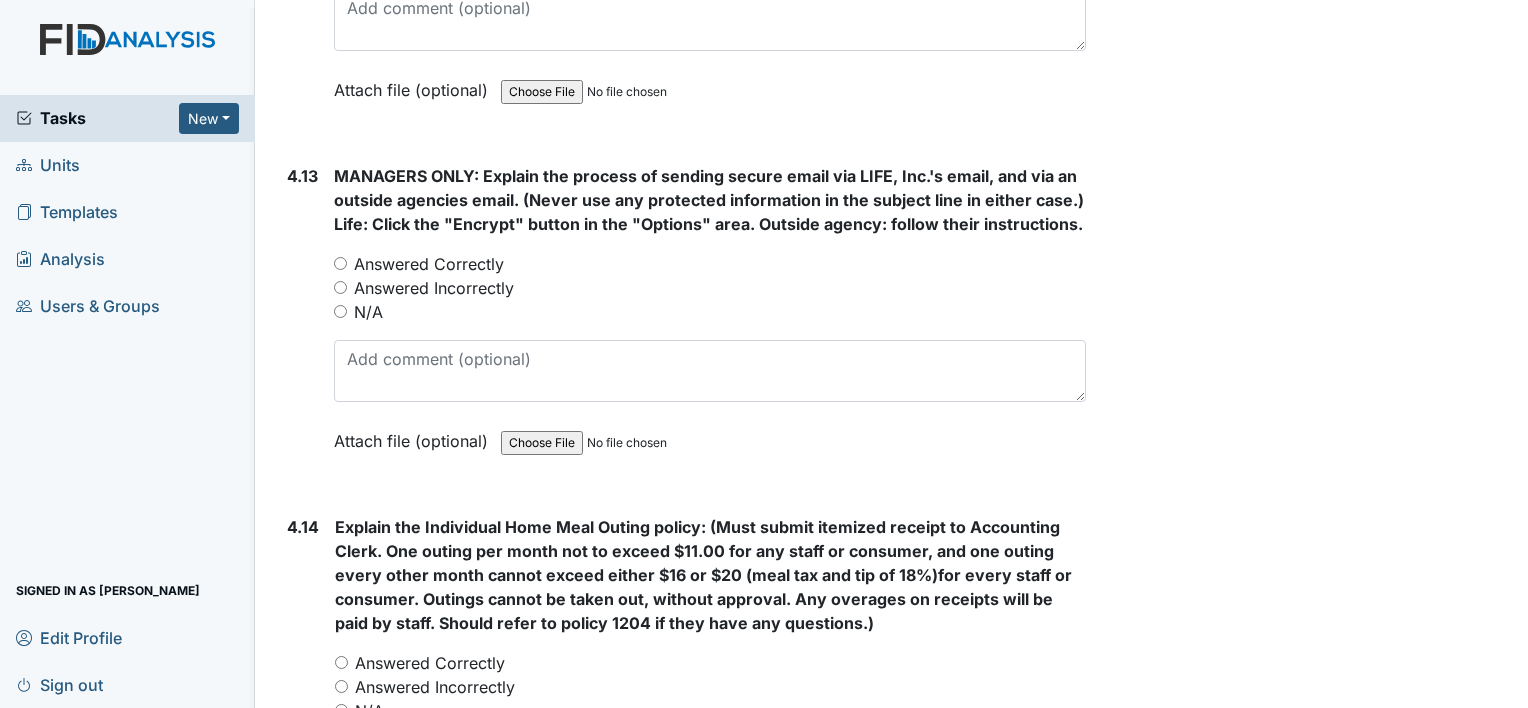 click on "N/A" at bounding box center [368, 312] 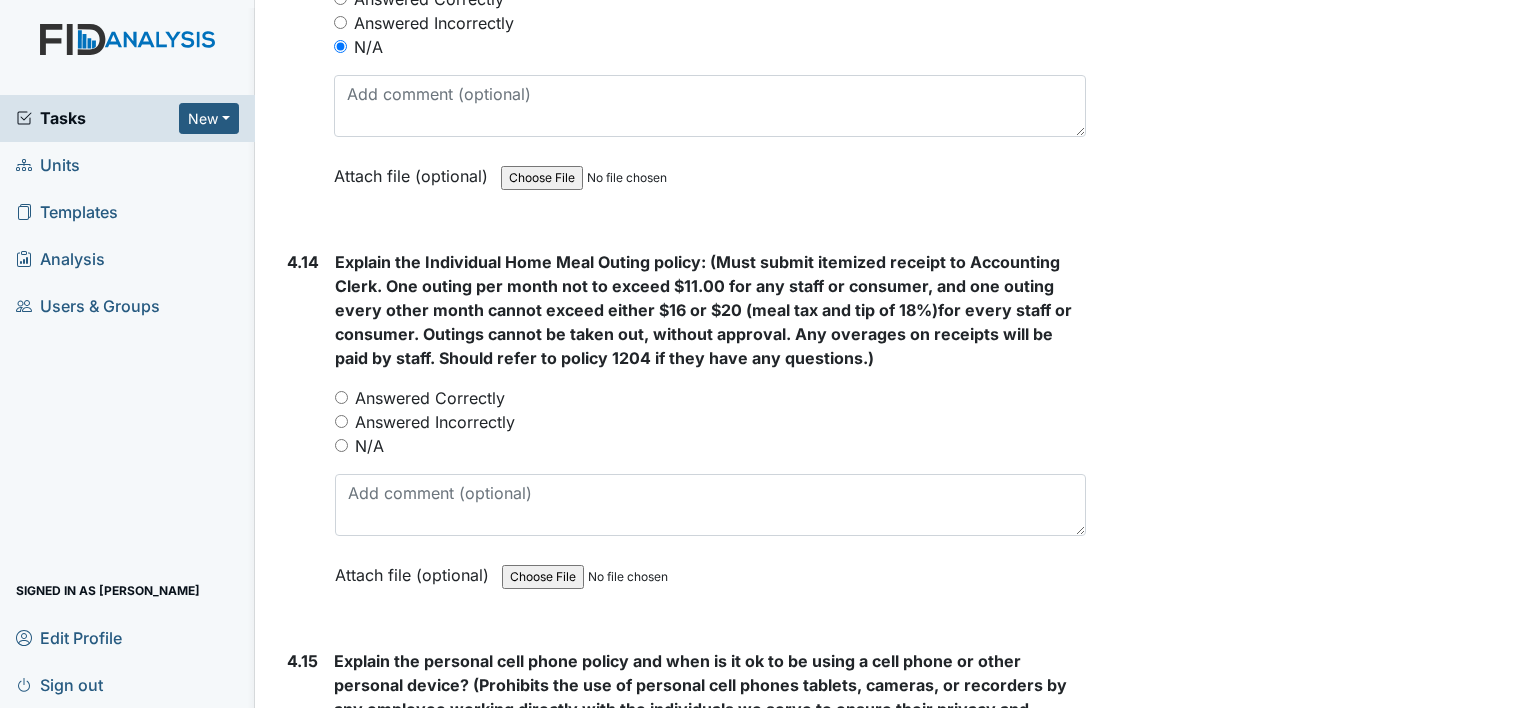 scroll, scrollTop: 13372, scrollLeft: 0, axis: vertical 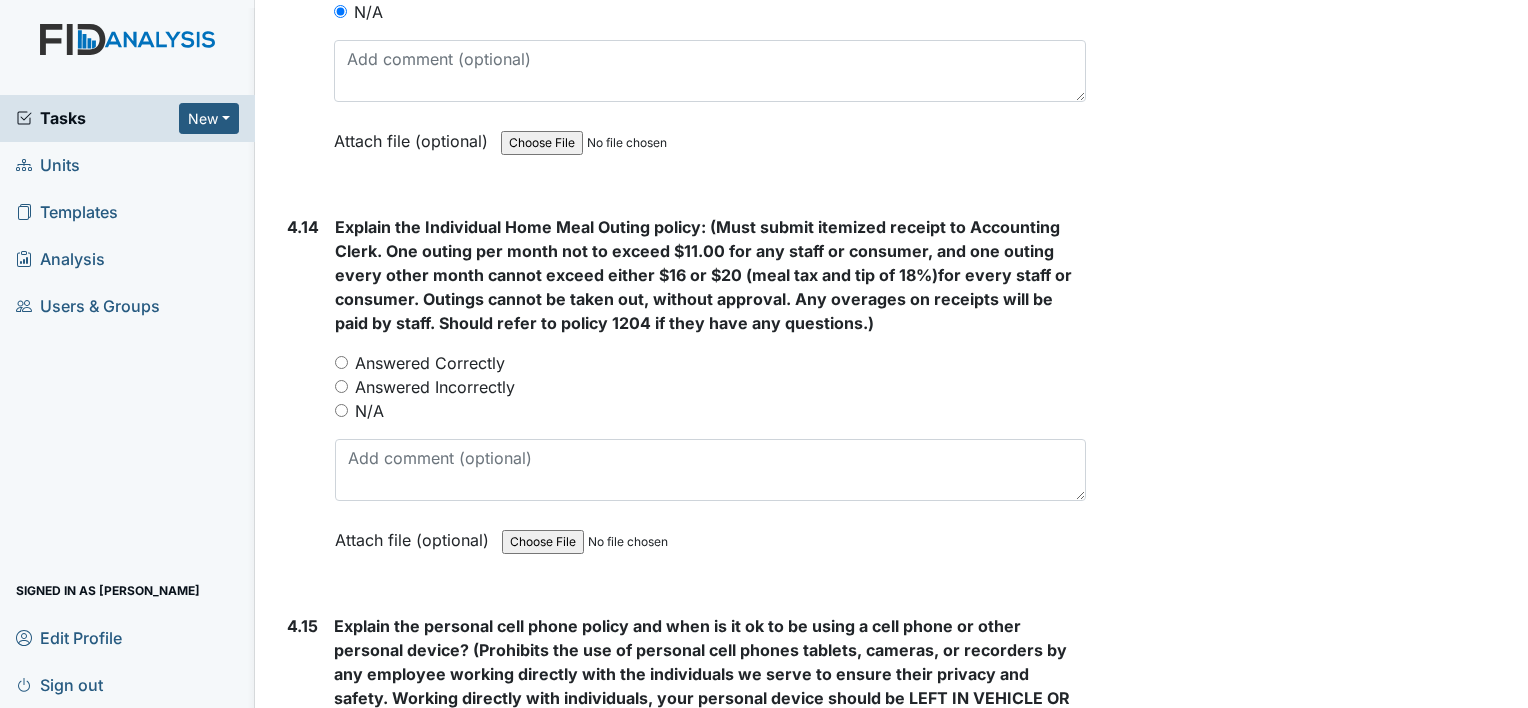 click on "Answered Correctly" at bounding box center (430, 363) 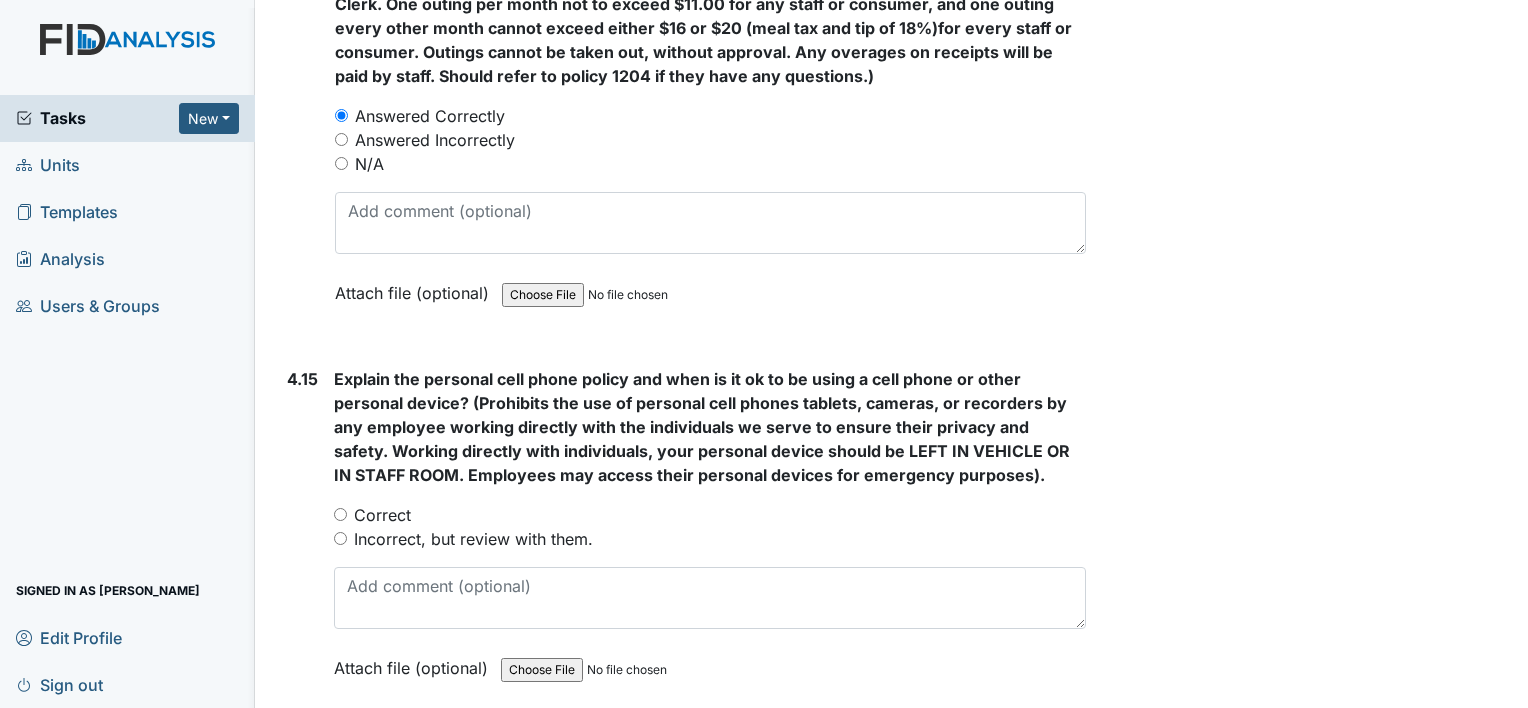 scroll, scrollTop: 13672, scrollLeft: 0, axis: vertical 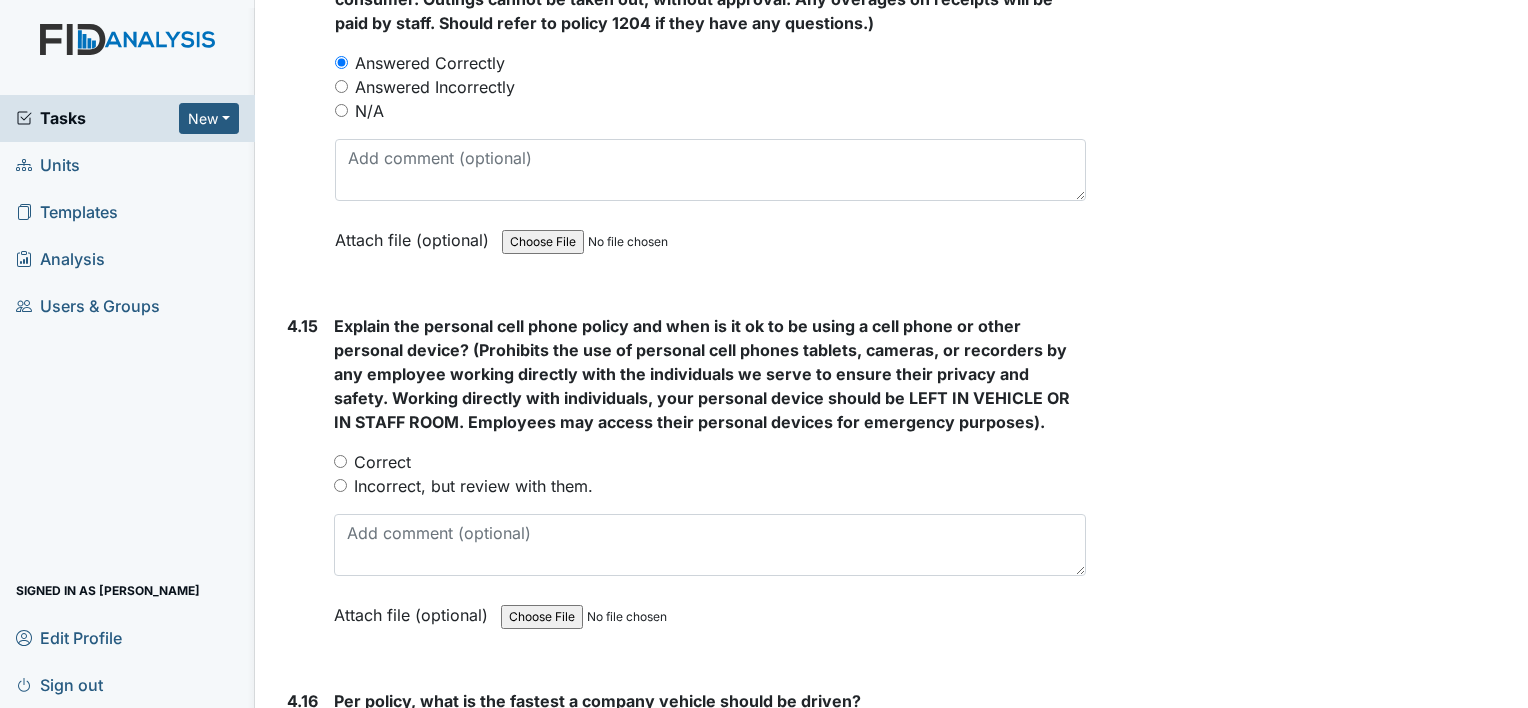 click on "Correct" at bounding box center [382, 462] 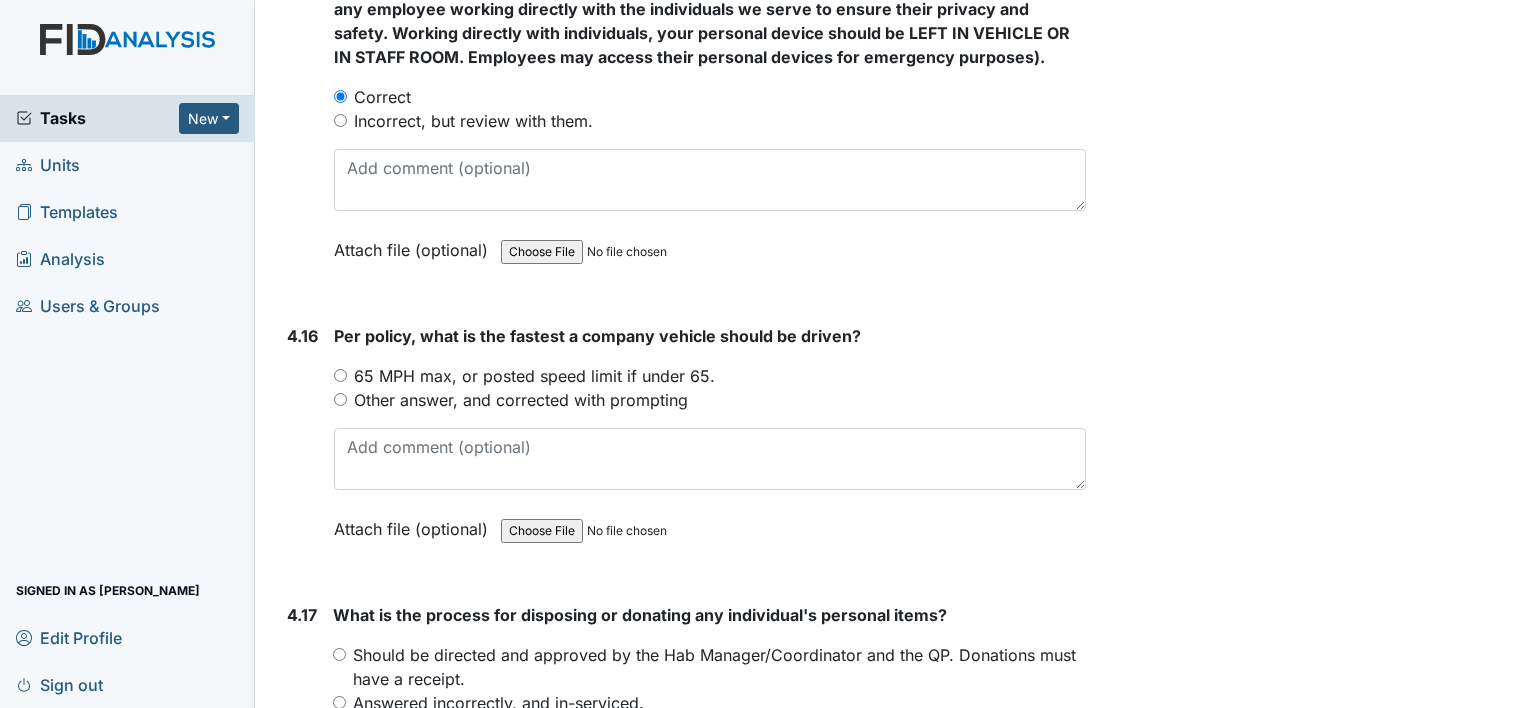 scroll, scrollTop: 14072, scrollLeft: 0, axis: vertical 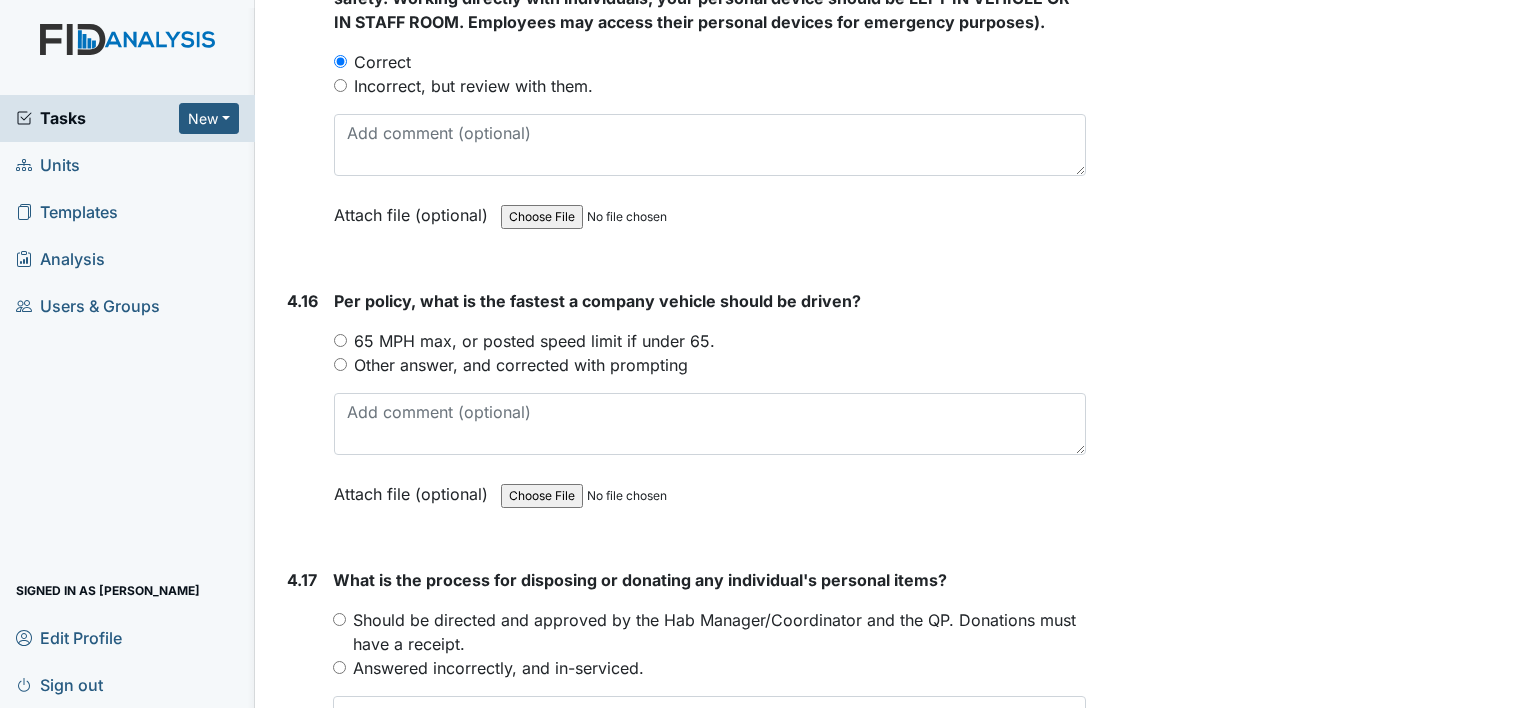 click on "65 MPH max, or posted speed limit if under 65." at bounding box center (534, 341) 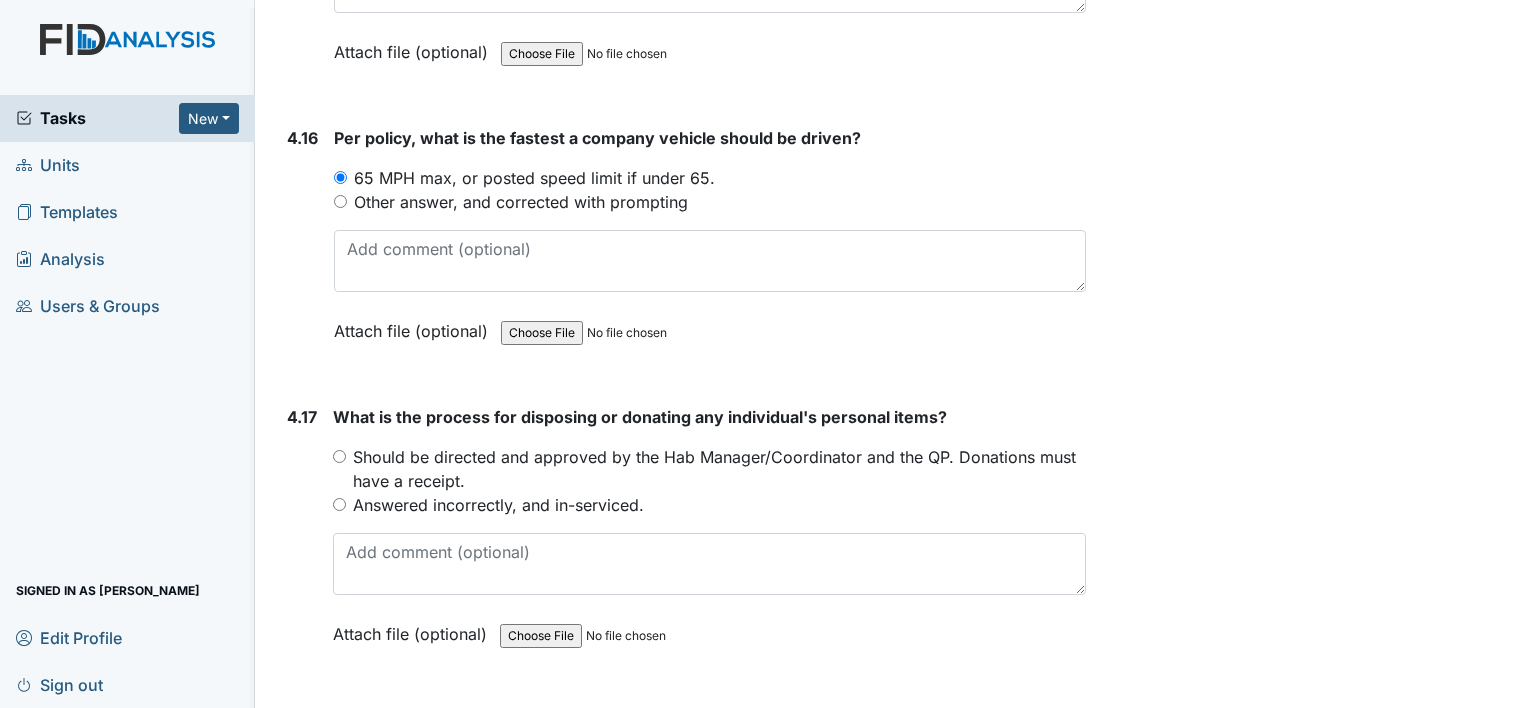 scroll, scrollTop: 14372, scrollLeft: 0, axis: vertical 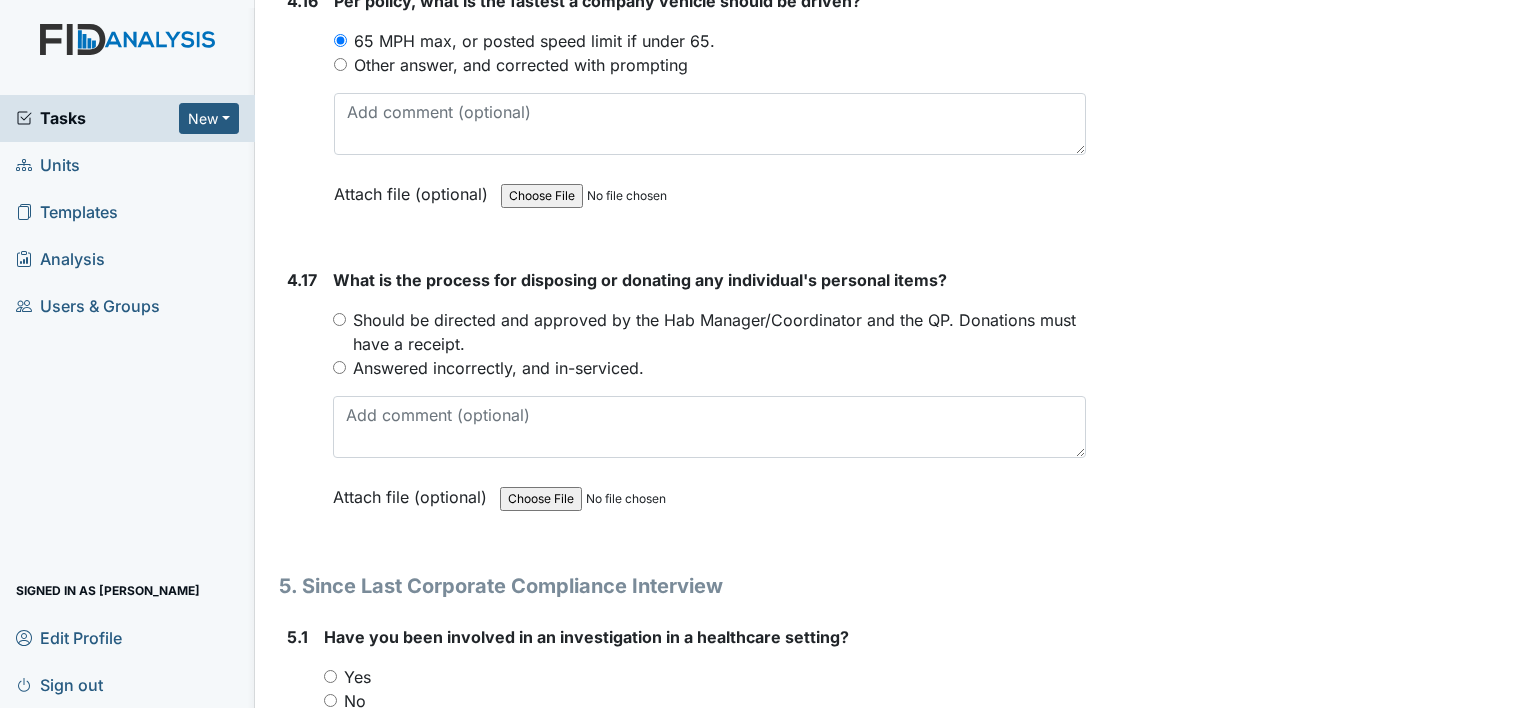 click on "Should be directed and approved by the Hab Manager/Coordinator and the QP. Donations must have a receipt." at bounding box center (719, 332) 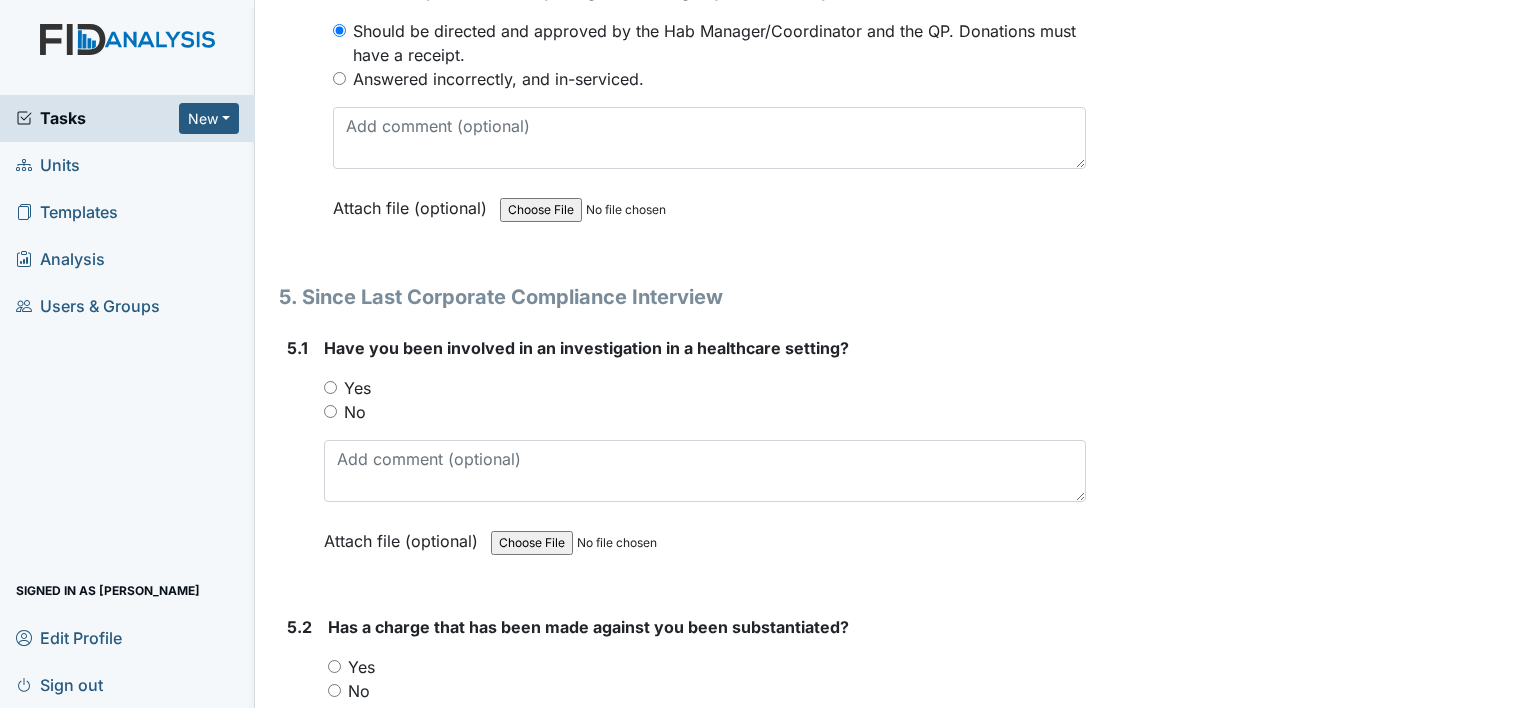 scroll, scrollTop: 14672, scrollLeft: 0, axis: vertical 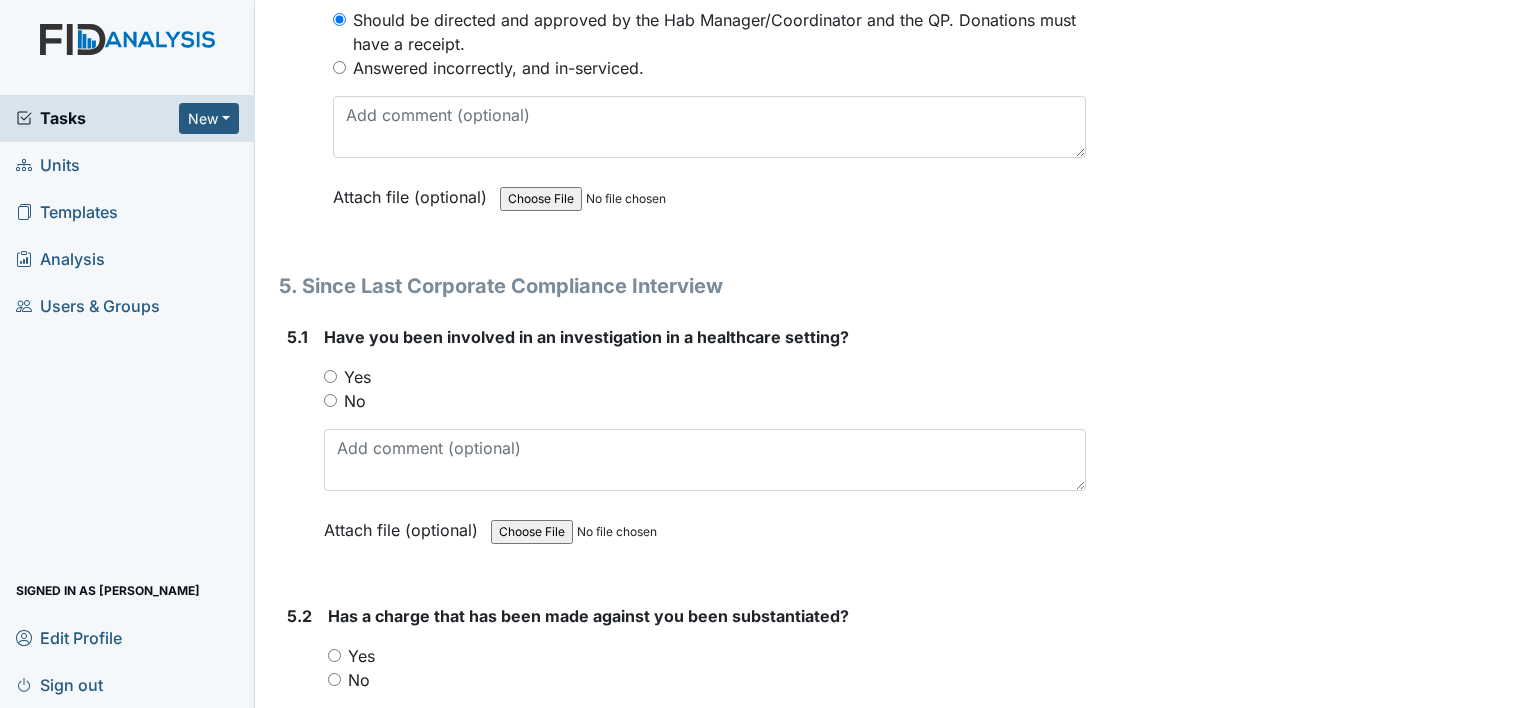 click on "No" at bounding box center (705, 401) 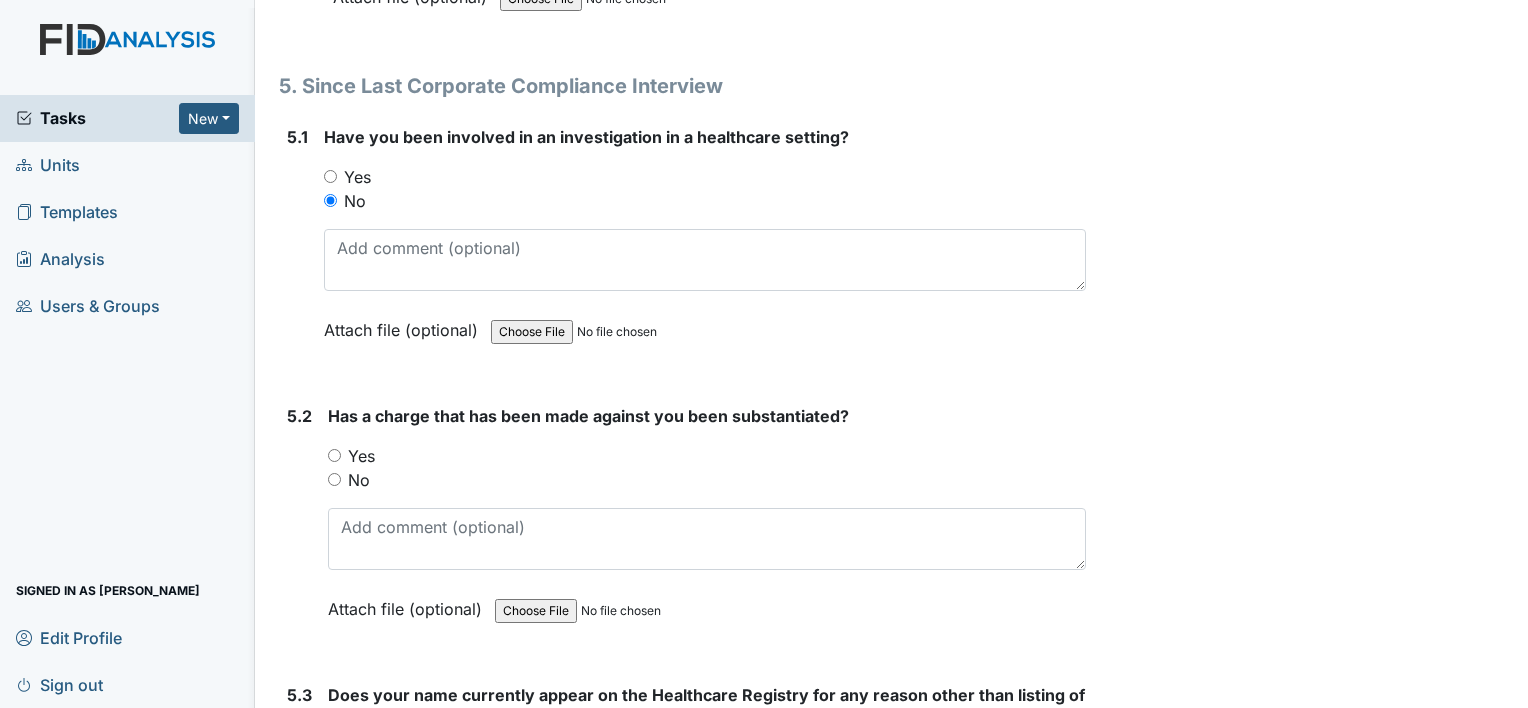 scroll, scrollTop: 14972, scrollLeft: 0, axis: vertical 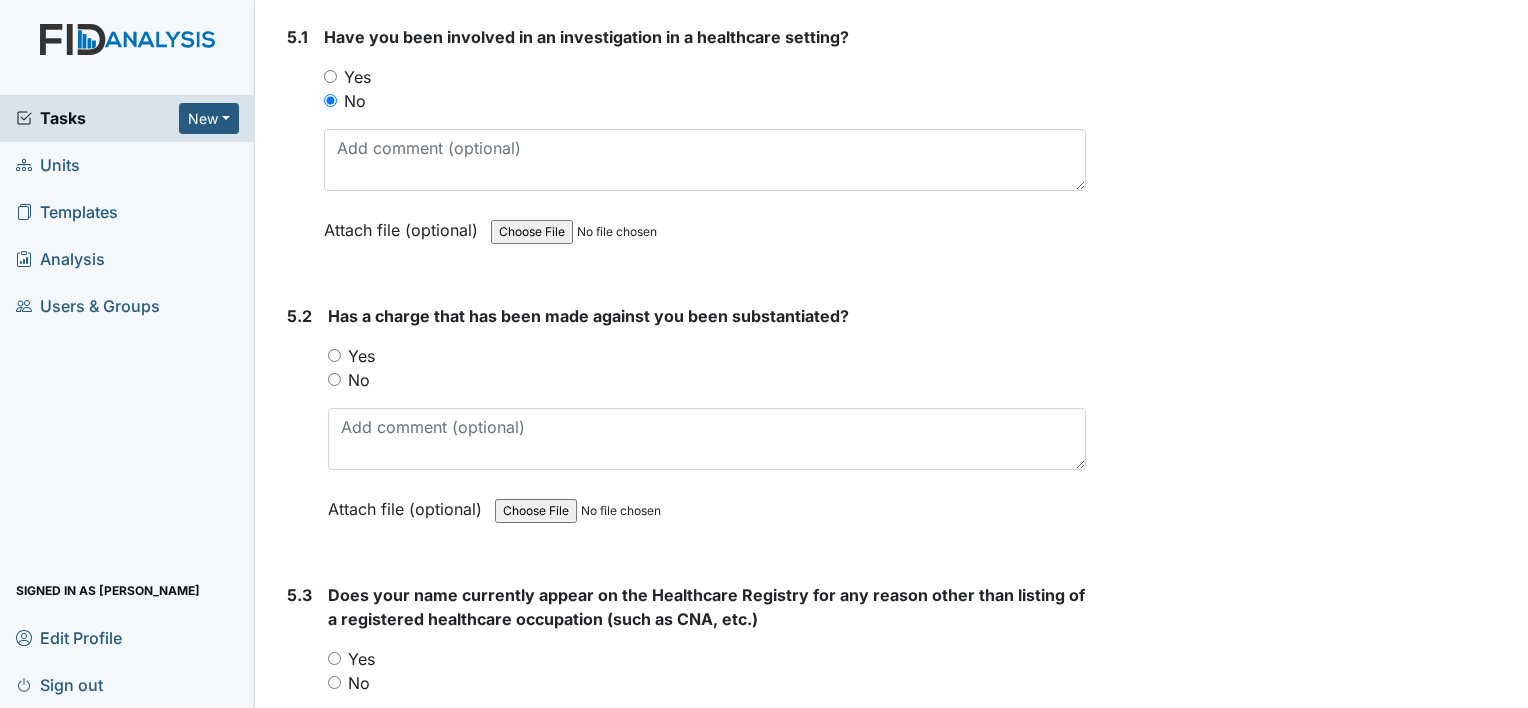 click on "No" at bounding box center [359, 380] 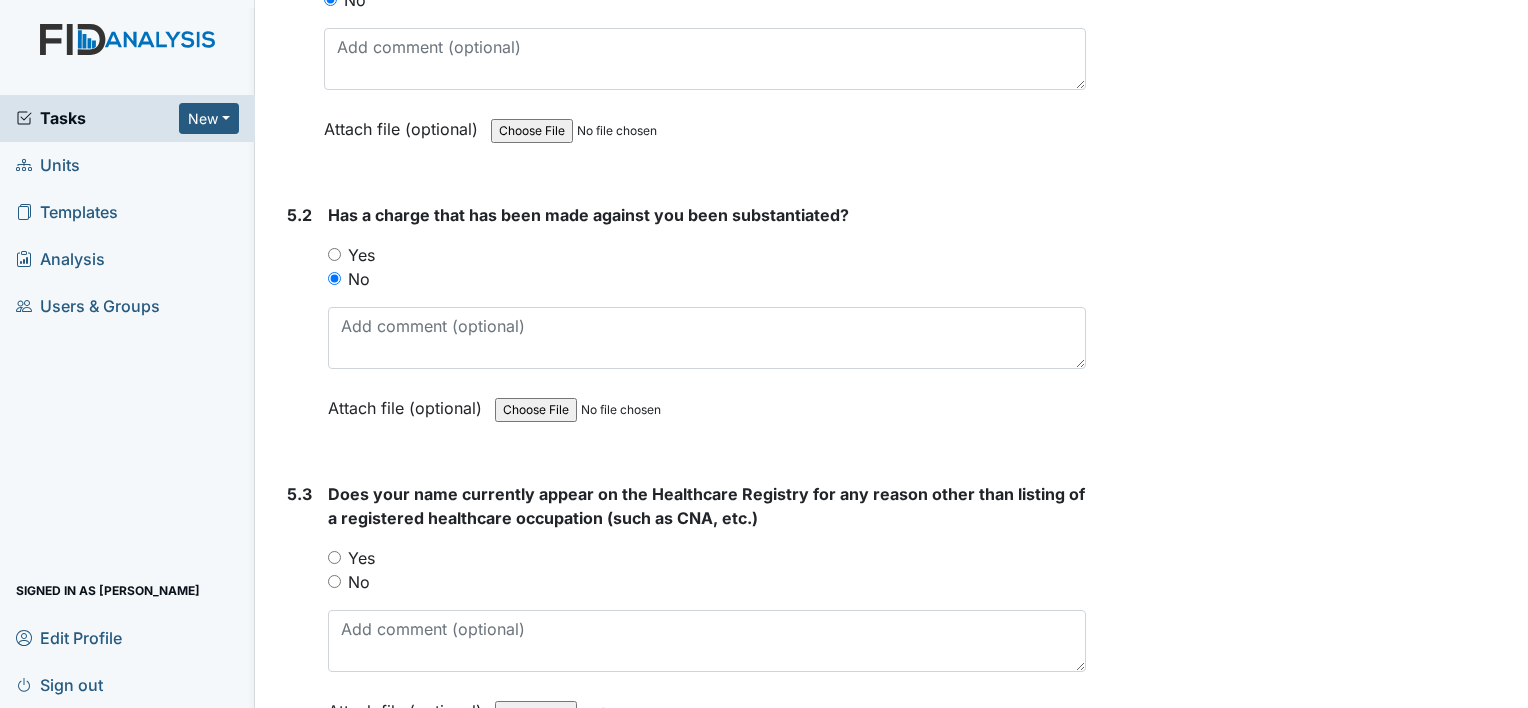 scroll, scrollTop: 15172, scrollLeft: 0, axis: vertical 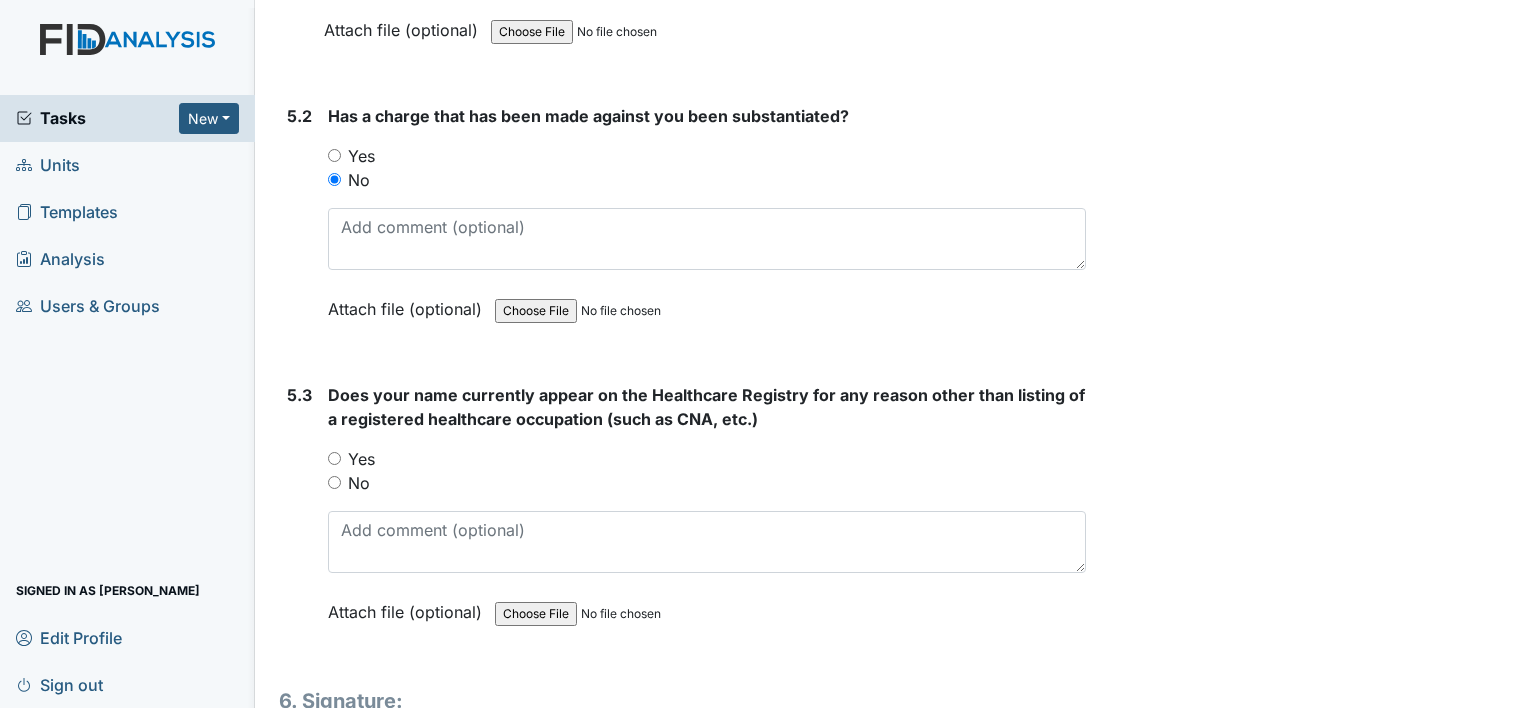 click on "No" at bounding box center [359, 483] 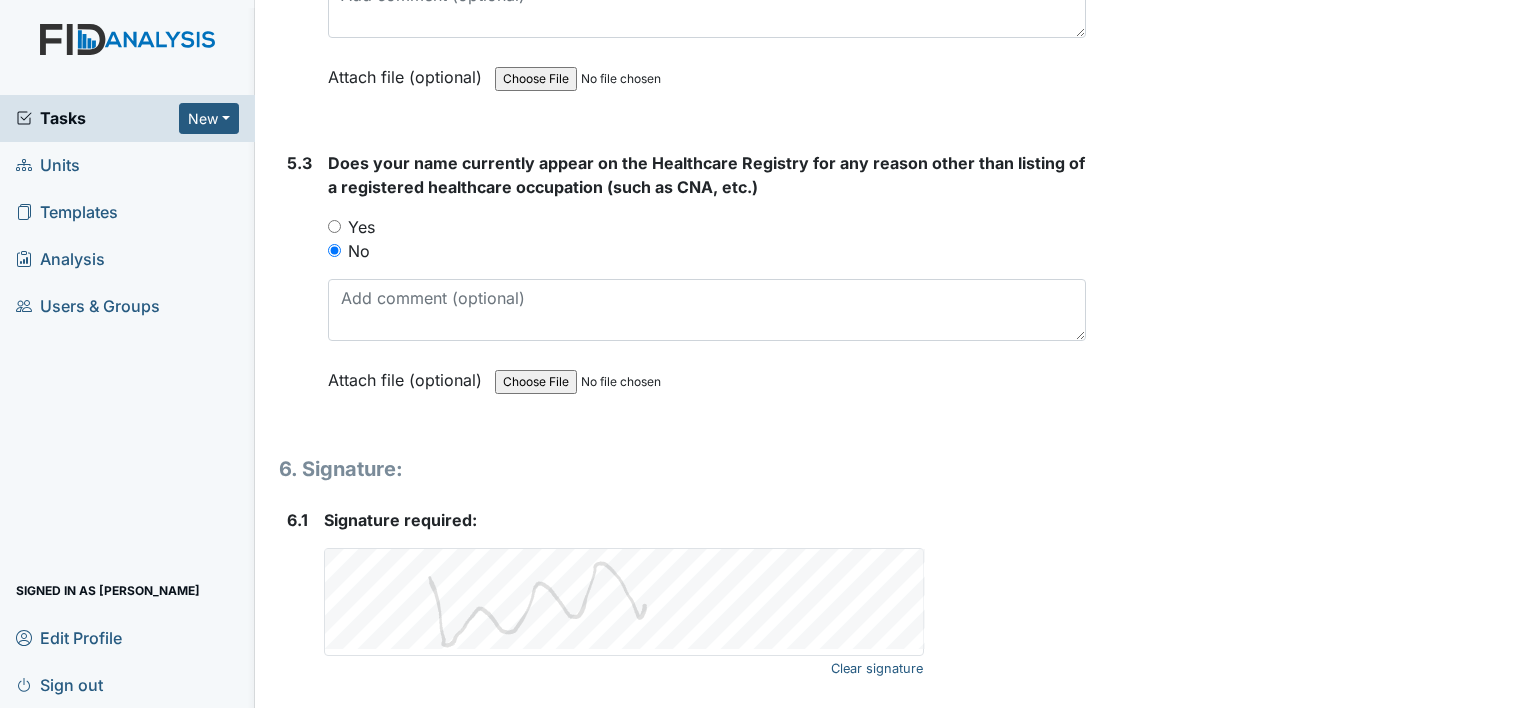 scroll, scrollTop: 15409, scrollLeft: 0, axis: vertical 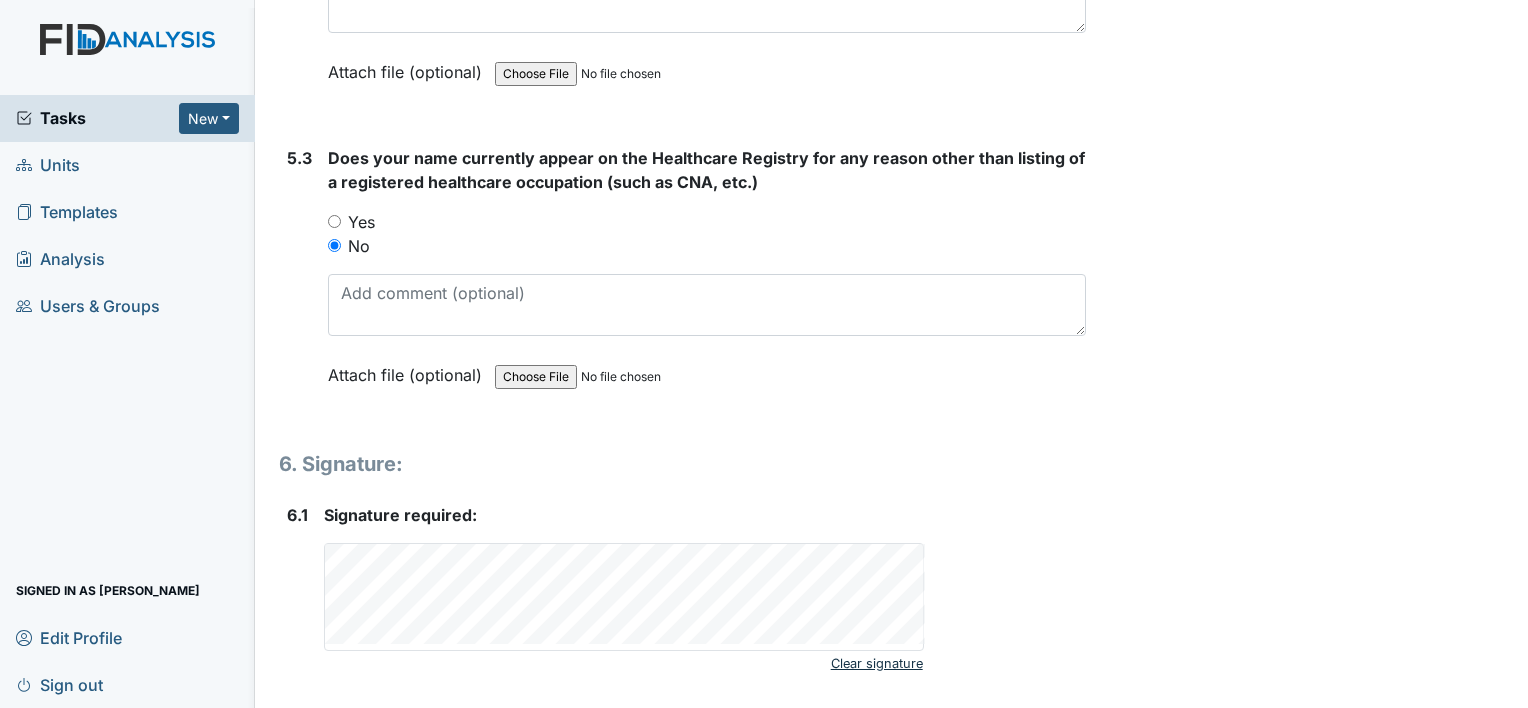 click on "Clear signature" at bounding box center [877, 663] 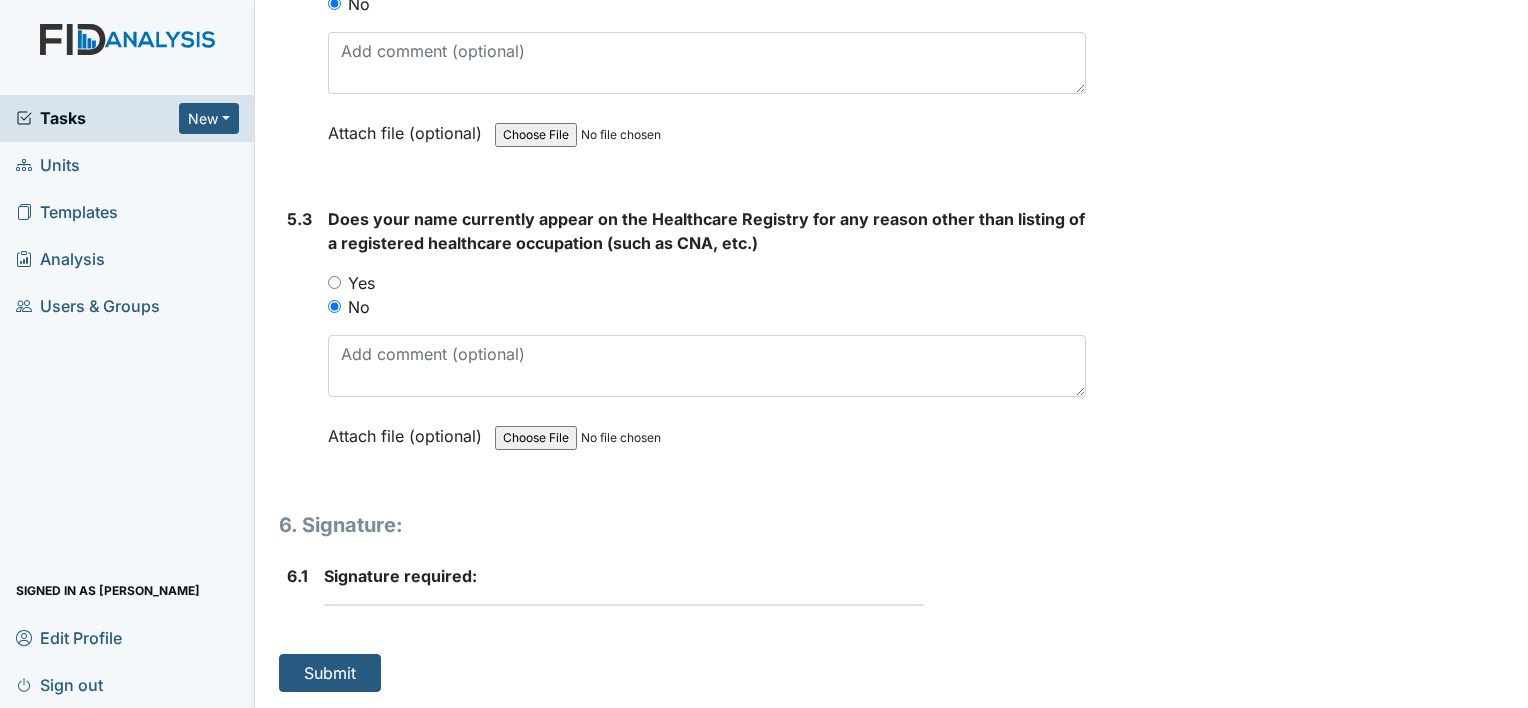 scroll, scrollTop: 15292, scrollLeft: 0, axis: vertical 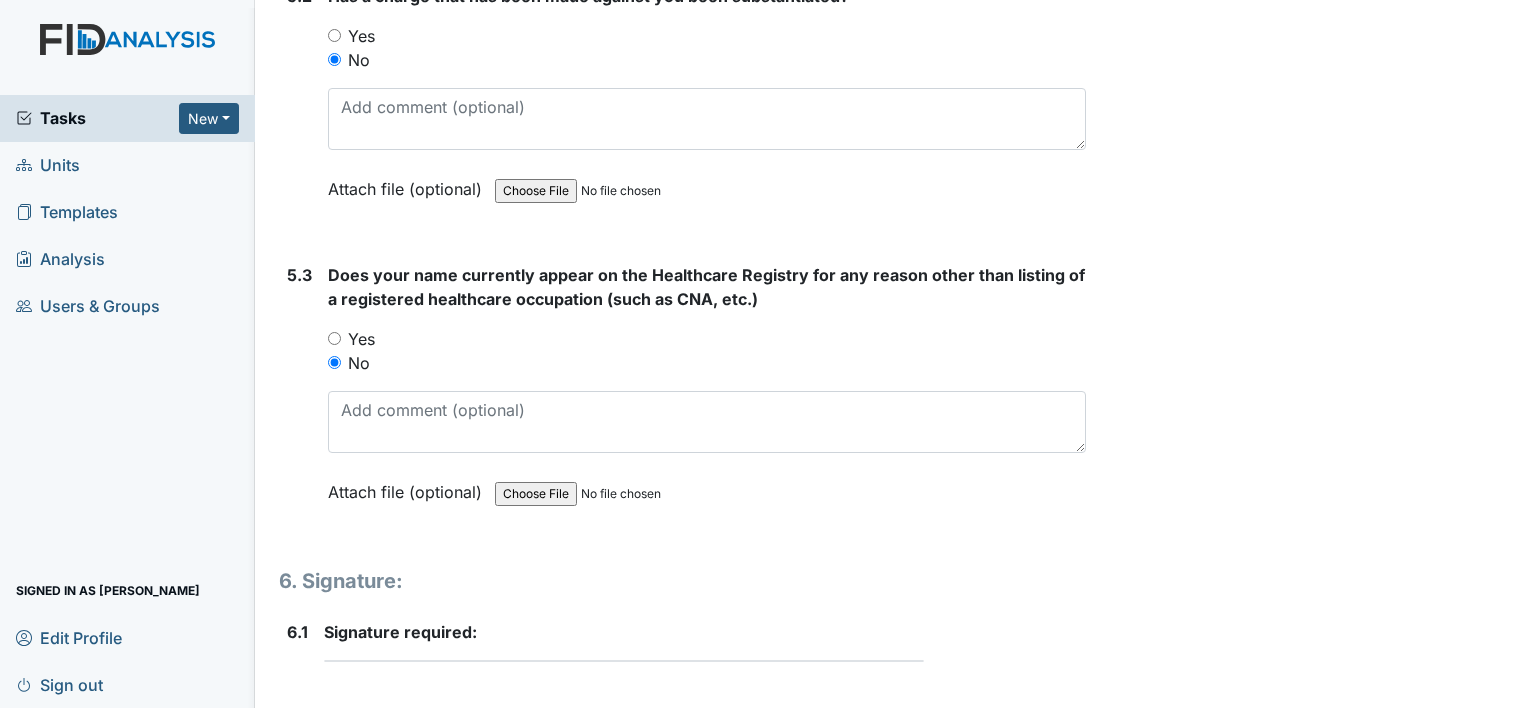 click on "Signature required:
This field is required." at bounding box center [705, 649] 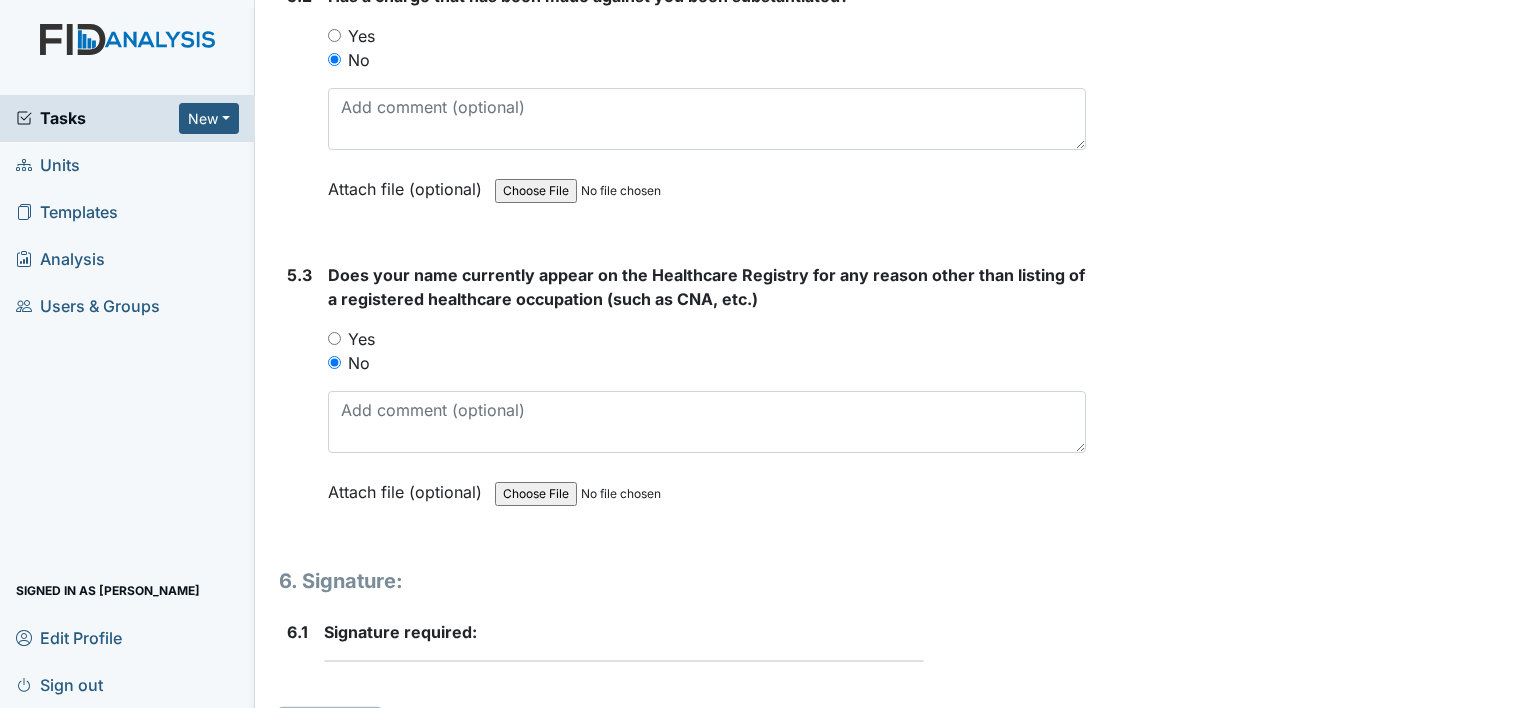 click on "Submit" at bounding box center [330, 729] 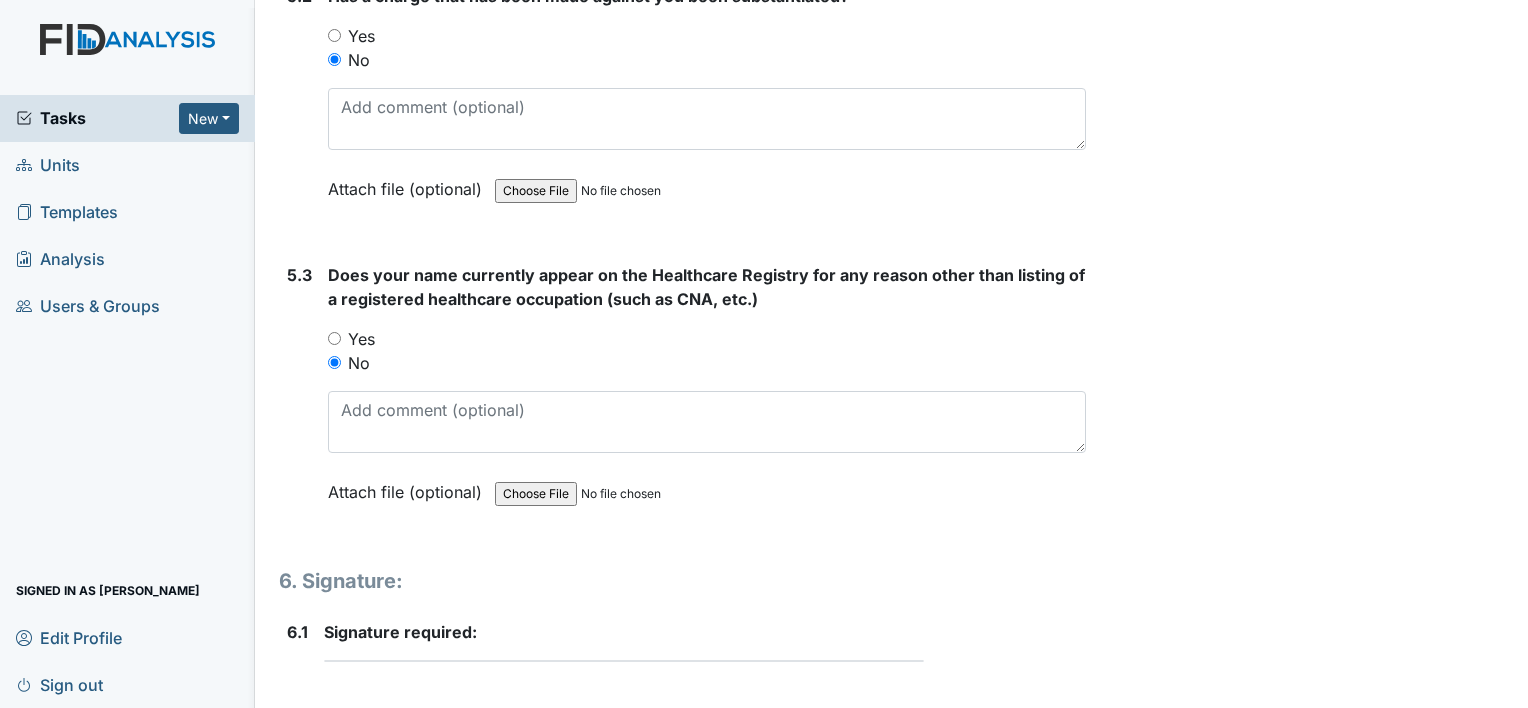 click on "6. Signature:" at bounding box center (682, 581) 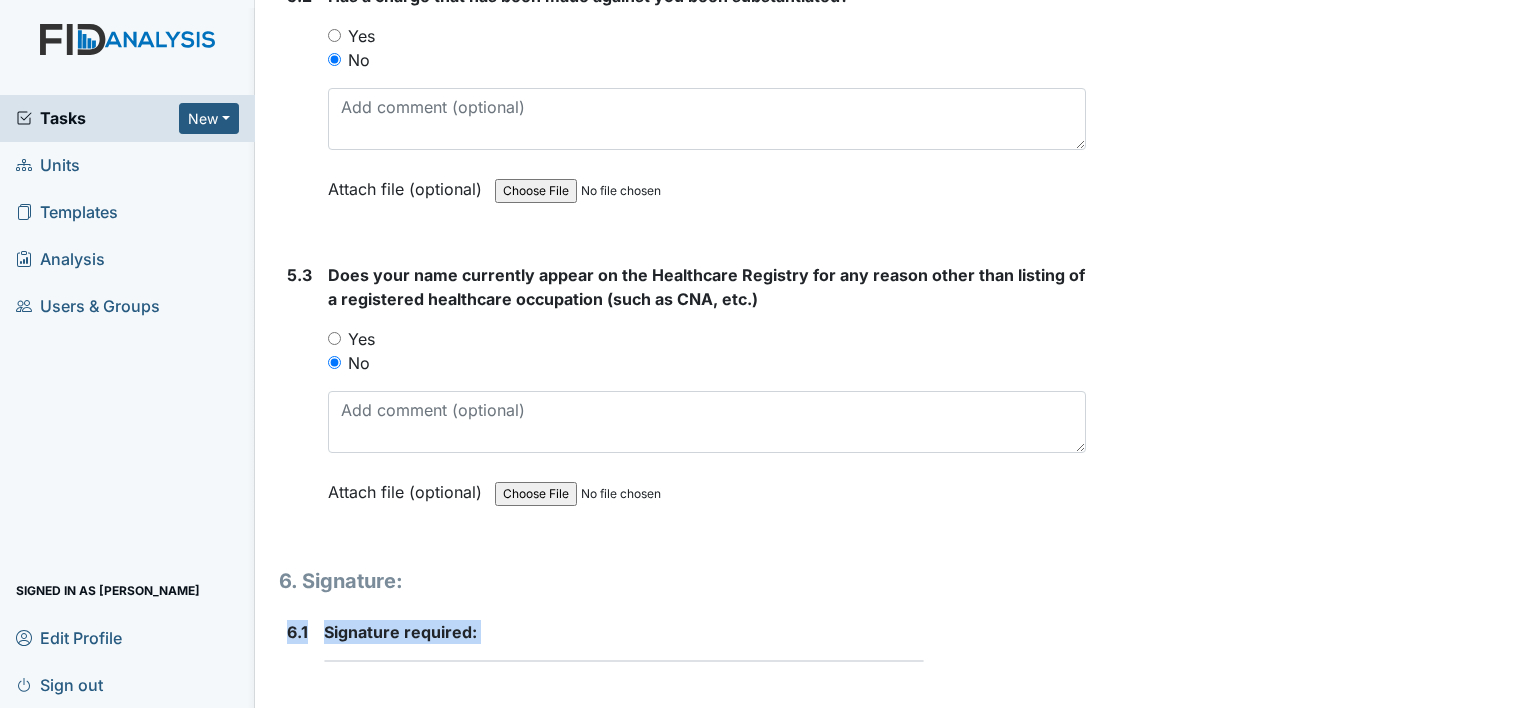 drag, startPoint x: 492, startPoint y: 532, endPoint x: 525, endPoint y: 620, distance: 93.98404 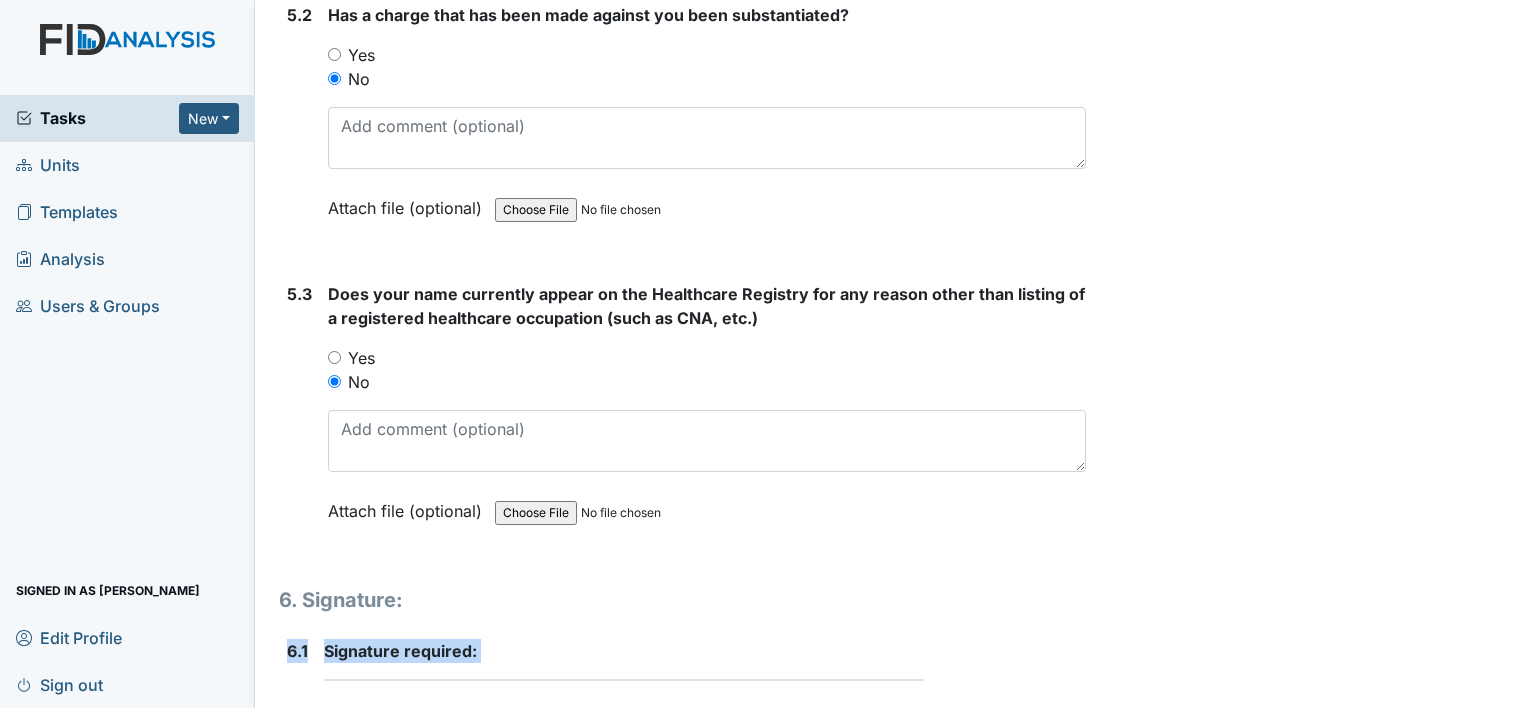 scroll, scrollTop: 15292, scrollLeft: 0, axis: vertical 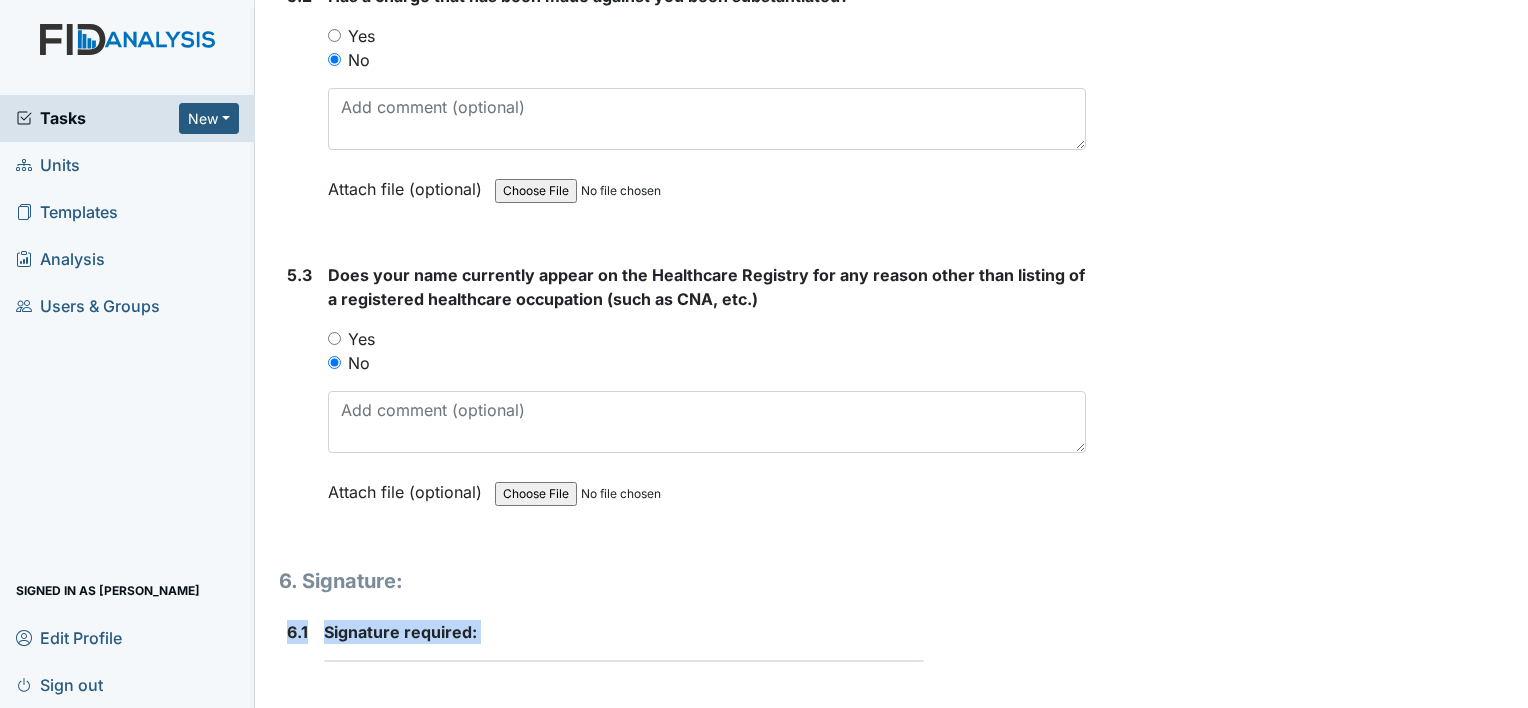 click on "1. Employee Information
1.1
Employee ID #
13184
This field is required.
Attach file (optional)
You can upload .pdf, .txt, .jpg, .jpeg, .png, .csv, .xls, or .doc files under 100MB.
1.2
Primary Group Home or Office
You must select one or more of the below options.
Select all that apply:
ICF
CS
DDA
CORP
Attach file (optional)
You can upload .pdf, .txt, .jpg, .jpeg, .png, .csv, .xls, or .doc files under 100MB.
1.3
Do you have a valid driver's license? (Need to see and confirm a valid DL)
You must select one of the below options.
Yes
No
Attach file (optional)
You can upload .pdf, .txt, .jpg, .jpeg, .png, .csv, .xls, or .doc files under 100MB.
1.4
Driver License Number (to confirm you have seen the driver's license)
23084873" at bounding box center (682, -7117) 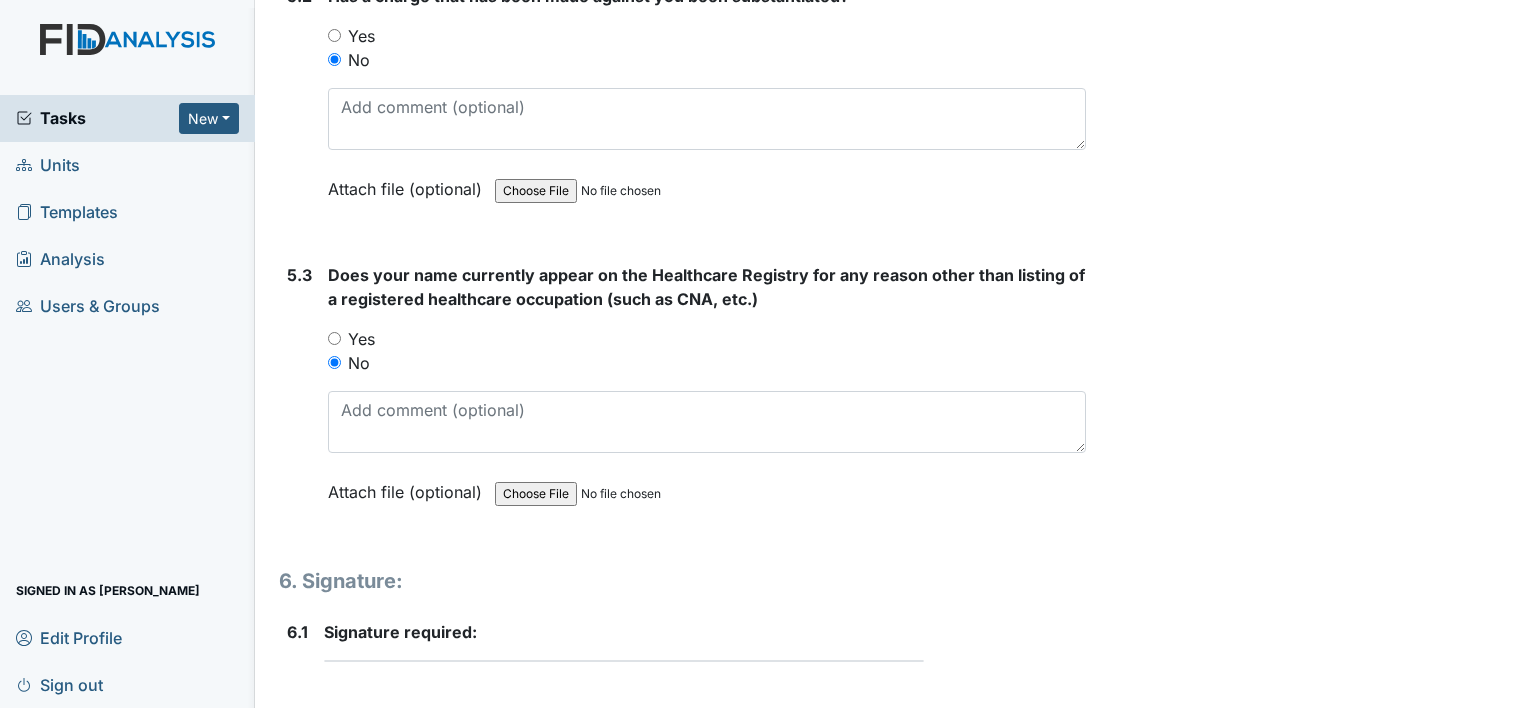 click on "Signature required:" at bounding box center (705, 632) 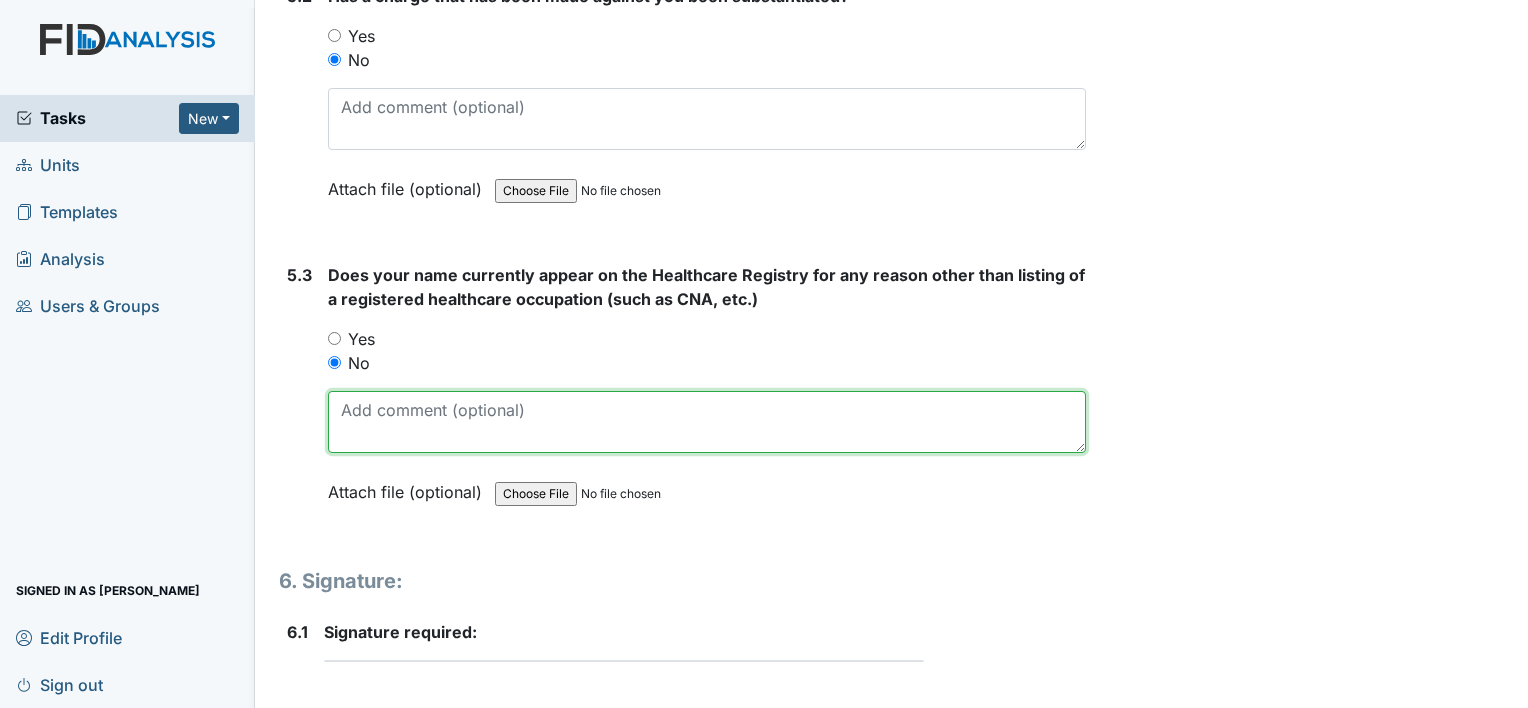 click at bounding box center (707, 422) 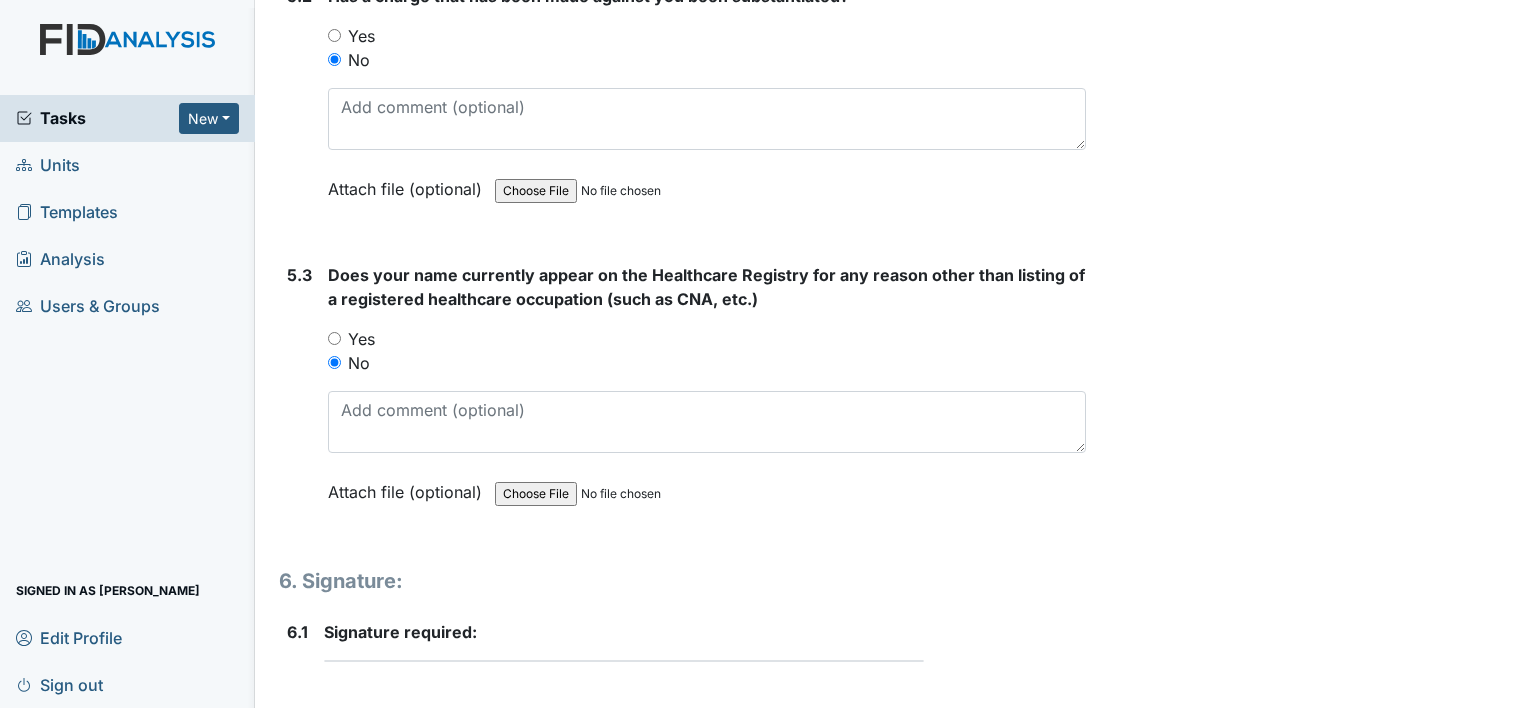 click on "Signature required:" at bounding box center (705, 632) 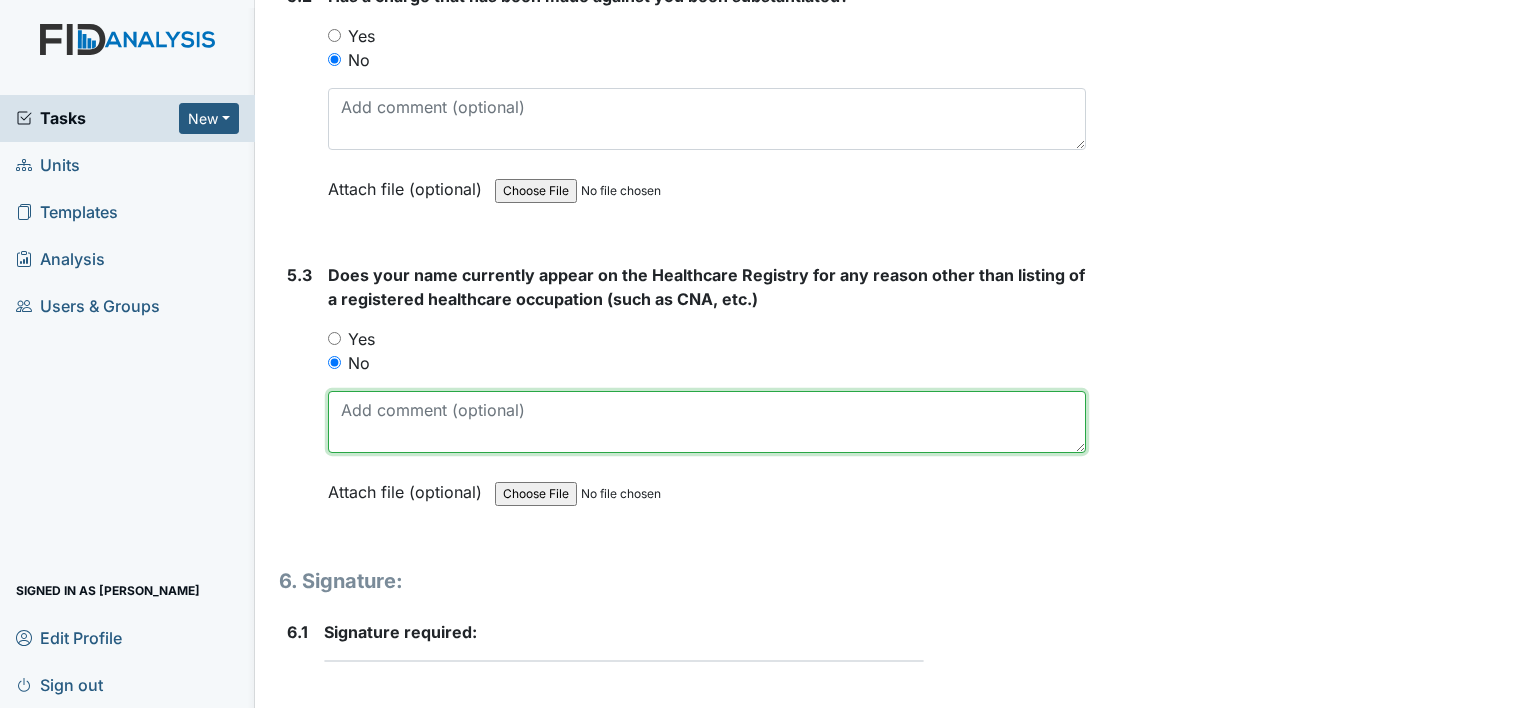 click at bounding box center (707, 422) 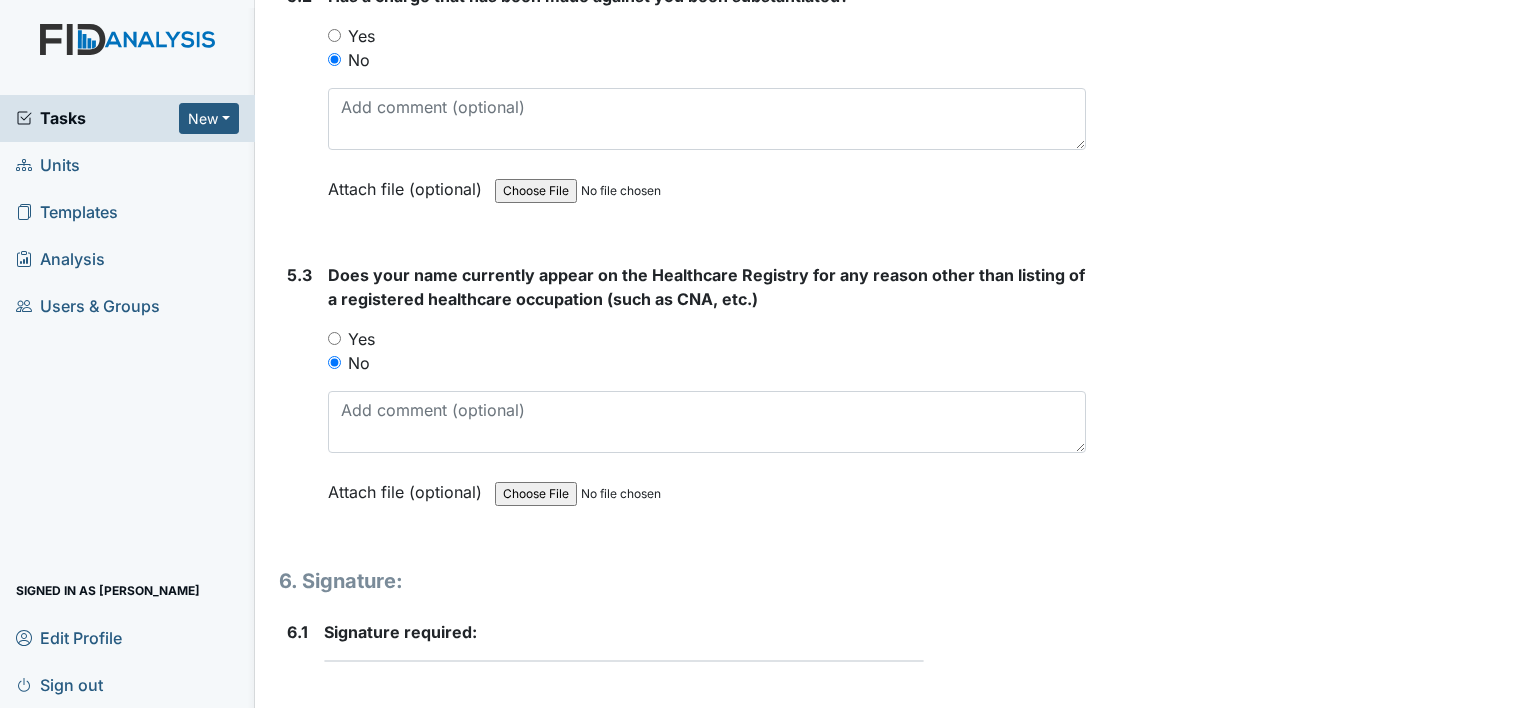 click on "Signature required:" at bounding box center (705, 632) 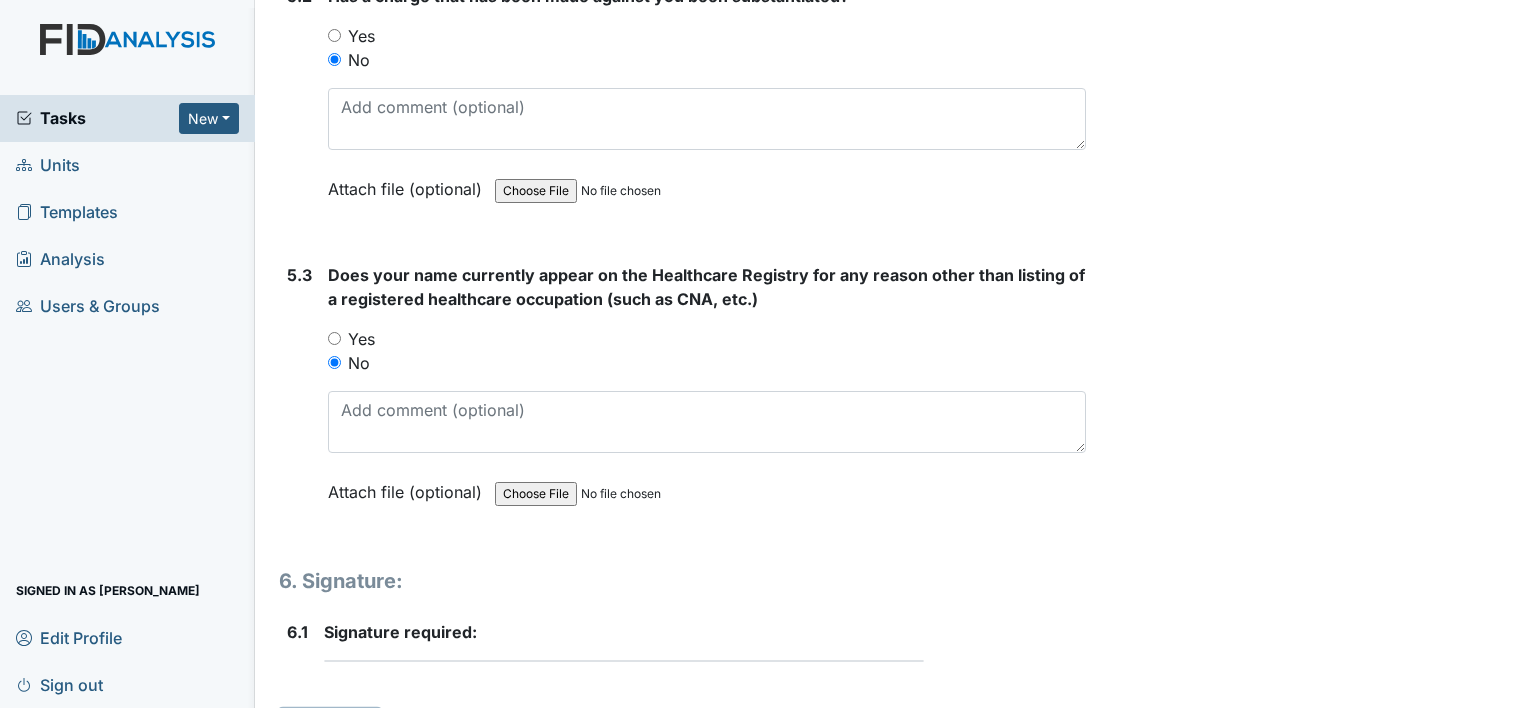 drag, startPoint x: 340, startPoint y: 572, endPoint x: 342, endPoint y: 681, distance: 109.01835 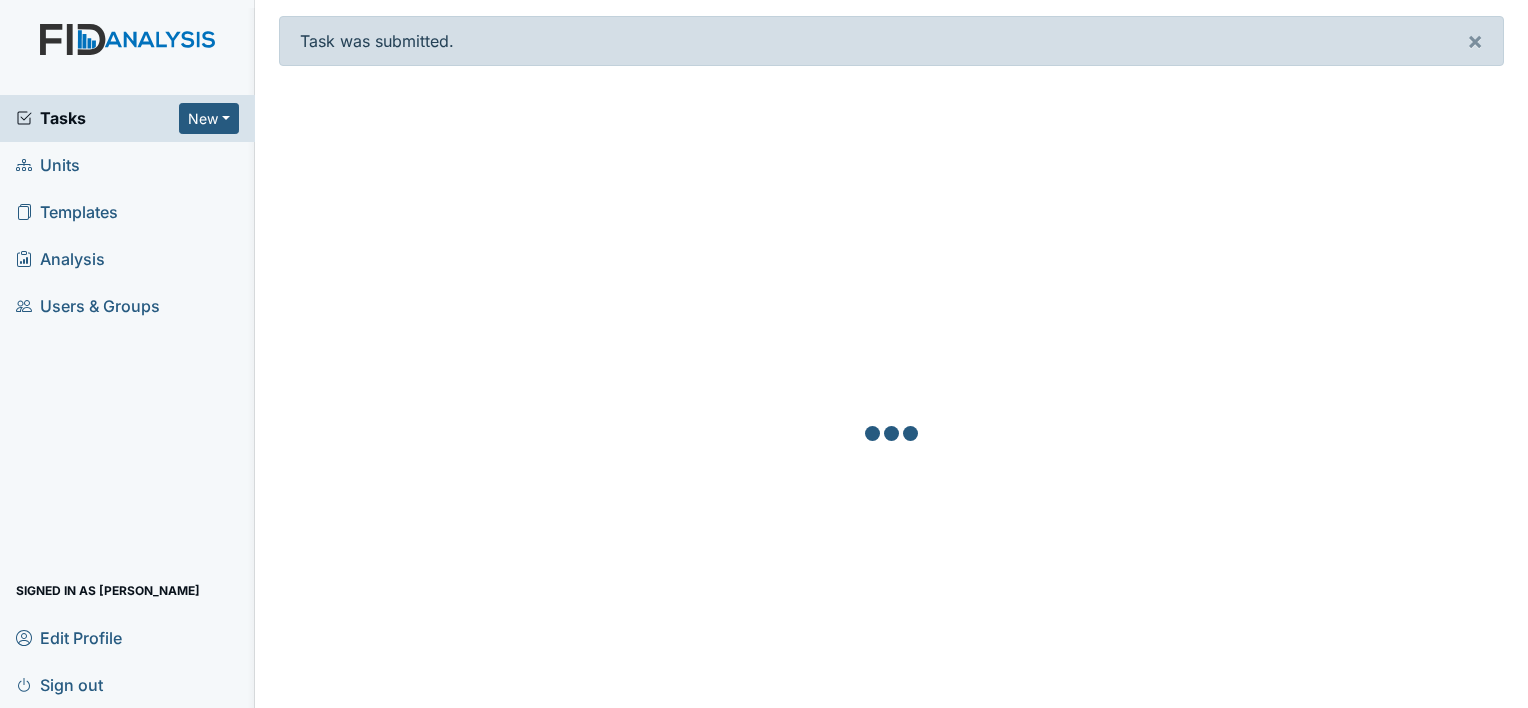 scroll, scrollTop: 0, scrollLeft: 0, axis: both 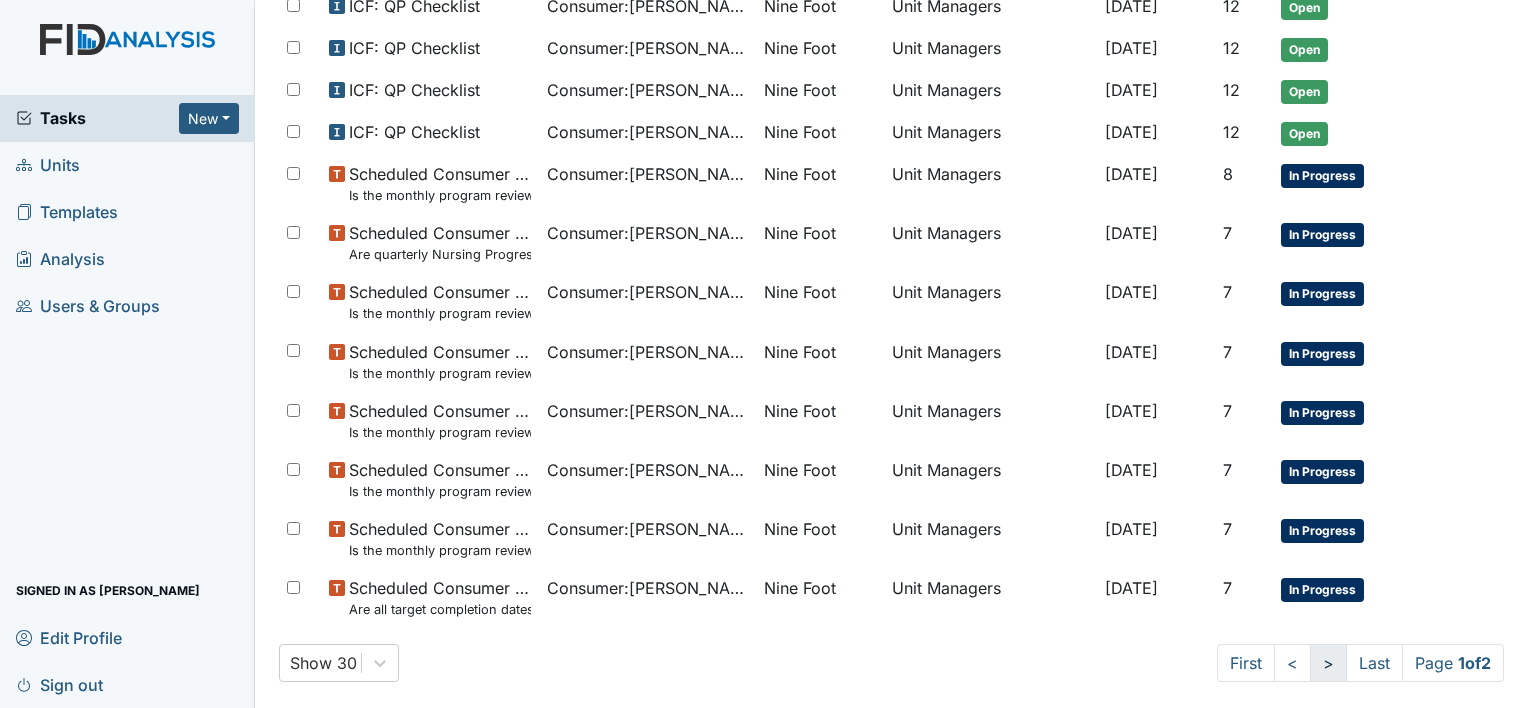 click on ">" at bounding box center (1328, 663) 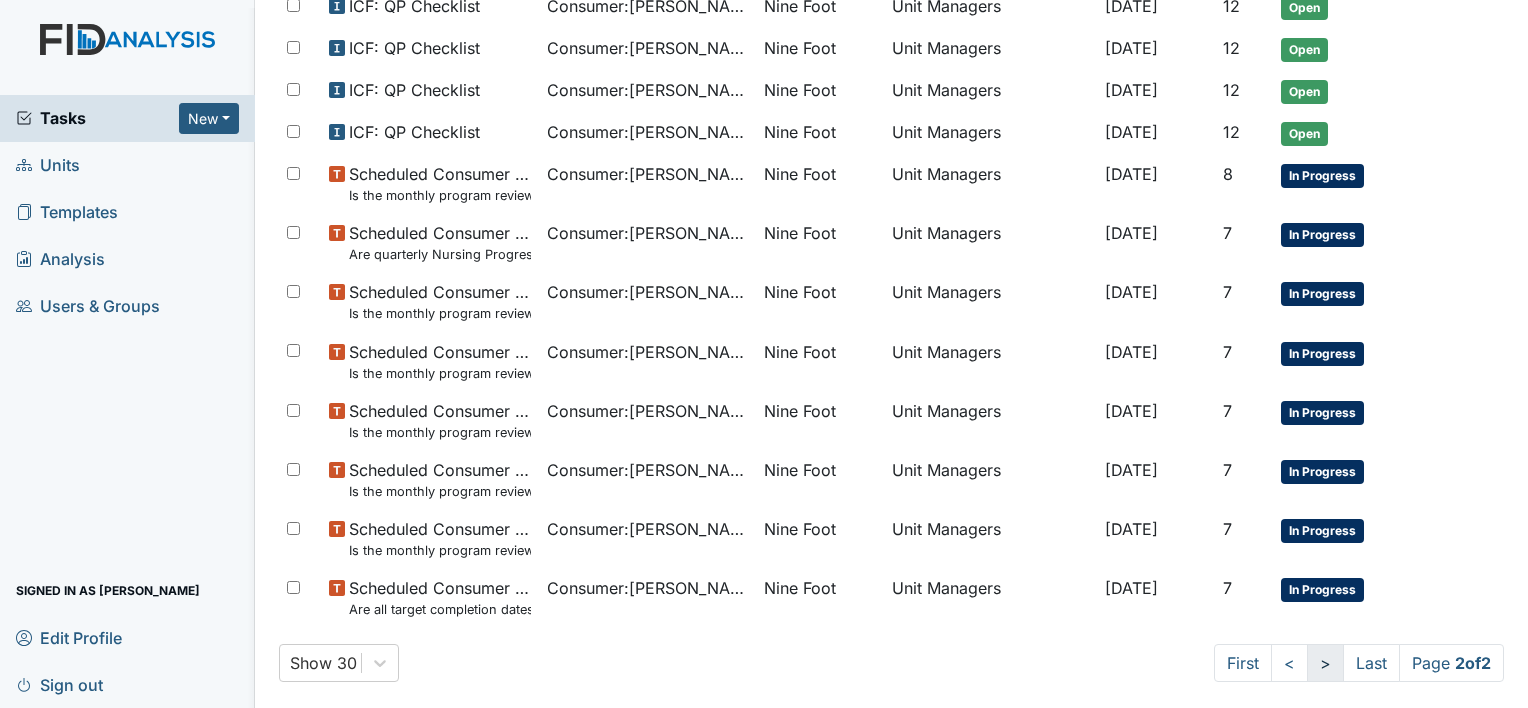 scroll, scrollTop: 0, scrollLeft: 0, axis: both 